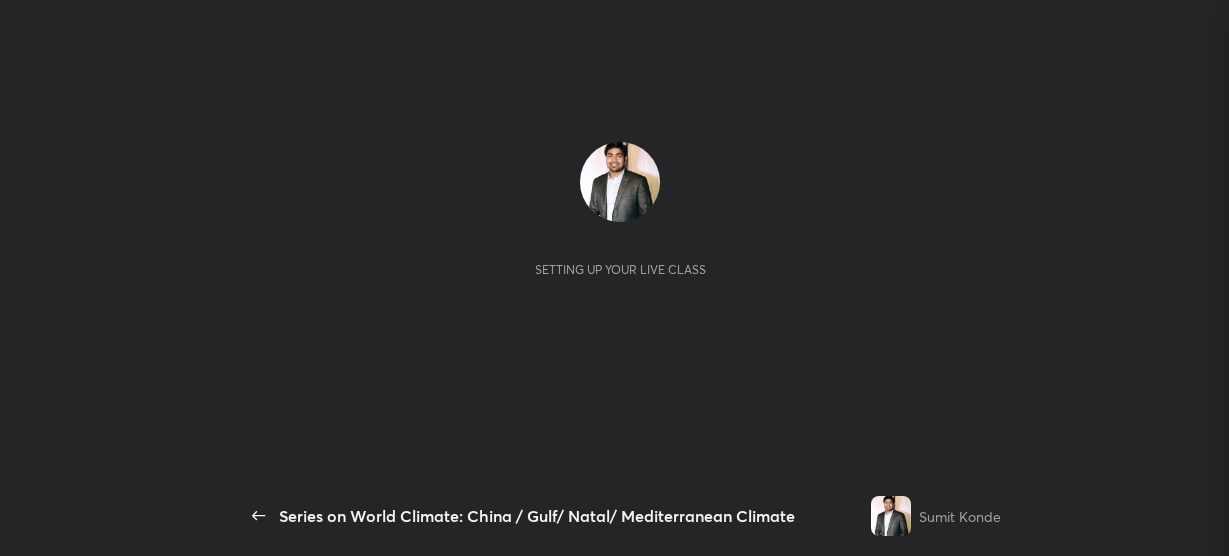 scroll, scrollTop: 0, scrollLeft: 0, axis: both 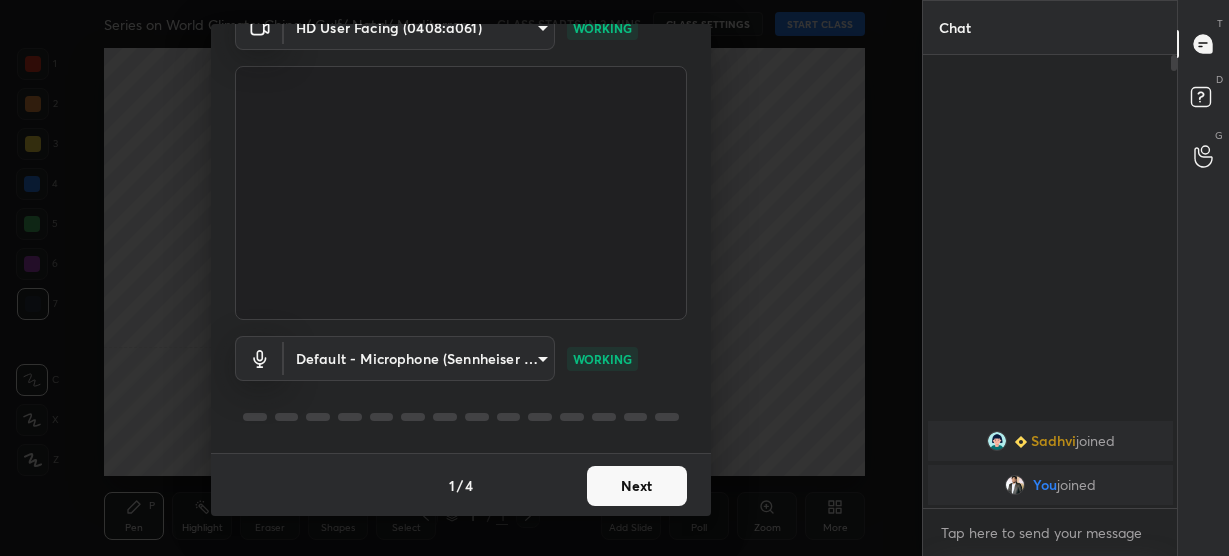 click on "Next" at bounding box center (637, 486) 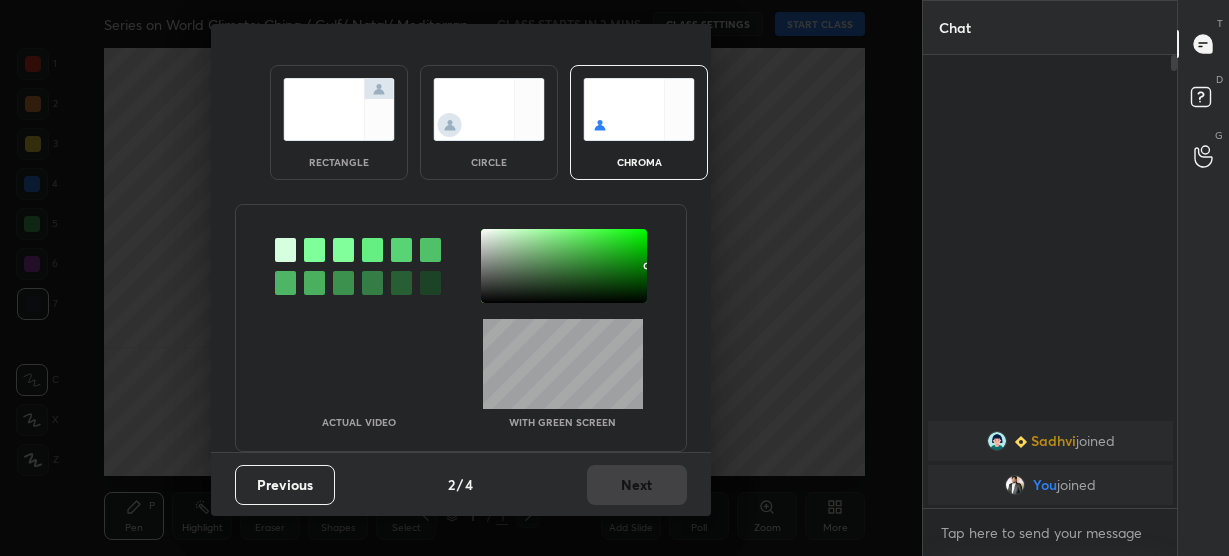 scroll, scrollTop: 22, scrollLeft: 0, axis: vertical 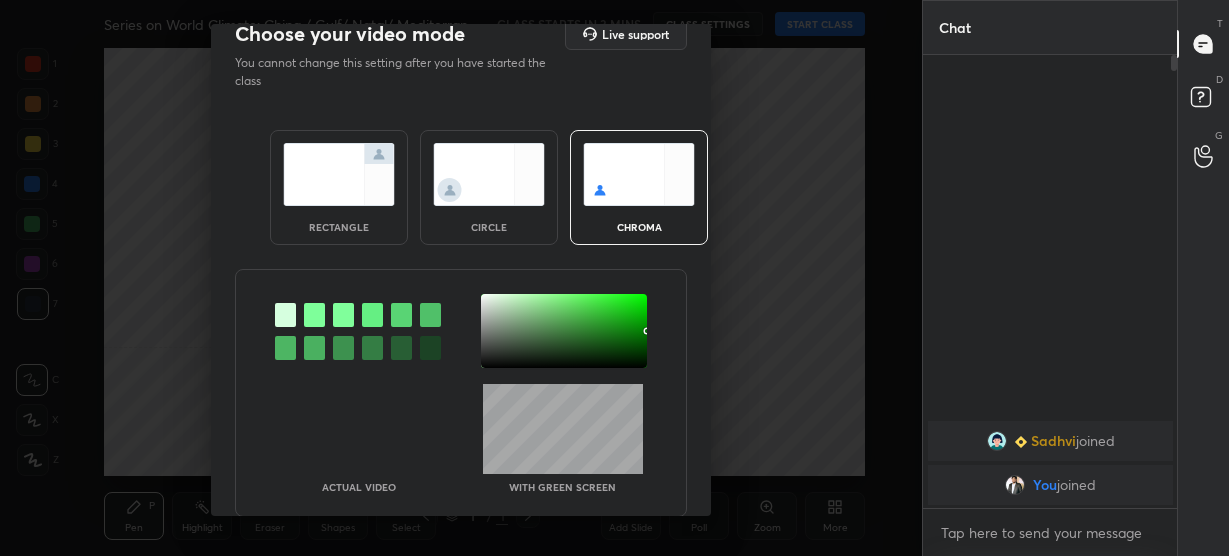 click at bounding box center (314, 315) 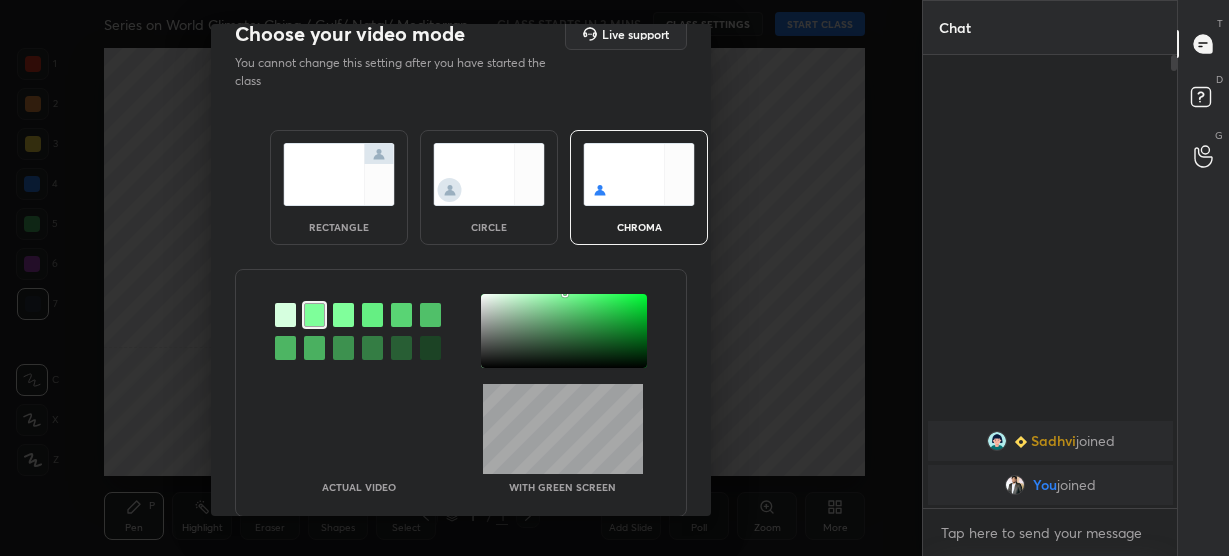 click at bounding box center [564, 331] 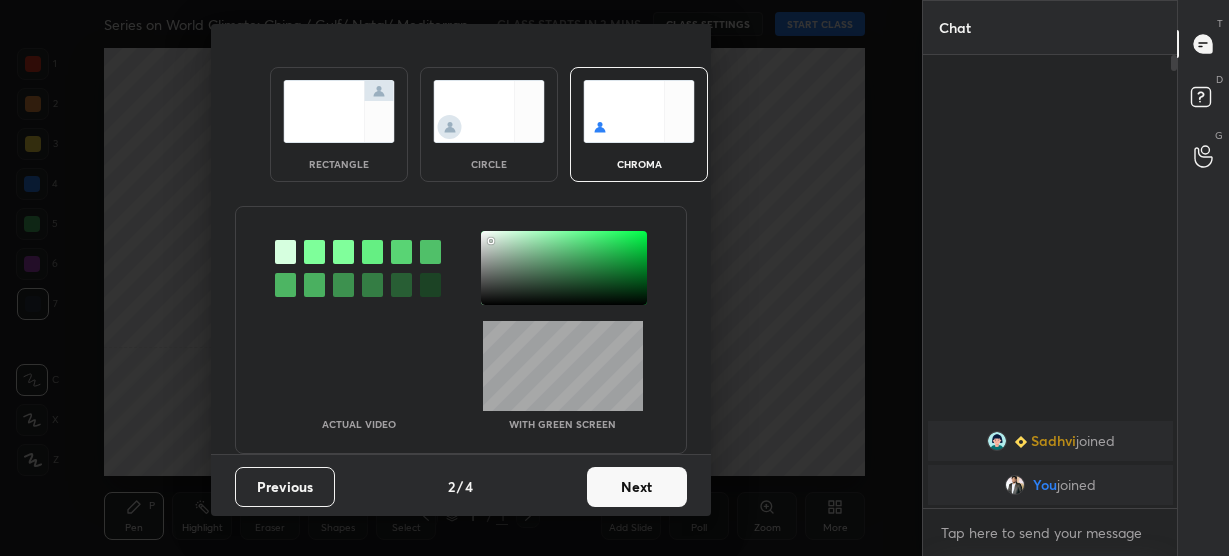 click on "Next" at bounding box center (637, 487) 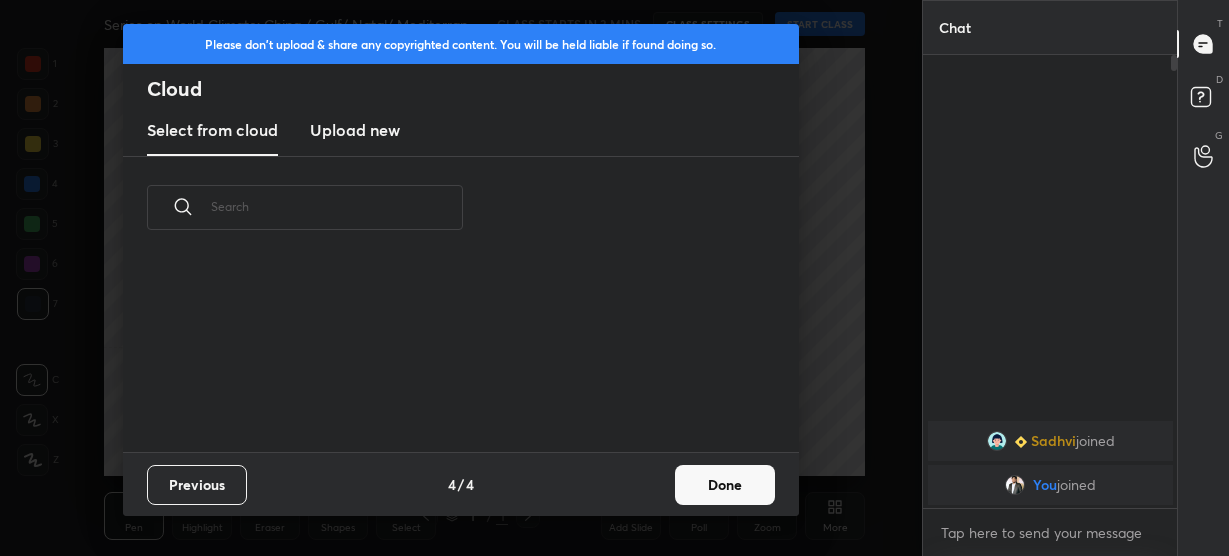scroll, scrollTop: 0, scrollLeft: 0, axis: both 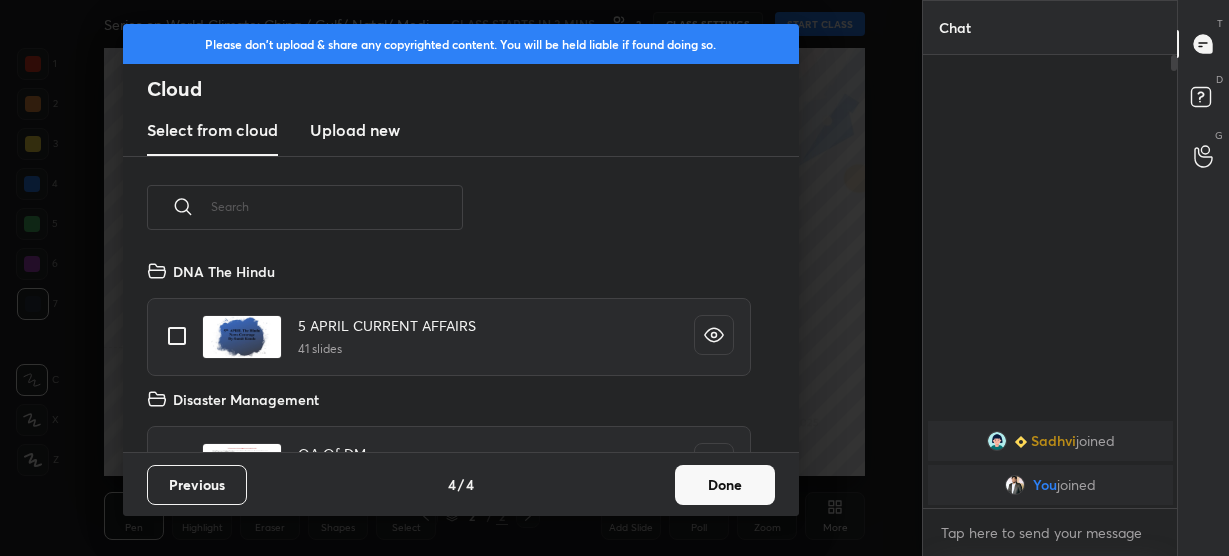 click on "Upload new" at bounding box center (355, 130) 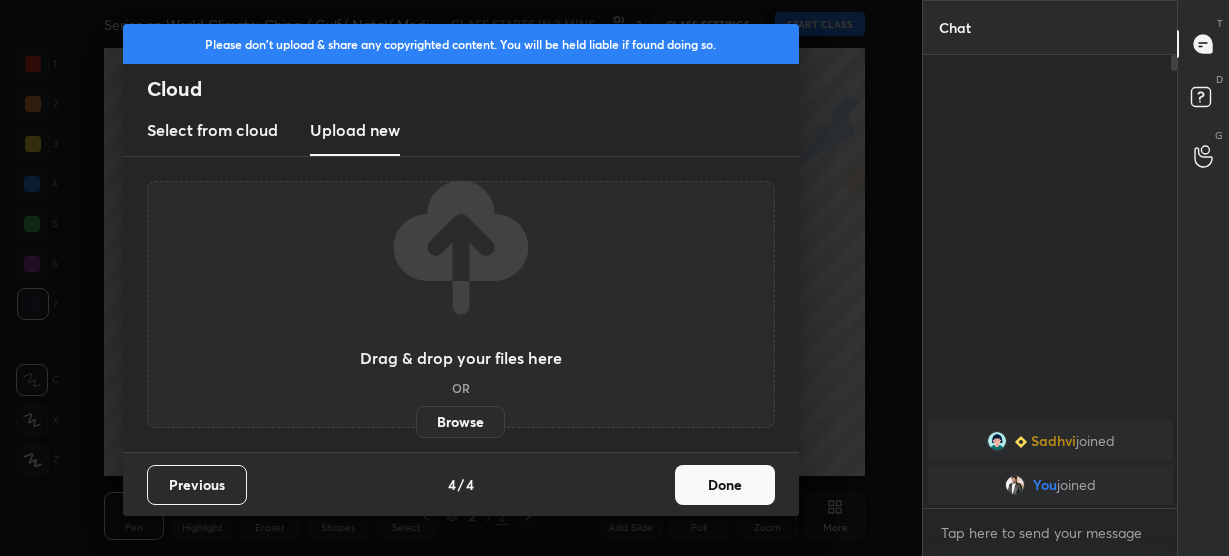 click on "Browse" at bounding box center [460, 422] 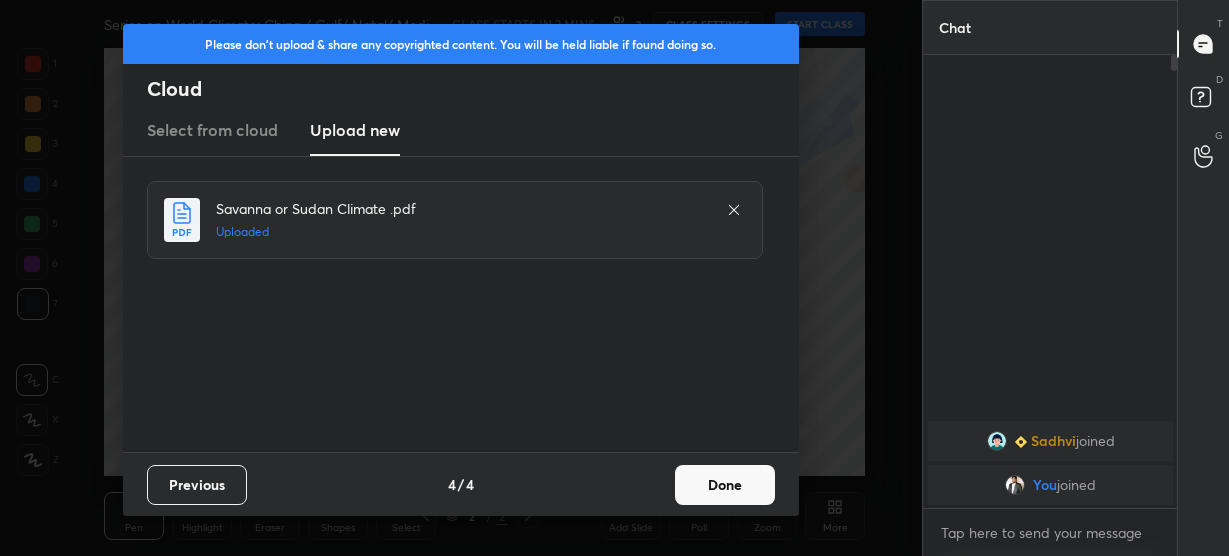 click on "Done" at bounding box center [725, 485] 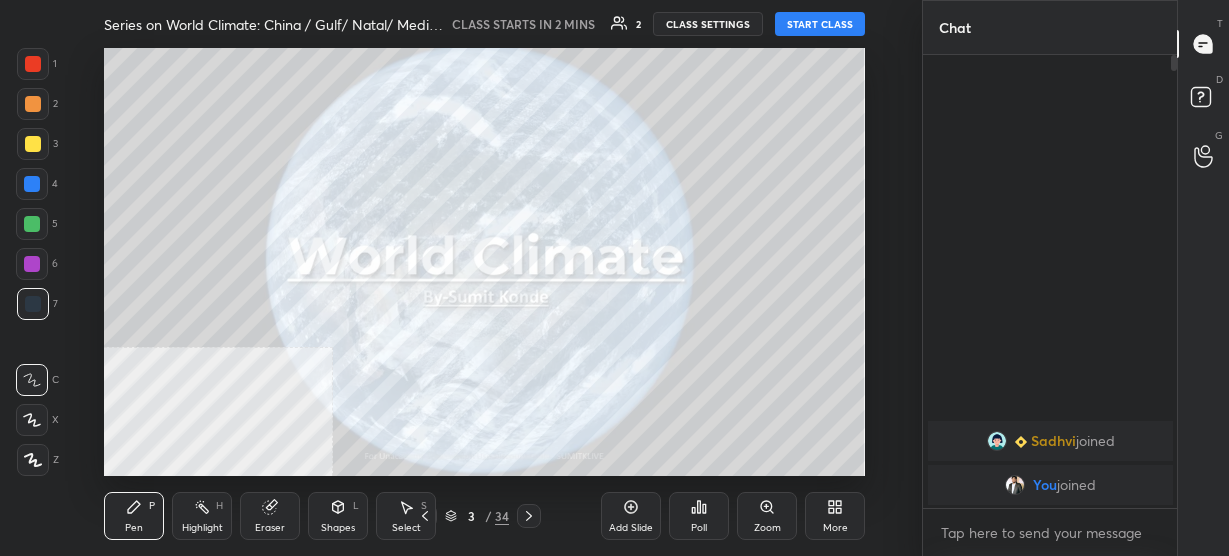 click on "3 / 34" at bounding box center [477, 516] 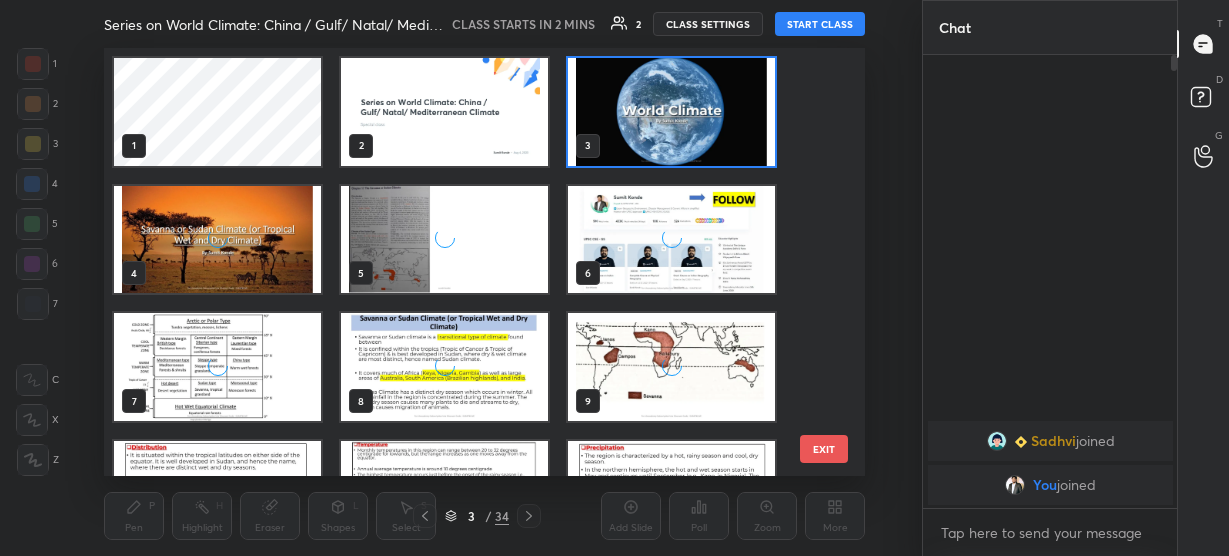 scroll, scrollTop: 6, scrollLeft: 10, axis: both 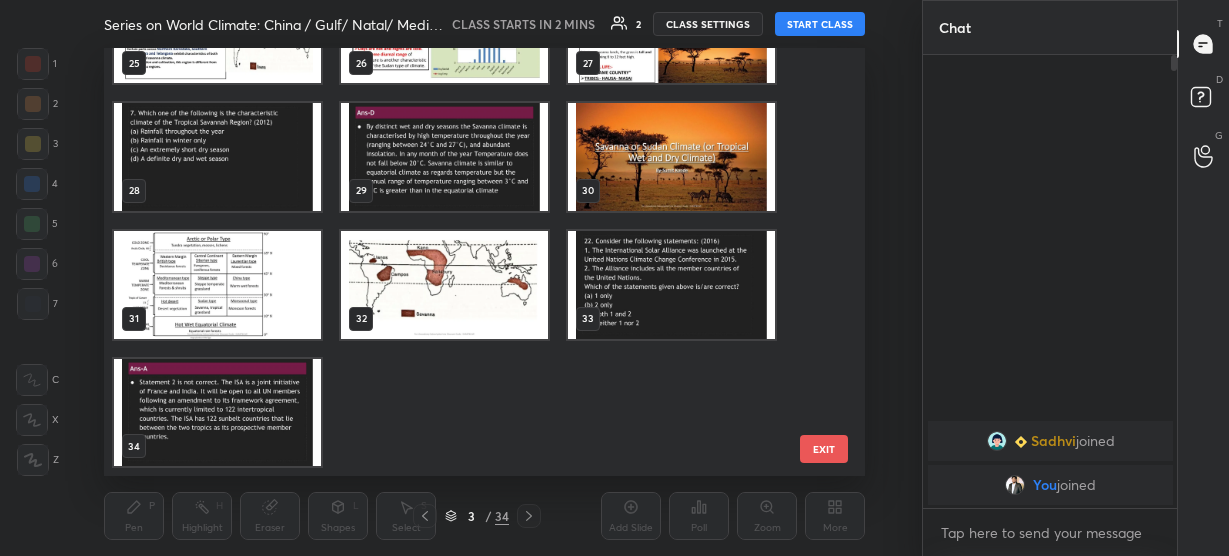 click at bounding box center [217, 412] 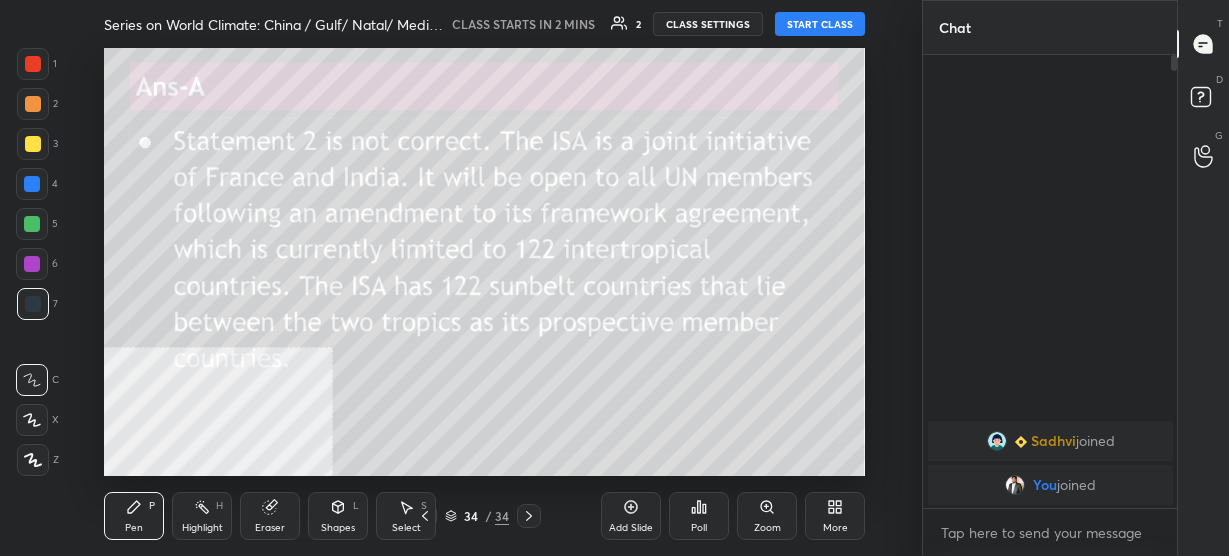 click 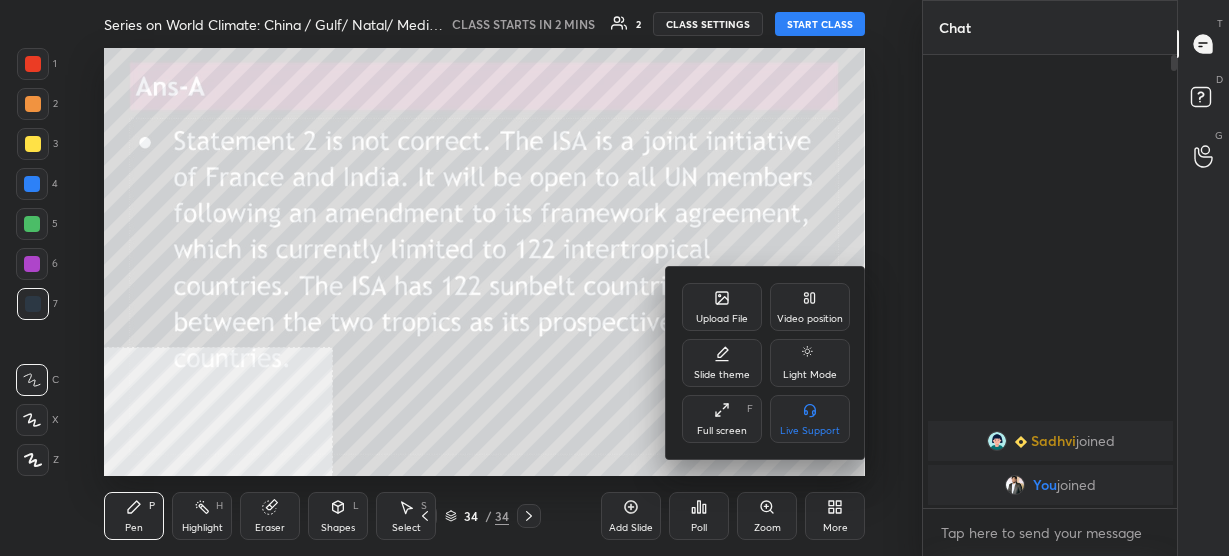 click on "Upload File" at bounding box center (722, 307) 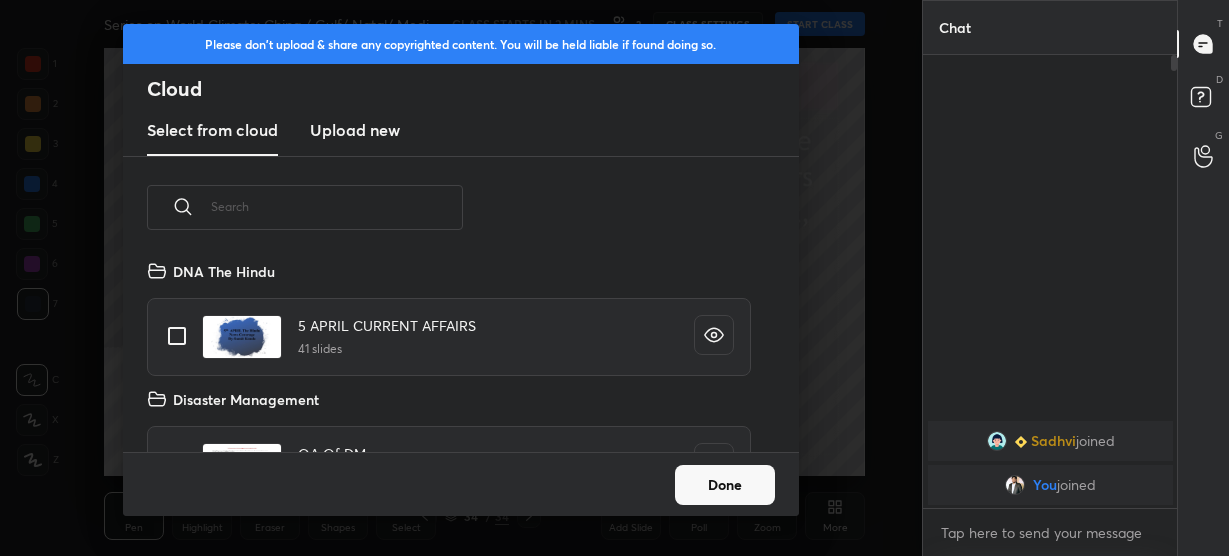 scroll, scrollTop: 7, scrollLeft: 10, axis: both 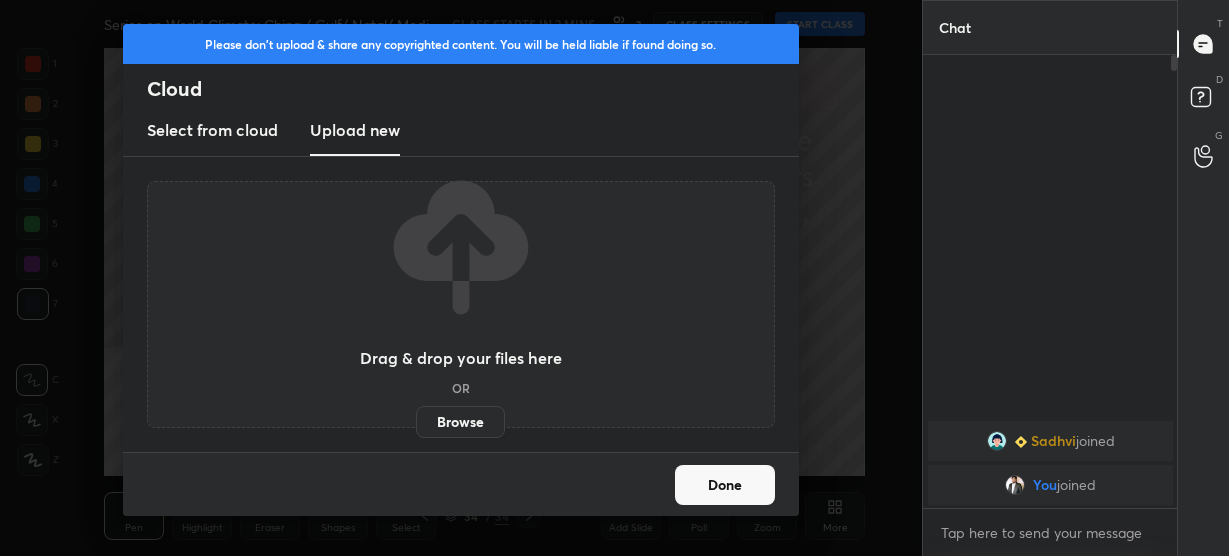 click on "Browse" at bounding box center [460, 422] 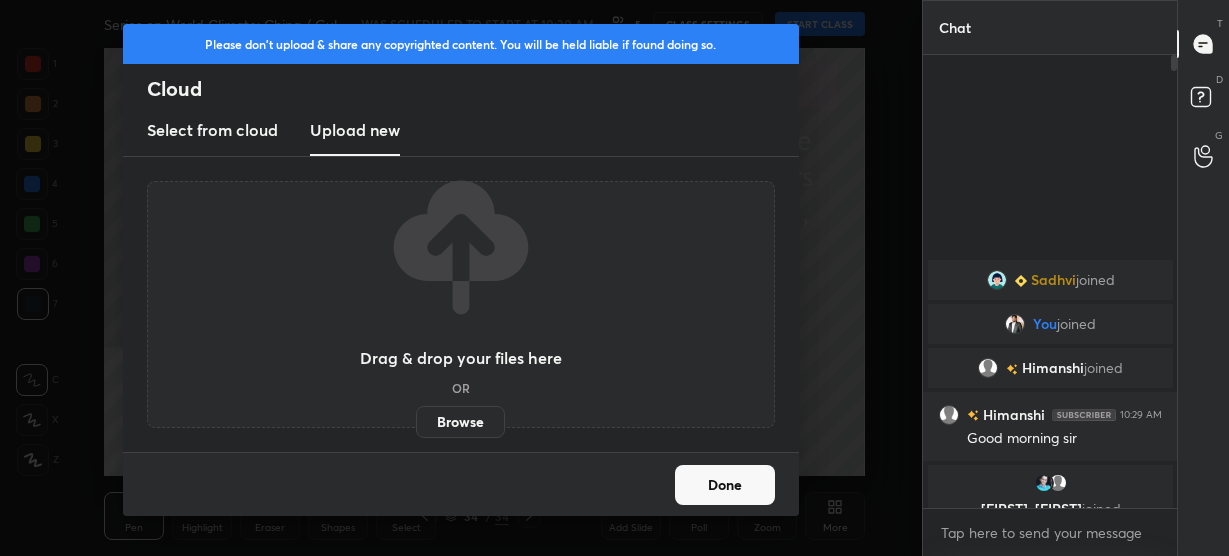 click on "Browse" at bounding box center (460, 422) 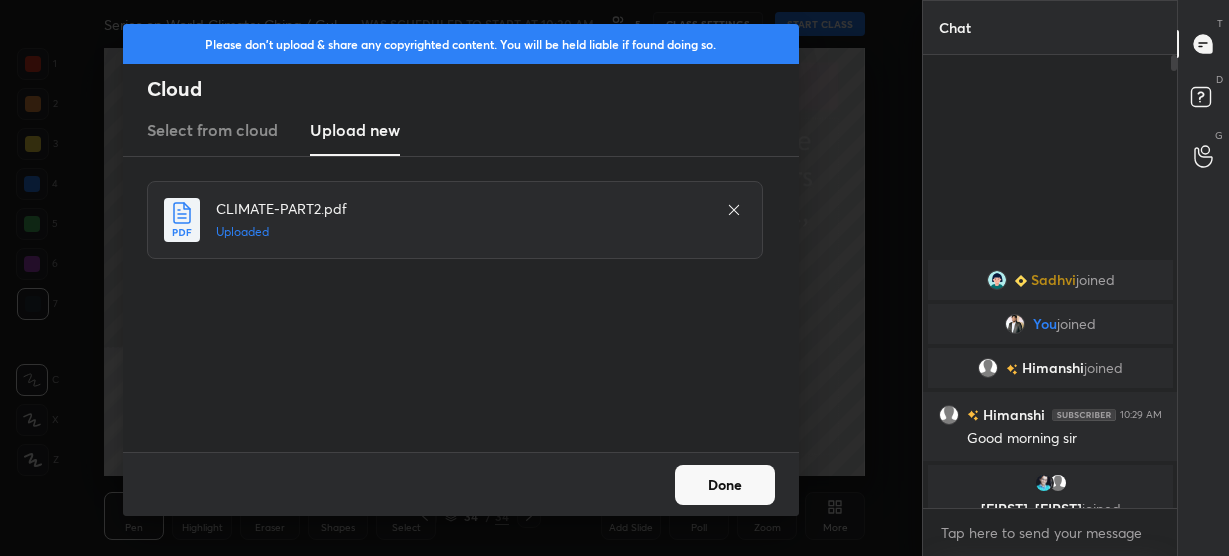 click on "Done" at bounding box center [725, 485] 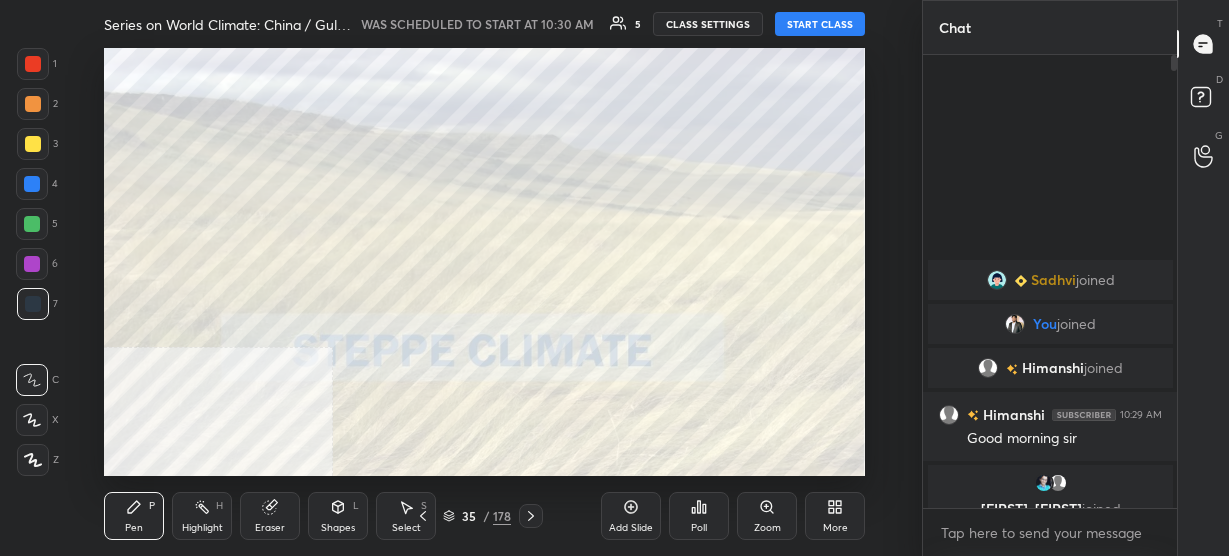 click 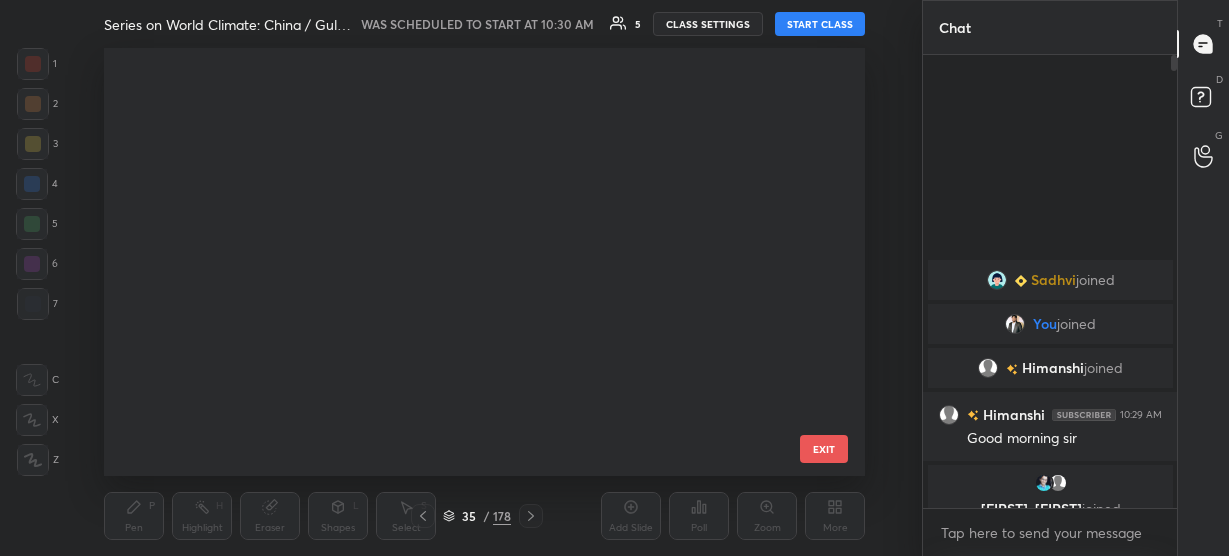 scroll, scrollTop: 1104, scrollLeft: 0, axis: vertical 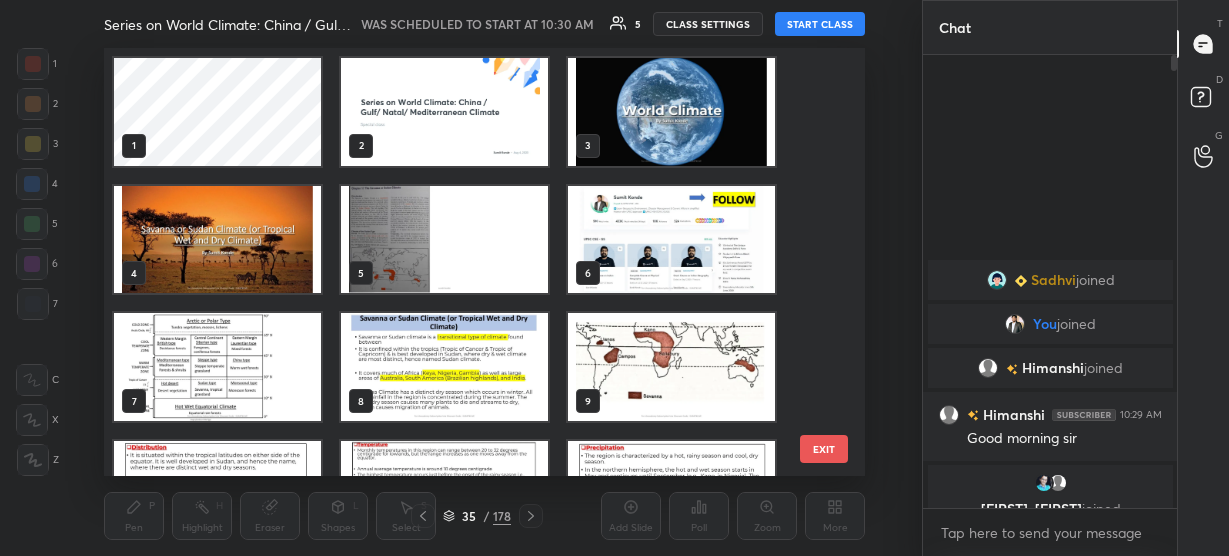 click at bounding box center [671, 112] 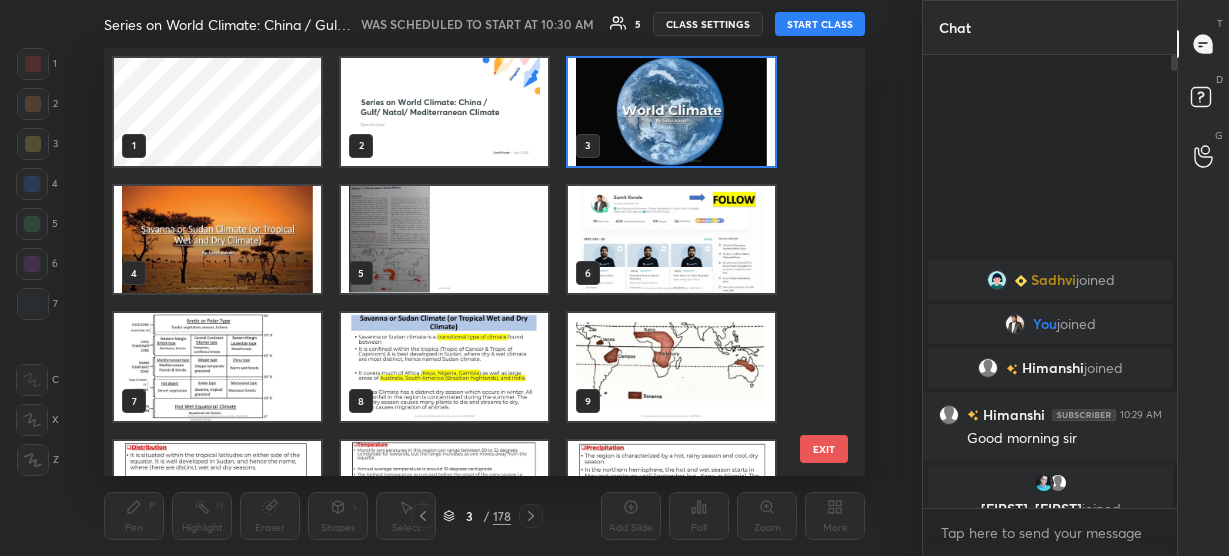 click at bounding box center (671, 112) 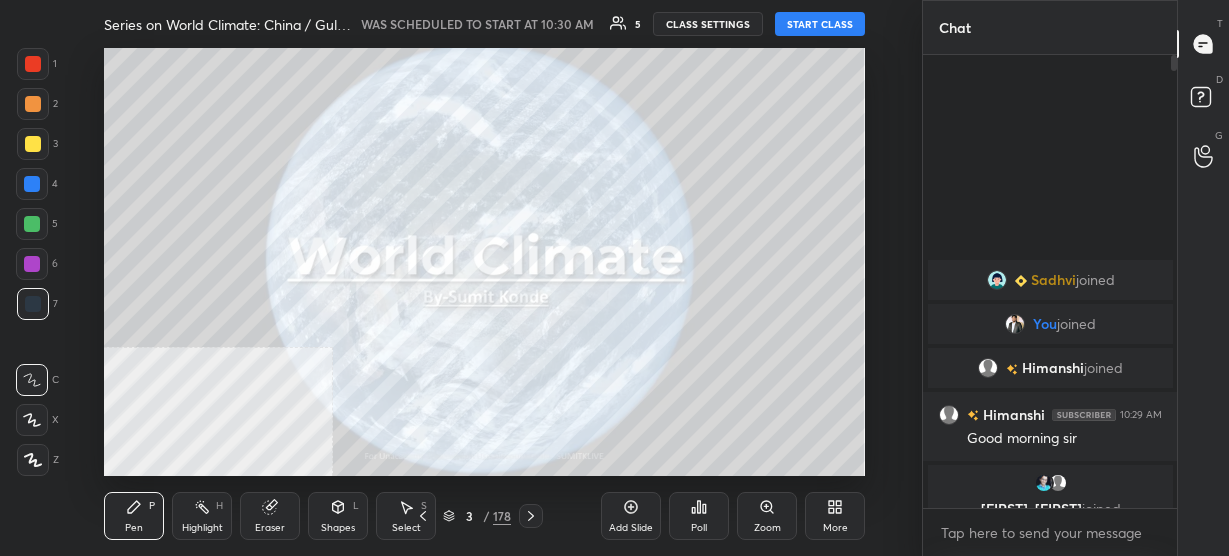 click 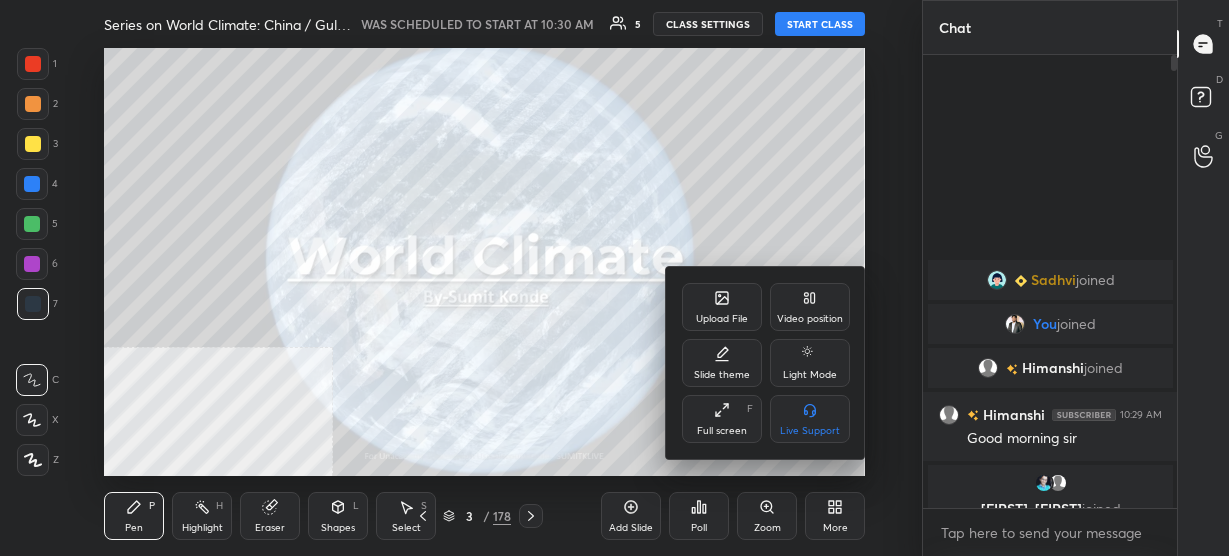 click on "Video position" at bounding box center [810, 307] 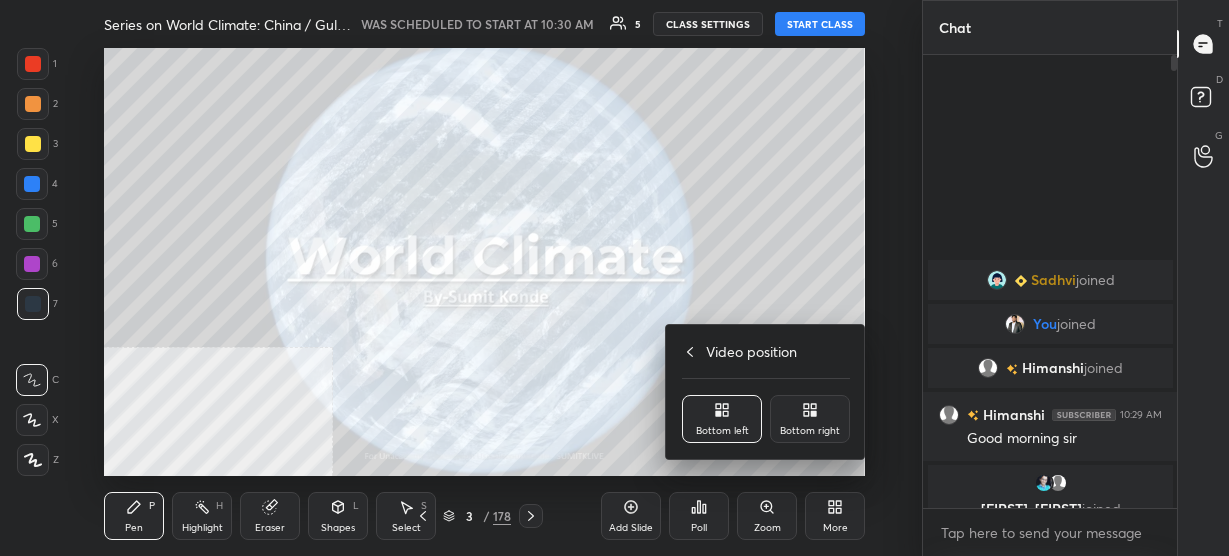 drag, startPoint x: 821, startPoint y: 411, endPoint x: 801, endPoint y: 349, distance: 65.14599 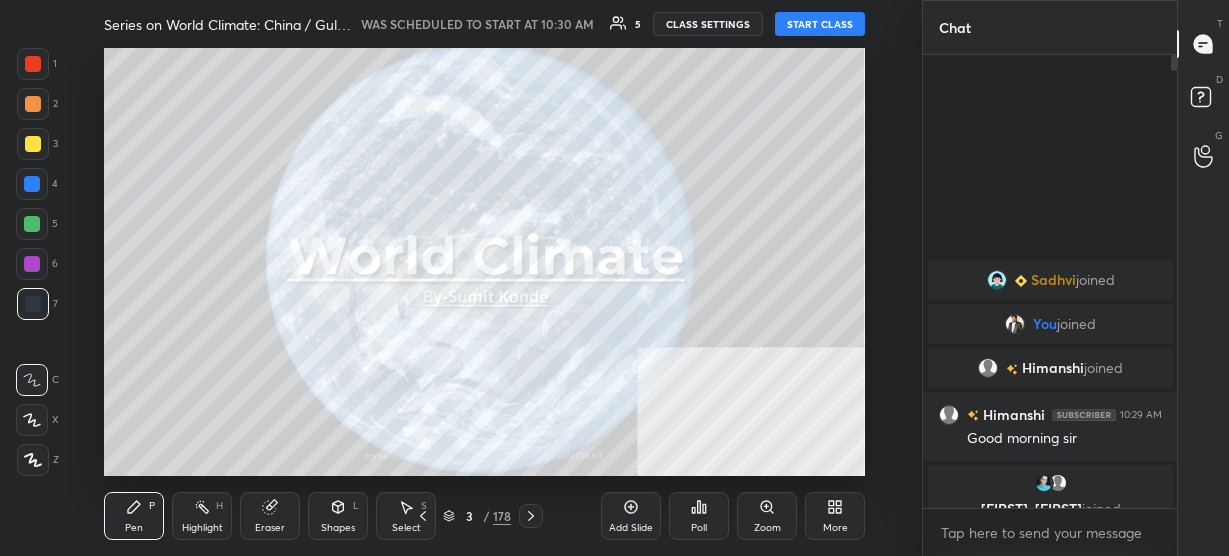 click on "More" at bounding box center [835, 516] 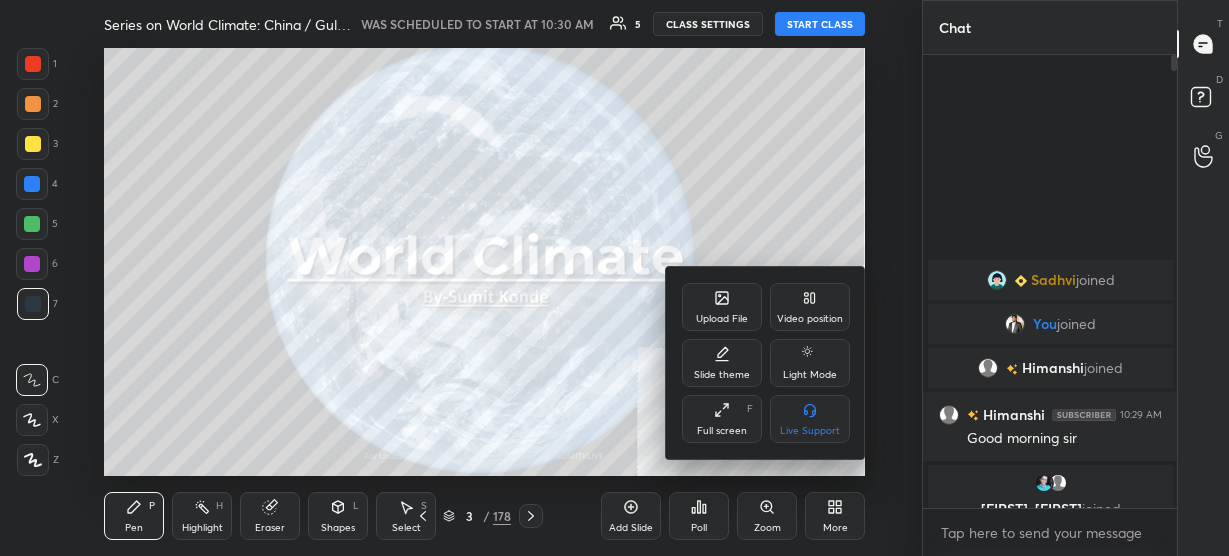 drag, startPoint x: 718, startPoint y: 424, endPoint x: 717, endPoint y: 520, distance: 96.00521 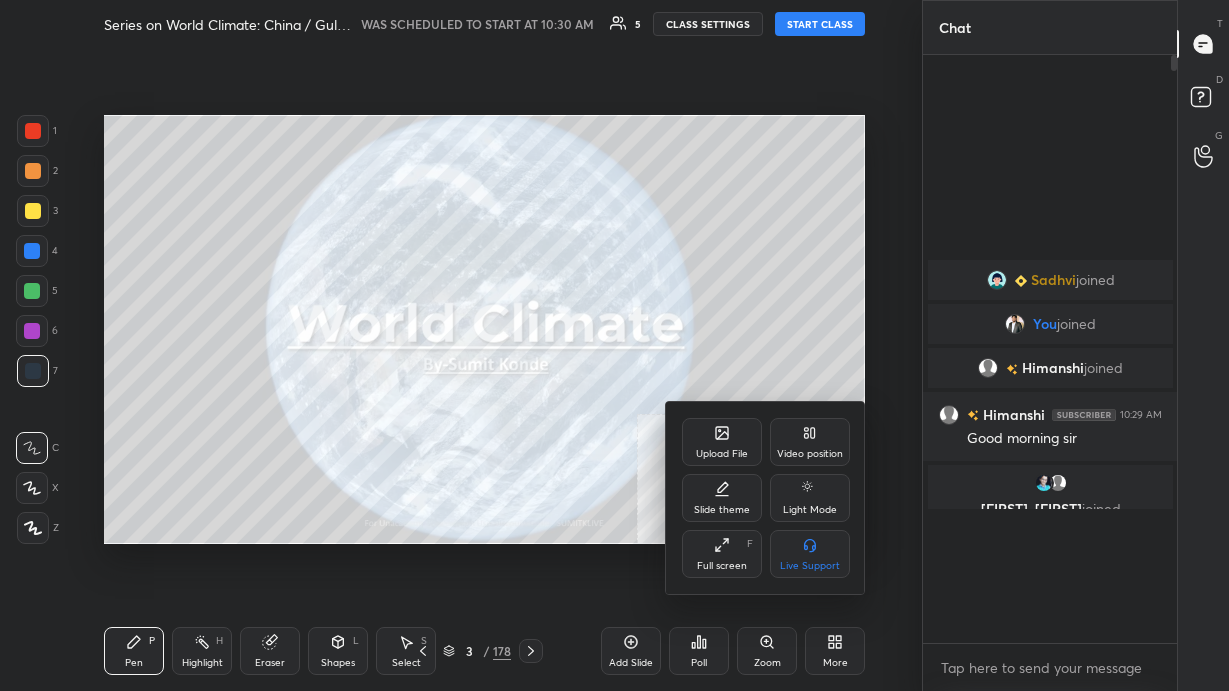 scroll, scrollTop: 99436, scrollLeft: 99158, axis: both 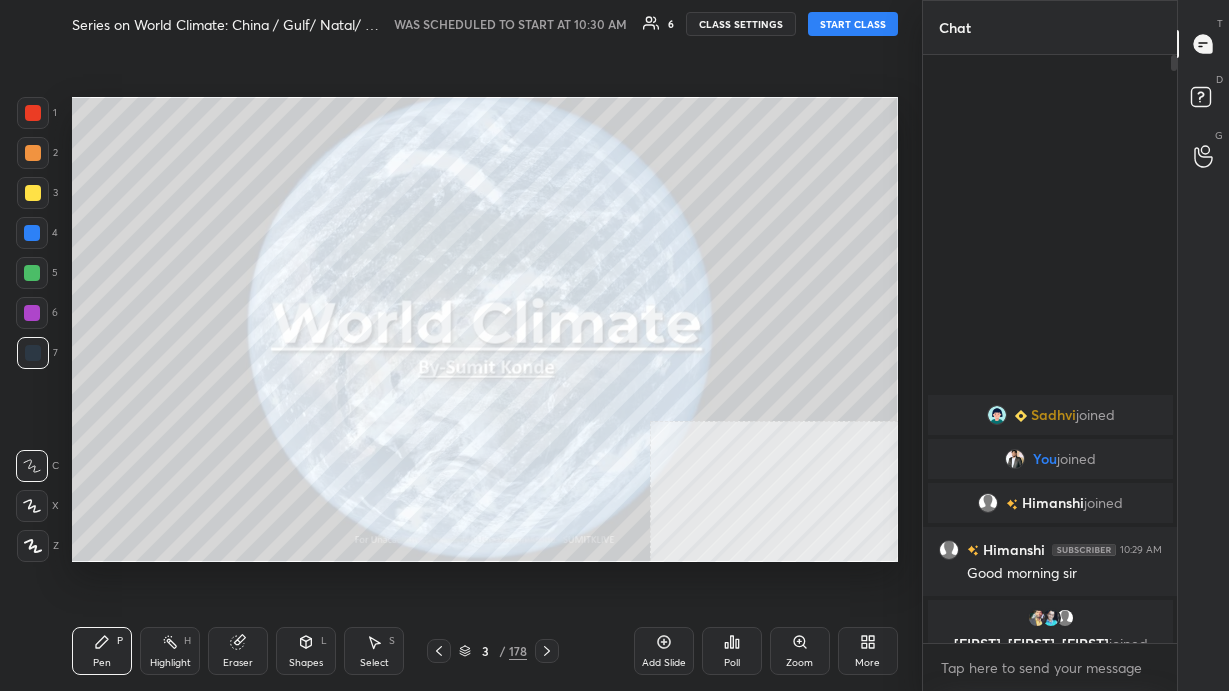 click on "START CLASS" at bounding box center (853, 24) 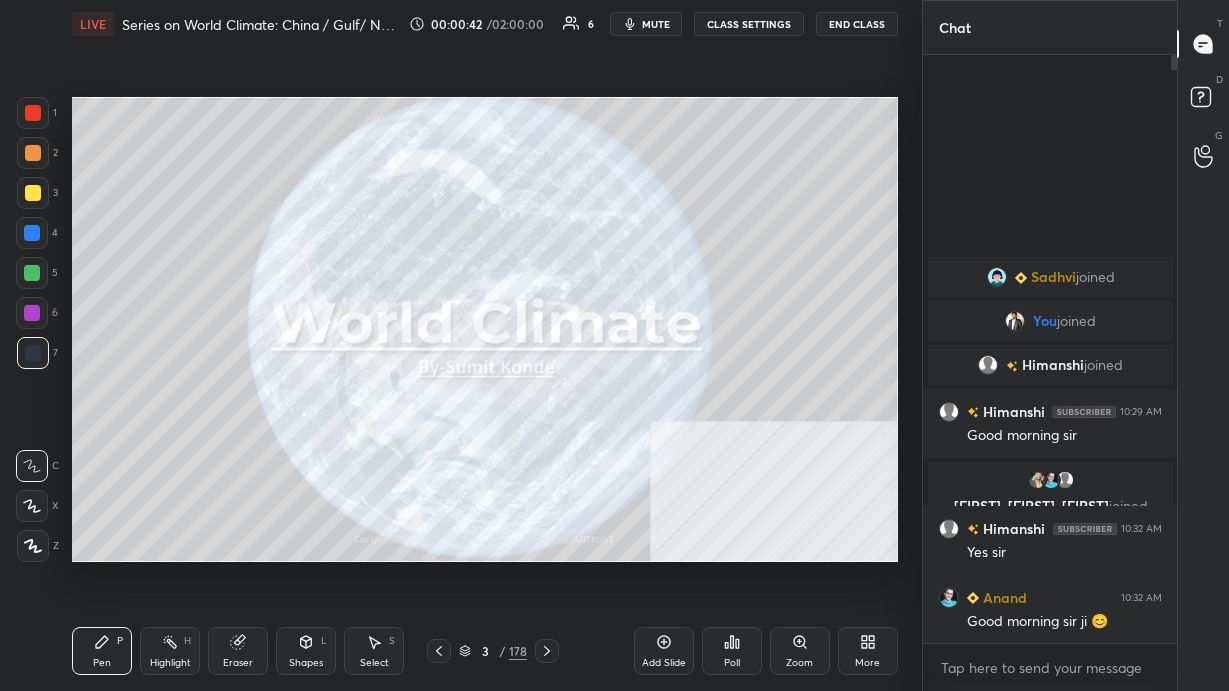 click 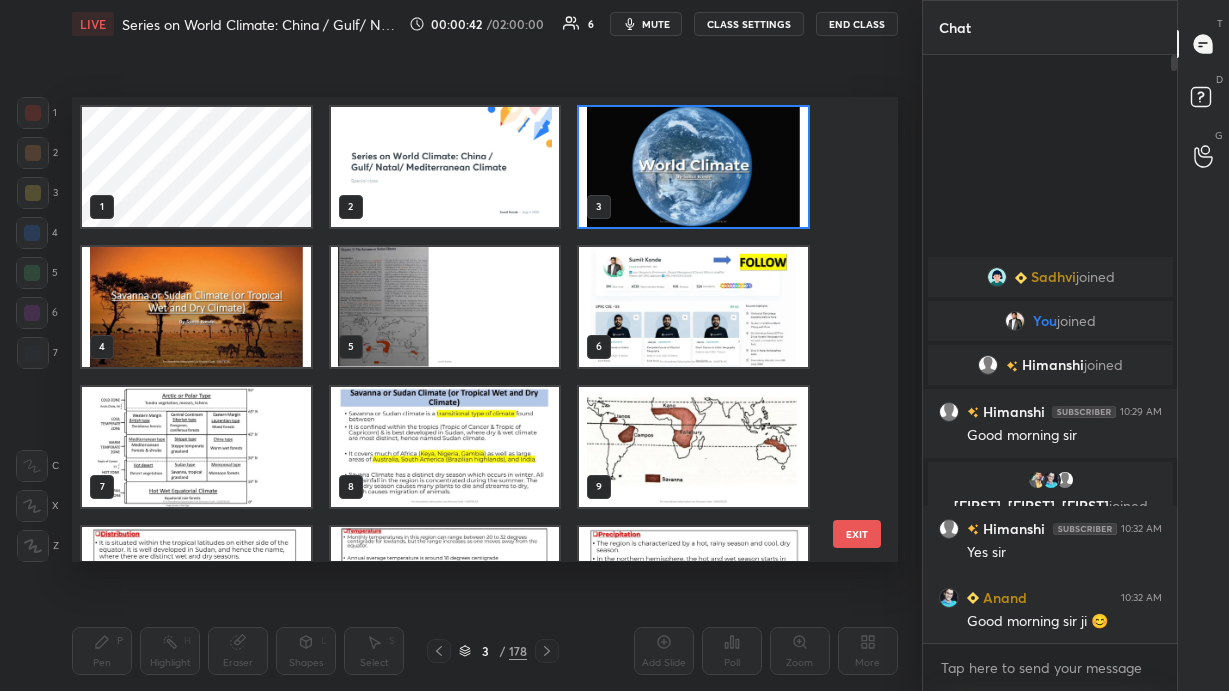 scroll, scrollTop: 6, scrollLeft: 10, axis: both 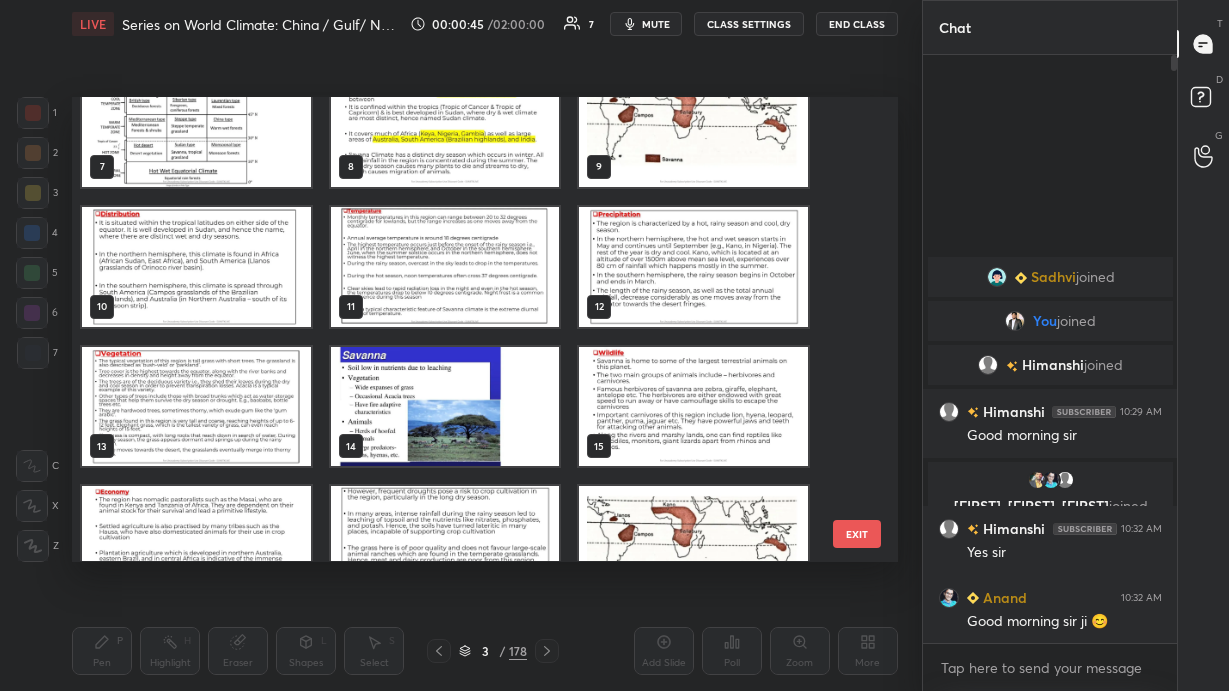 click at bounding box center (196, 127) 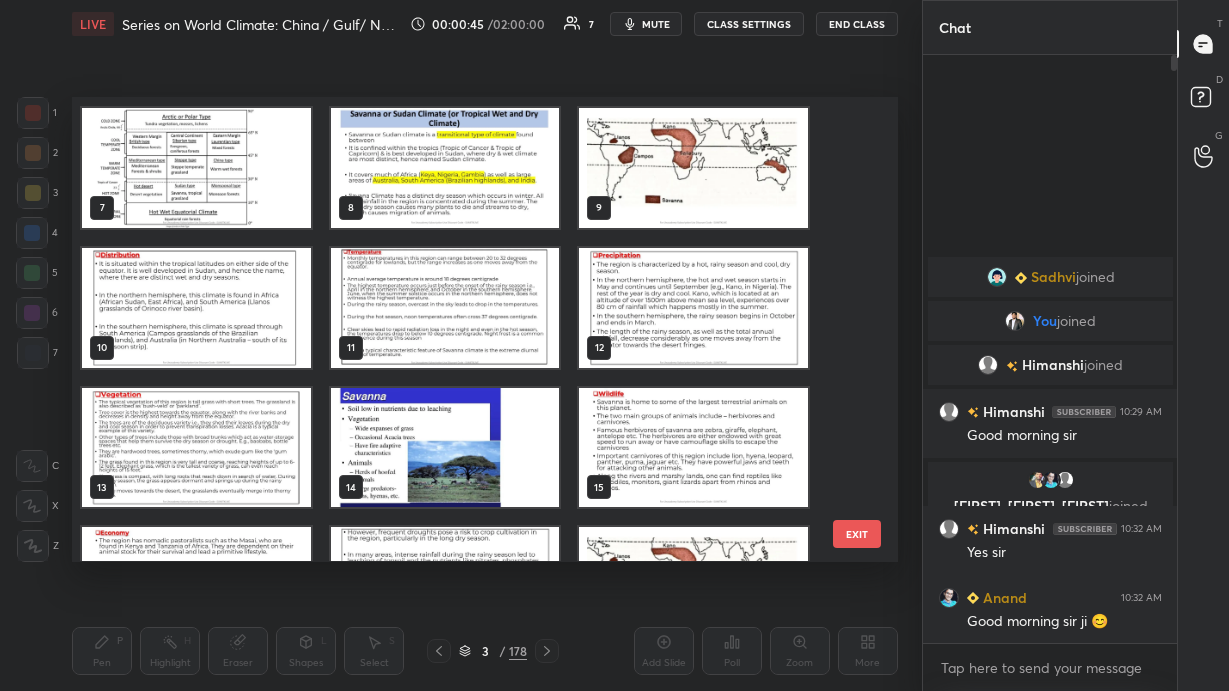 click on "7 8 9 10 11 12 13 14 15 16 17 18 19 20 21" at bounding box center [467, 329] 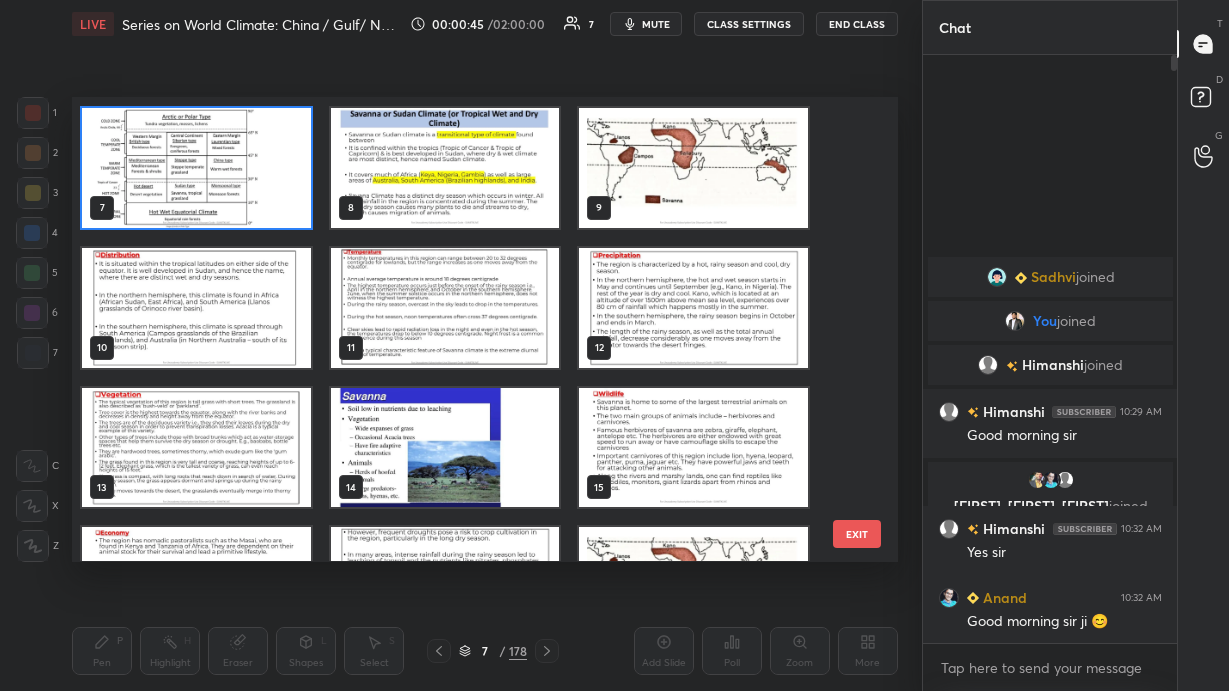 click at bounding box center [196, 168] 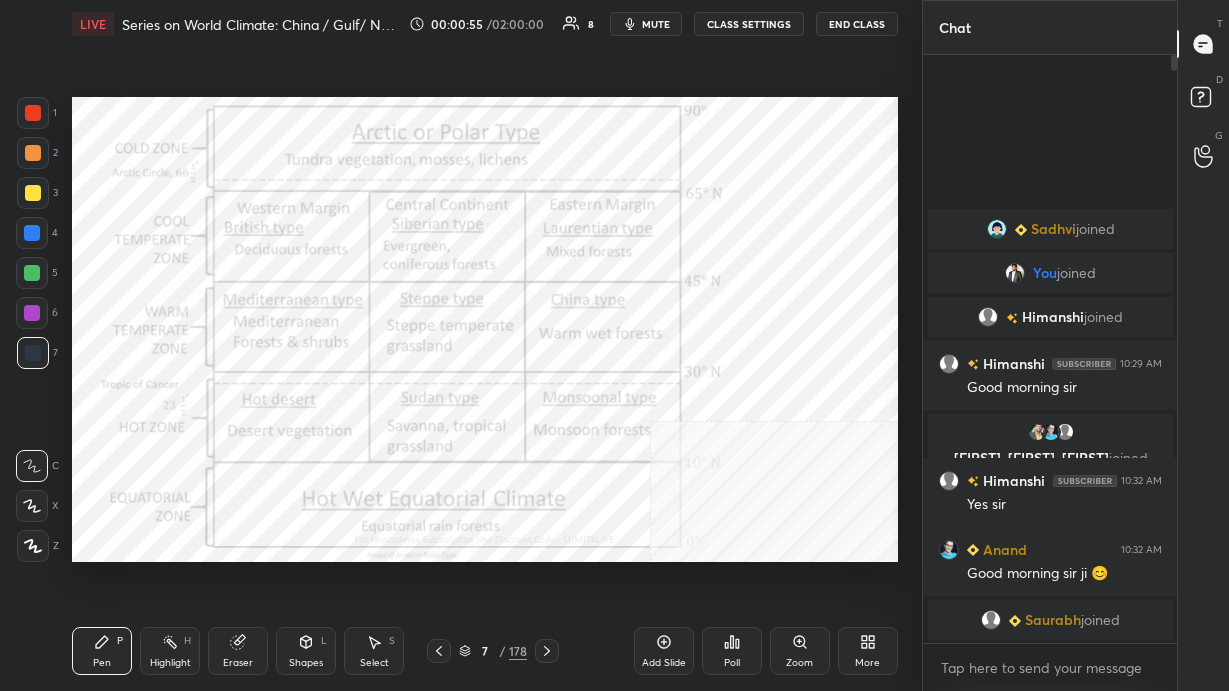 click at bounding box center (33, 113) 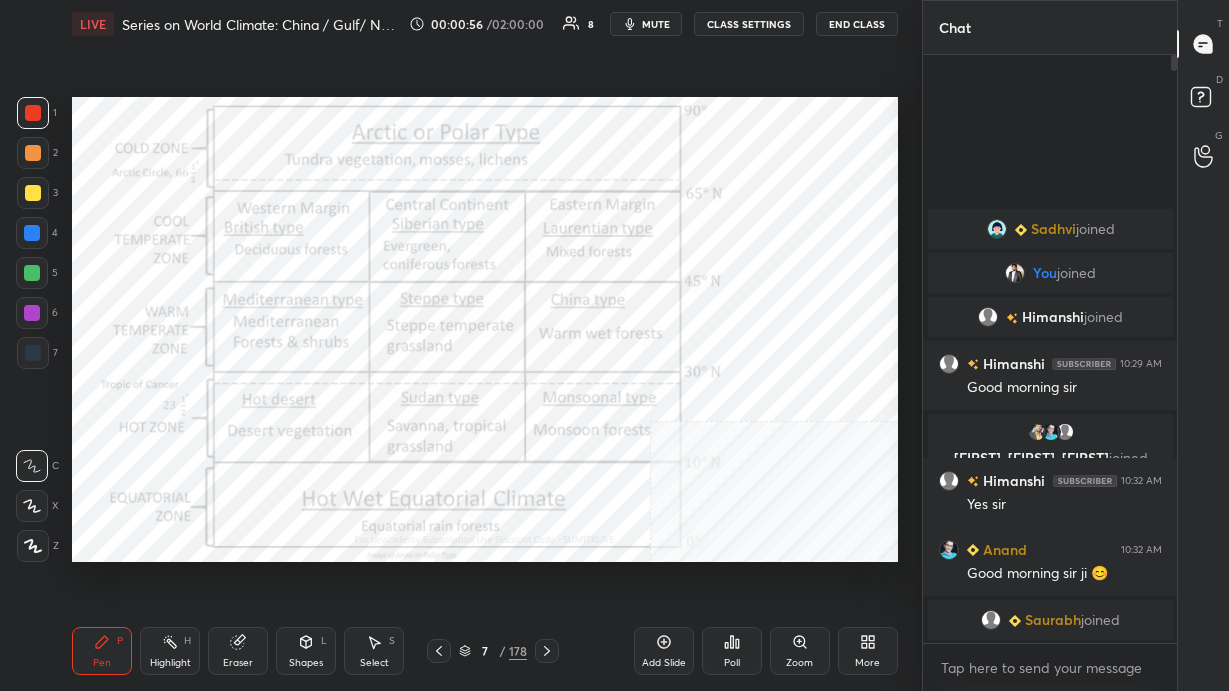 click 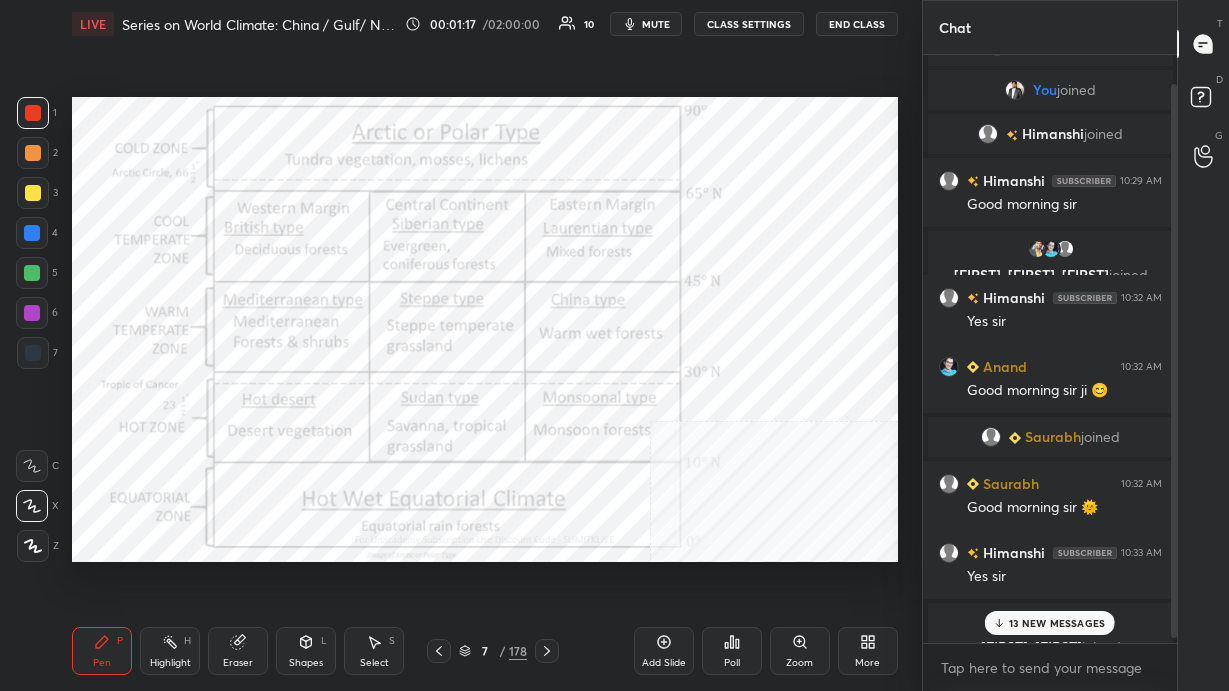 scroll, scrollTop: 36, scrollLeft: 0, axis: vertical 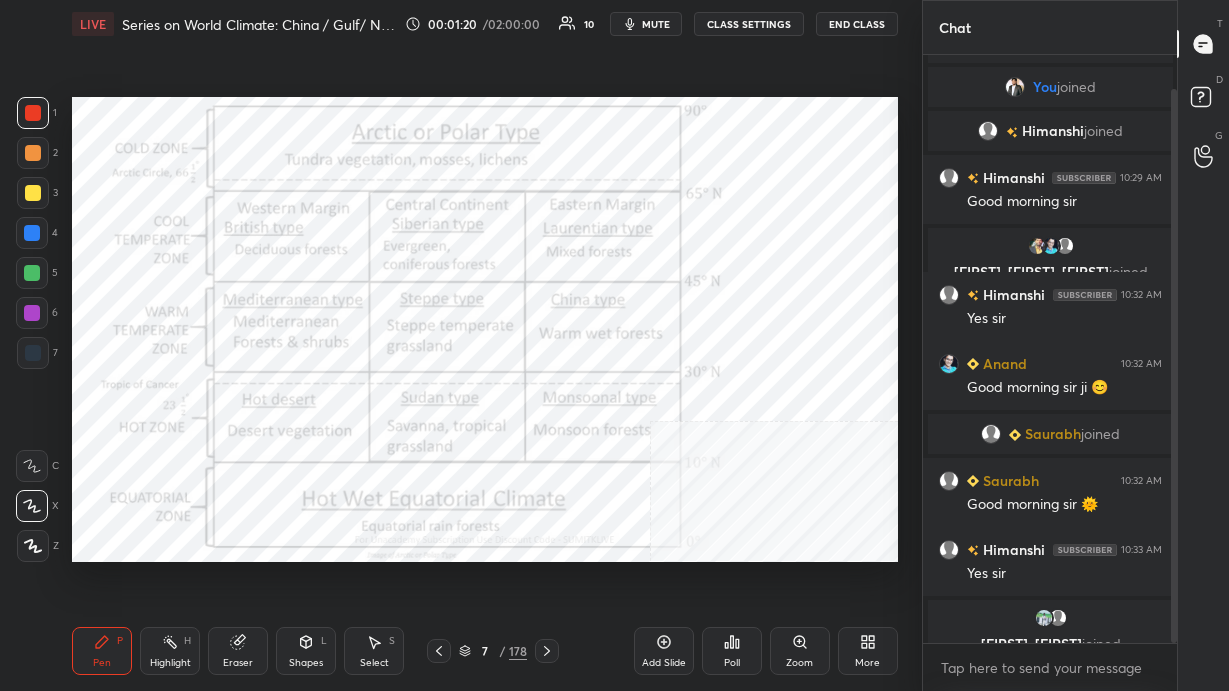 click 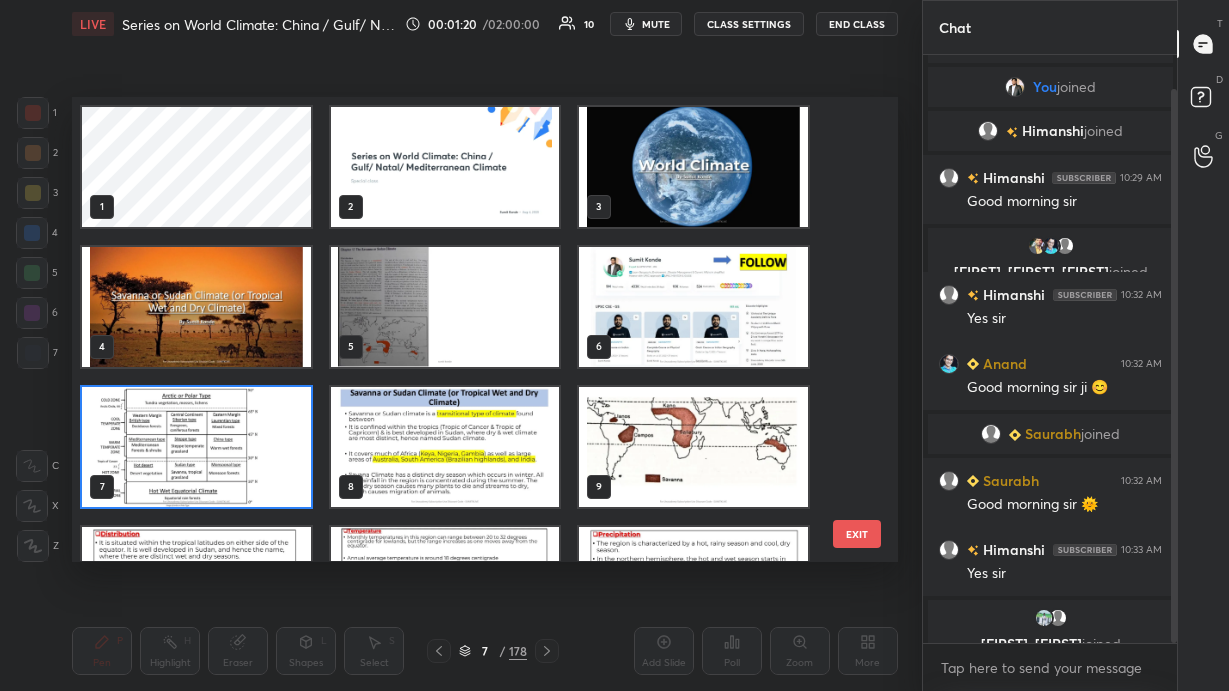 scroll, scrollTop: 6, scrollLeft: 10, axis: both 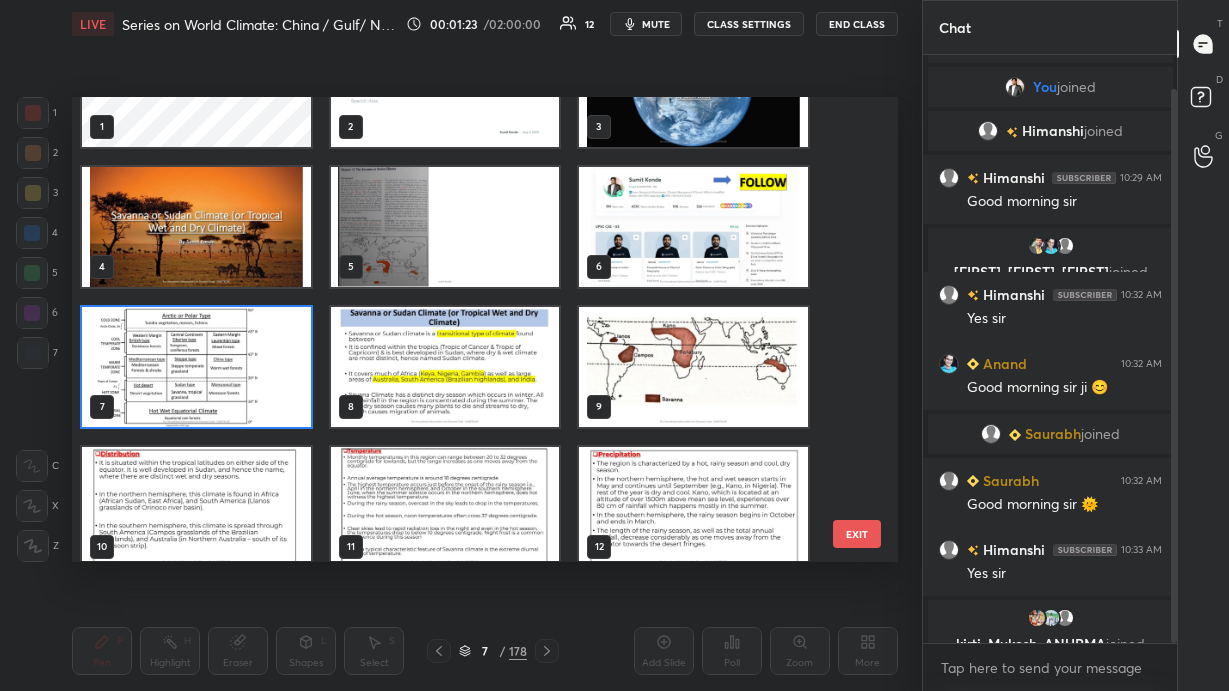 click at bounding box center (196, 227) 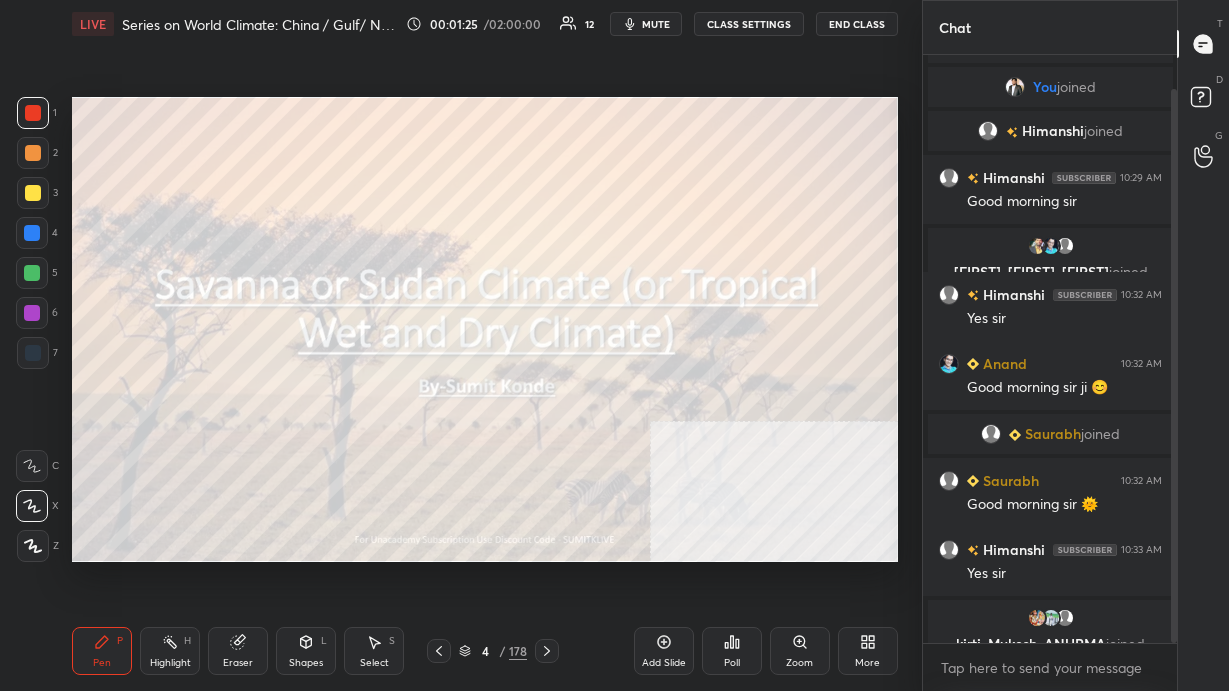 drag, startPoint x: 467, startPoint y: 656, endPoint x: 467, endPoint y: 644, distance: 12 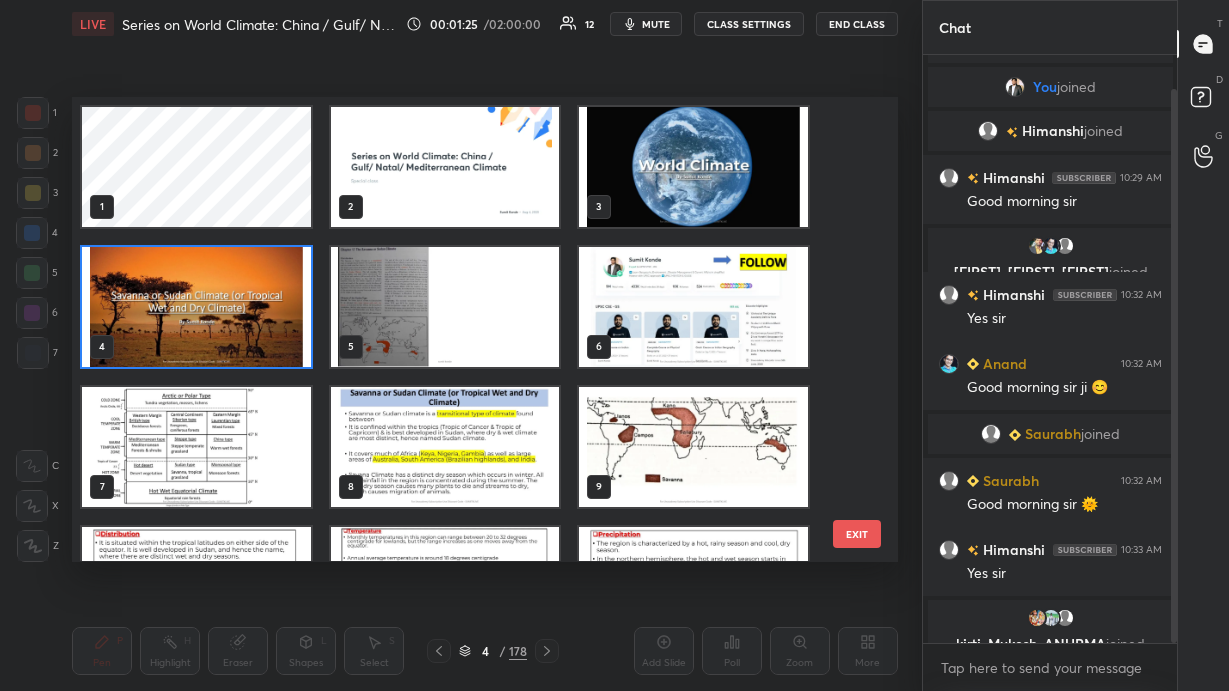 scroll, scrollTop: 6, scrollLeft: 10, axis: both 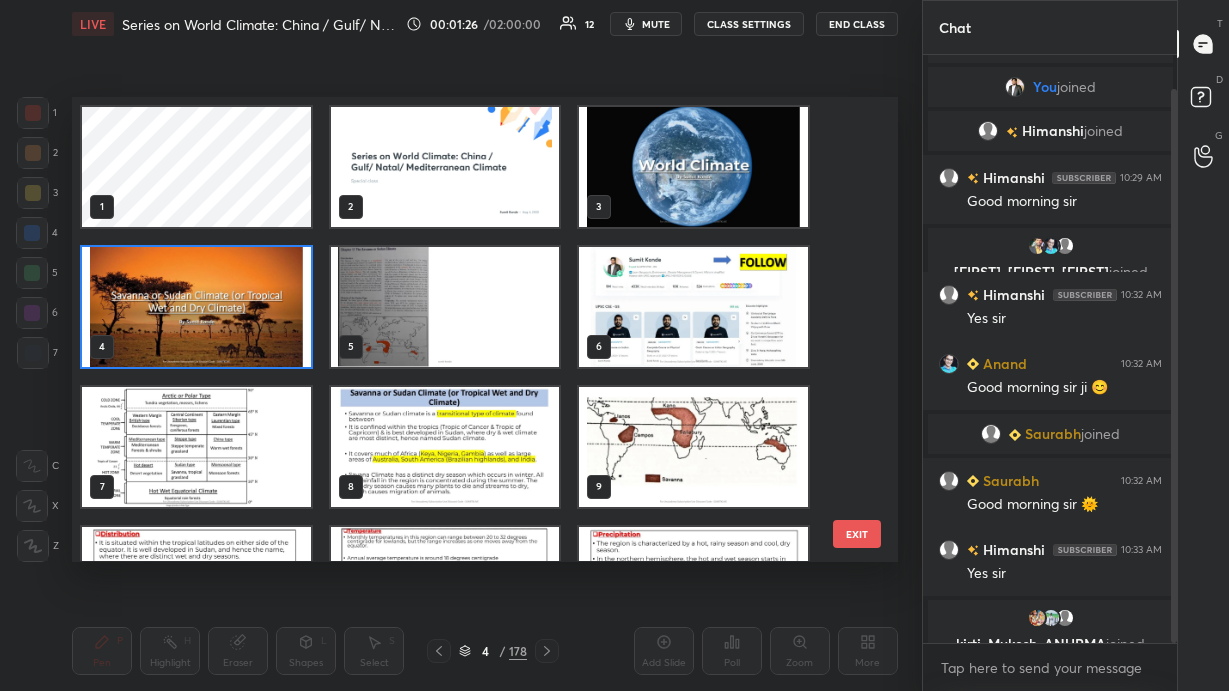 click at bounding box center (196, 447) 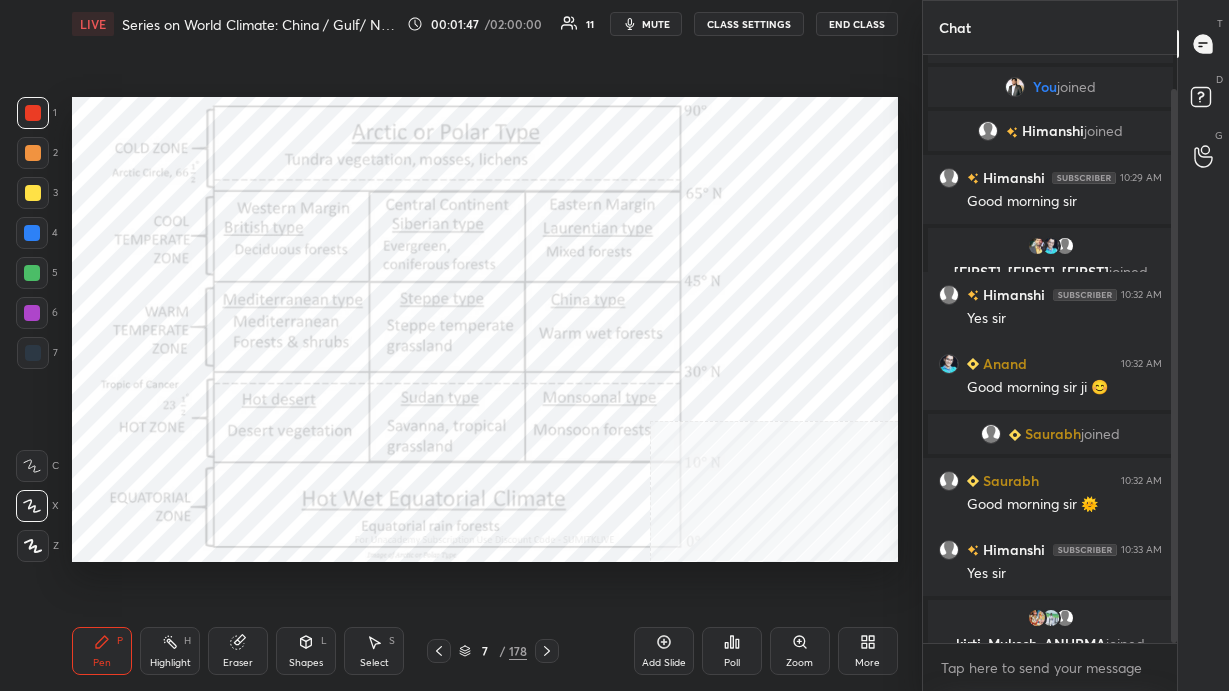 drag, startPoint x: 466, startPoint y: 649, endPoint x: 492, endPoint y: 621, distance: 38.209946 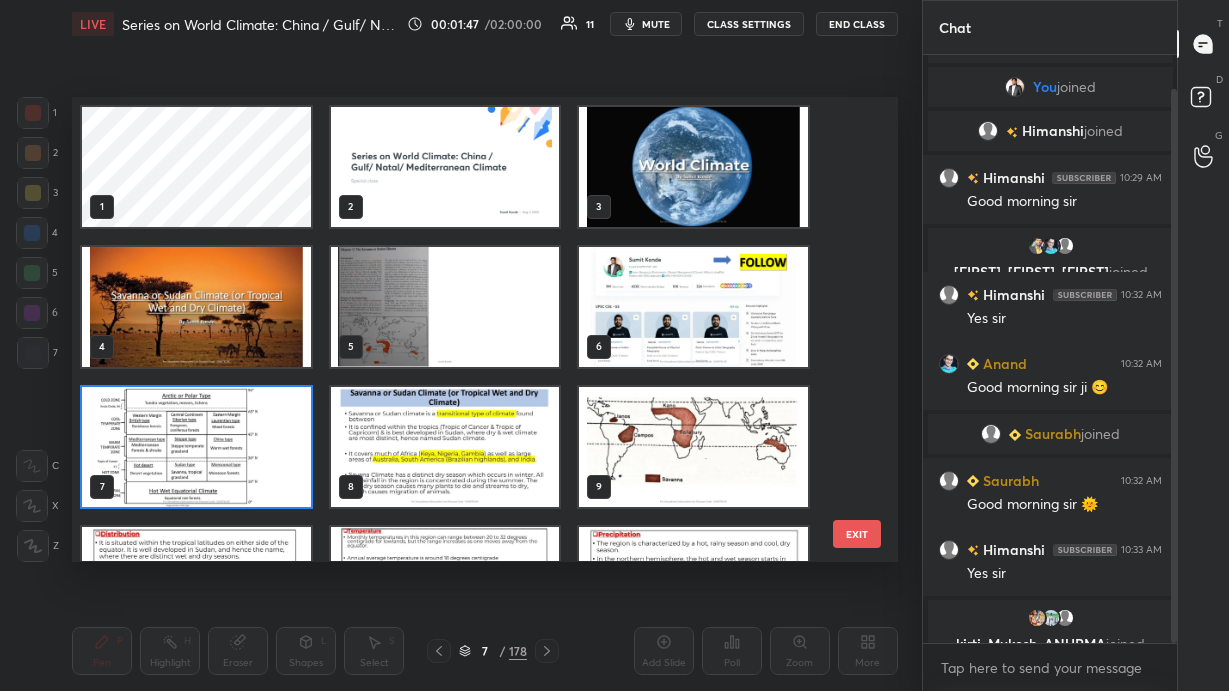scroll, scrollTop: 6, scrollLeft: 10, axis: both 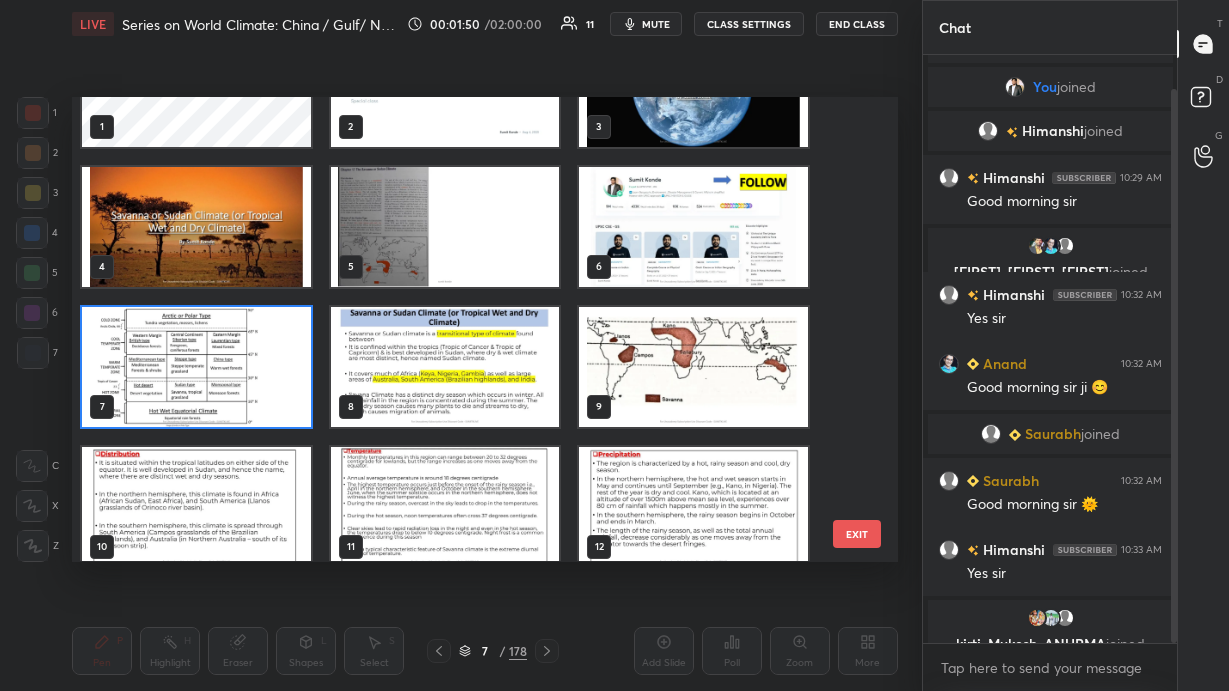 click at bounding box center [693, 227] 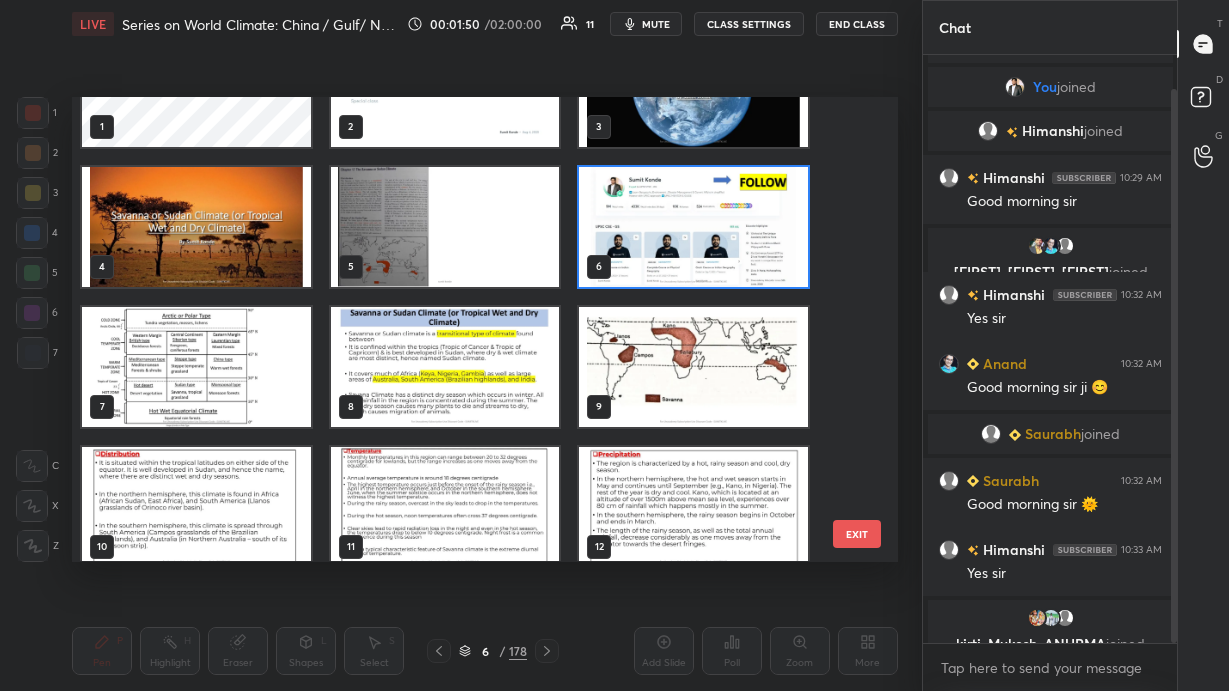click at bounding box center [693, 227] 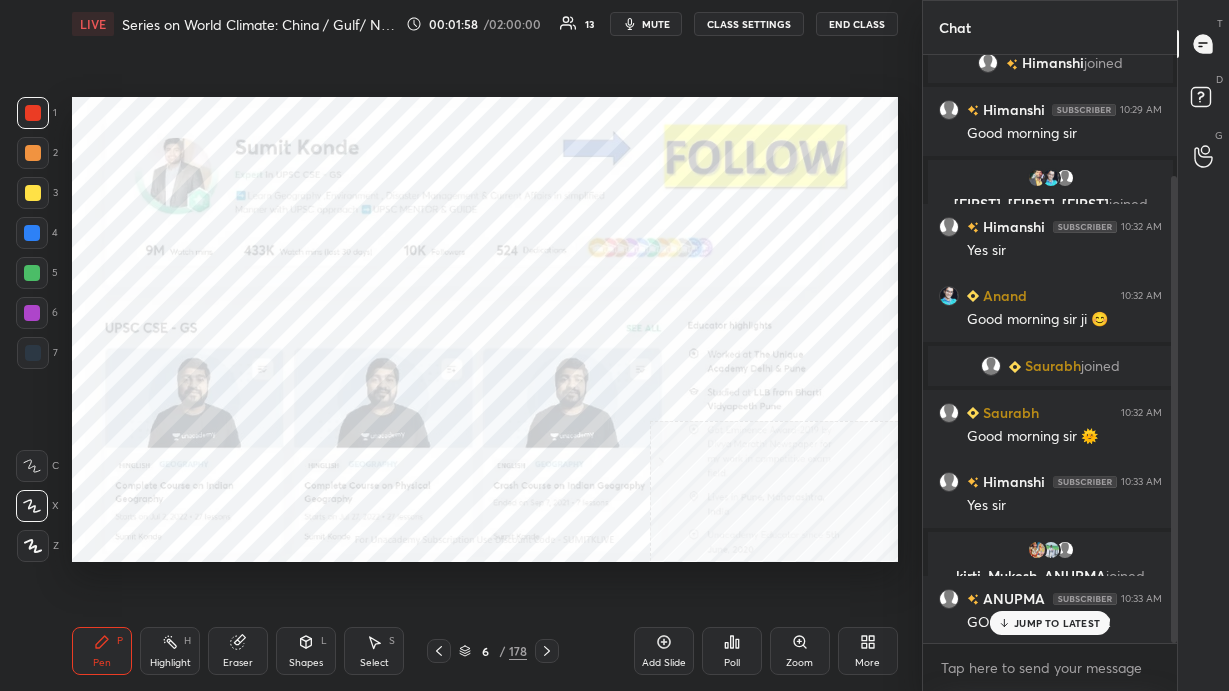 scroll, scrollTop: 152, scrollLeft: 0, axis: vertical 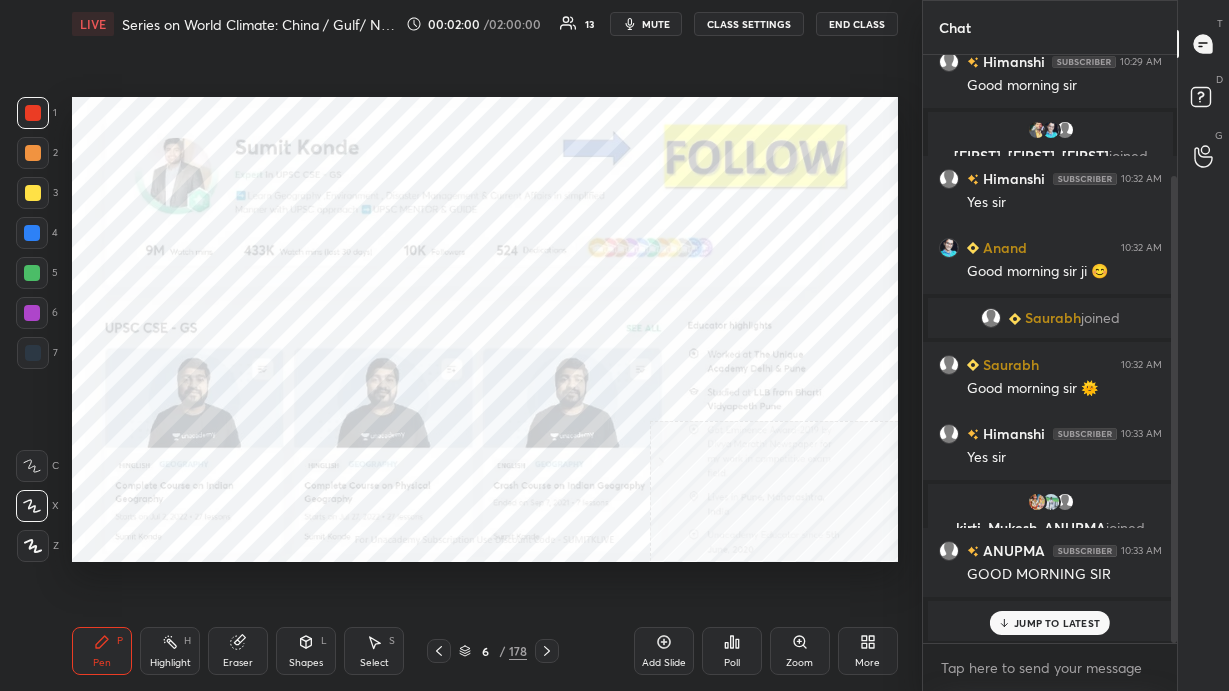 click 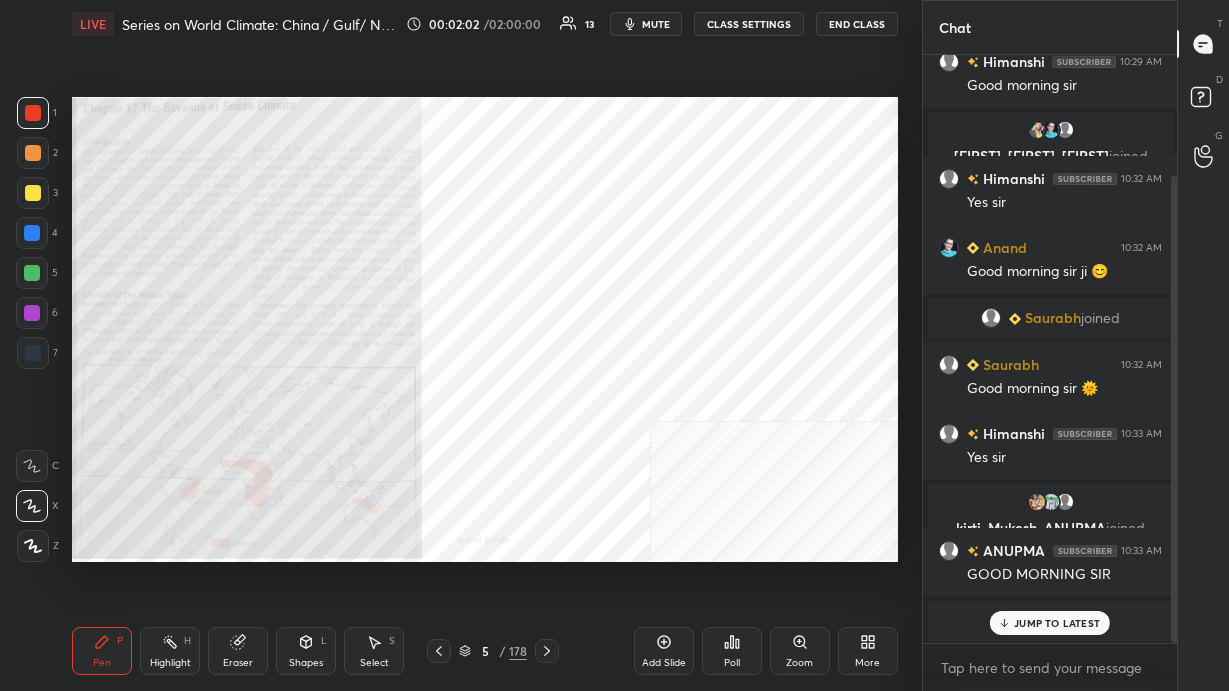 click on "JUMP TO LATEST" at bounding box center (1057, 623) 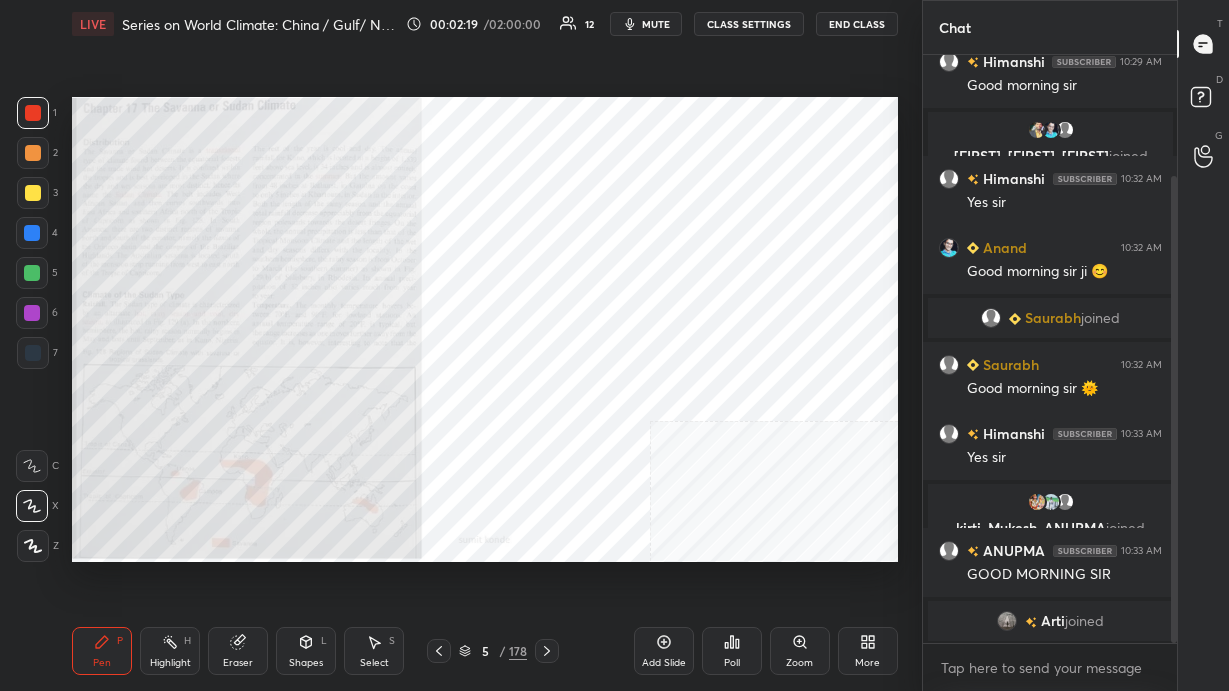 scroll, scrollTop: 225, scrollLeft: 0, axis: vertical 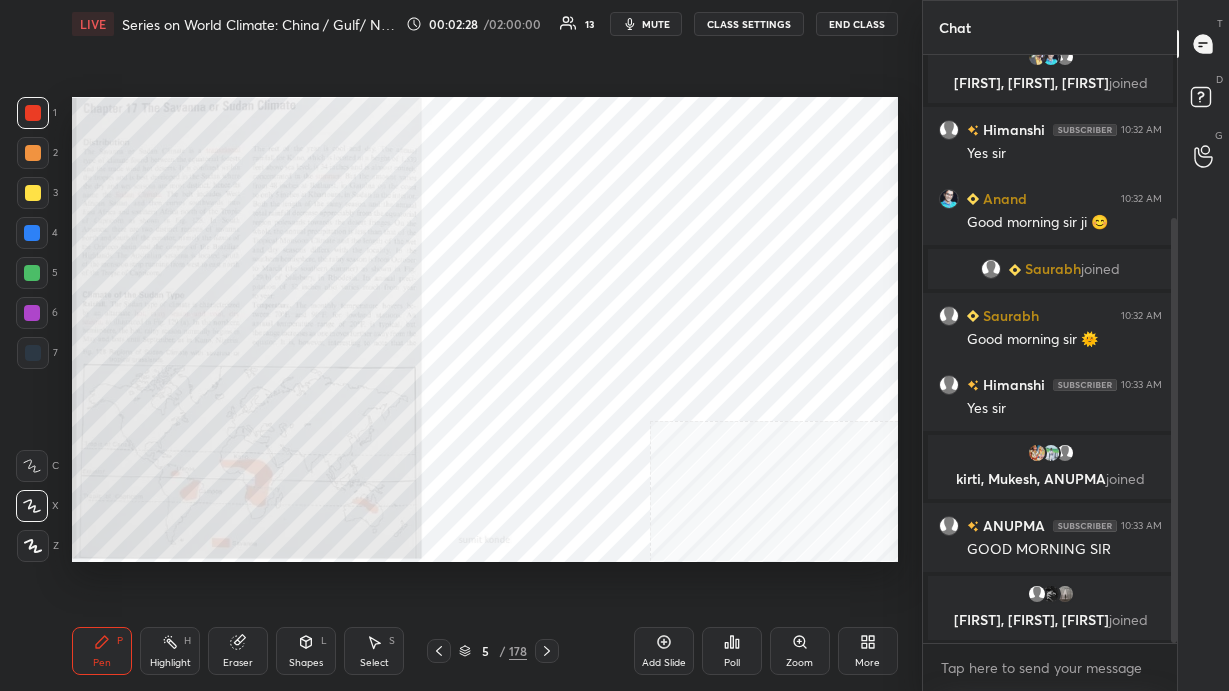 click on "5" at bounding box center (485, 651) 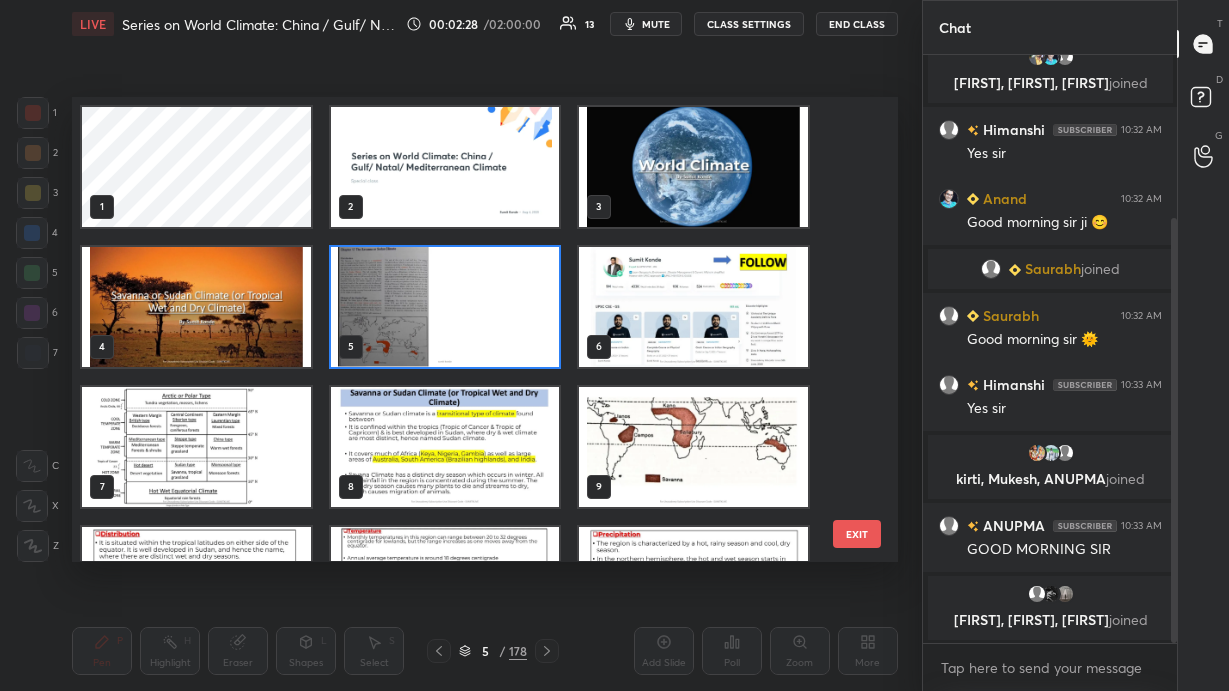 scroll, scrollTop: 6, scrollLeft: 10, axis: both 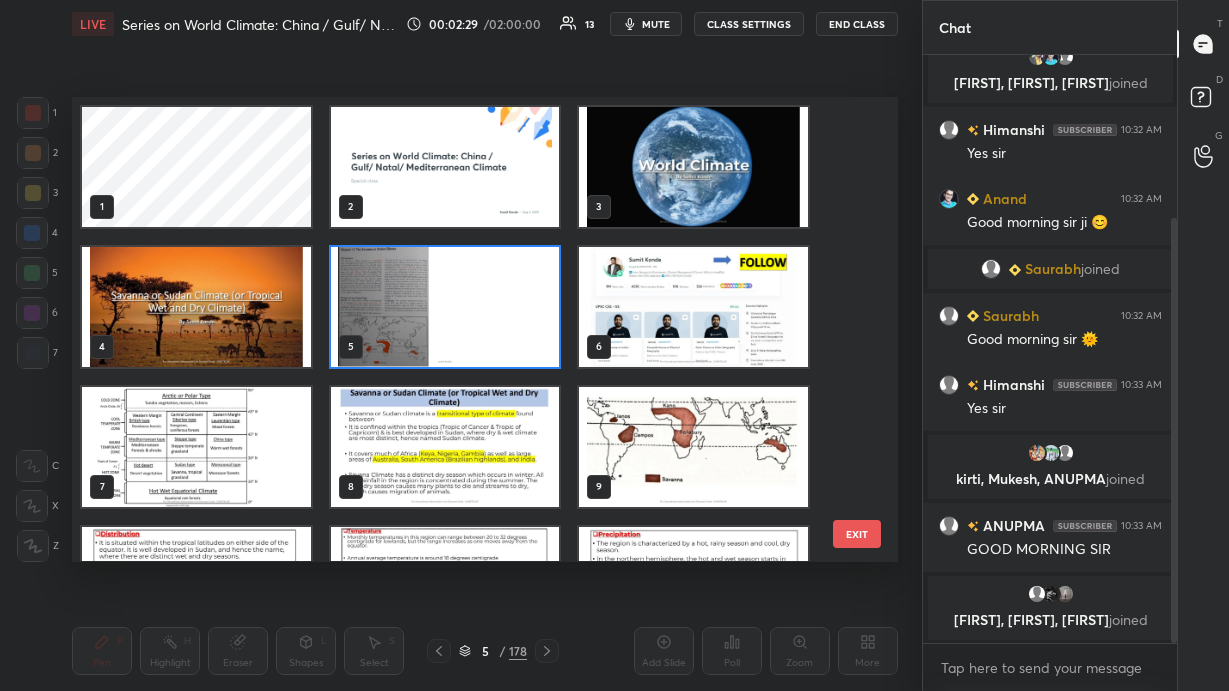 click at bounding box center (196, 307) 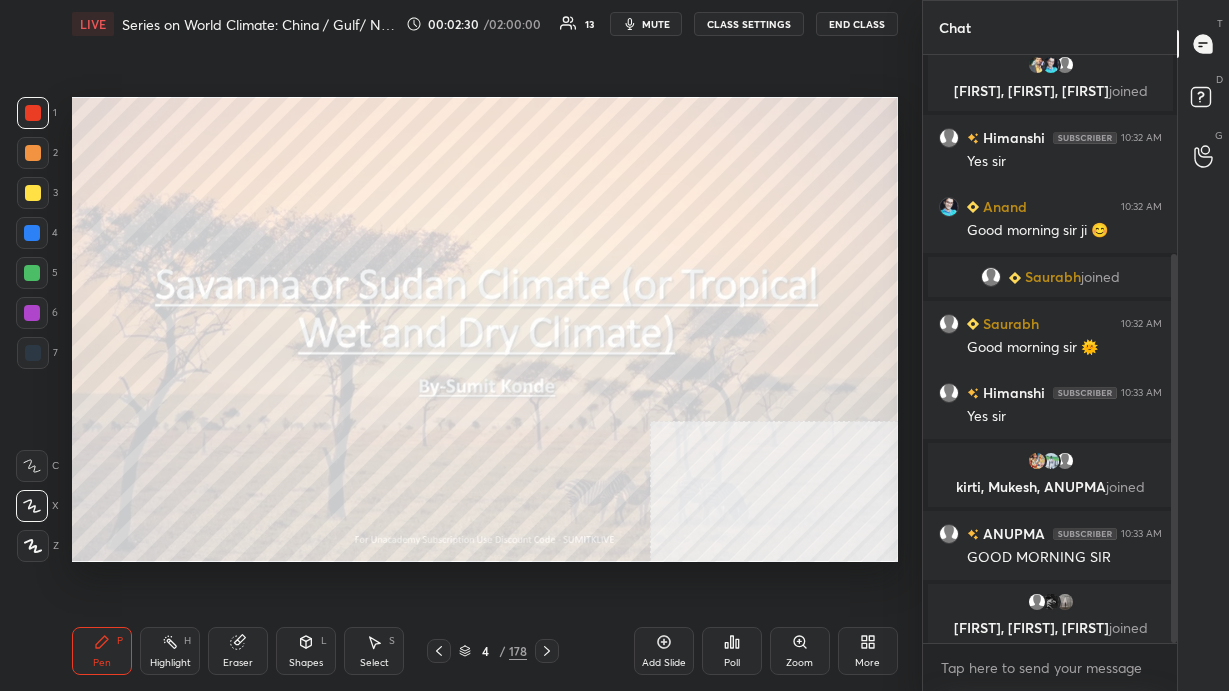 scroll, scrollTop: 302, scrollLeft: 0, axis: vertical 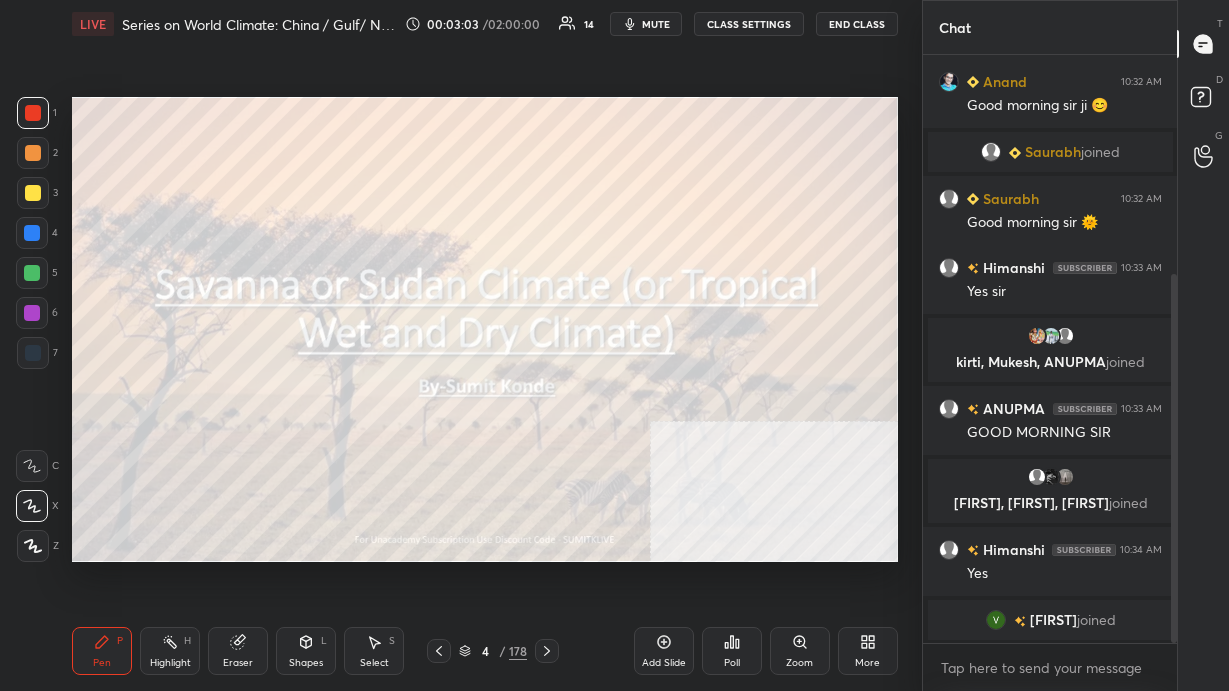 click 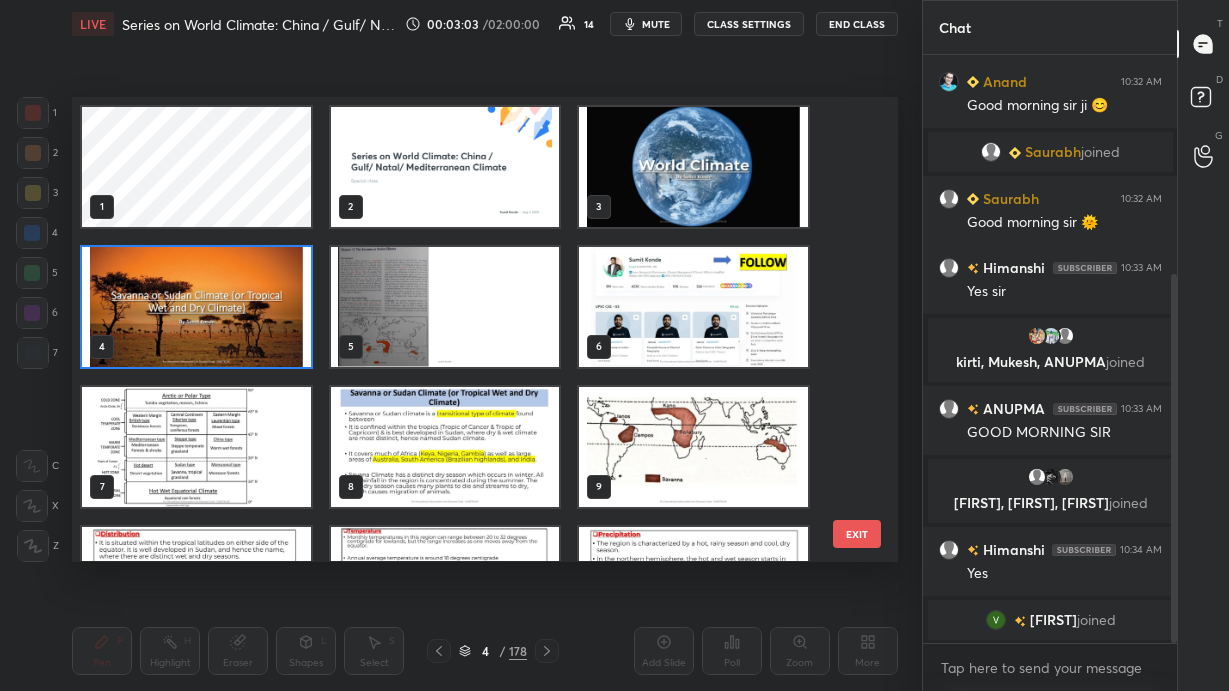 scroll, scrollTop: 6, scrollLeft: 10, axis: both 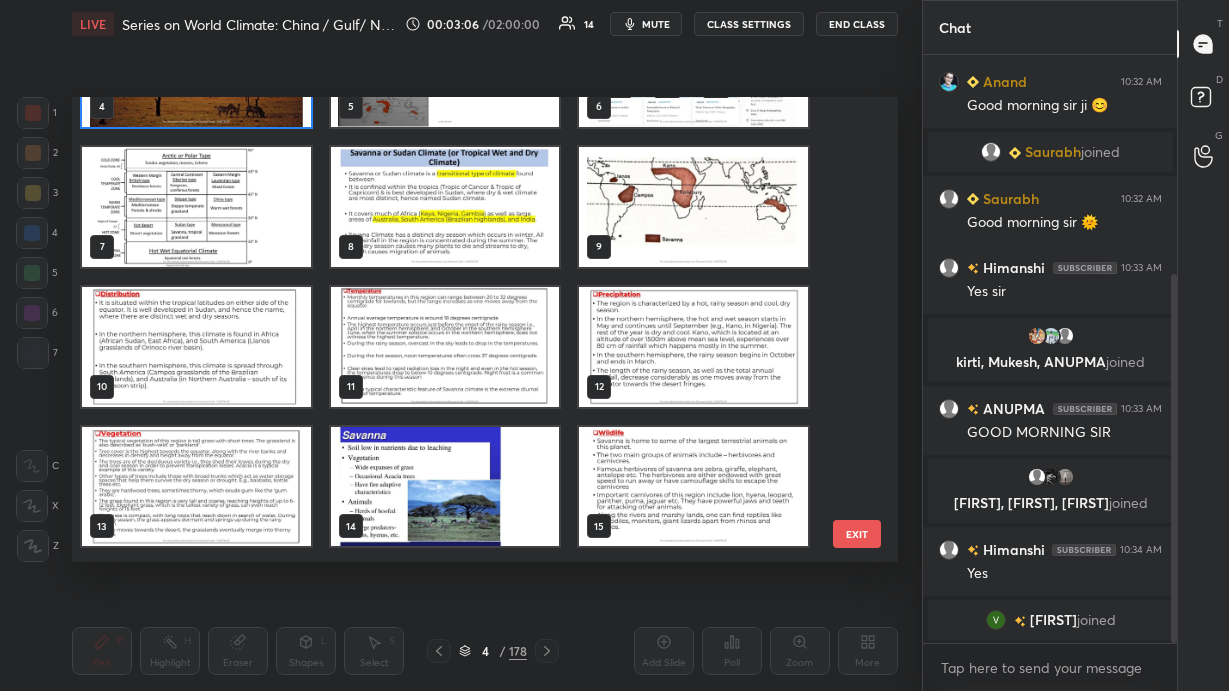 click at bounding box center [693, 207] 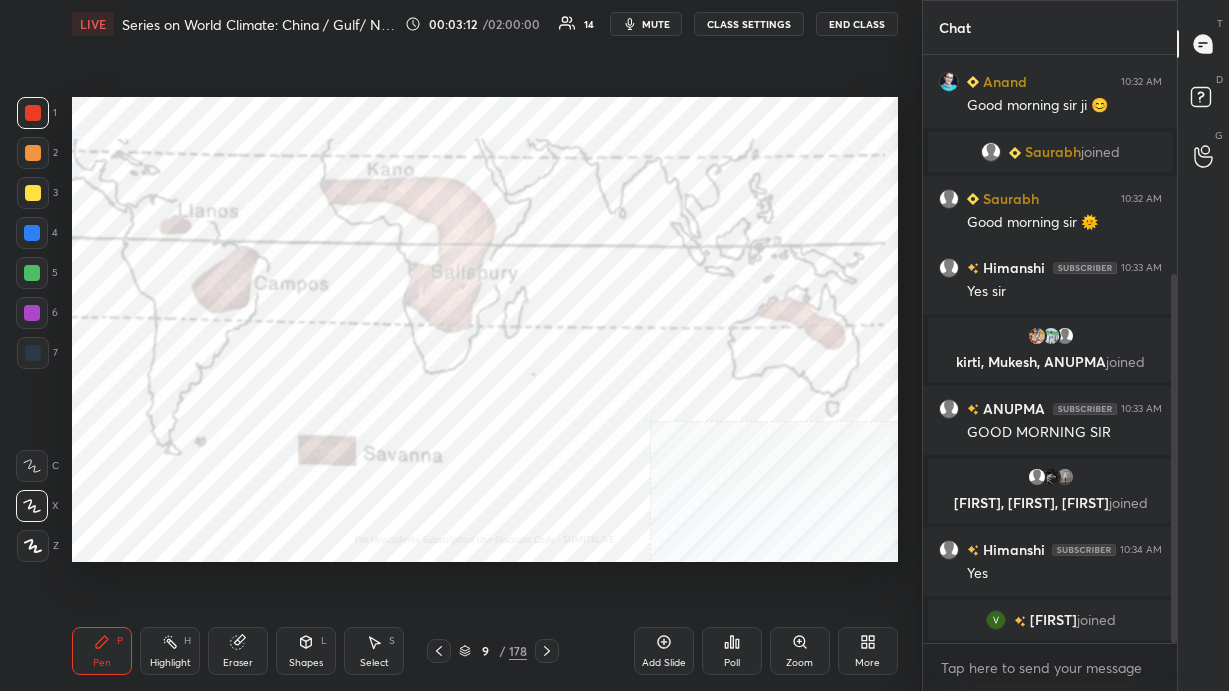 scroll, scrollTop: 428, scrollLeft: 0, axis: vertical 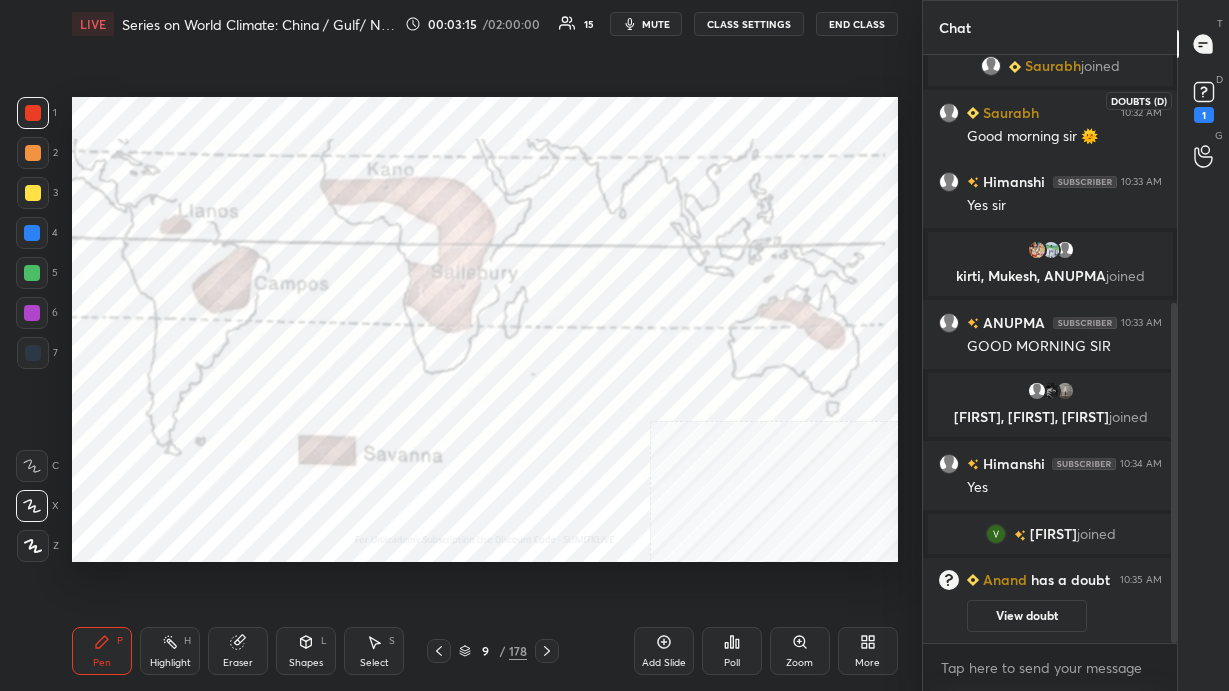 click 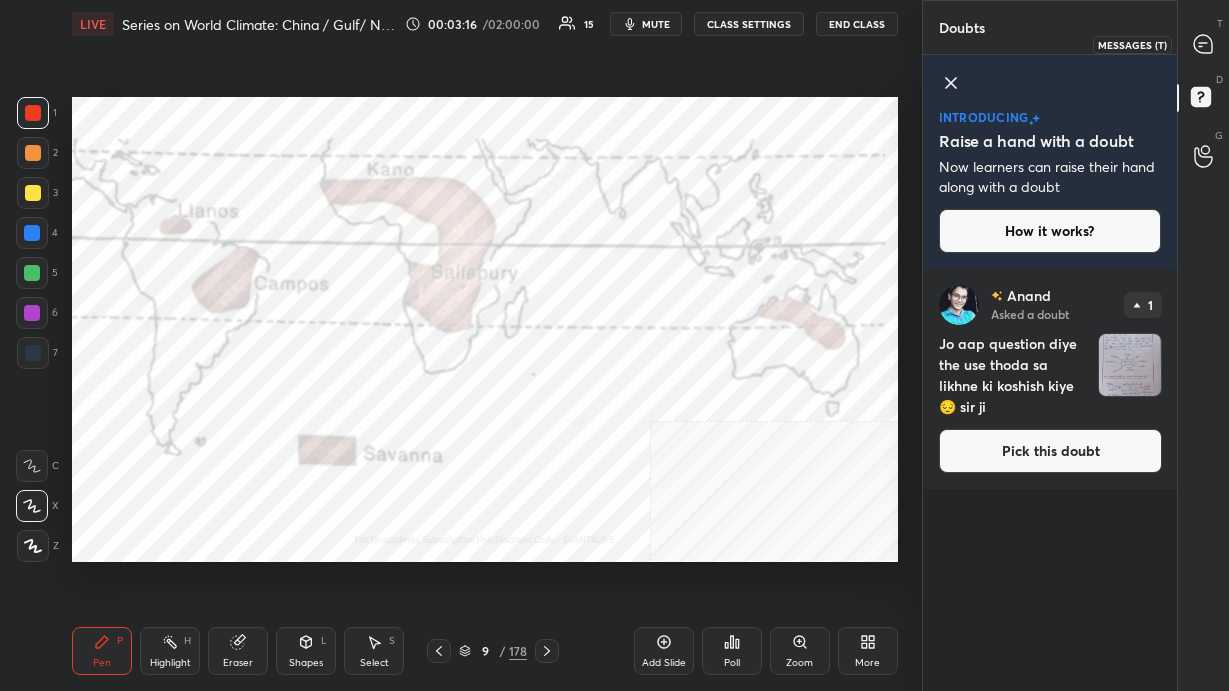 click 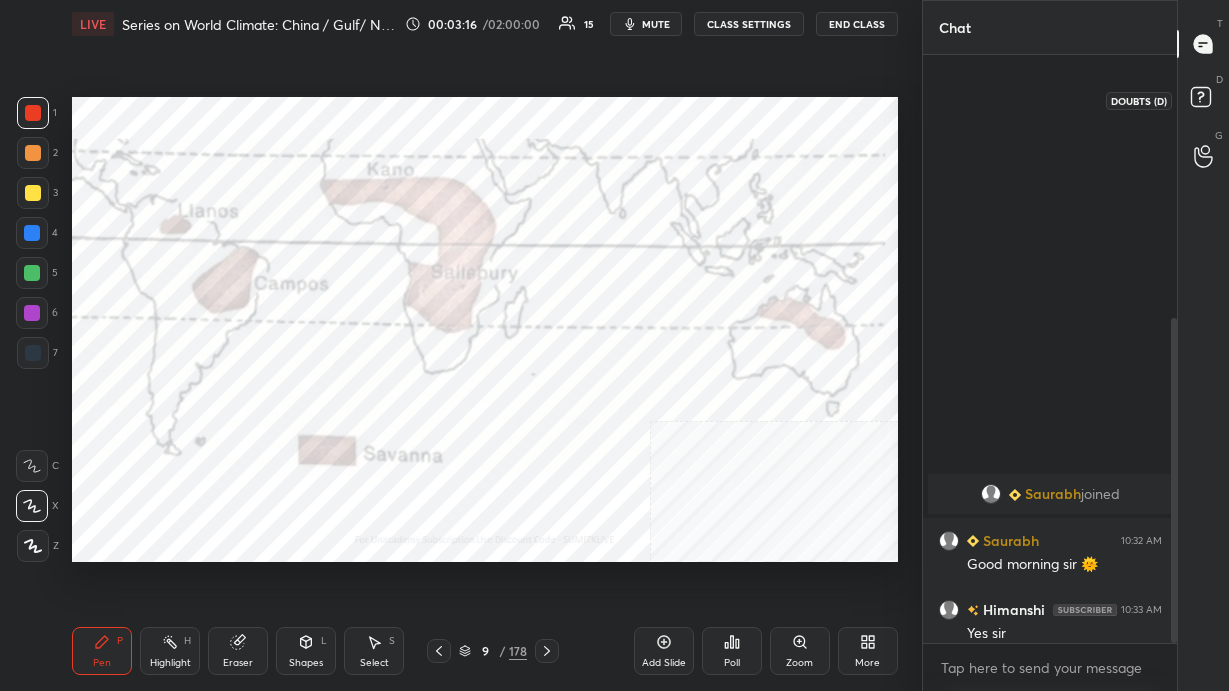 scroll, scrollTop: 476, scrollLeft: 0, axis: vertical 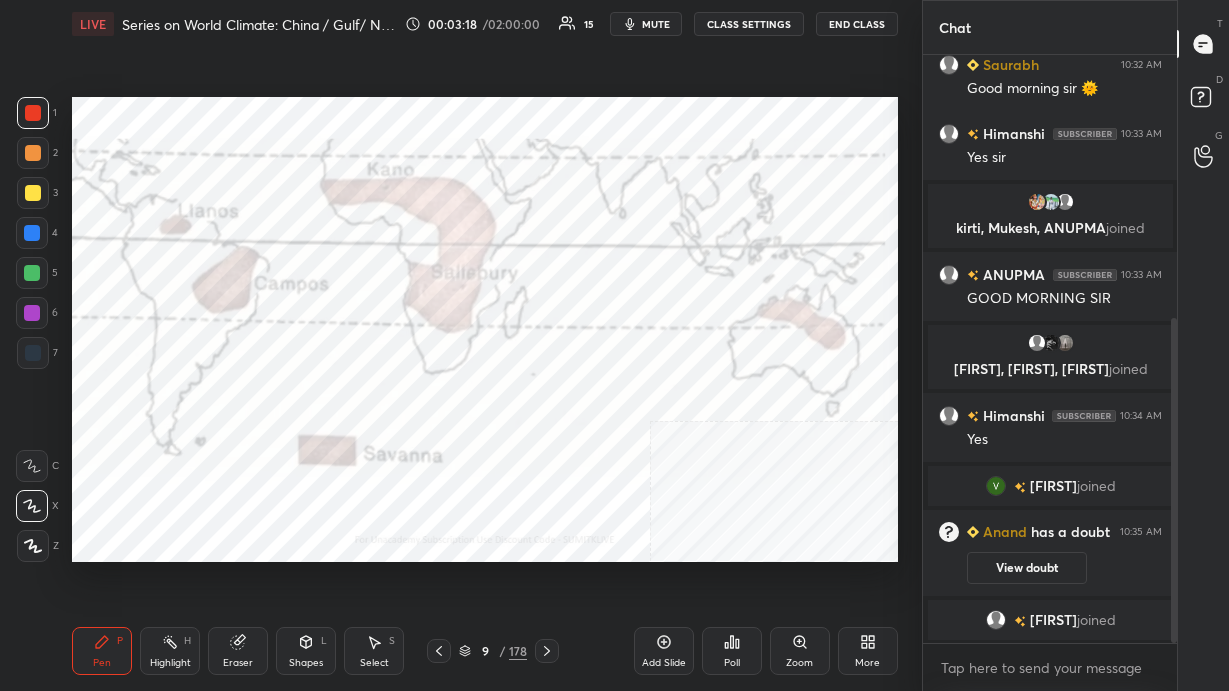 click at bounding box center [33, 353] 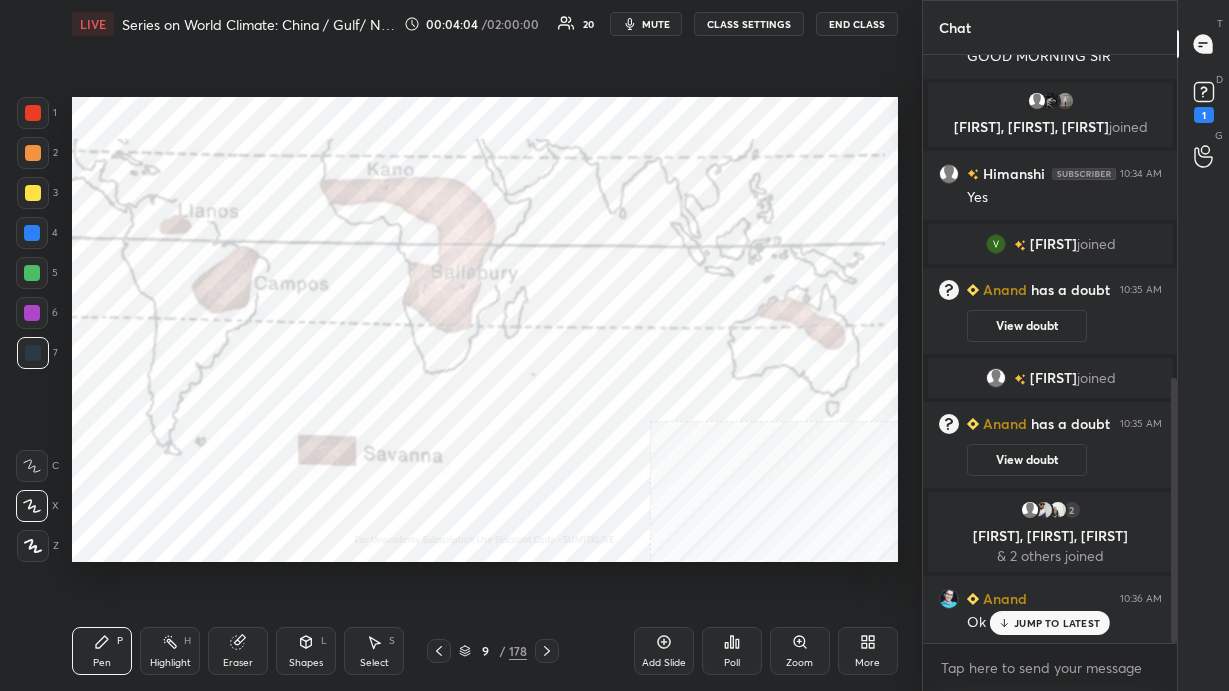 scroll, scrollTop: 766, scrollLeft: 0, axis: vertical 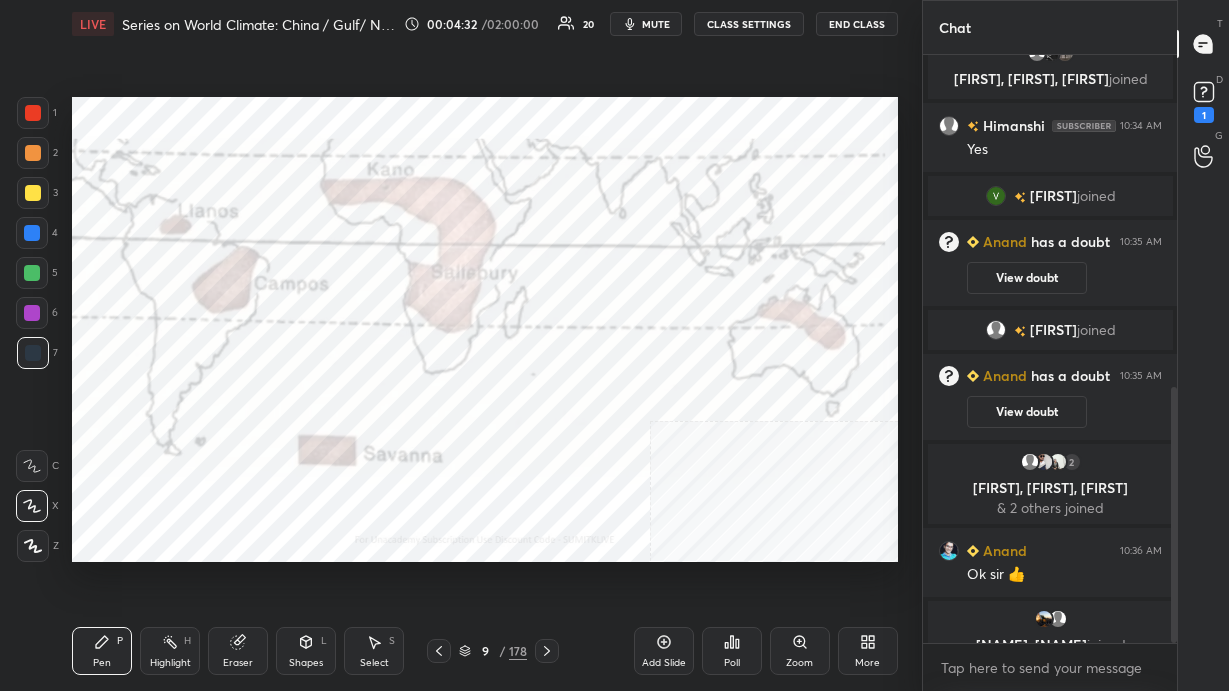 click on "Add Slide" at bounding box center [664, 663] 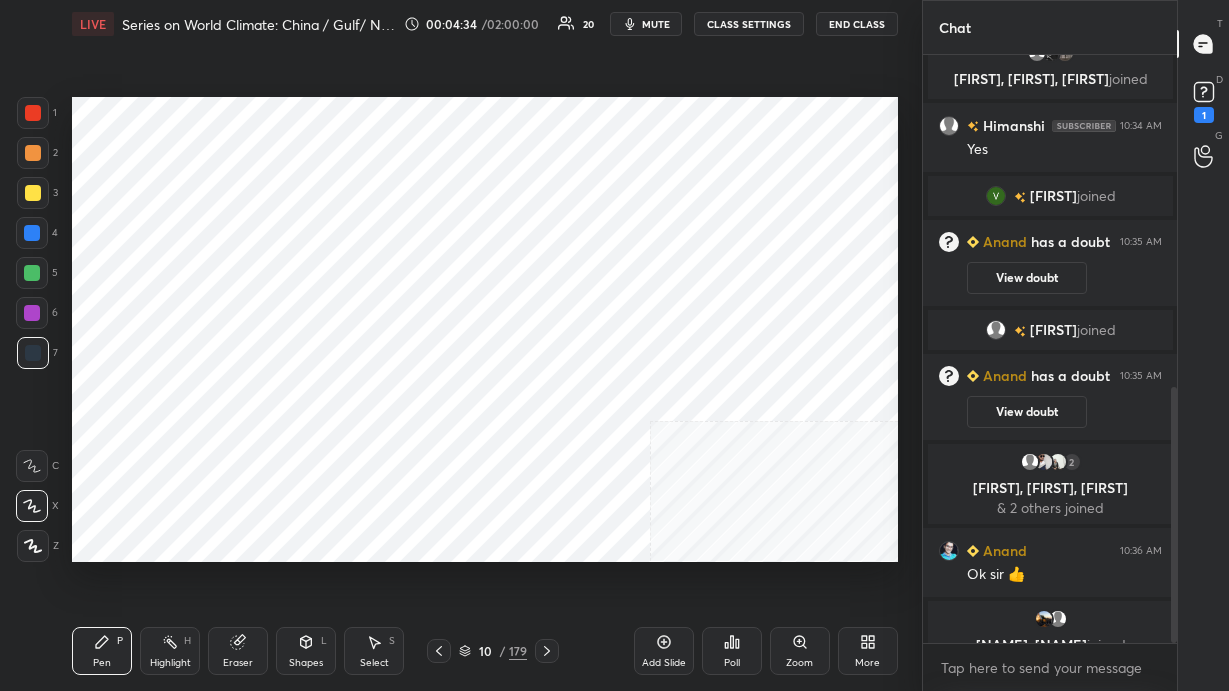 click on "Shapes L" at bounding box center [306, 651] 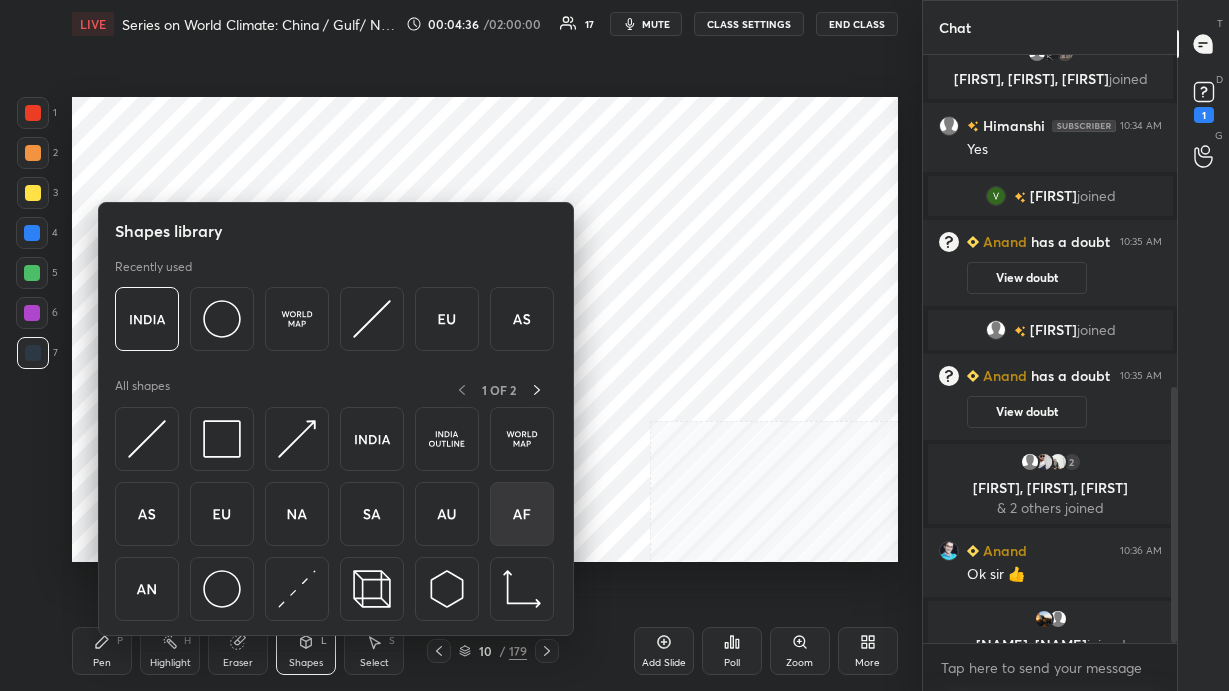 click at bounding box center (522, 514) 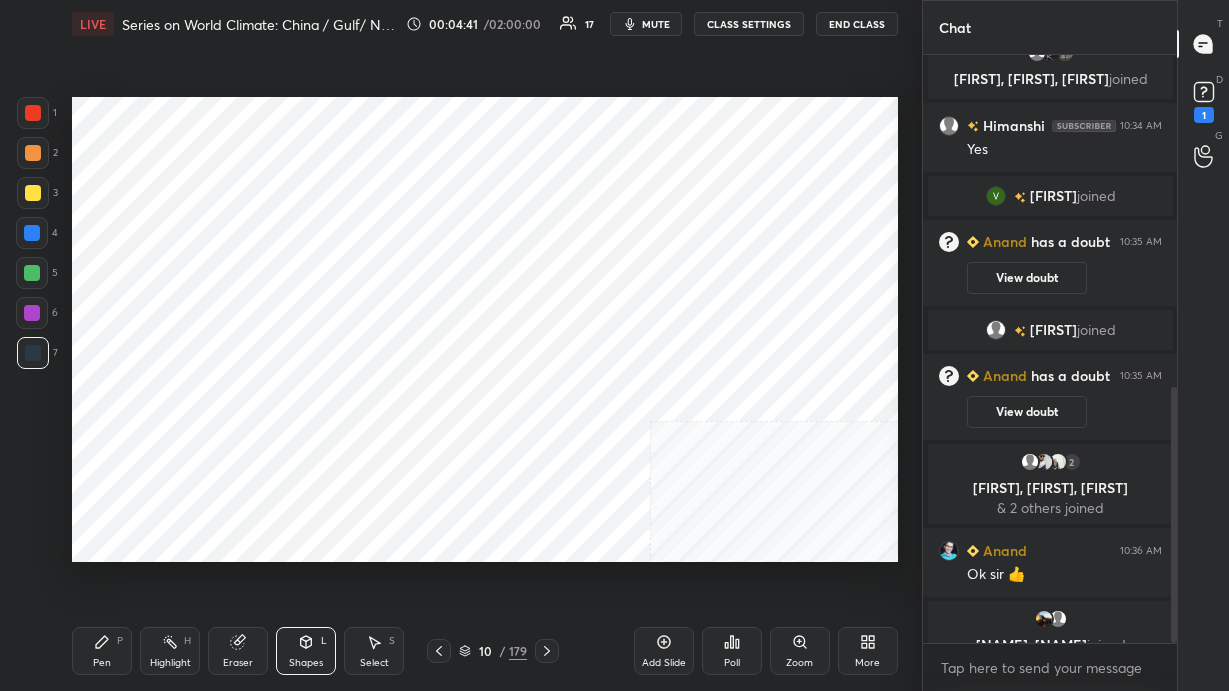 click at bounding box center (33, 113) 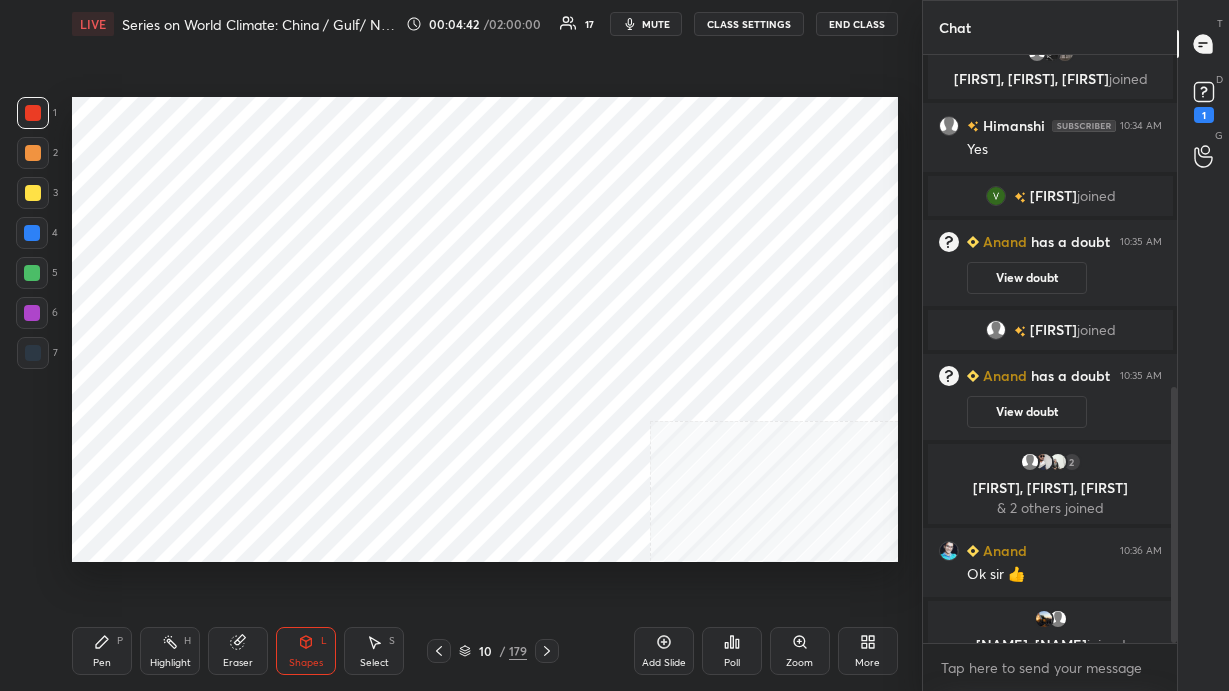 click at bounding box center [32, 273] 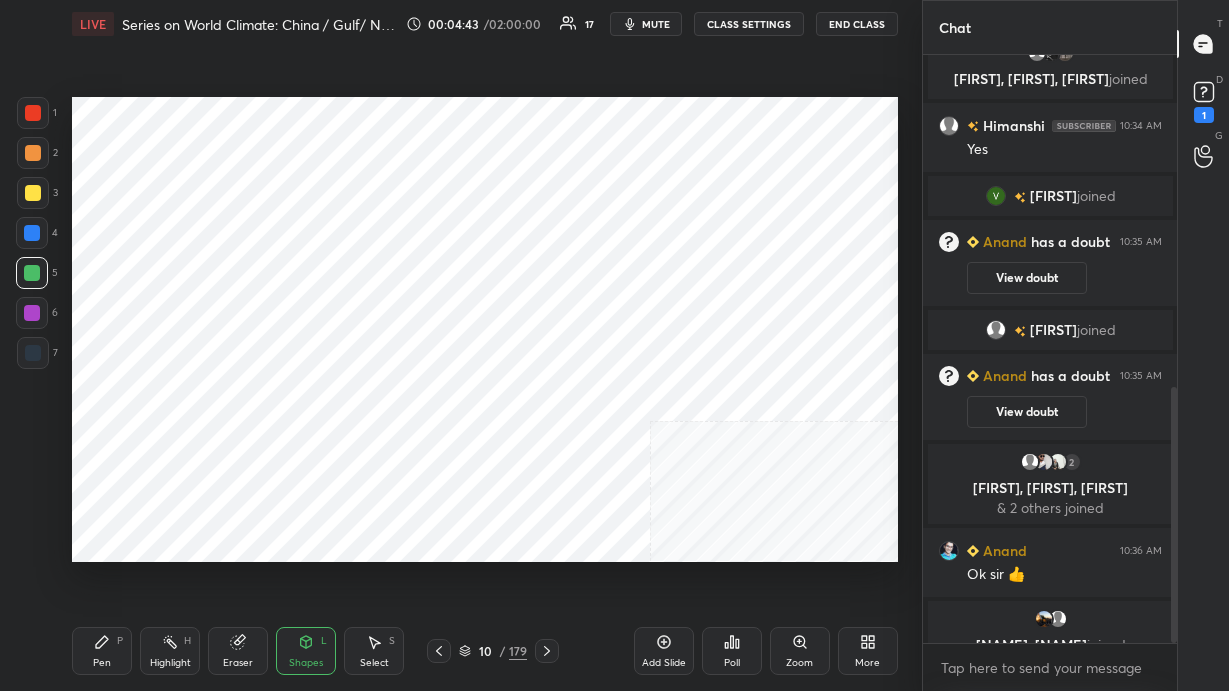 click 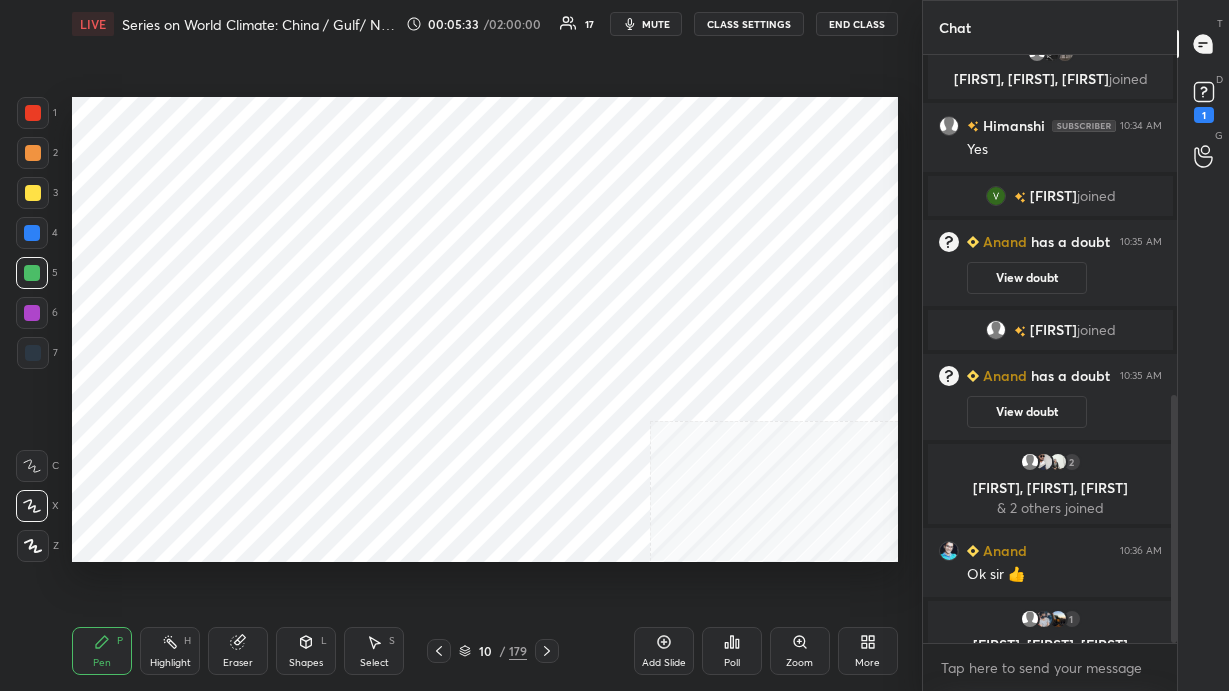 scroll, scrollTop: 807, scrollLeft: 0, axis: vertical 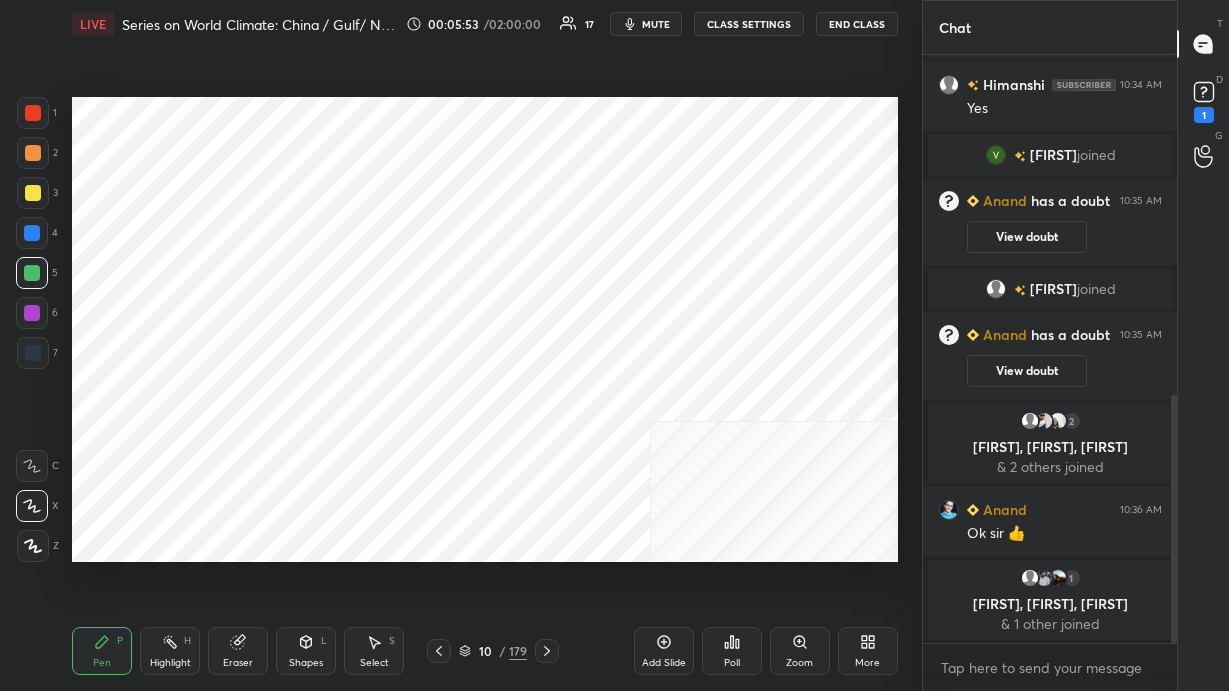 click 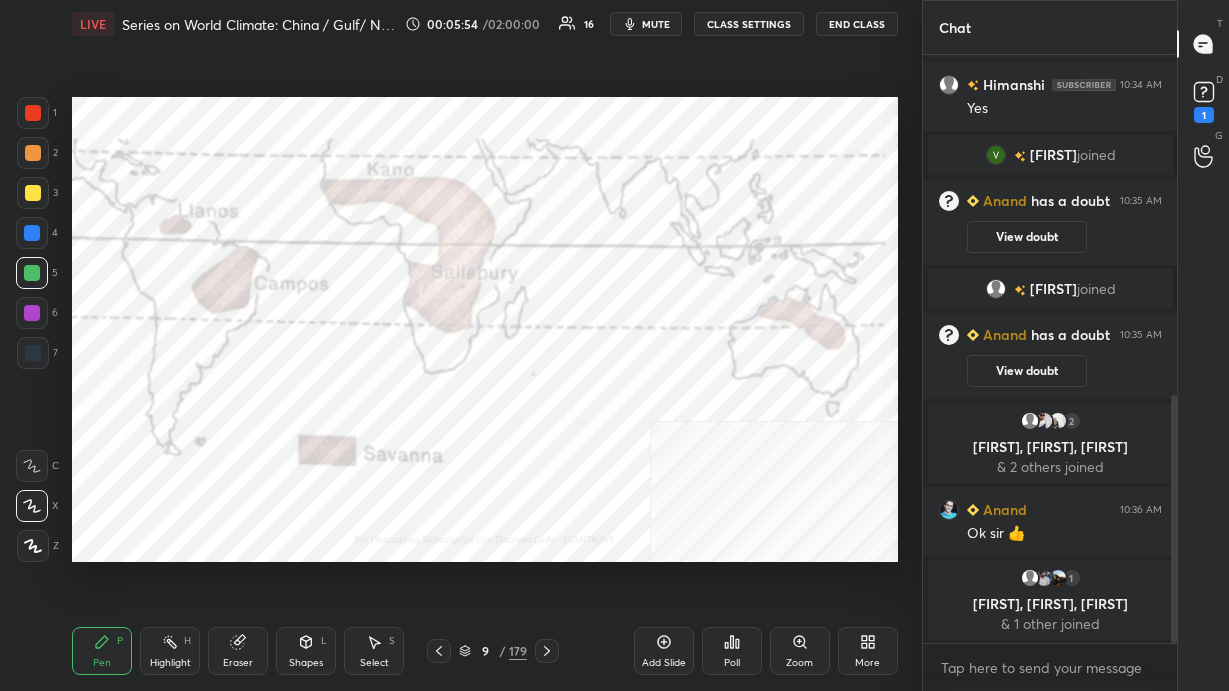 click 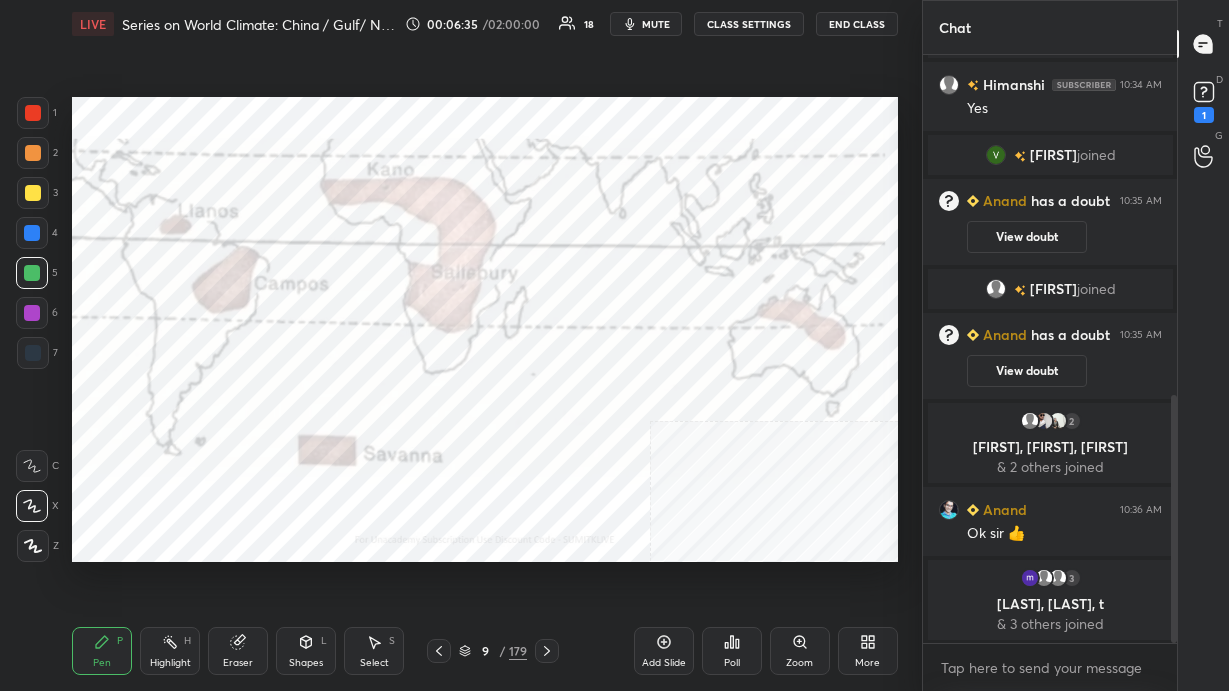 click 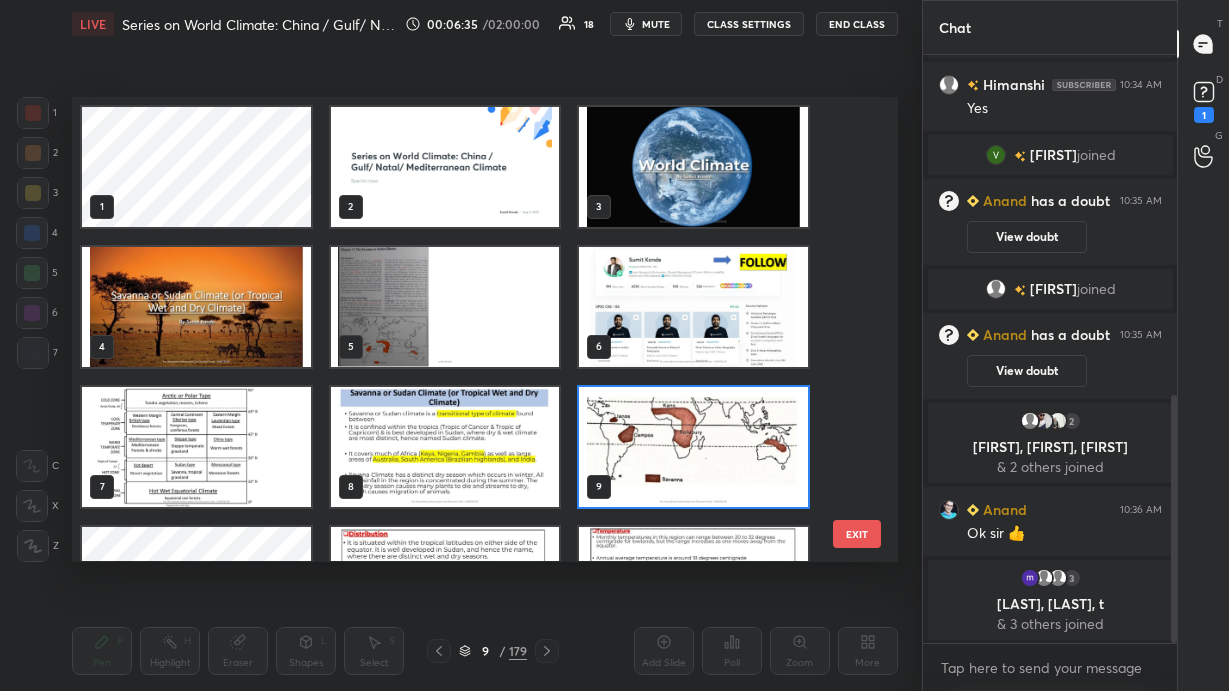 scroll, scrollTop: 6, scrollLeft: 10, axis: both 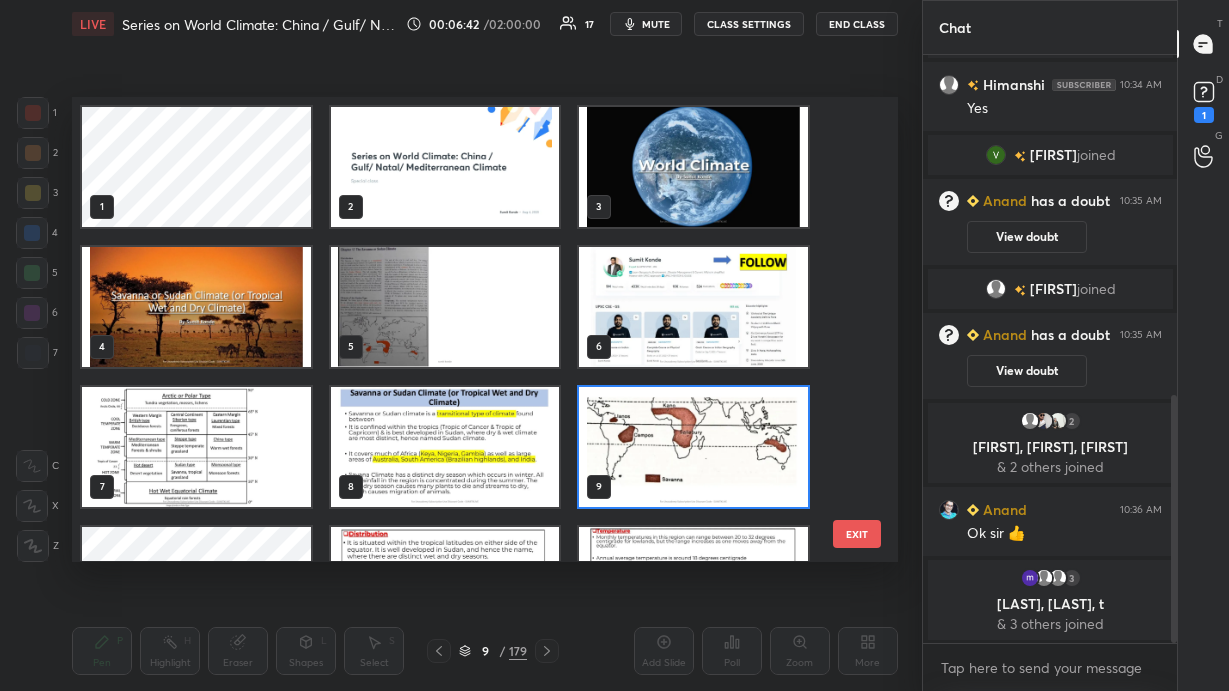 click at bounding box center [196, 307] 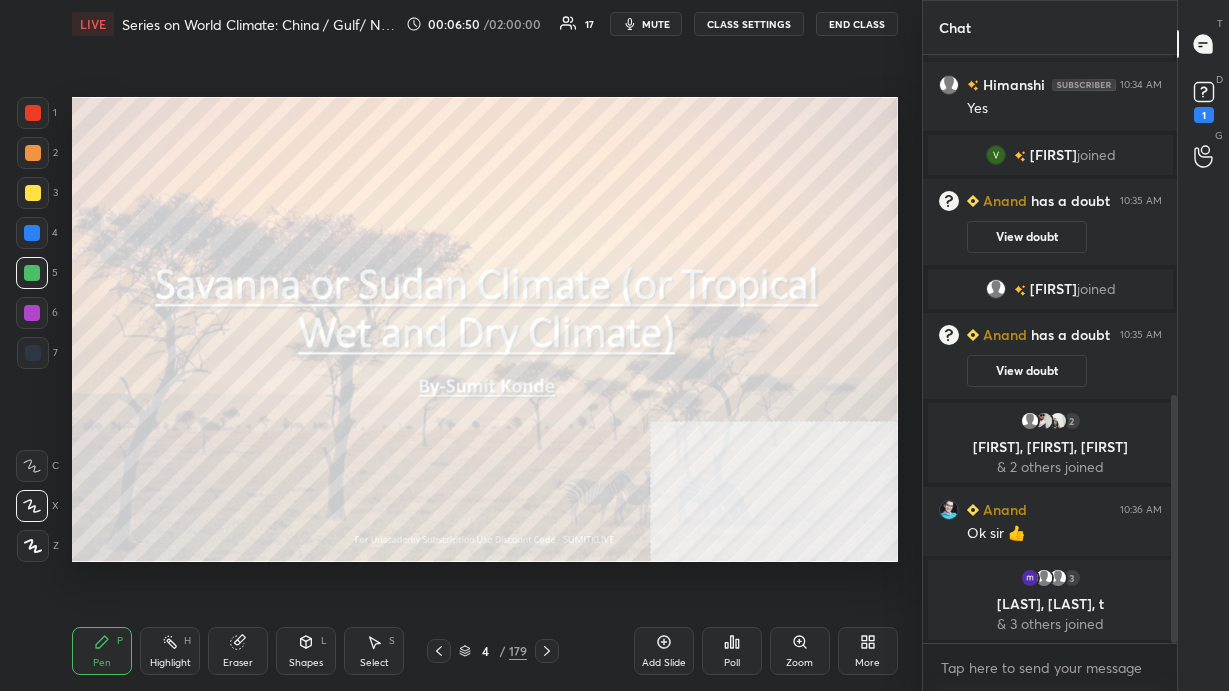 click 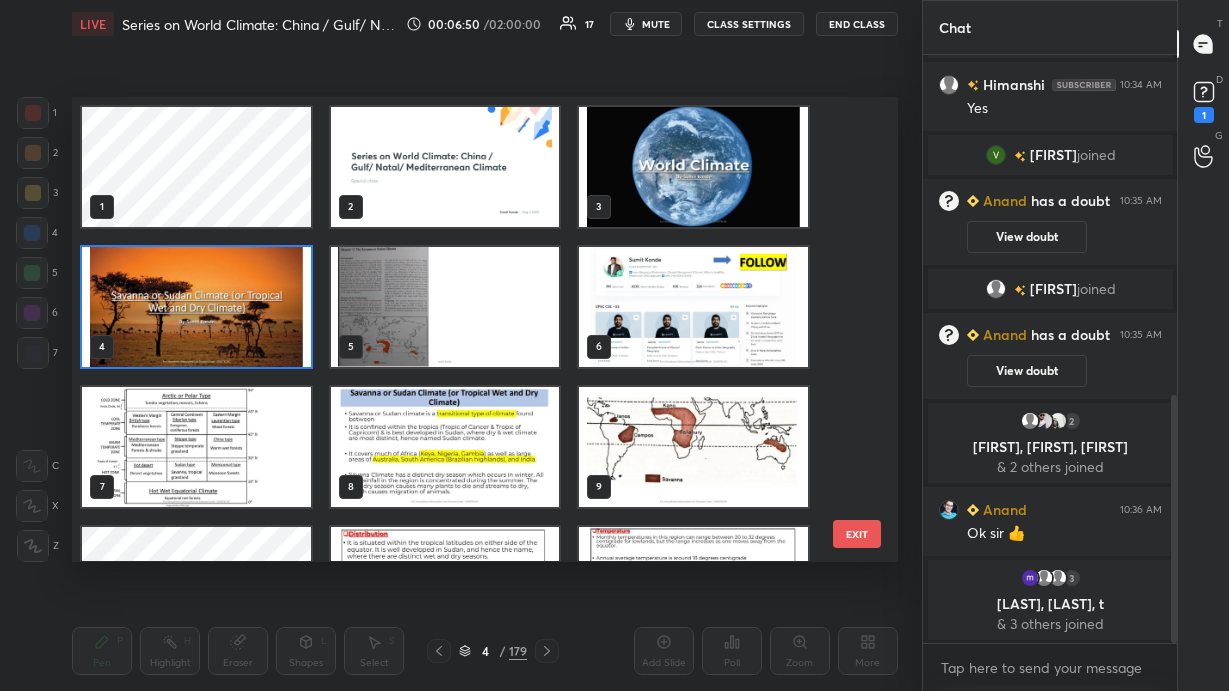 scroll, scrollTop: 6, scrollLeft: 10, axis: both 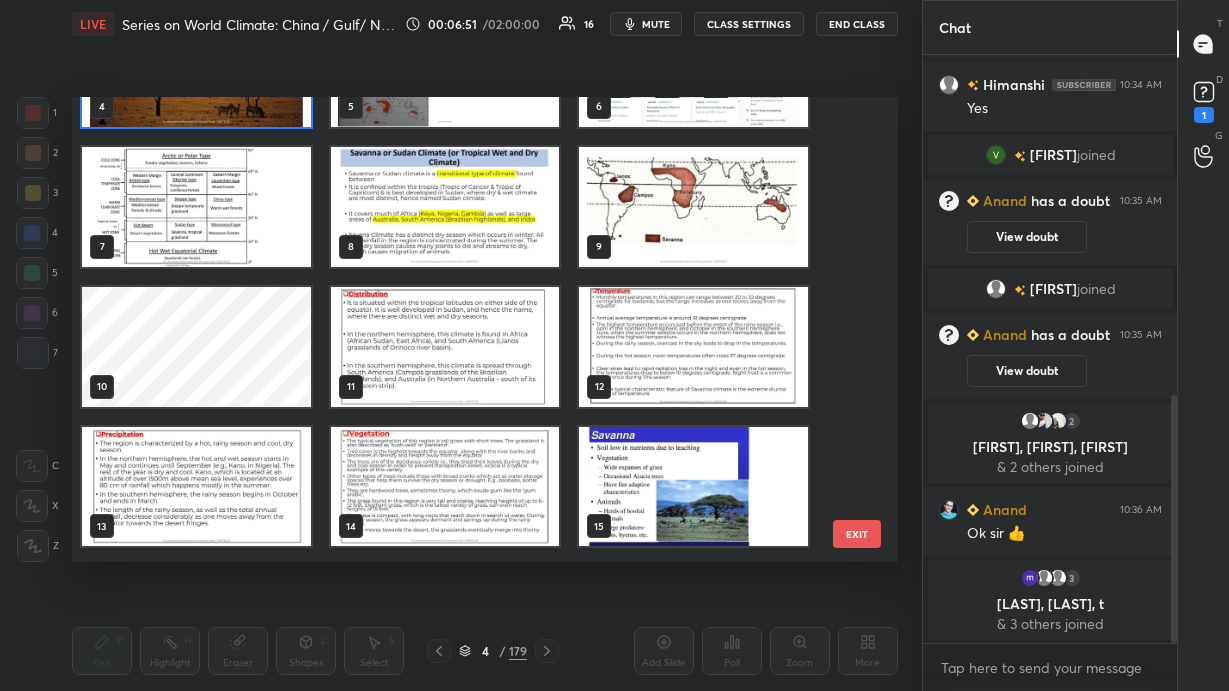 click at bounding box center [693, 207] 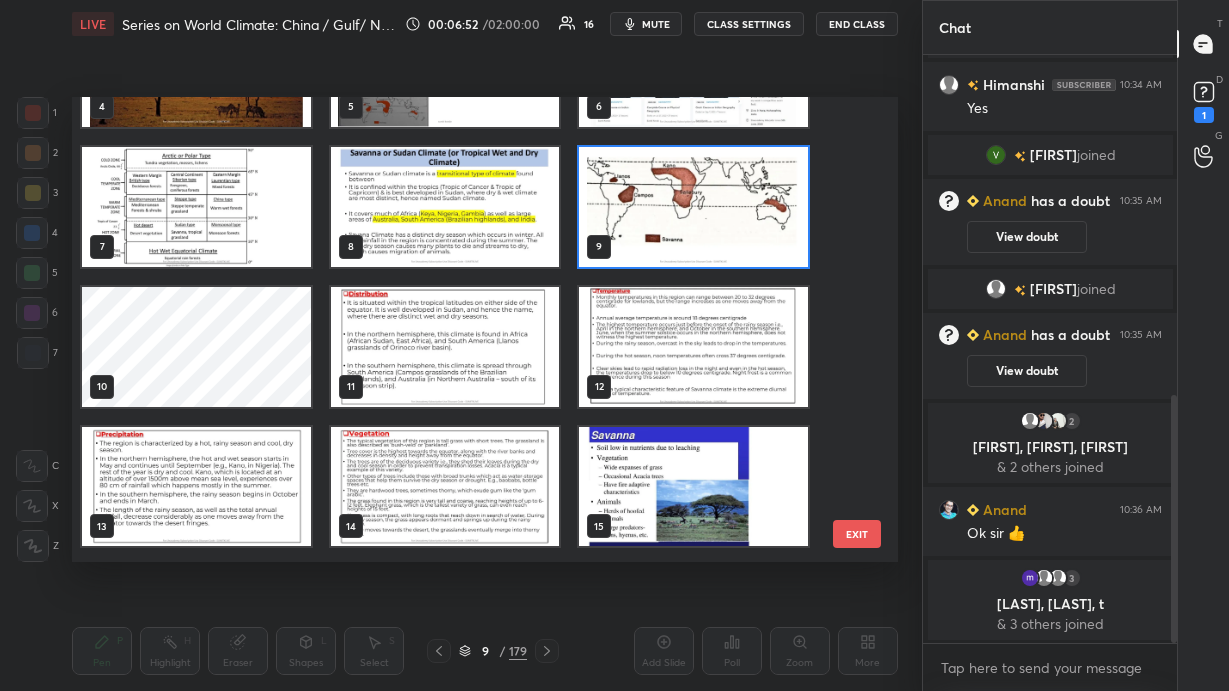 click at bounding box center (693, 207) 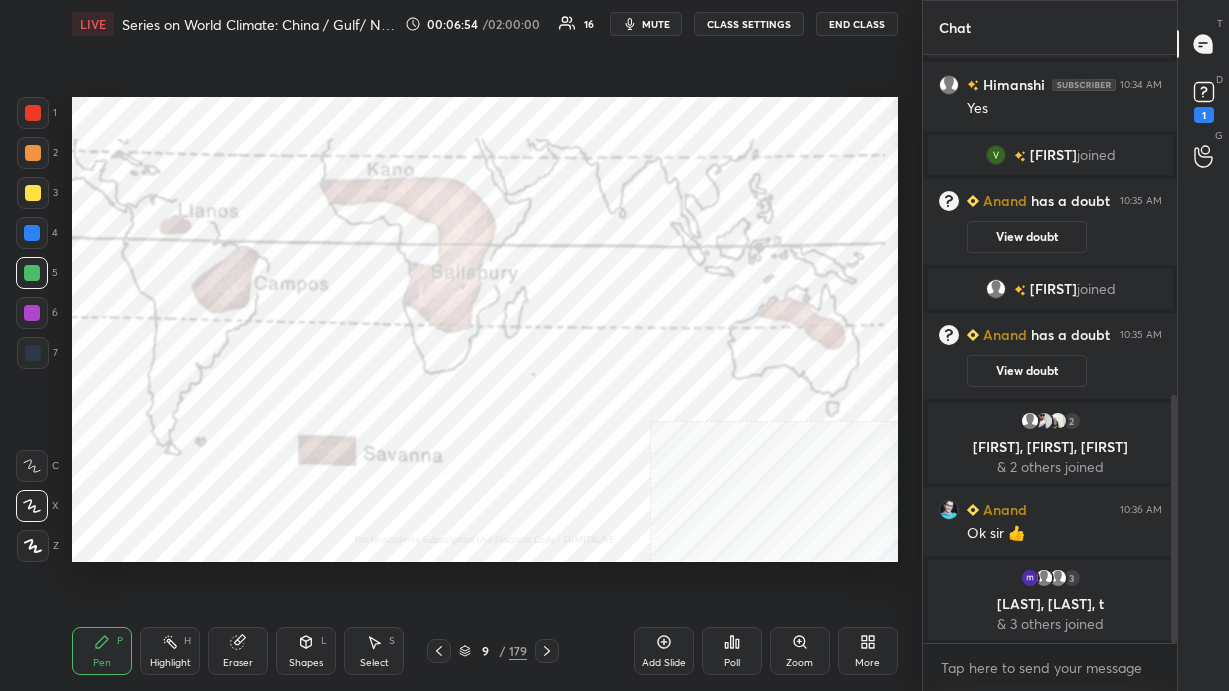 click on "9" at bounding box center (485, 651) 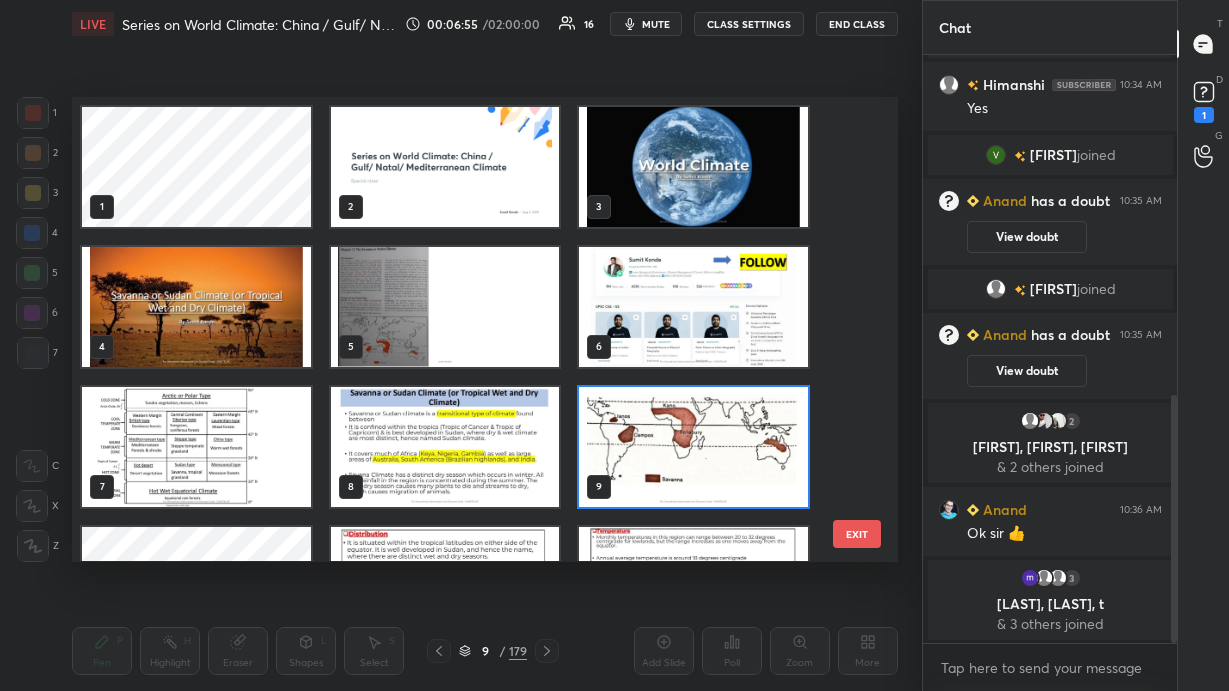 scroll, scrollTop: 6, scrollLeft: 10, axis: both 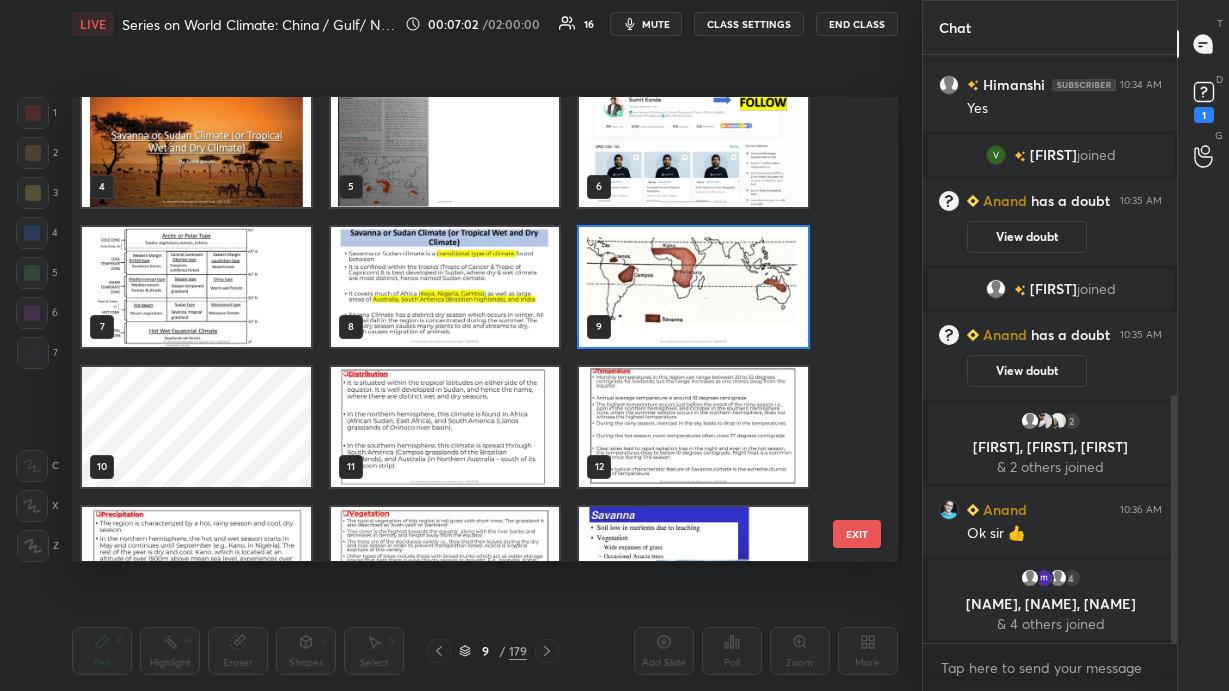 click at bounding box center [196, 287] 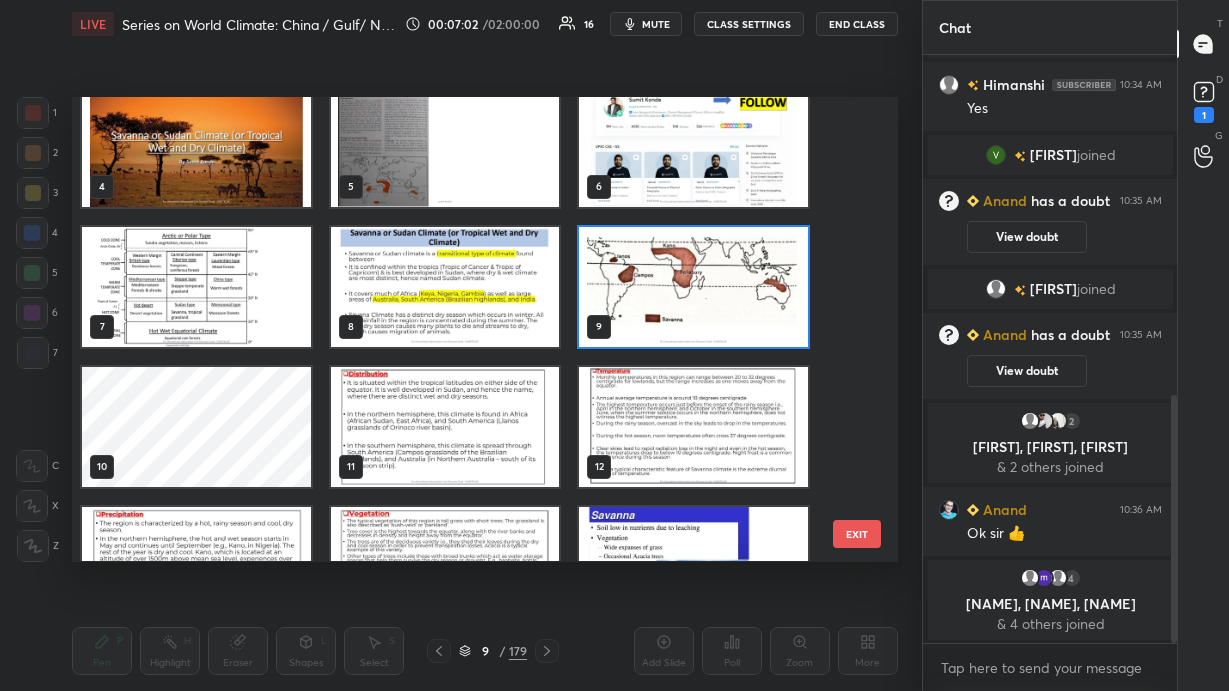 click at bounding box center (196, 287) 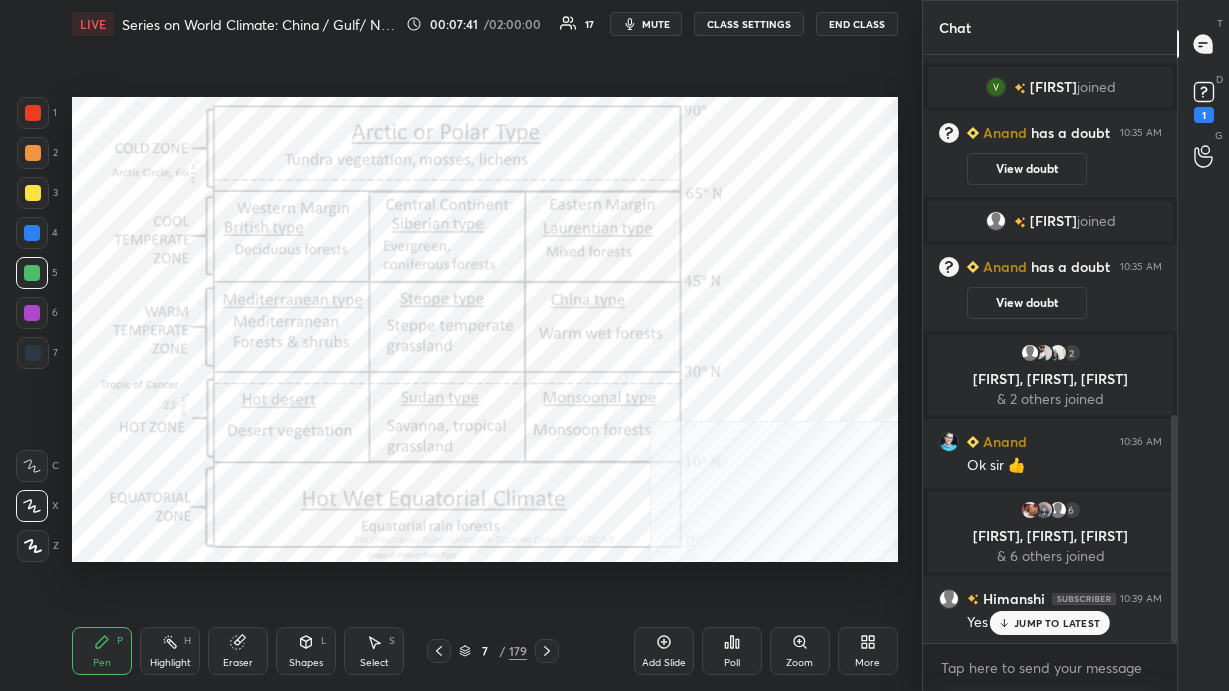 scroll, scrollTop: 931, scrollLeft: 0, axis: vertical 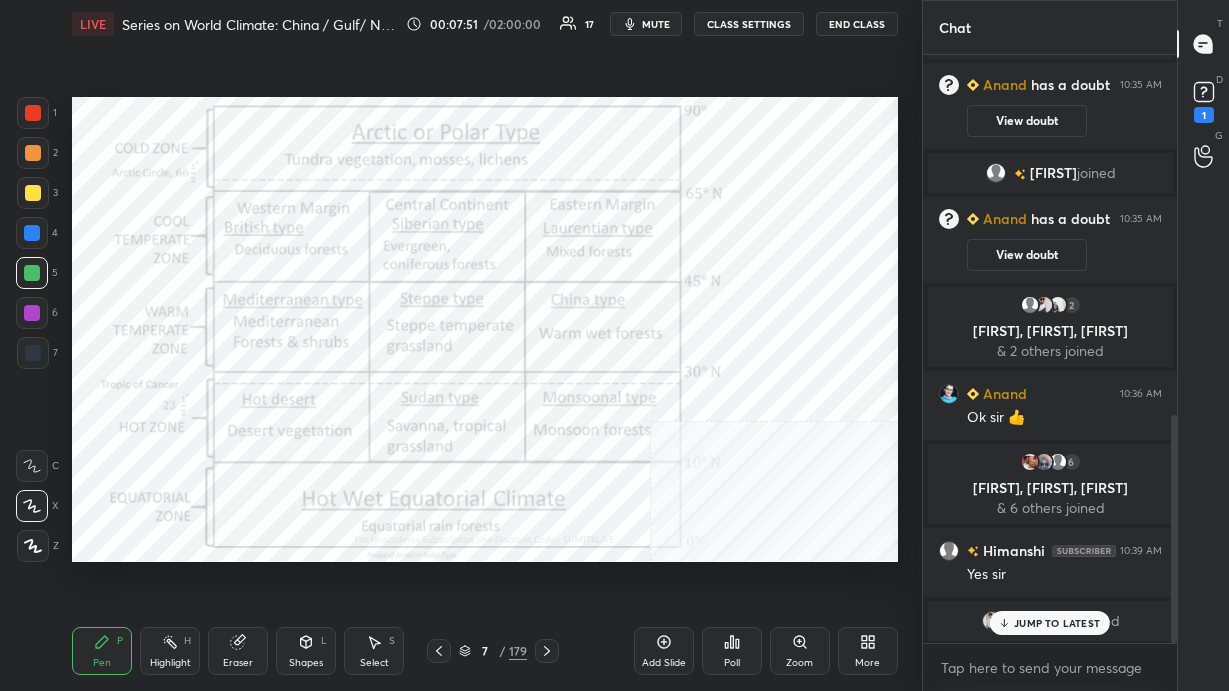 click 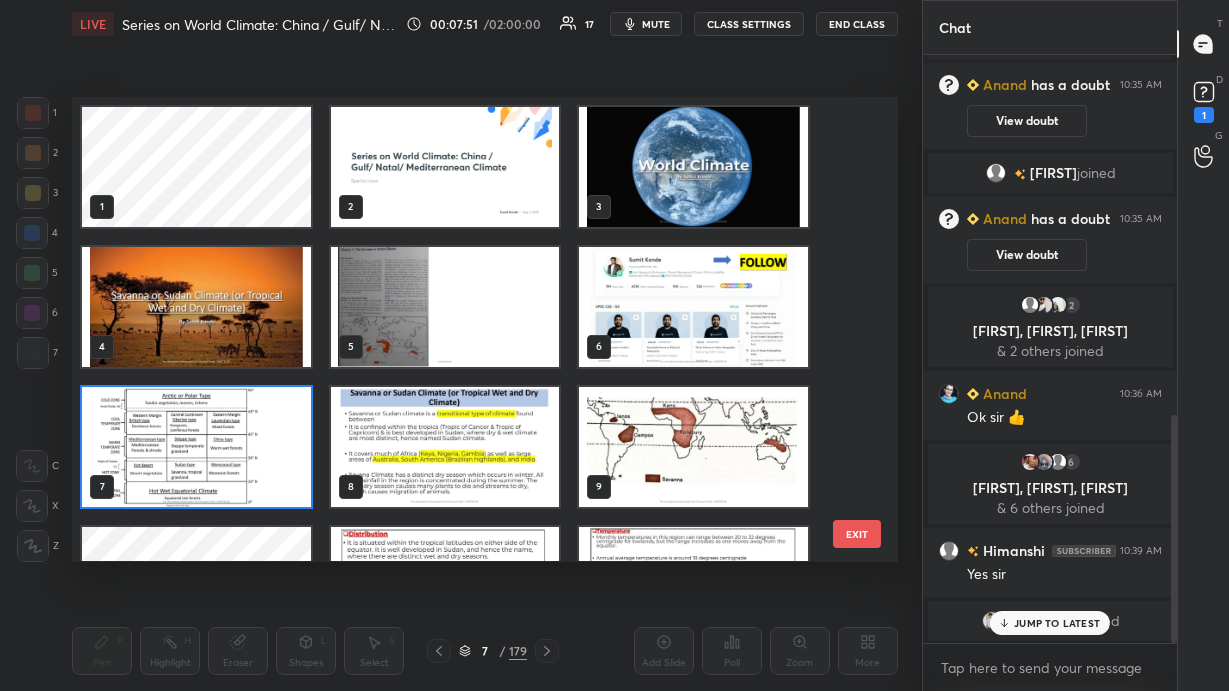 scroll, scrollTop: 6, scrollLeft: 10, axis: both 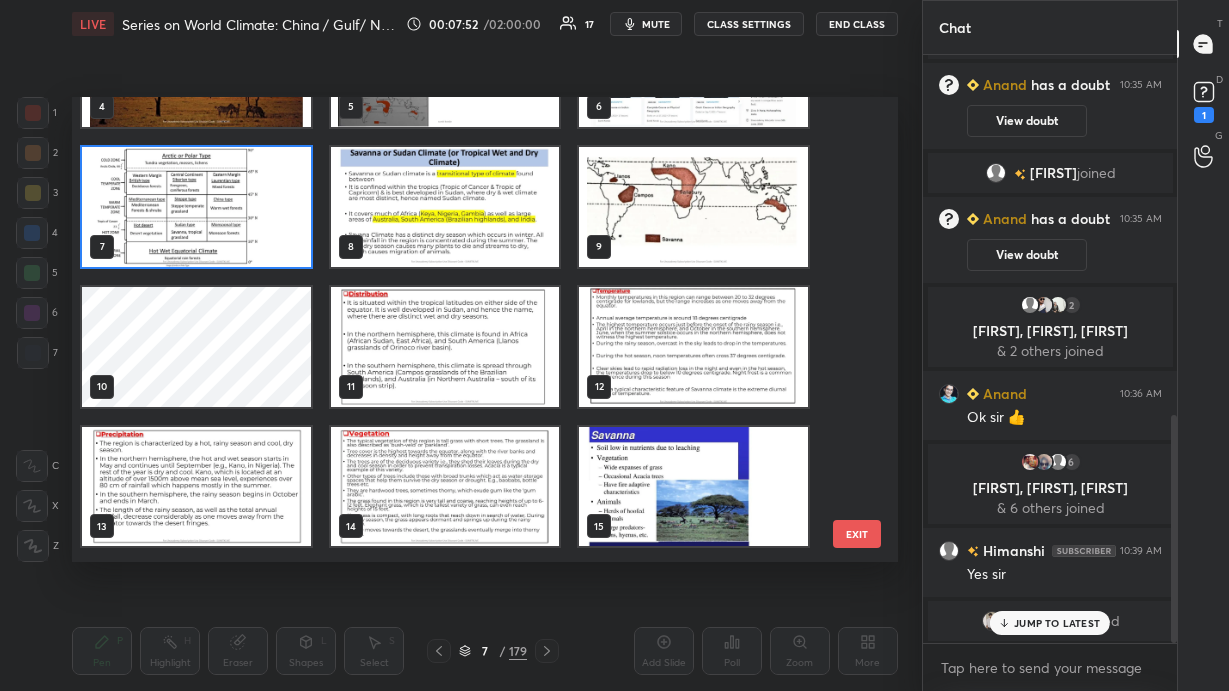 click at bounding box center (196, 67) 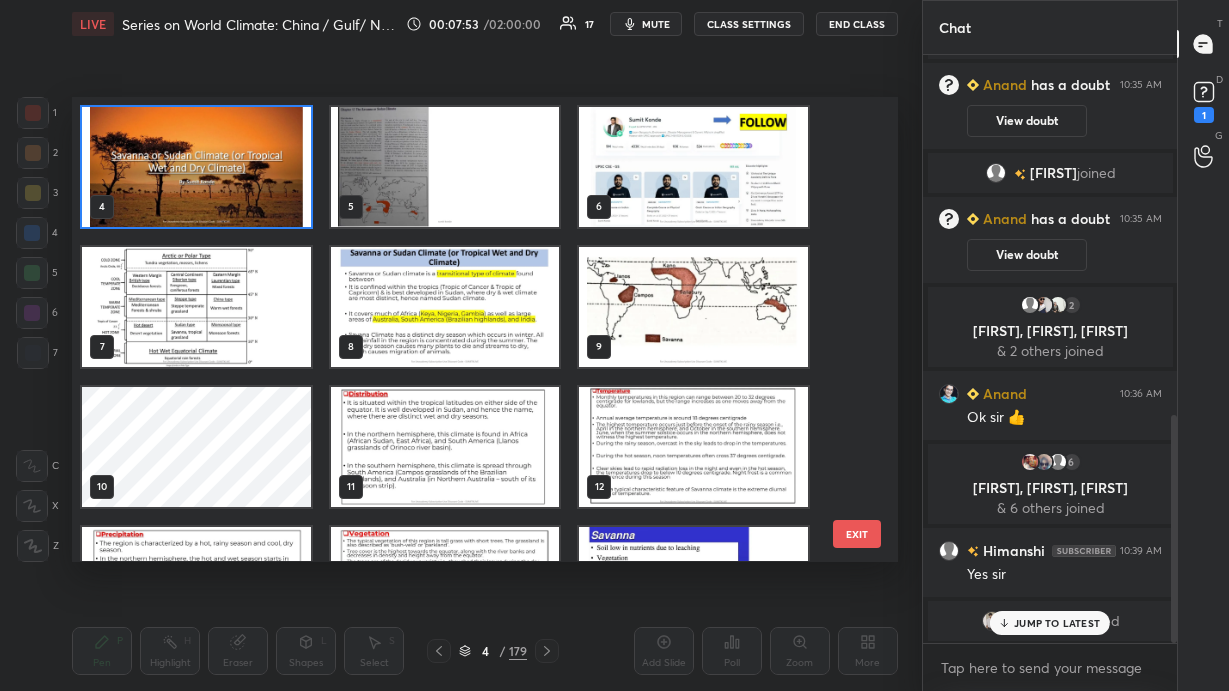 click on "4 5 6 7 8 9 10 11 12 13 14 15 16 17 18" at bounding box center (467, 329) 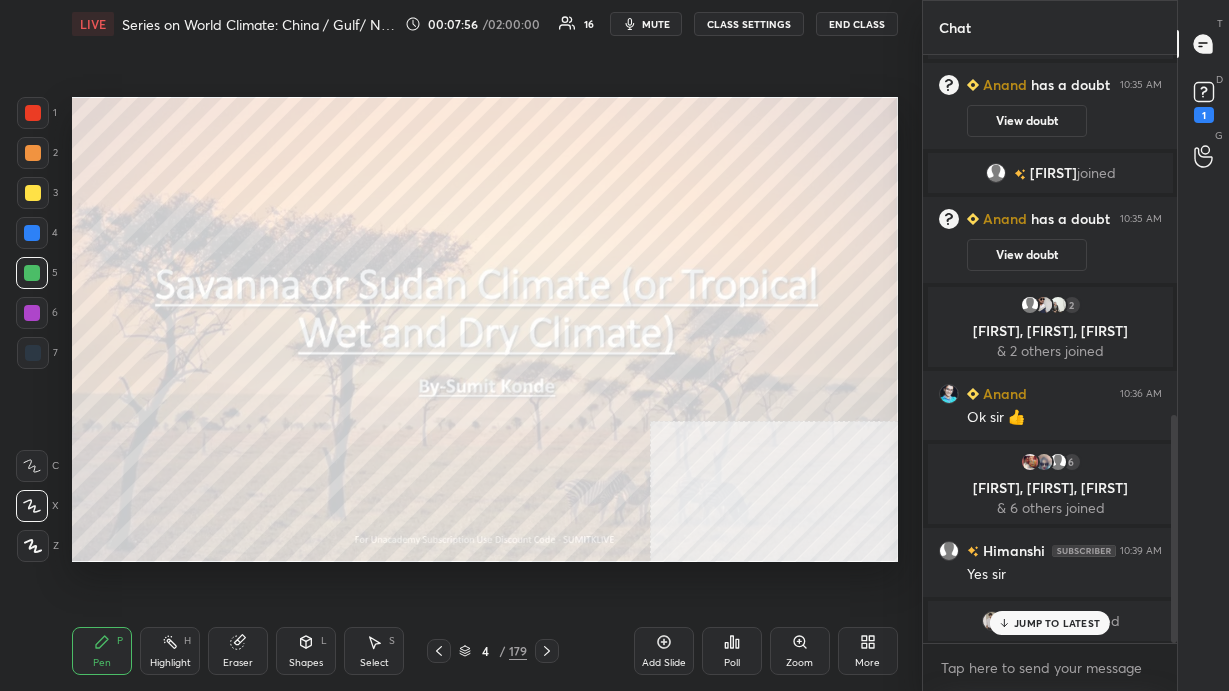 click on "JUMP TO LATEST" at bounding box center (1050, 623) 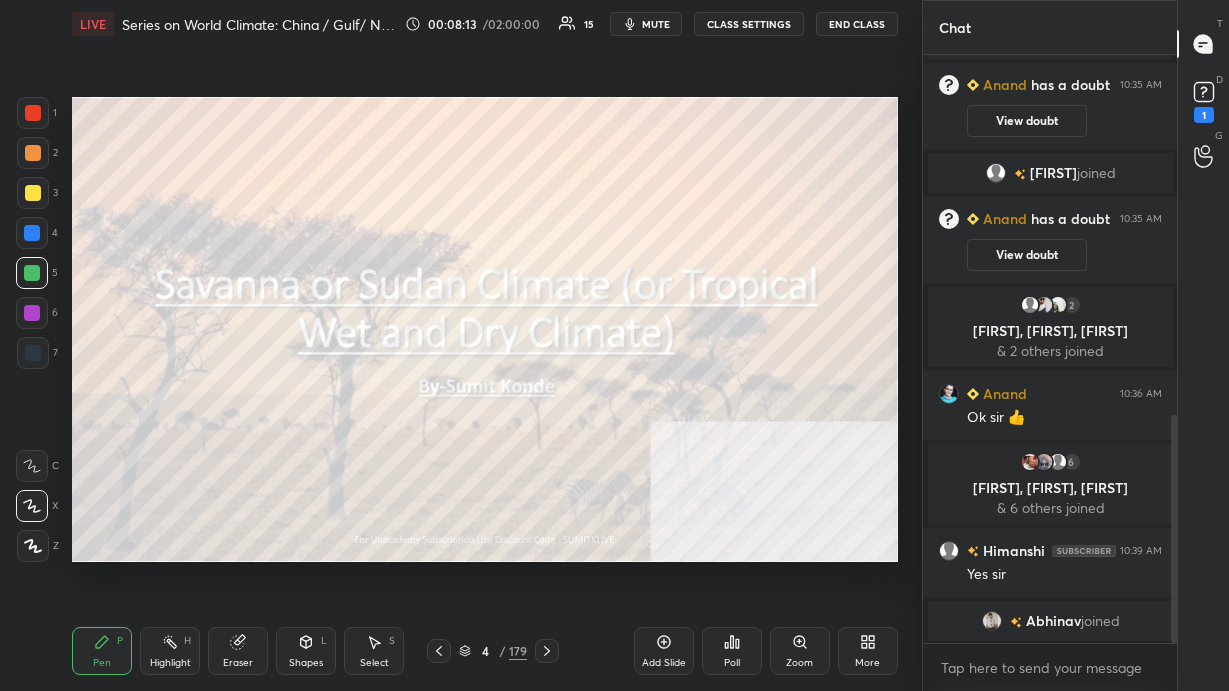 click 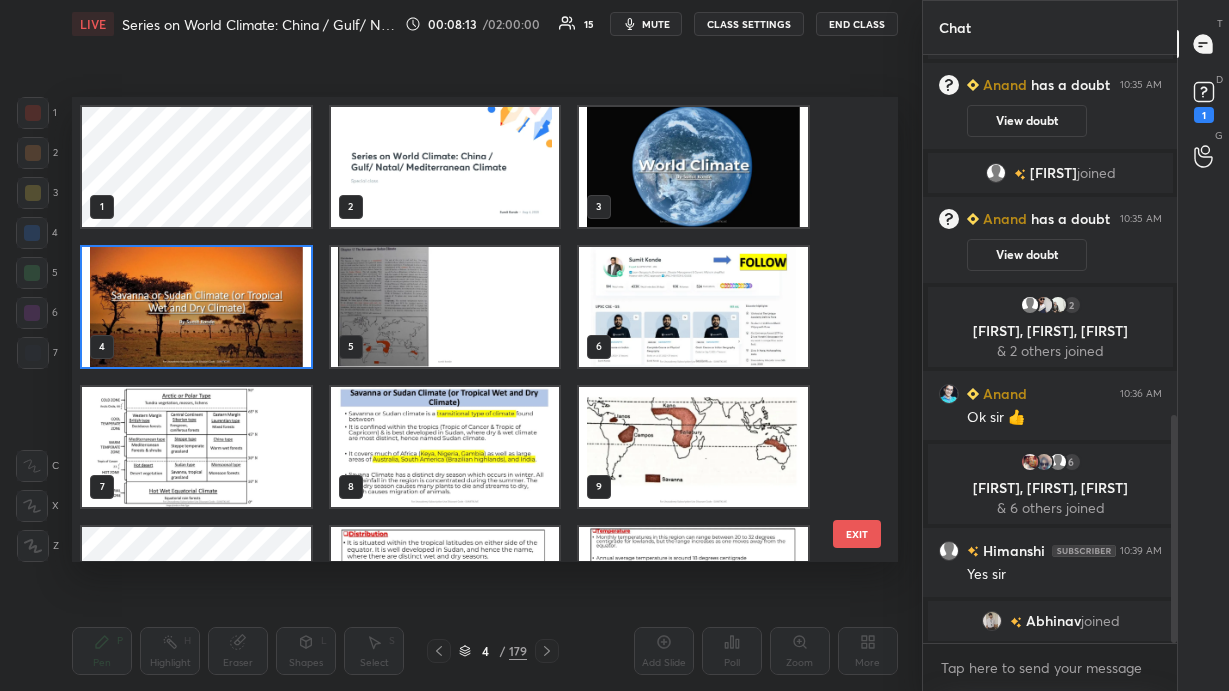 scroll, scrollTop: 6, scrollLeft: 10, axis: both 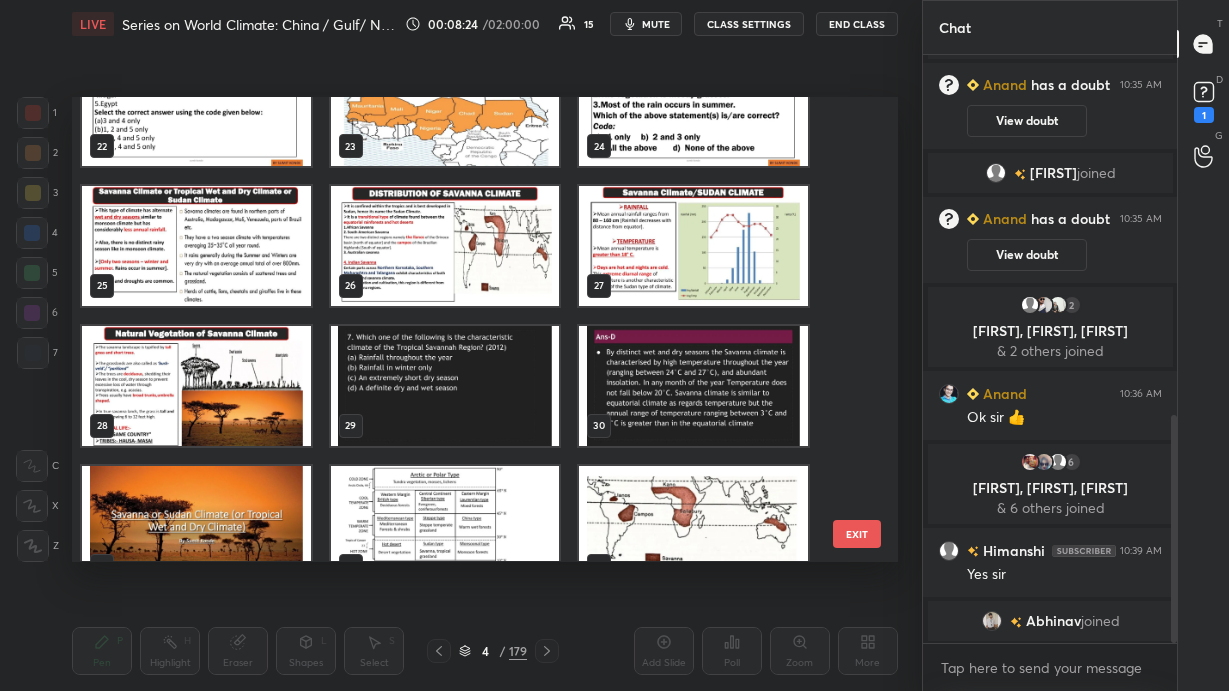 click at bounding box center [196, 386] 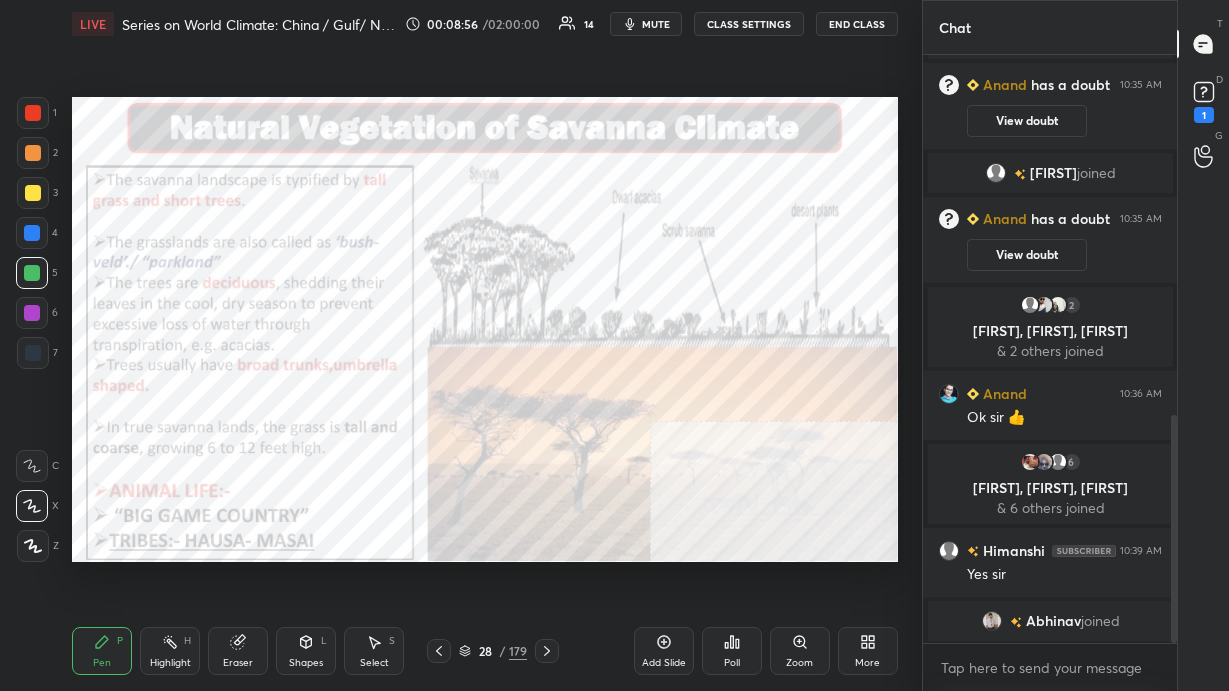 scroll, scrollTop: 956, scrollLeft: 0, axis: vertical 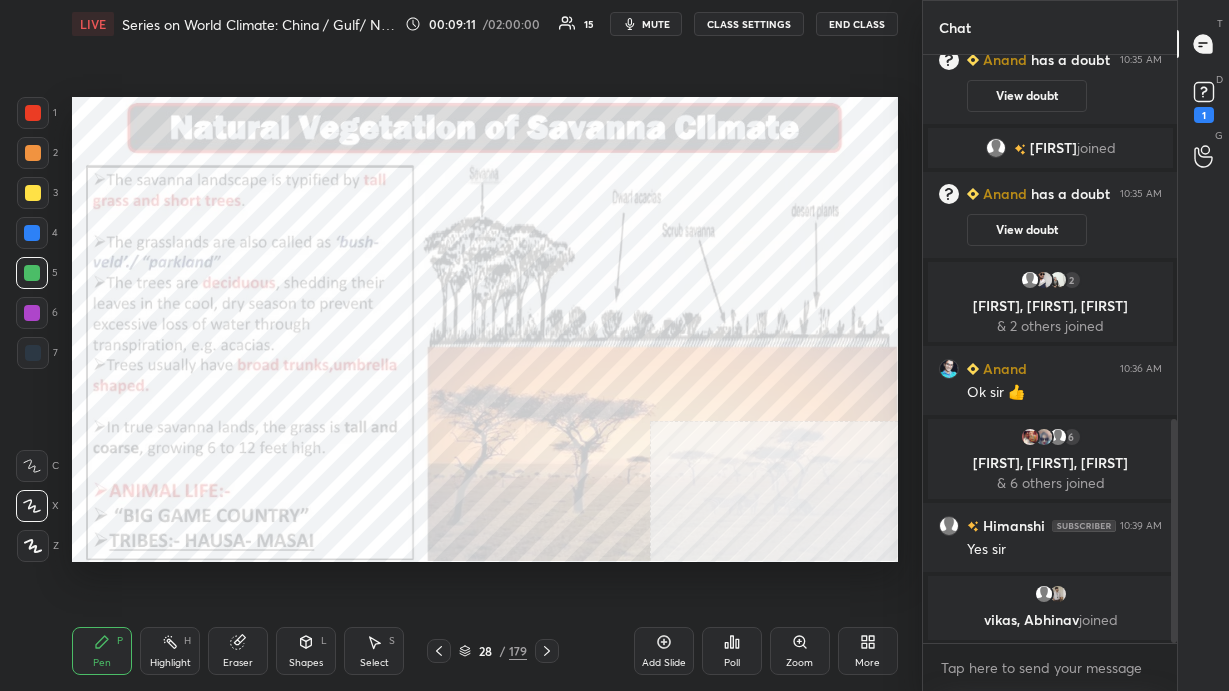 click on "28 / 179" at bounding box center (493, 651) 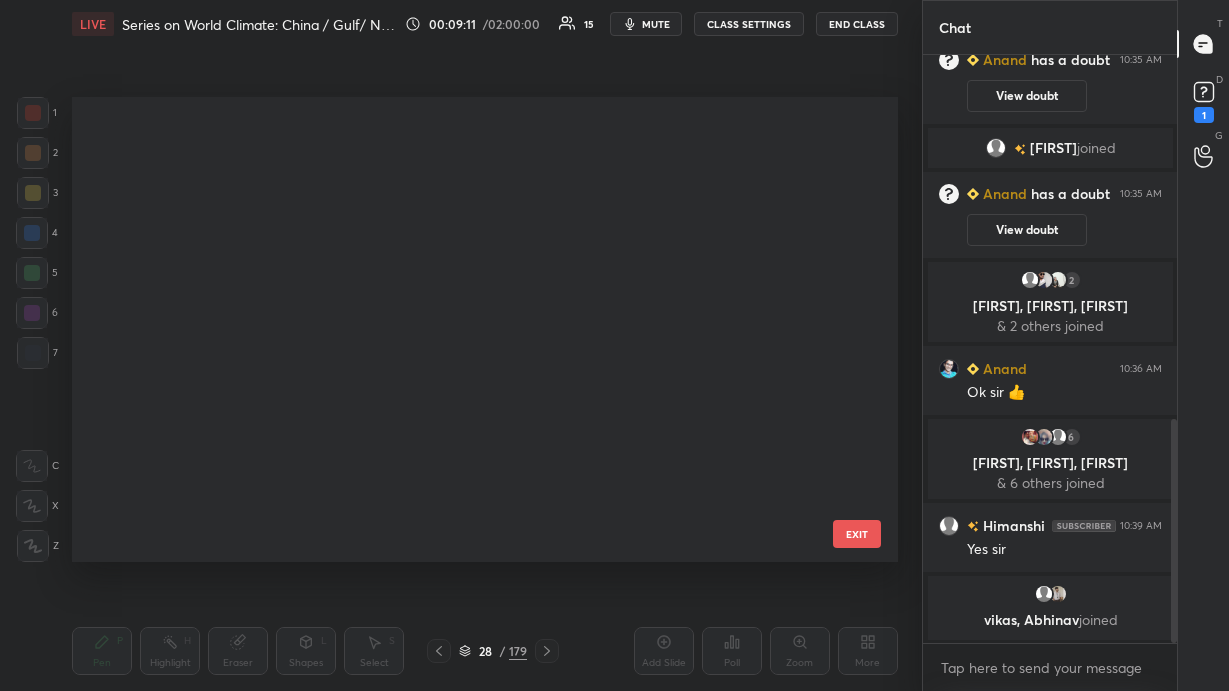 scroll, scrollTop: 935, scrollLeft: 0, axis: vertical 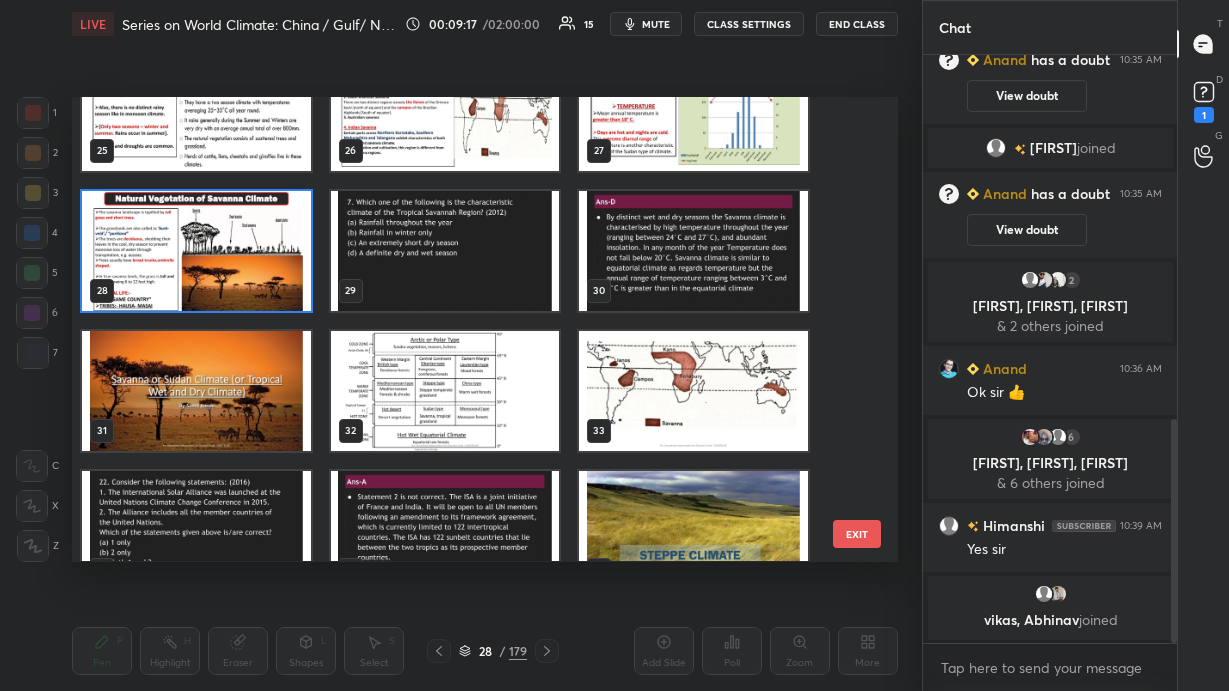 click at bounding box center [693, 391] 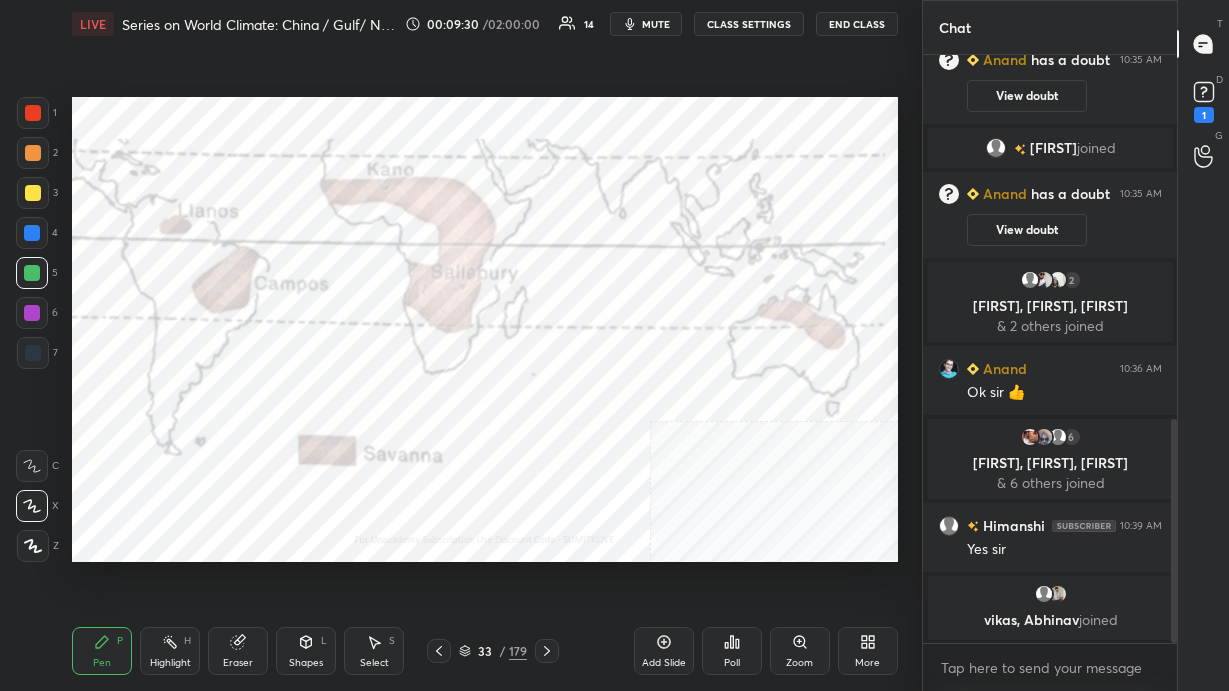 click on "33 / 179" at bounding box center [493, 651] 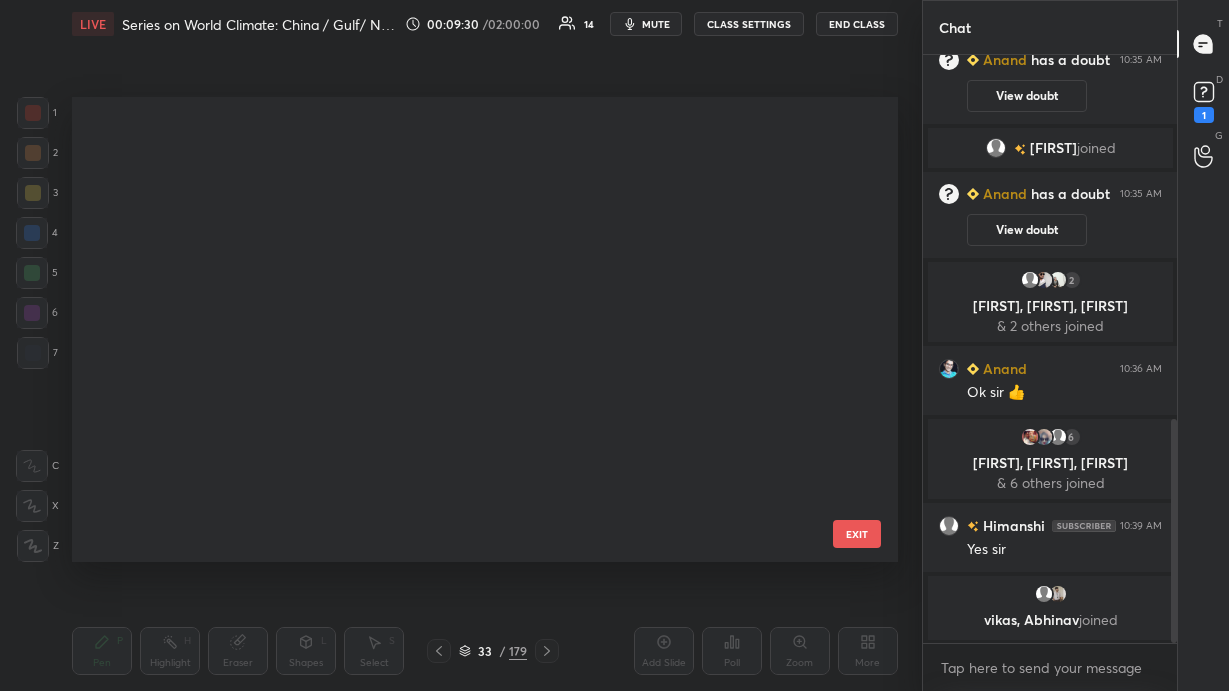 scroll, scrollTop: 1074, scrollLeft: 0, axis: vertical 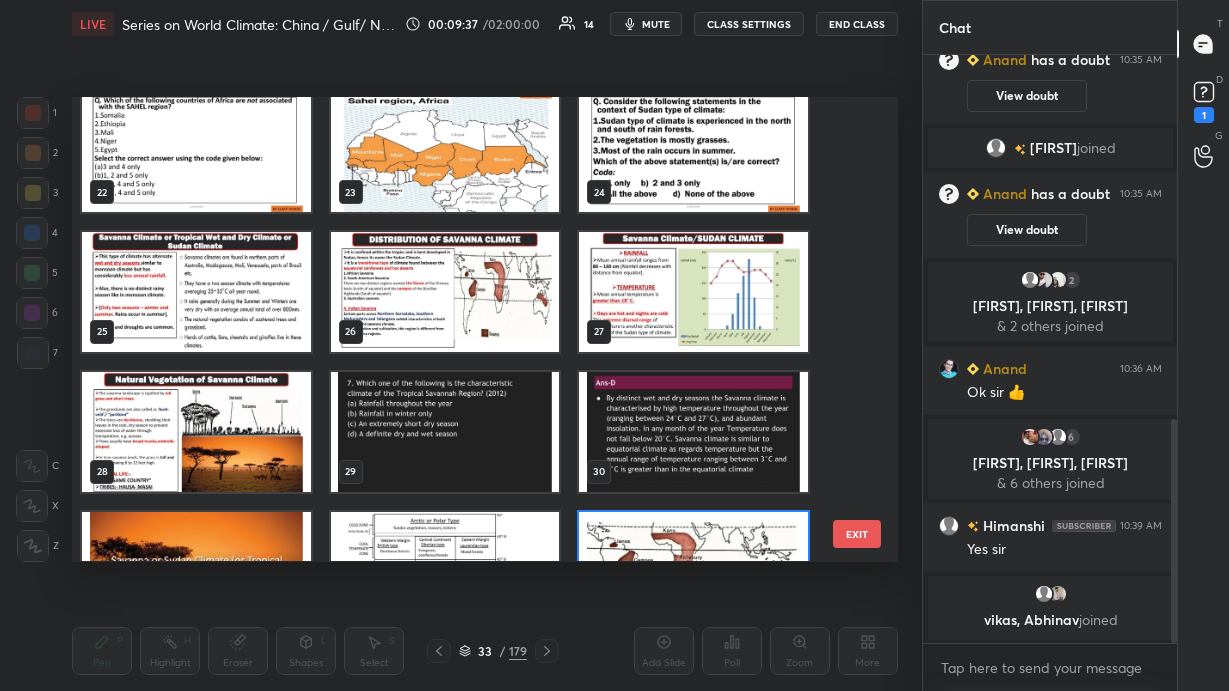 click at bounding box center [196, 432] 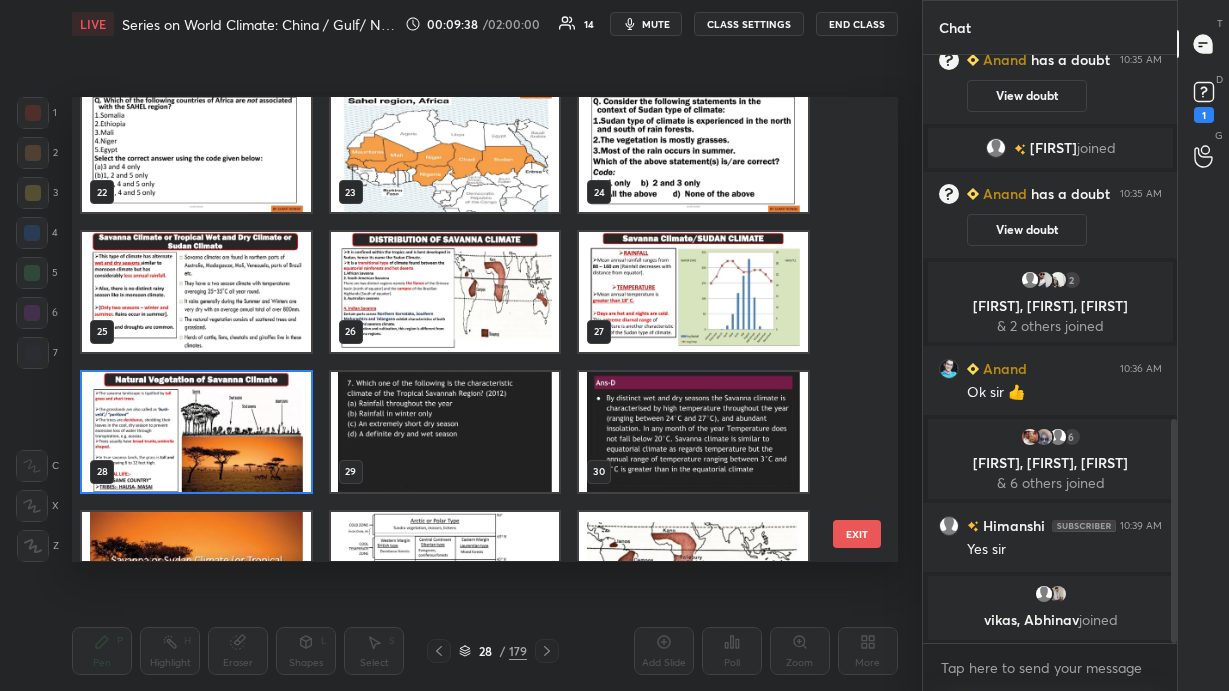 click at bounding box center (196, 432) 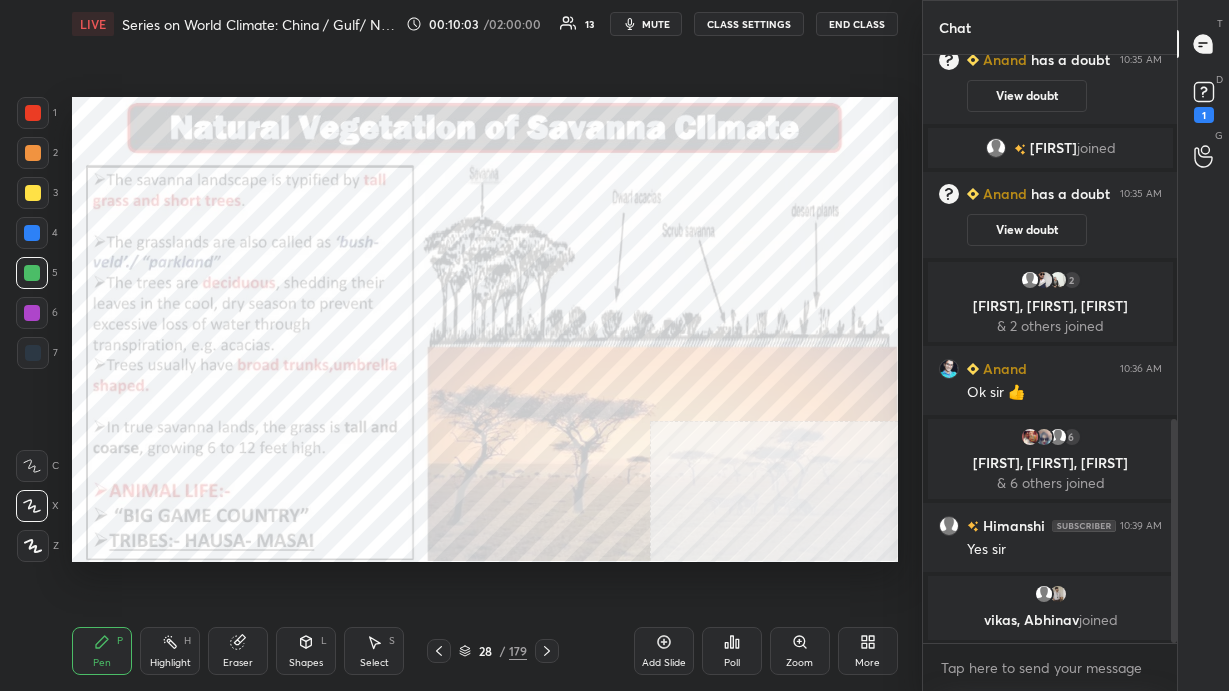 click 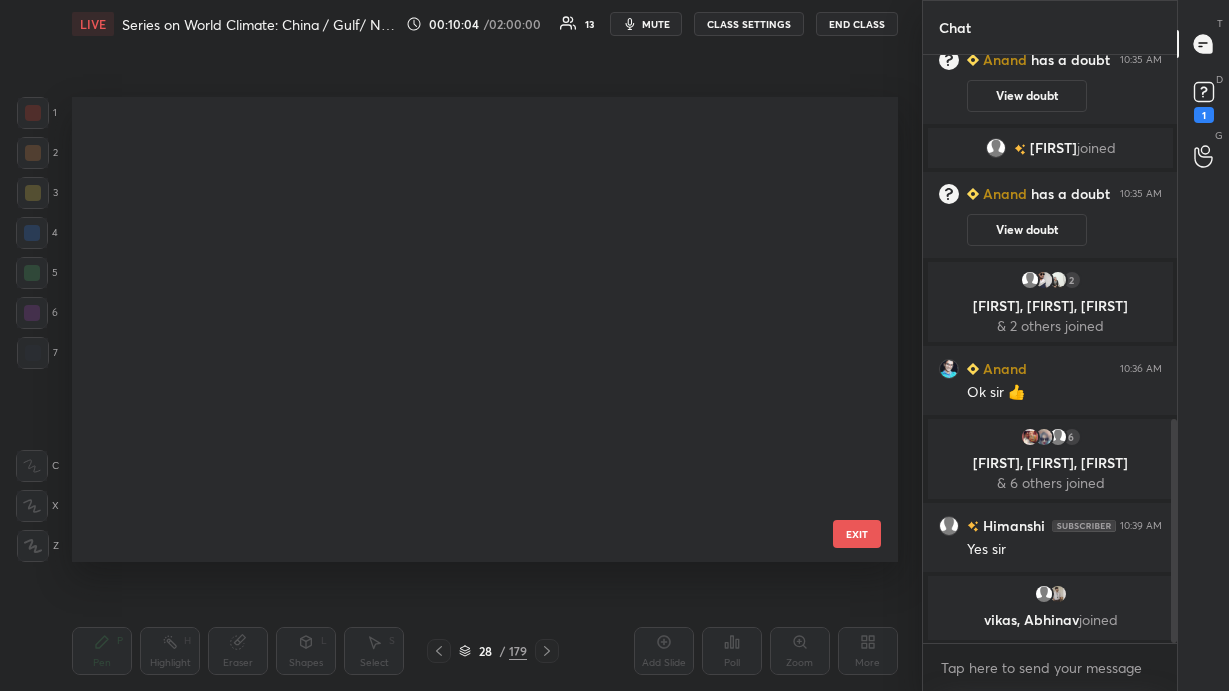 scroll, scrollTop: 935, scrollLeft: 0, axis: vertical 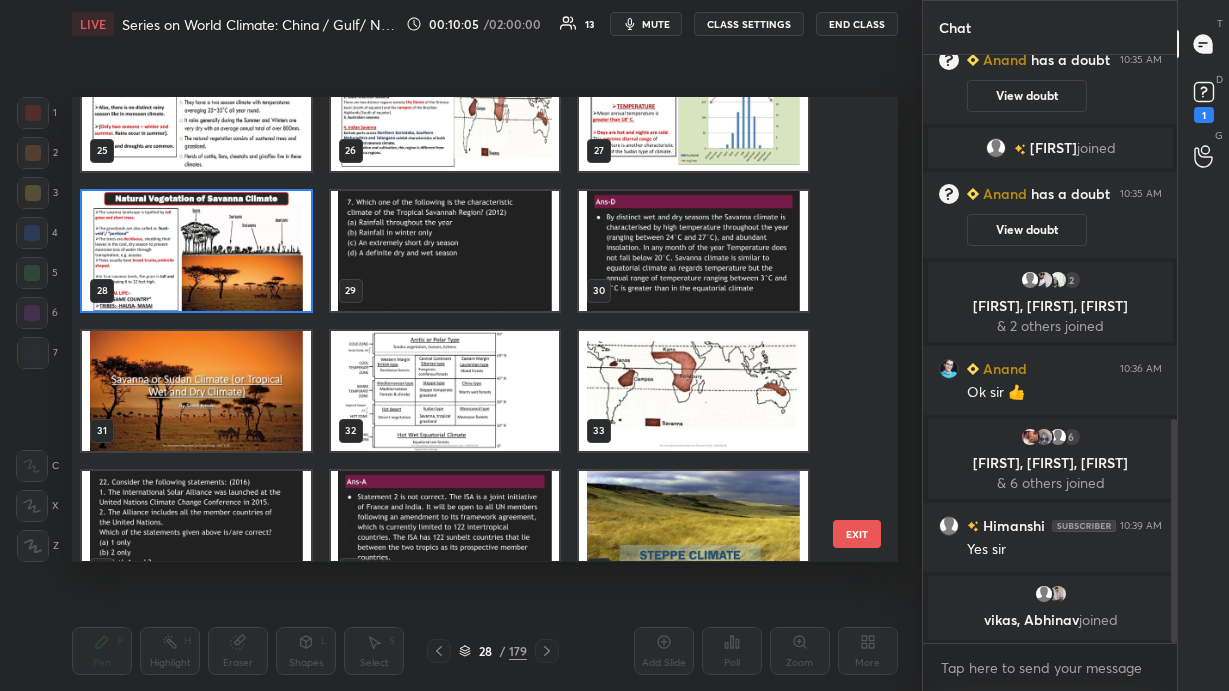click at bounding box center (693, 391) 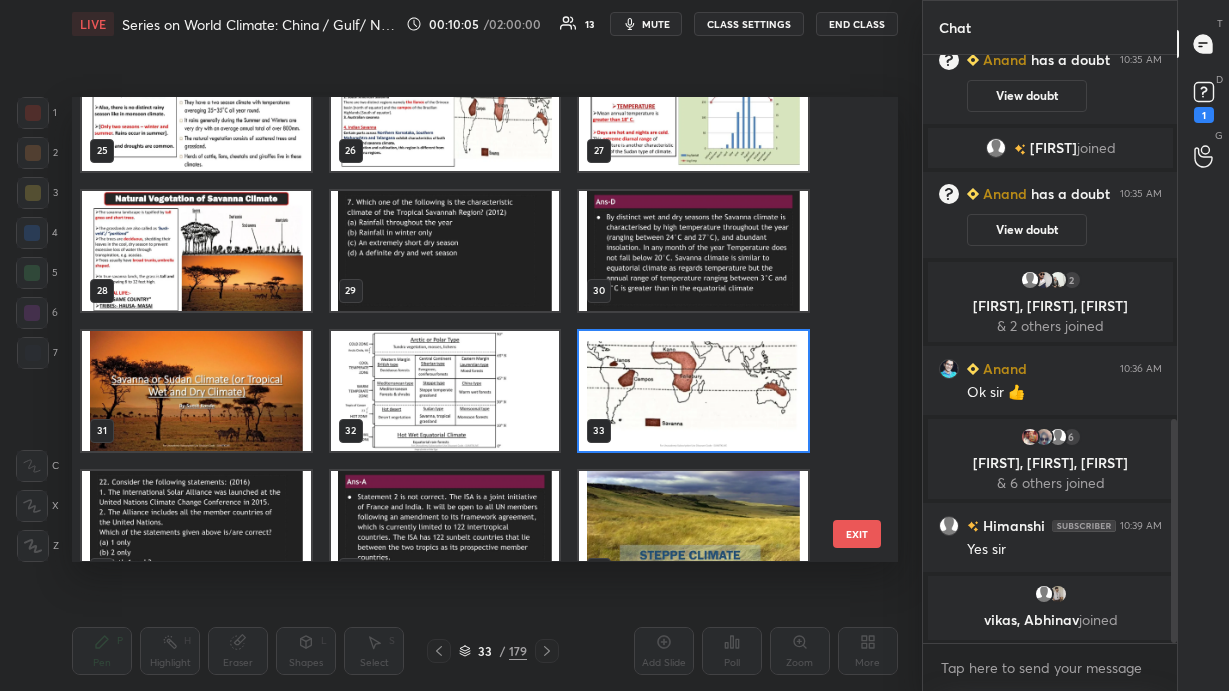 click at bounding box center (693, 391) 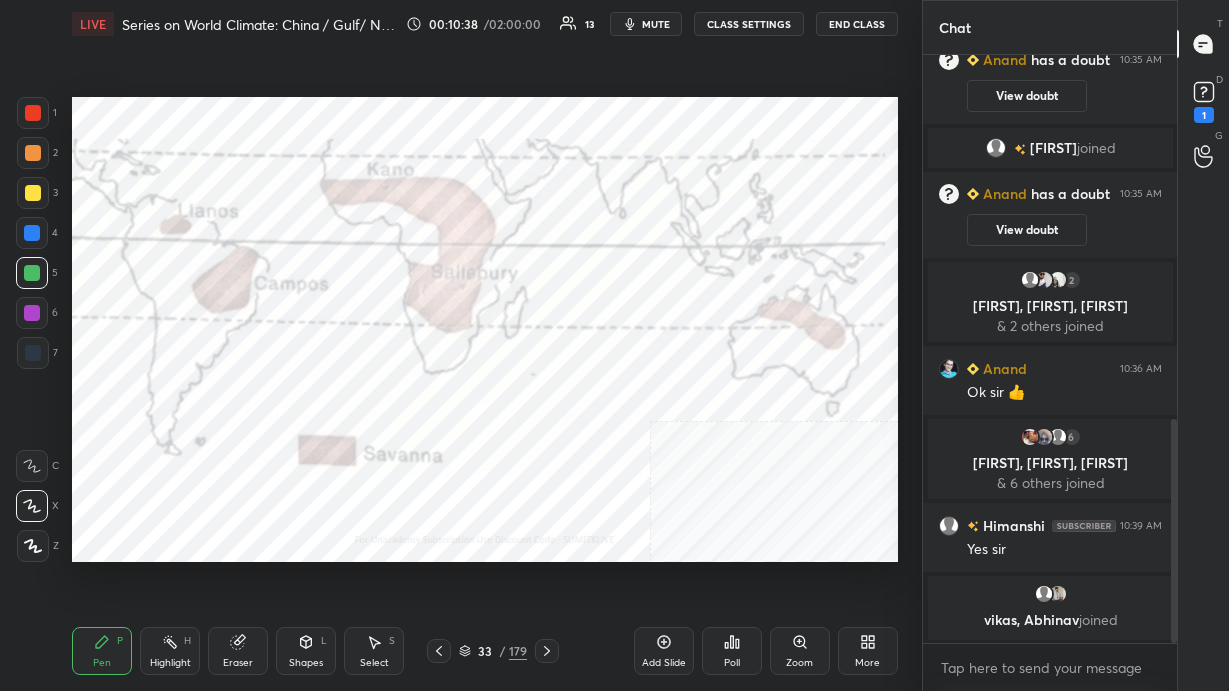 click 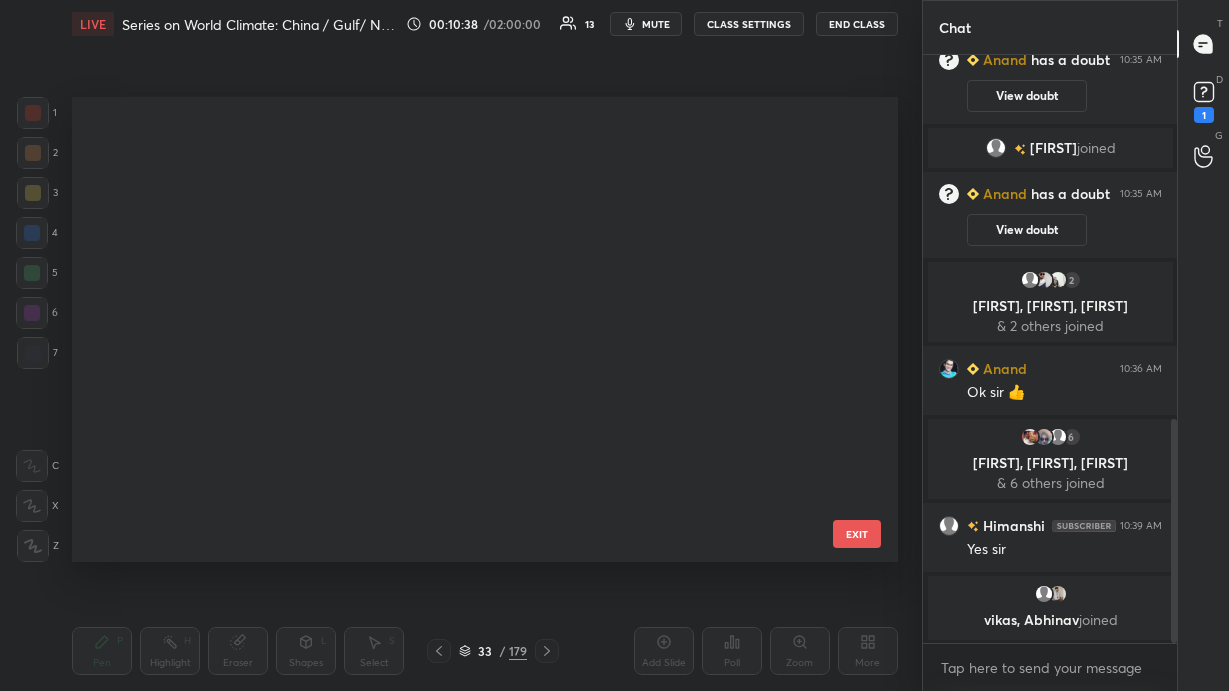 scroll, scrollTop: 1074, scrollLeft: 0, axis: vertical 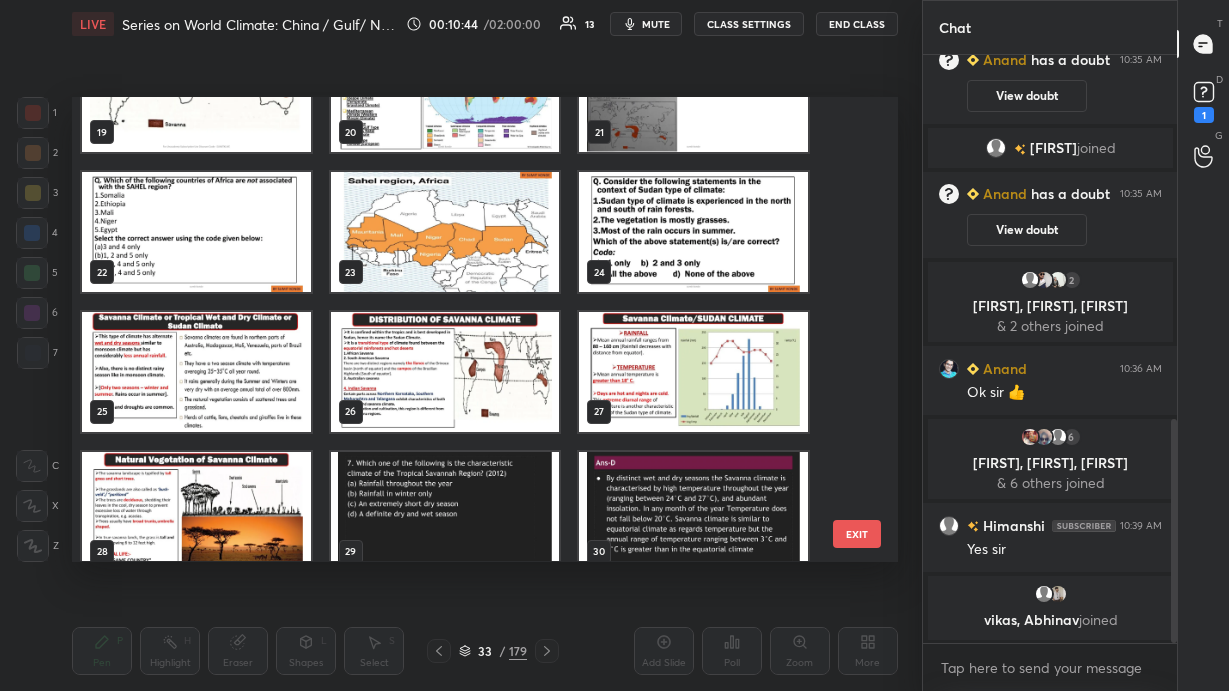 click at bounding box center [693, 372] 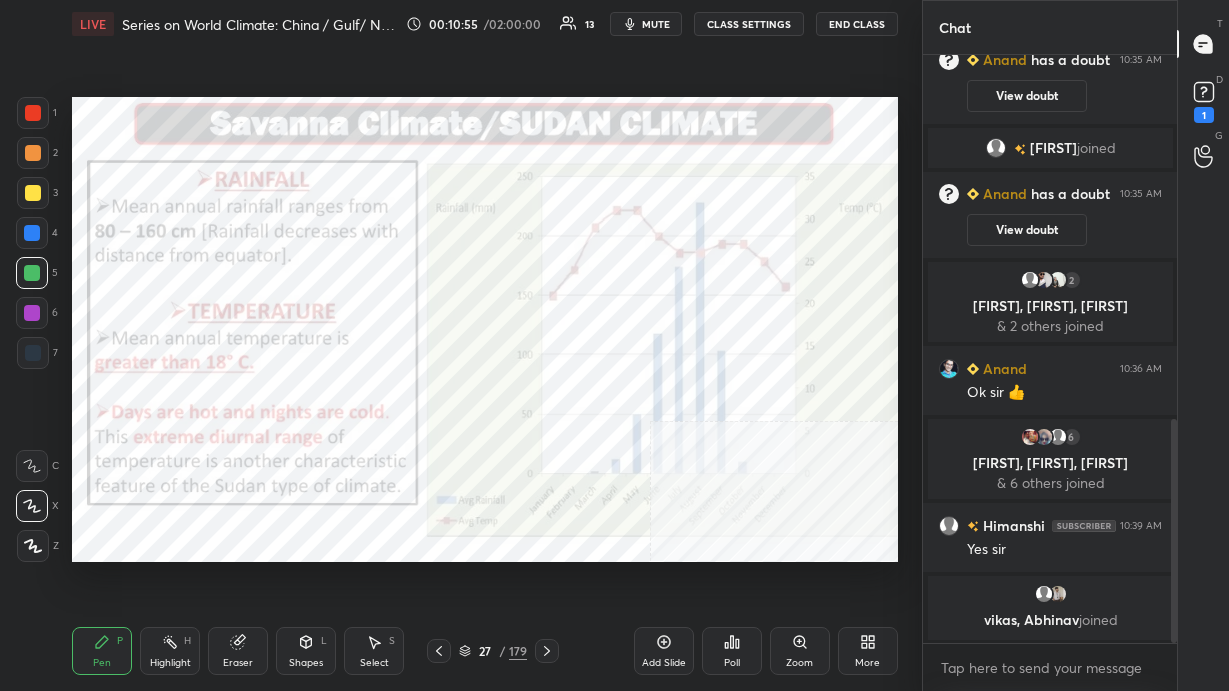 click 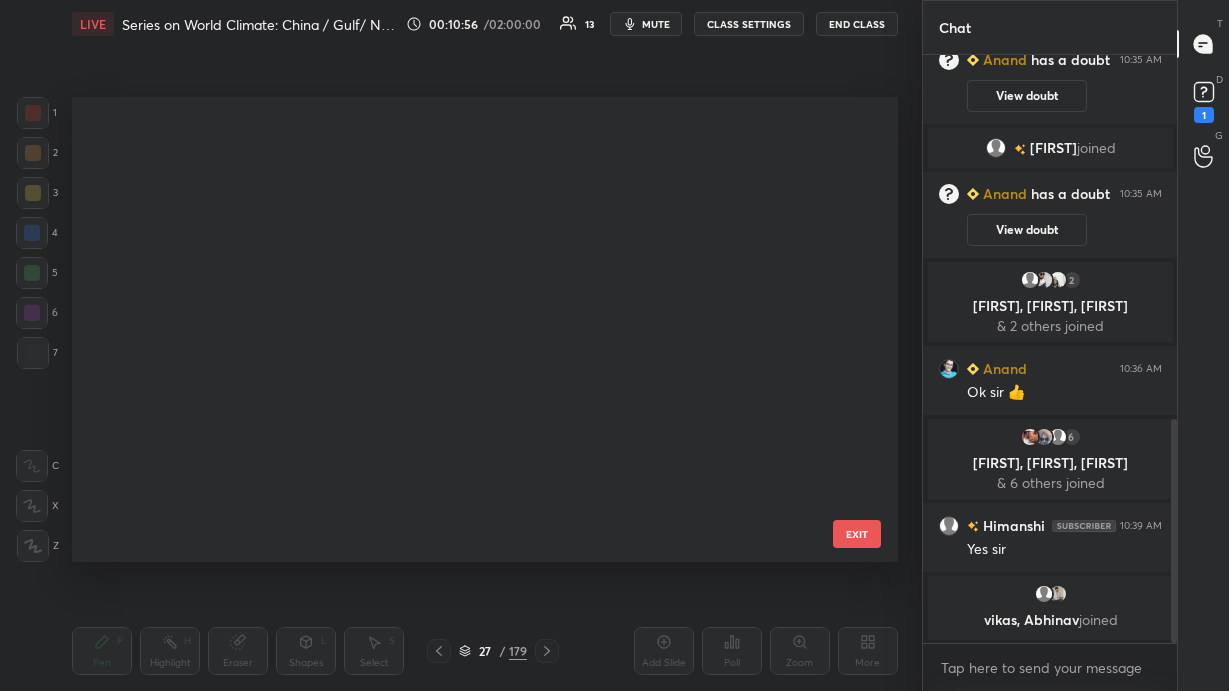 scroll, scrollTop: 794, scrollLeft: 0, axis: vertical 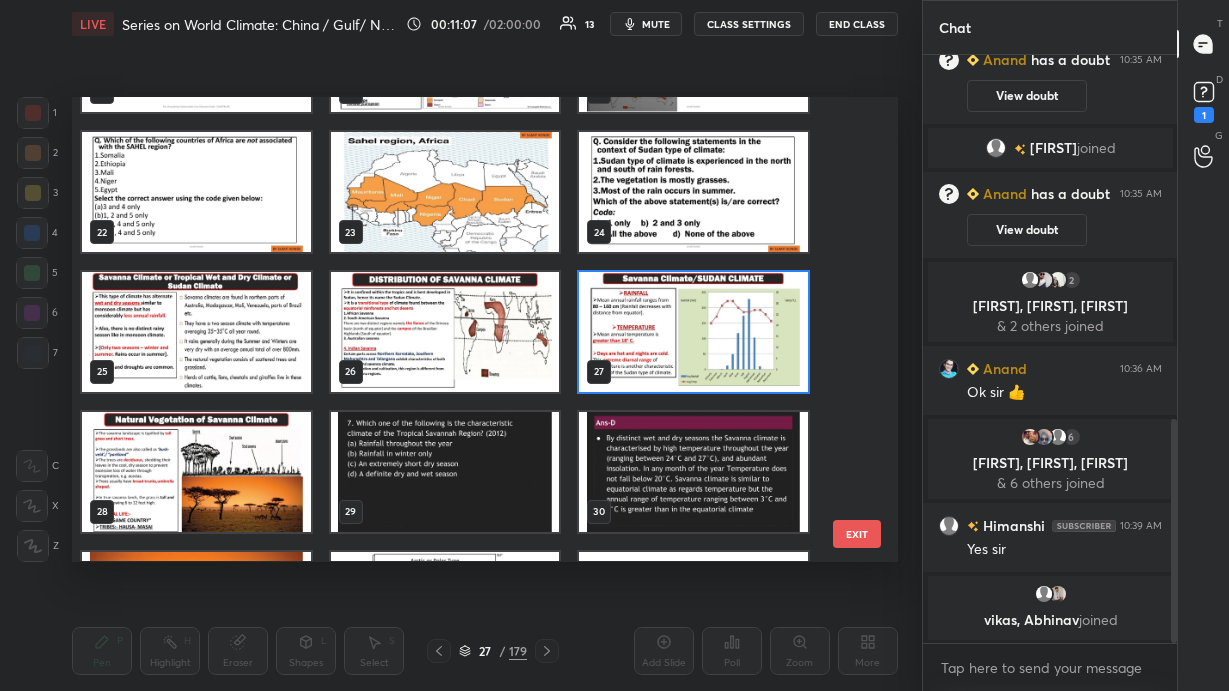 click at bounding box center [196, 332] 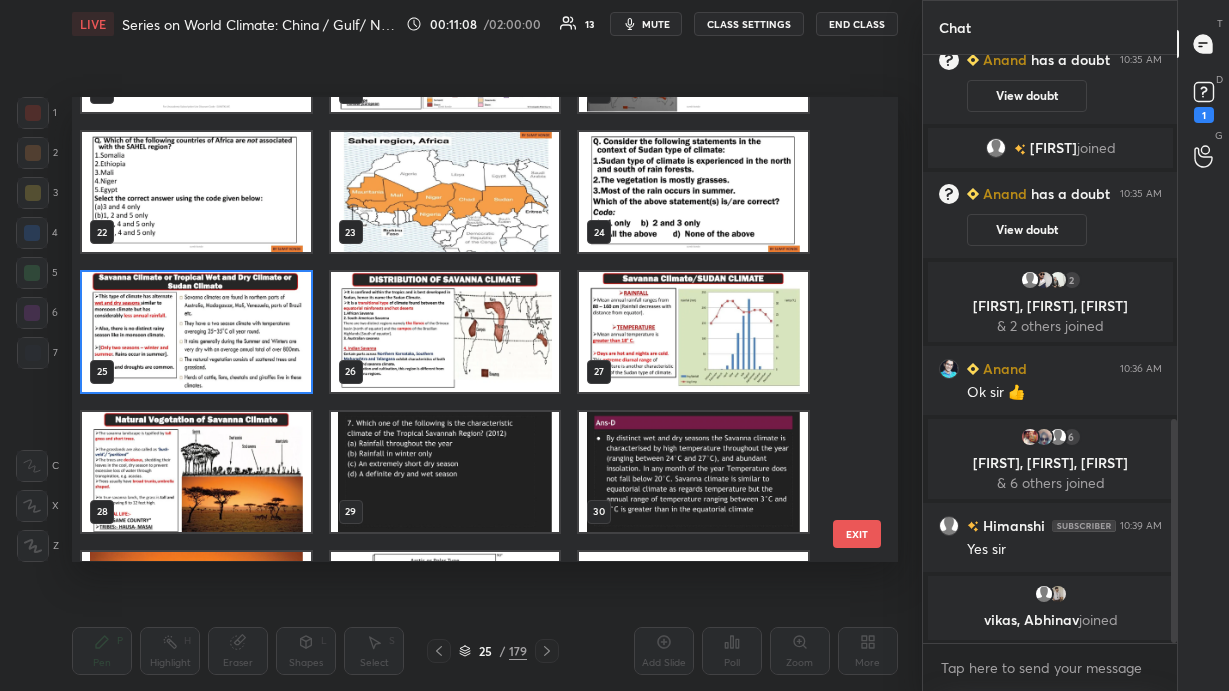 click at bounding box center [196, 332] 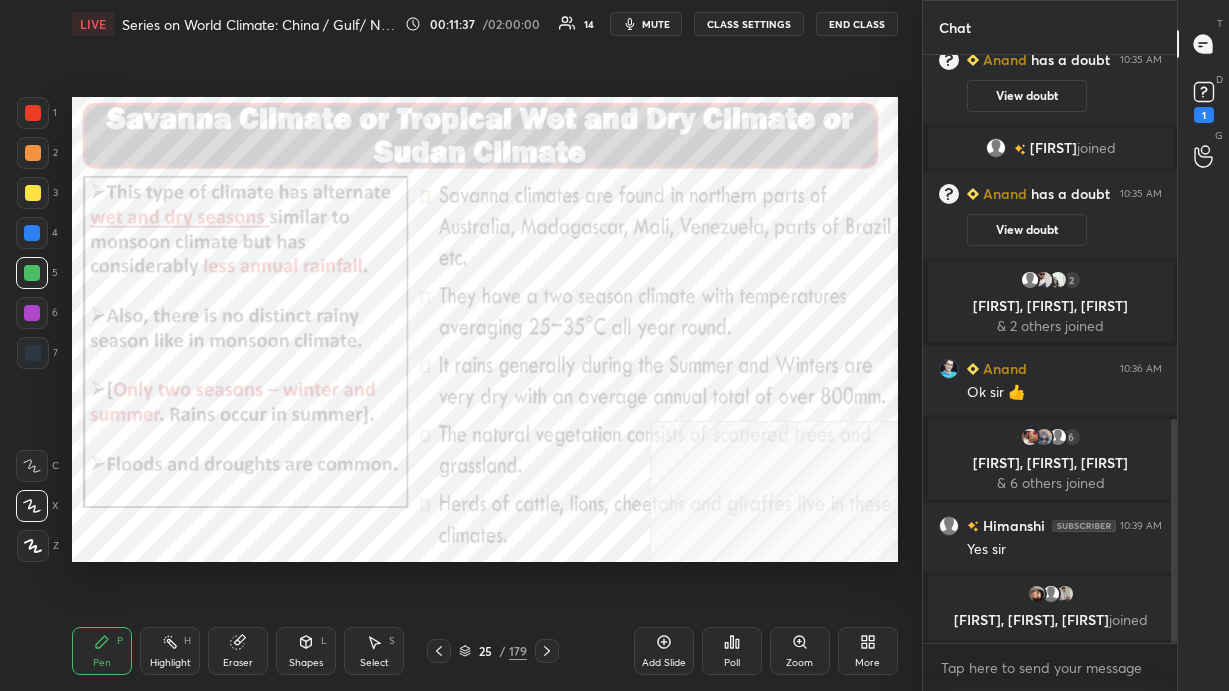 scroll, scrollTop: 972, scrollLeft: 0, axis: vertical 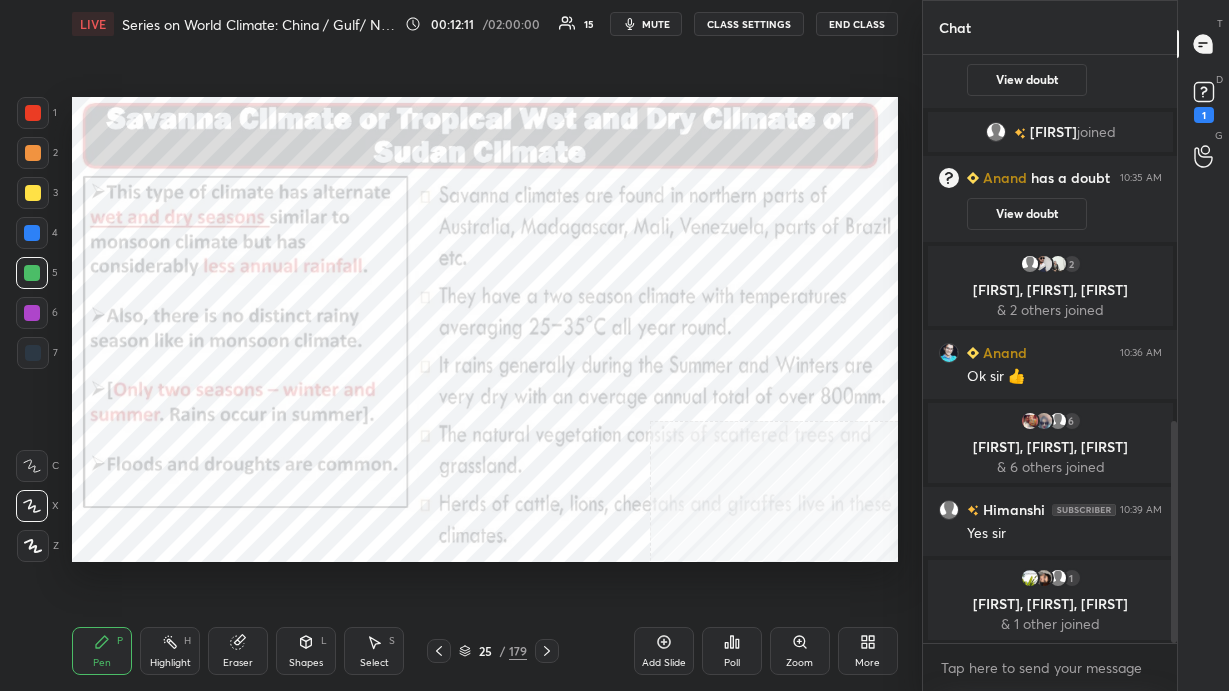 click on "mute" at bounding box center [656, 24] 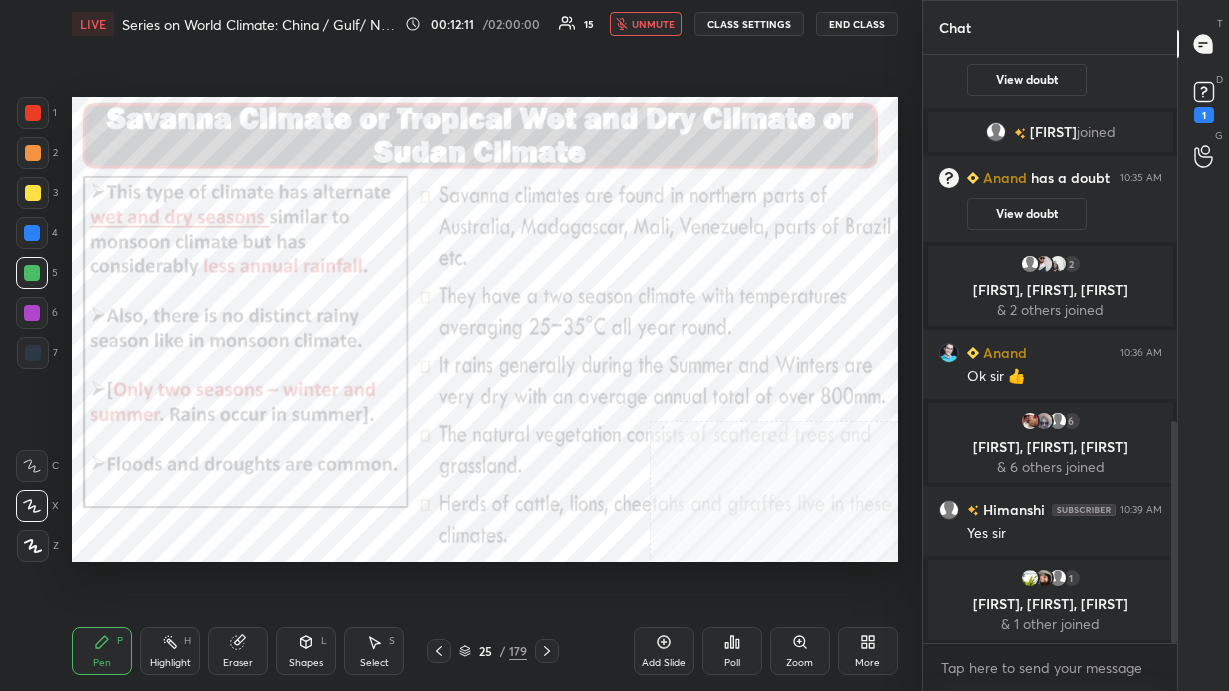 click on "End Class" at bounding box center (857, 24) 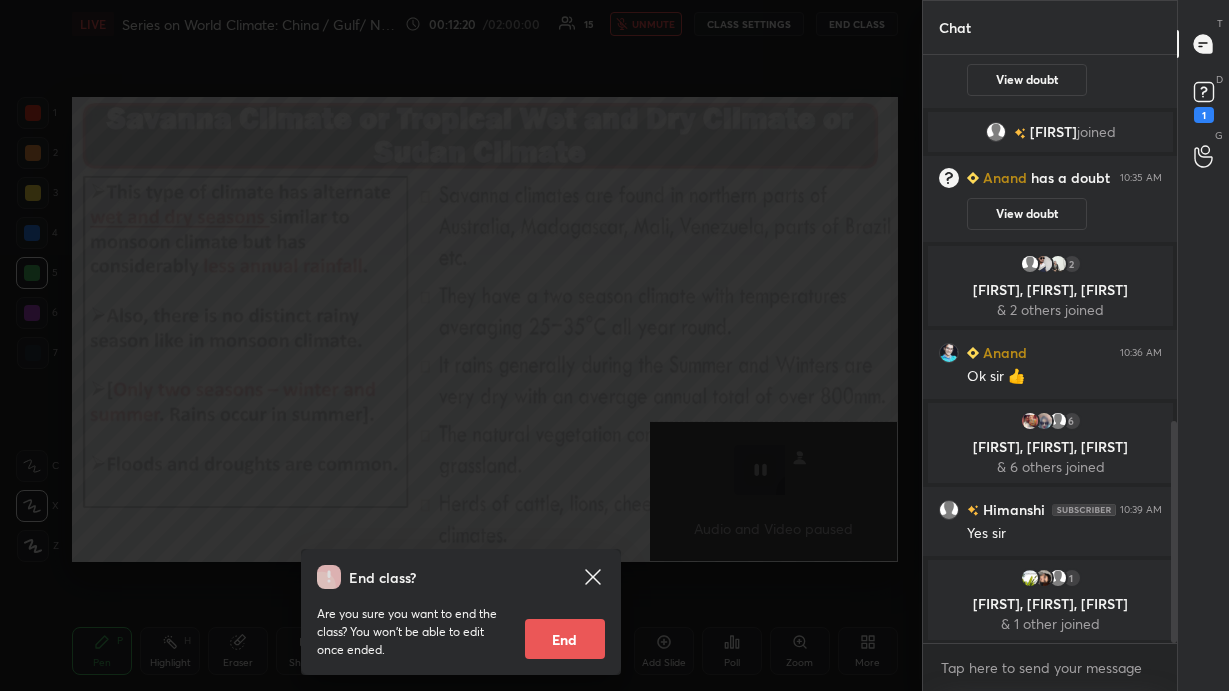 scroll, scrollTop: 552, scrollLeft: 248, axis: both 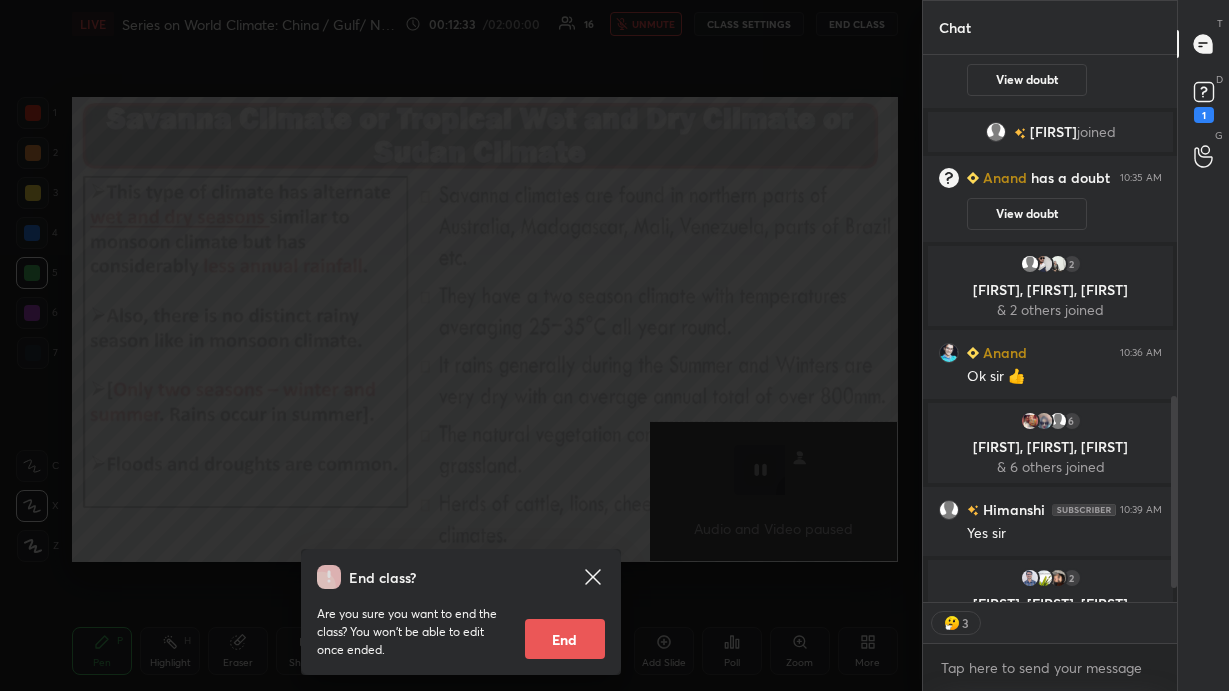click on "End class? Are you sure you want to end the class? You won’t be able to edit once ended. End" at bounding box center (461, 345) 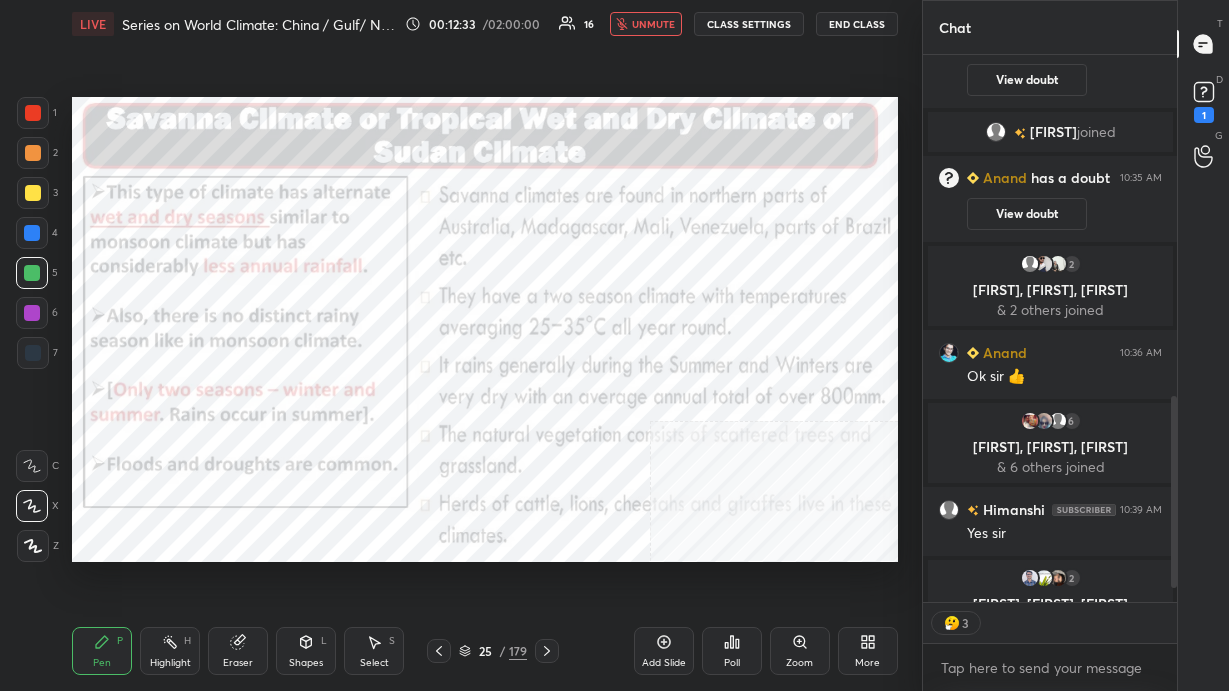 click on "unmute" at bounding box center (646, 24) 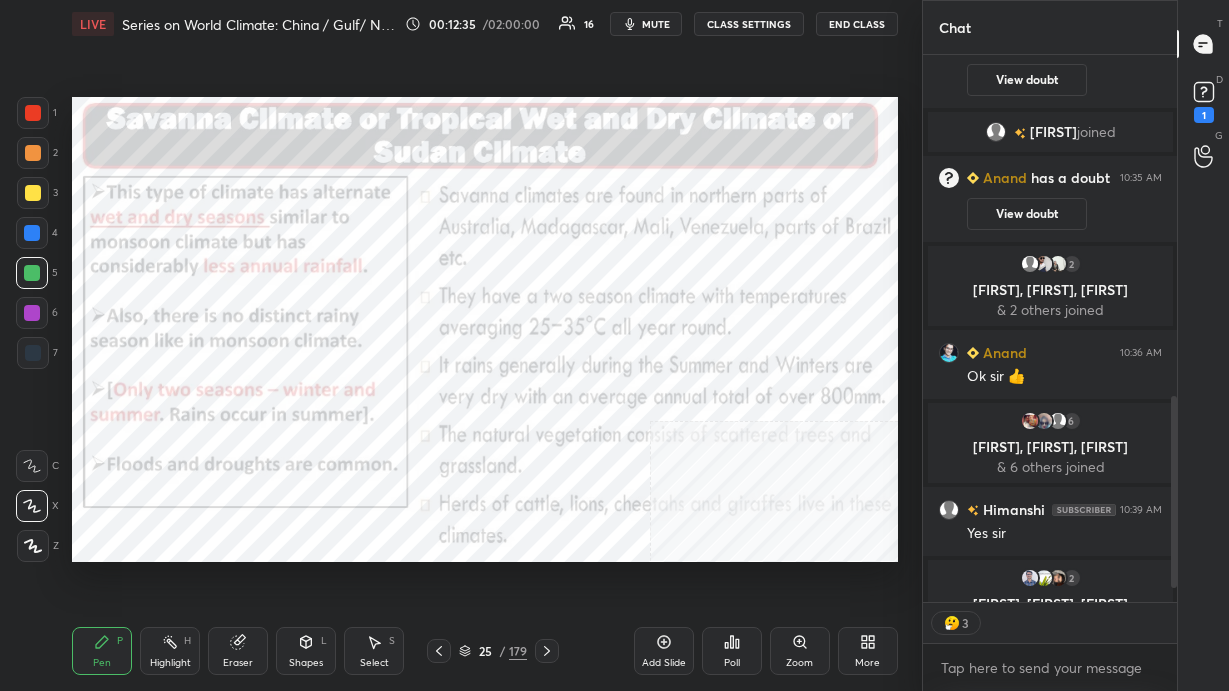 scroll, scrollTop: 1008, scrollLeft: 0, axis: vertical 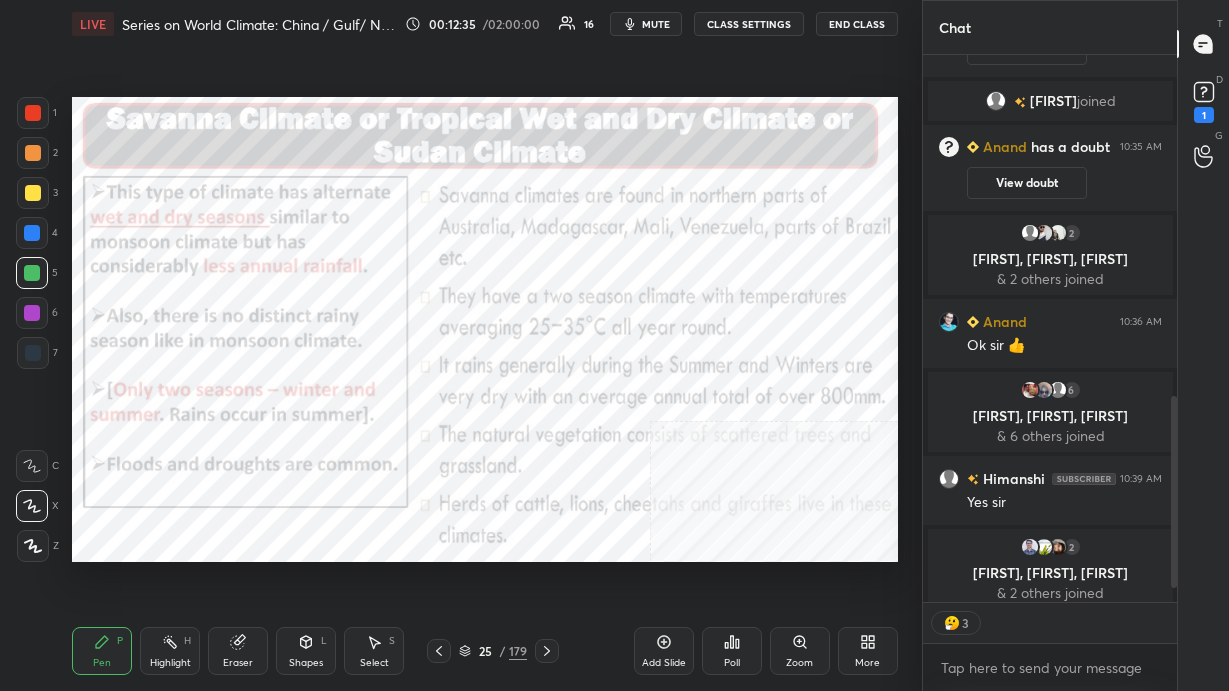 type on "x" 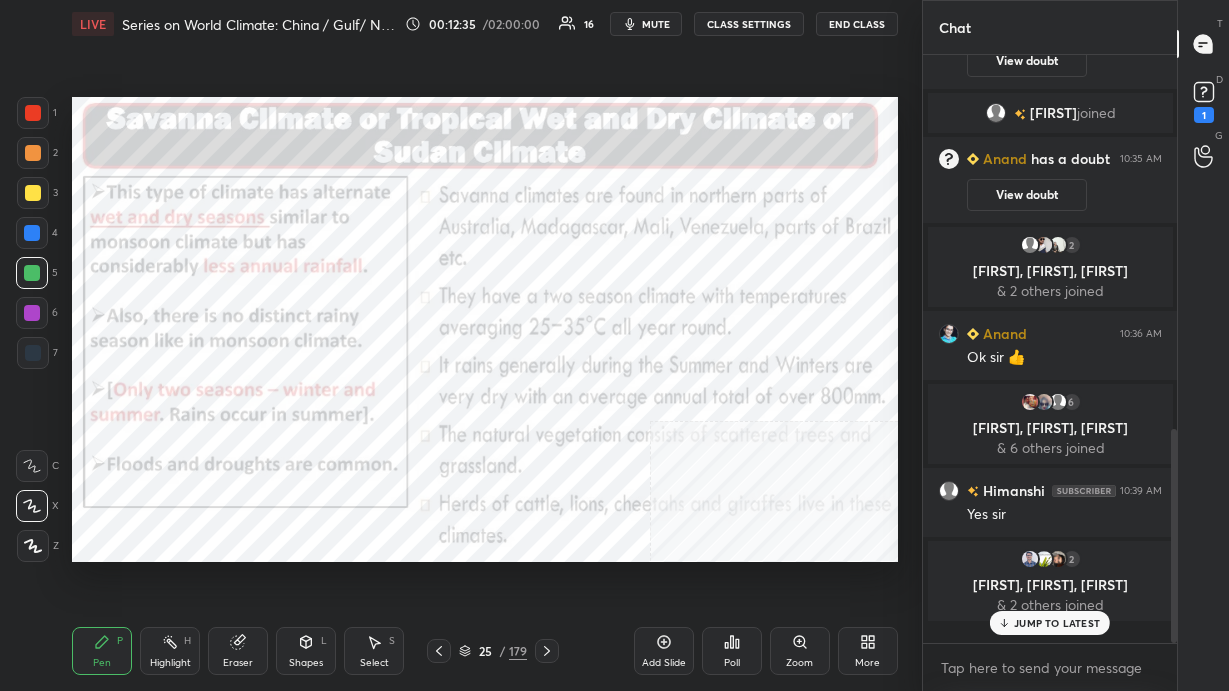 scroll, scrollTop: 7, scrollLeft: 7, axis: both 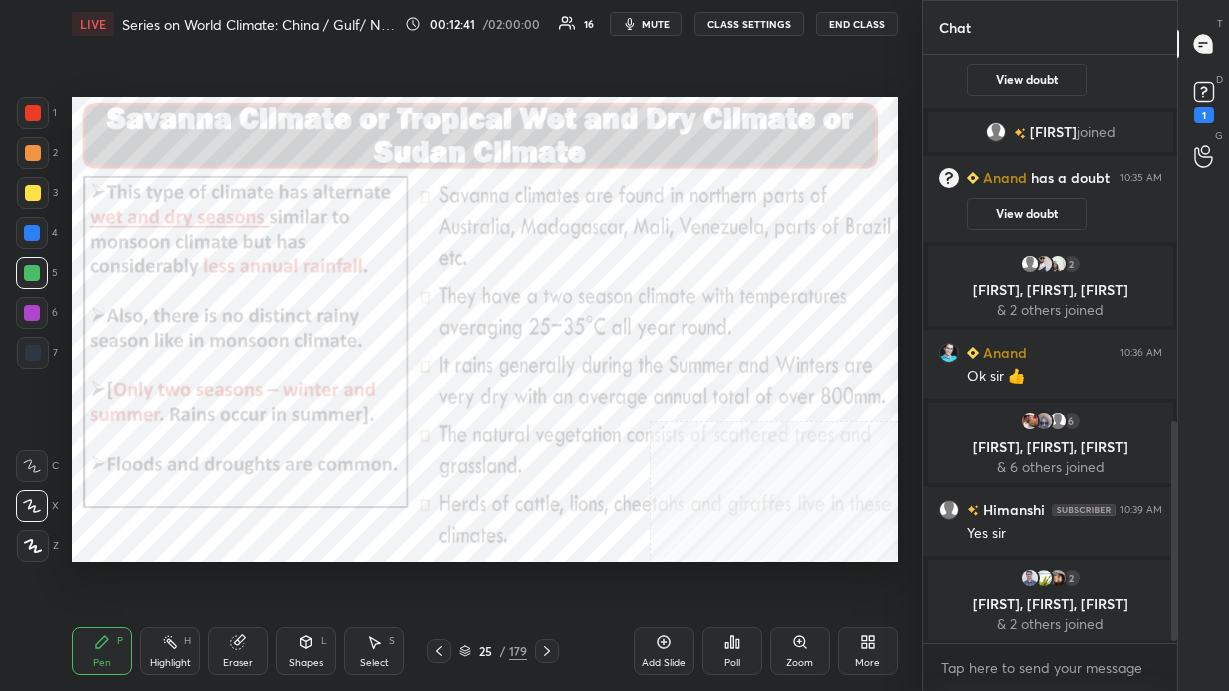 type 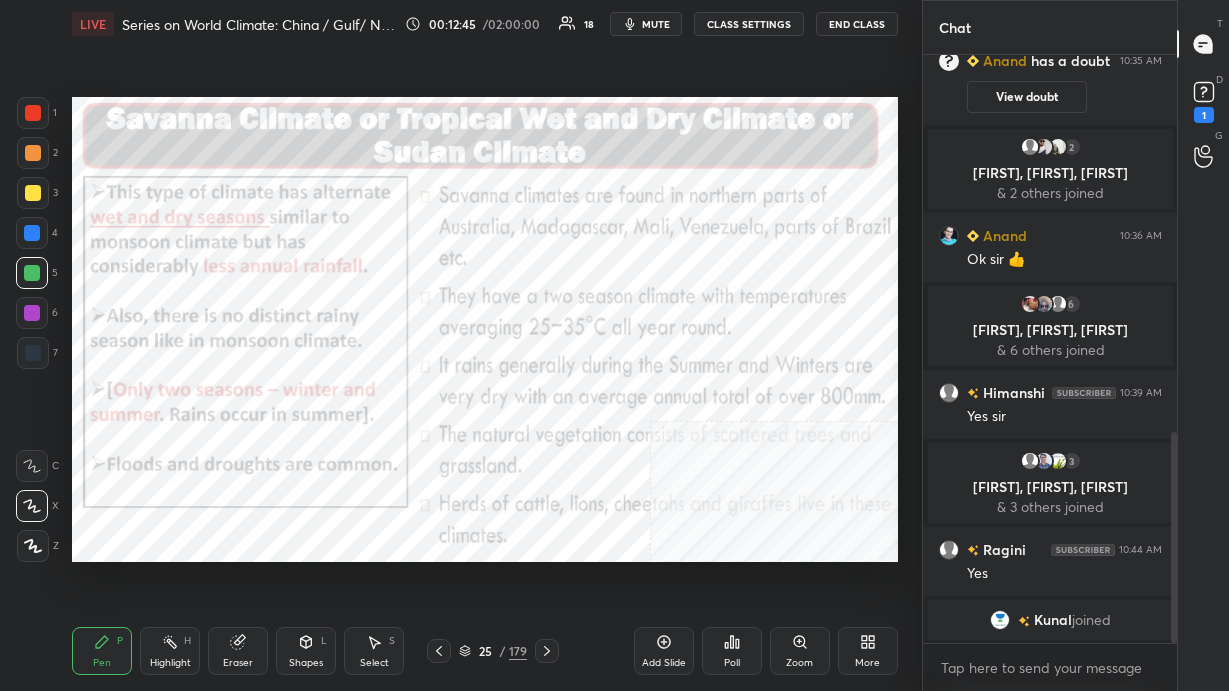 scroll, scrollTop: 1123, scrollLeft: 0, axis: vertical 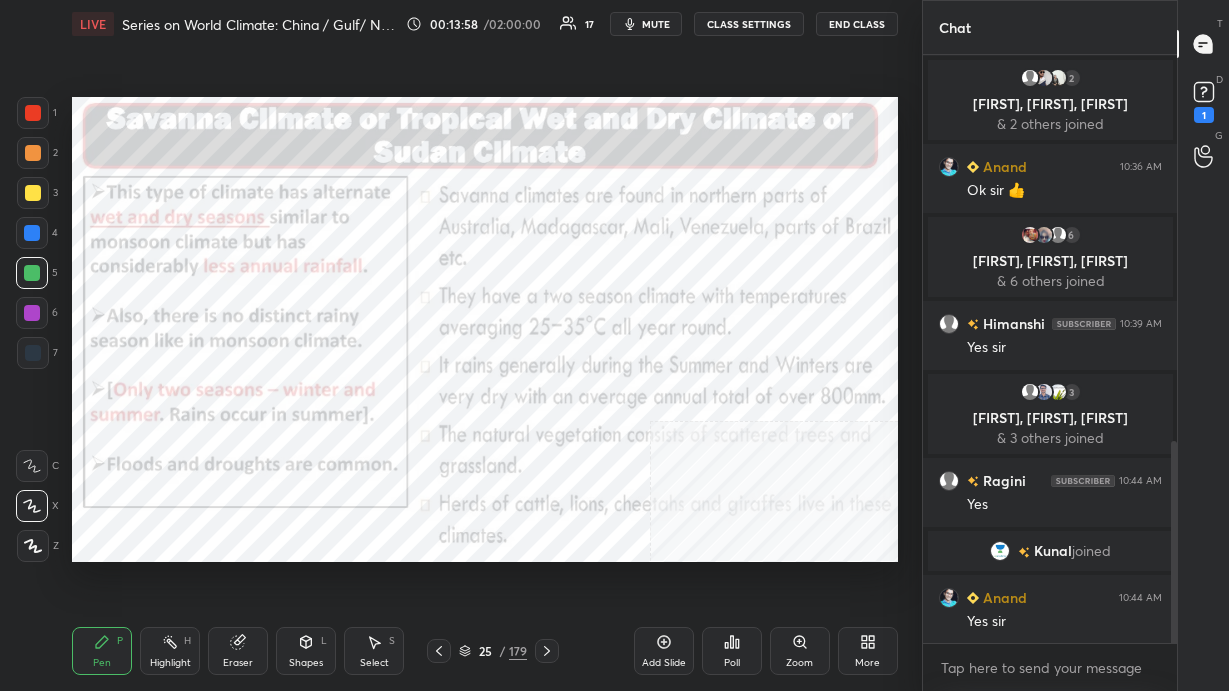 click 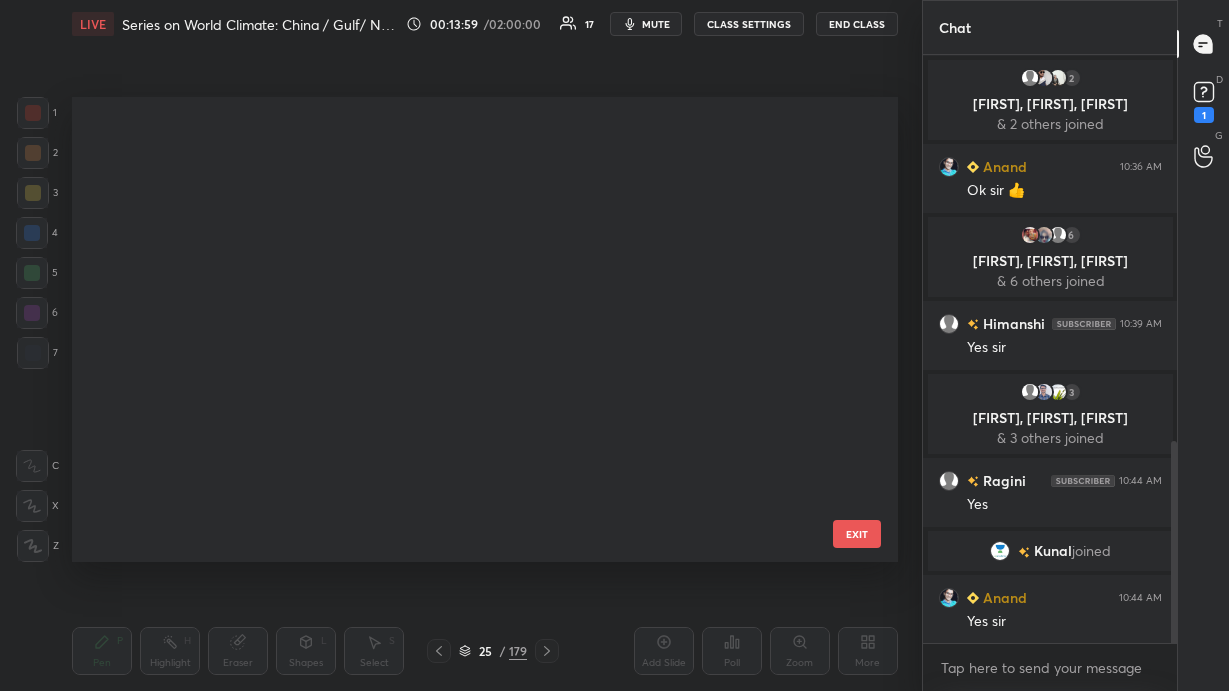 scroll, scrollTop: 794, scrollLeft: 0, axis: vertical 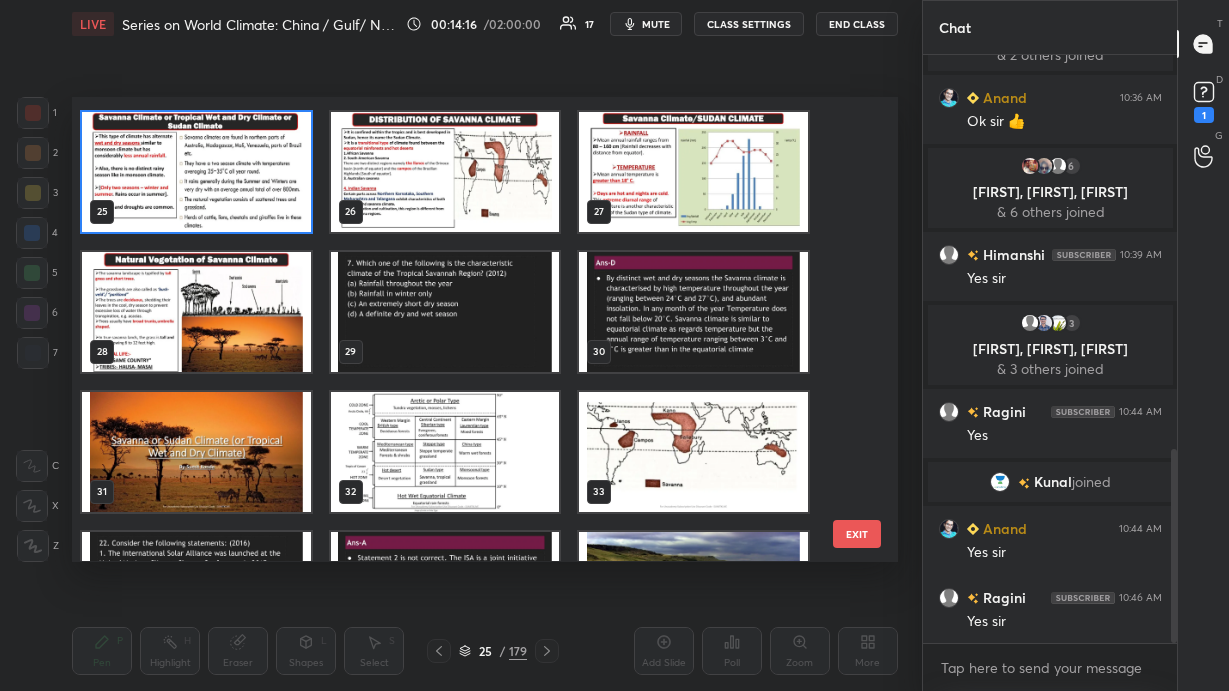 click at bounding box center (445, 312) 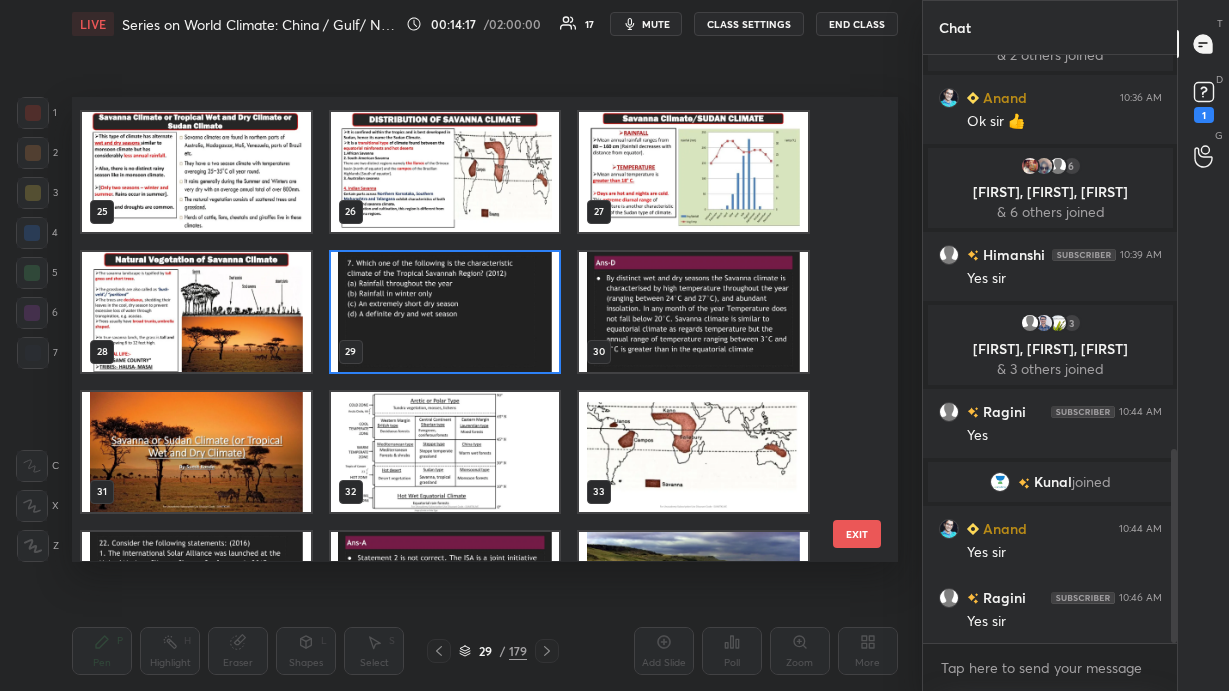click at bounding box center (445, 312) 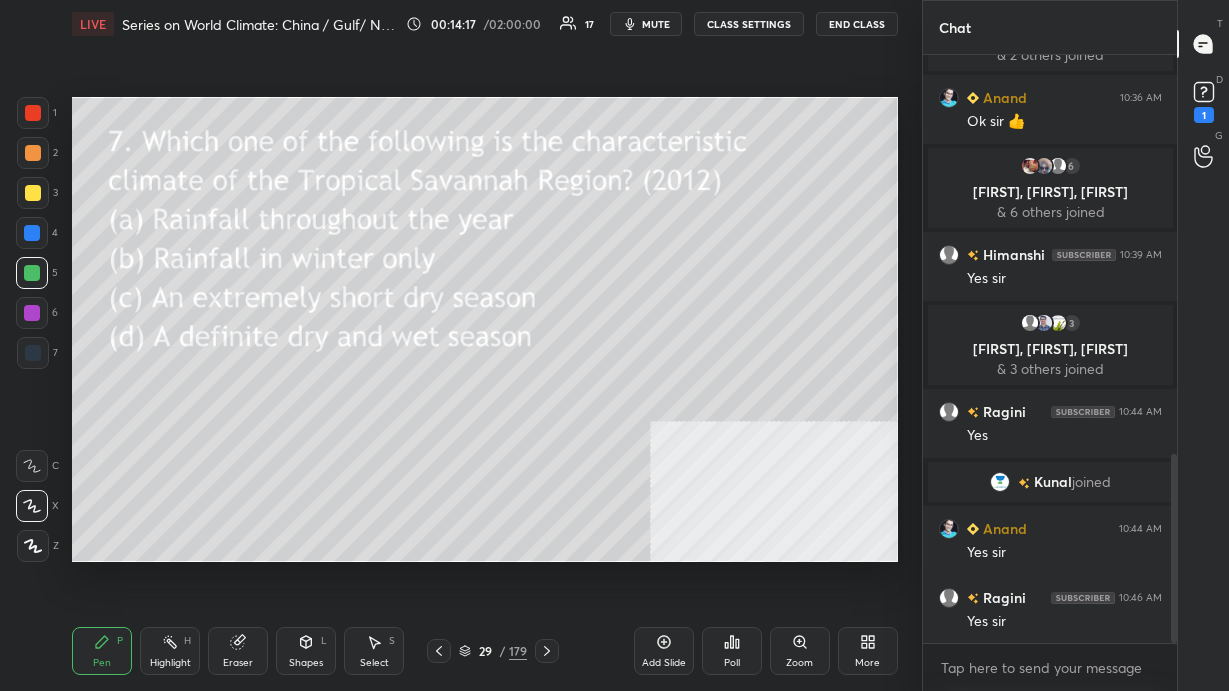 scroll, scrollTop: 1240, scrollLeft: 0, axis: vertical 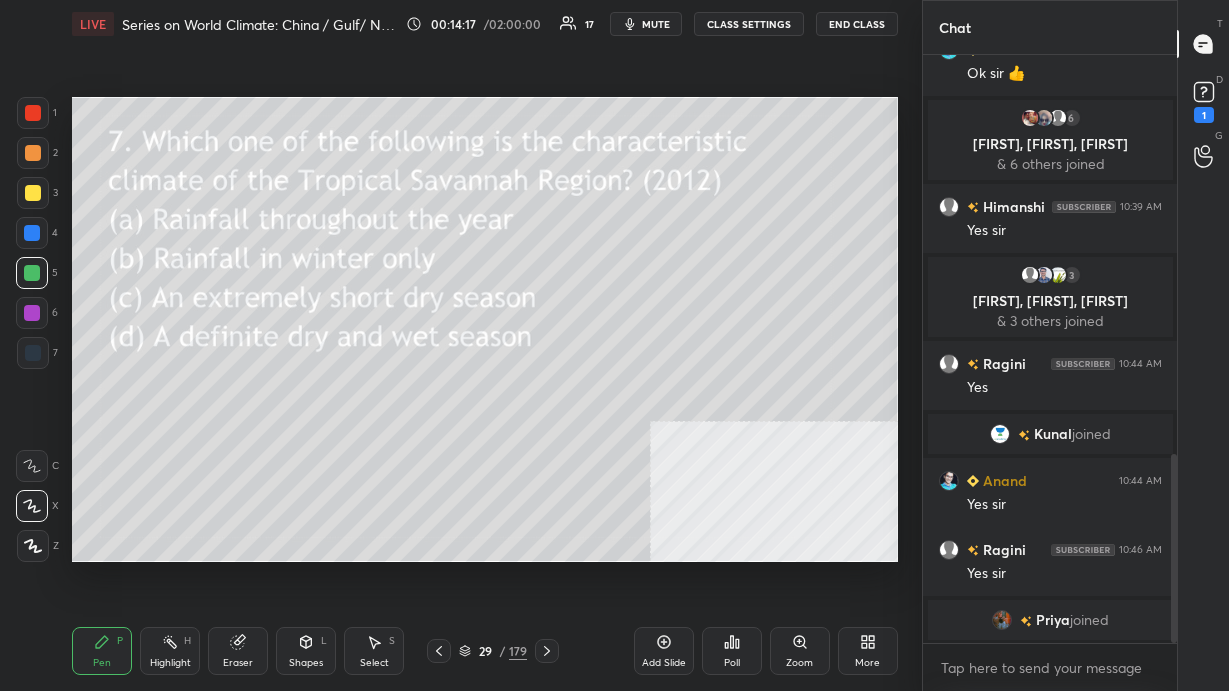 click 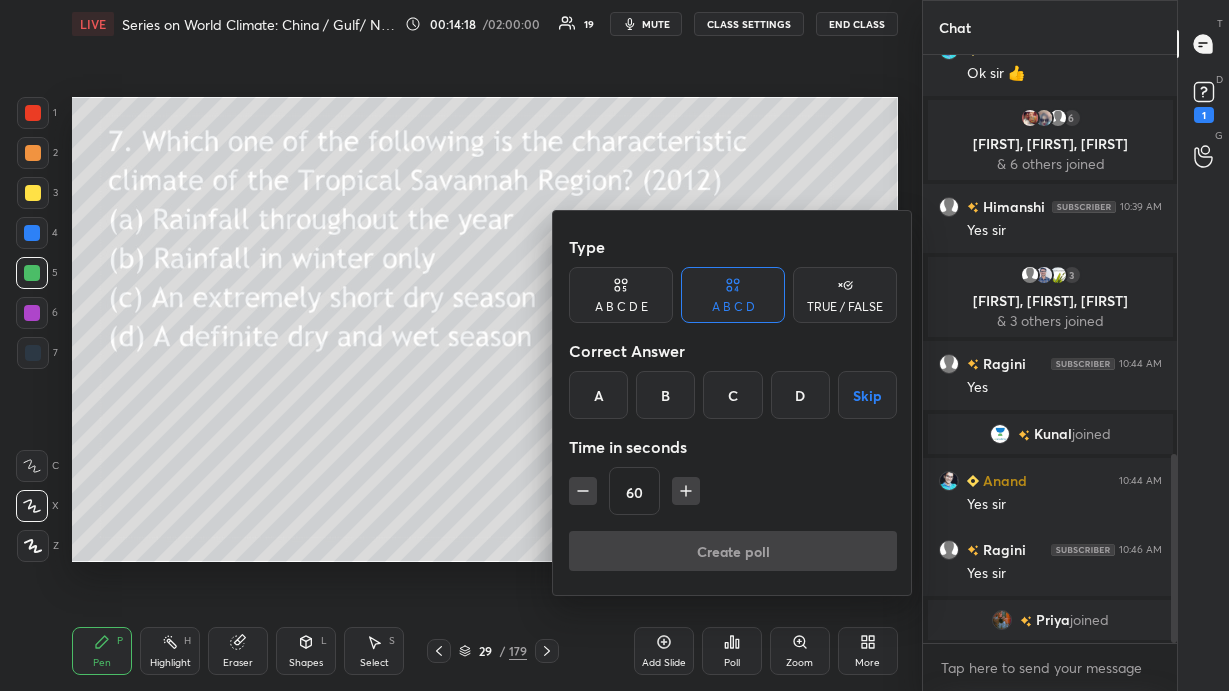 click on "D" at bounding box center [800, 395] 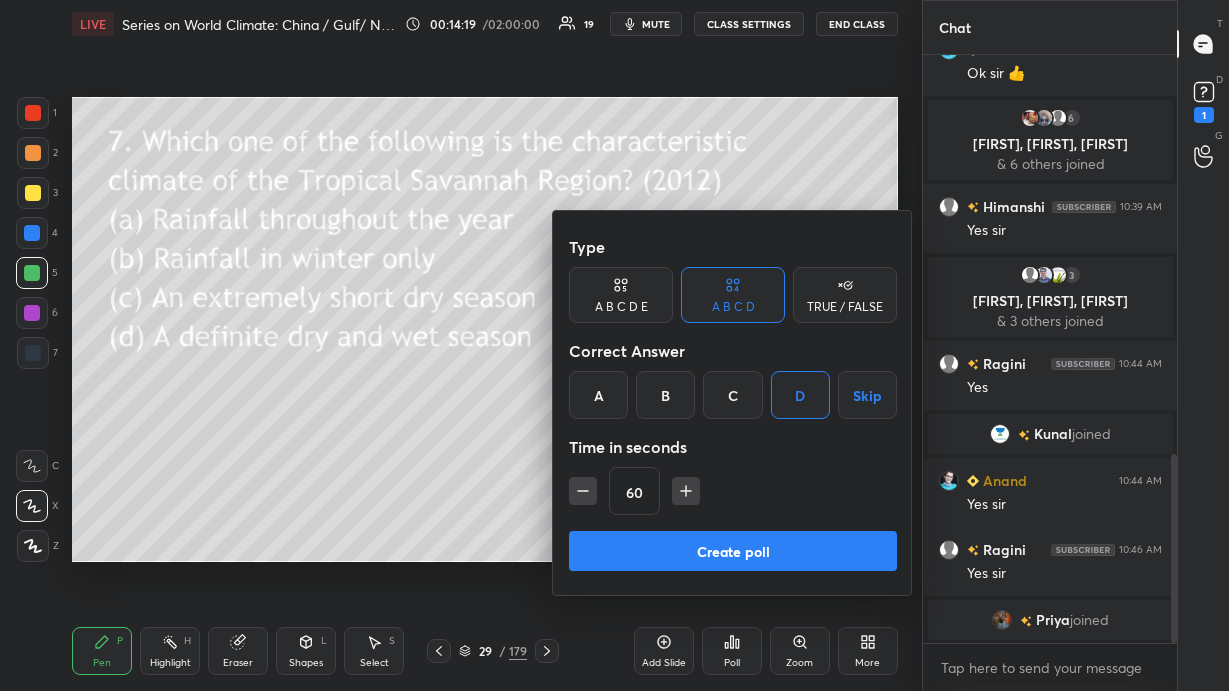 click 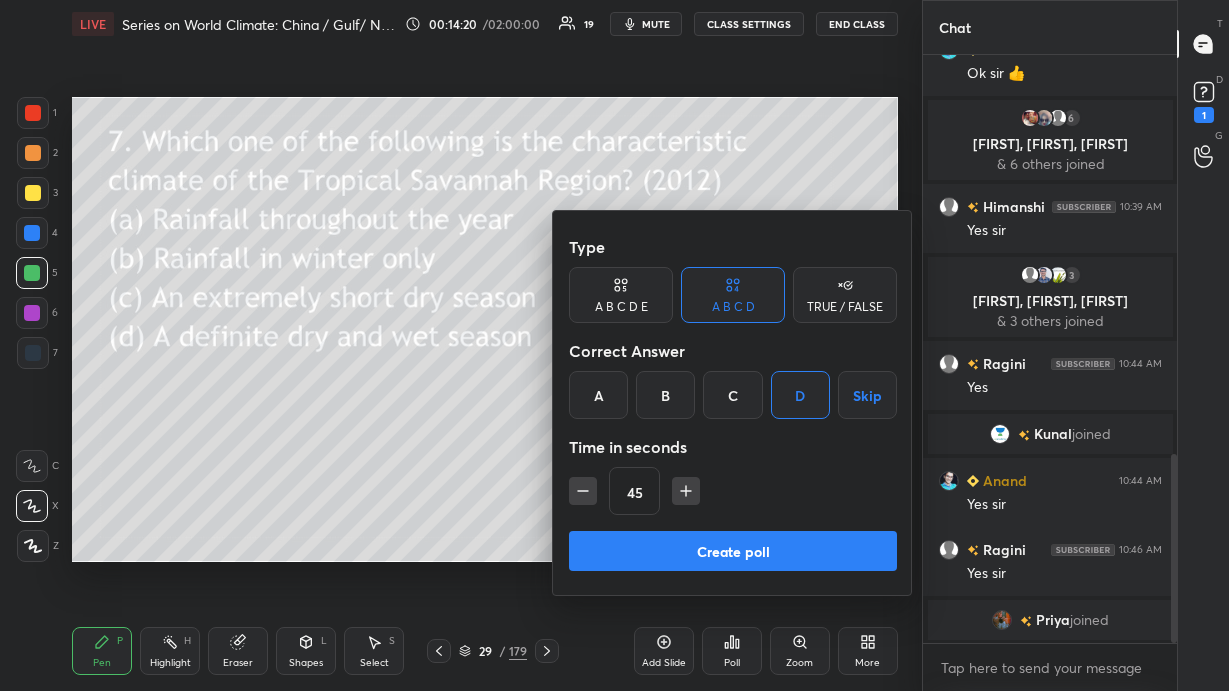 click 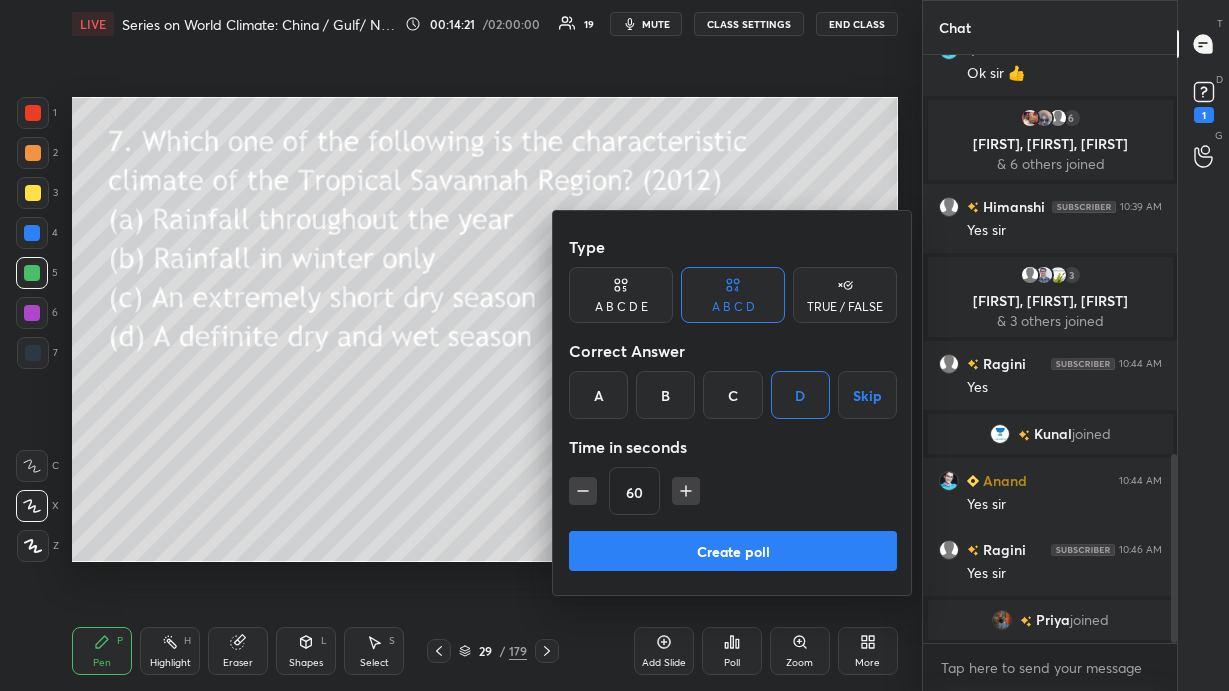 click on "Create poll" at bounding box center [733, 551] 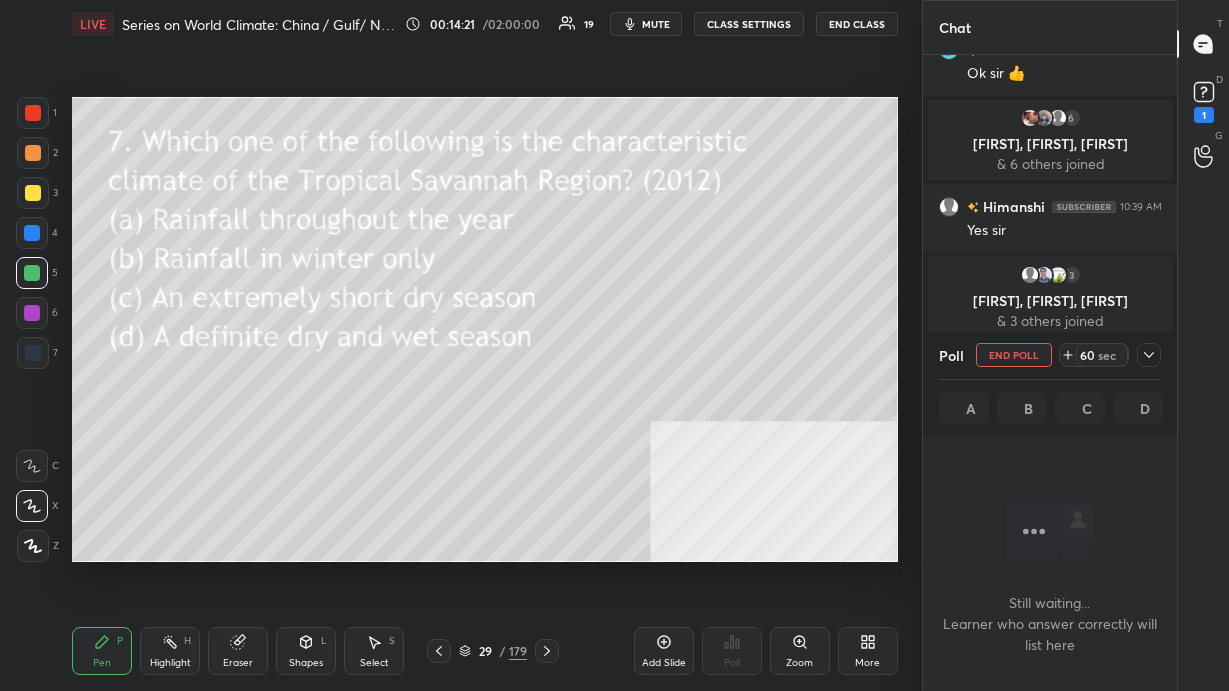 scroll, scrollTop: 397, scrollLeft: 248, axis: both 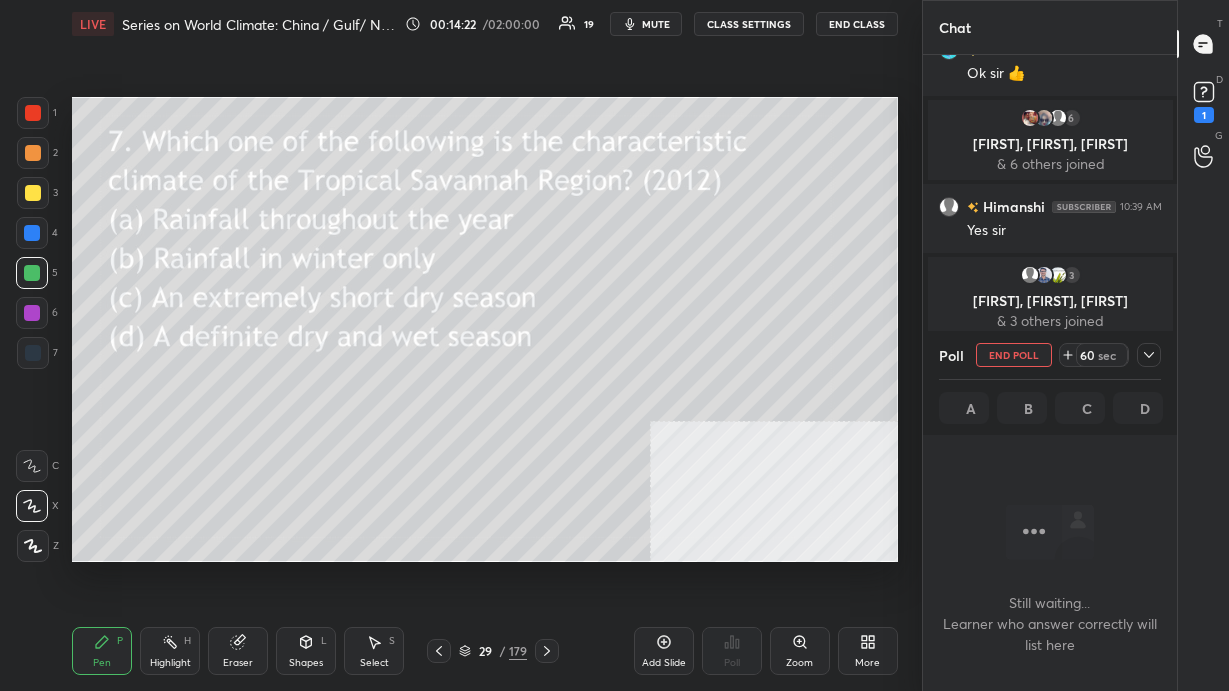 click 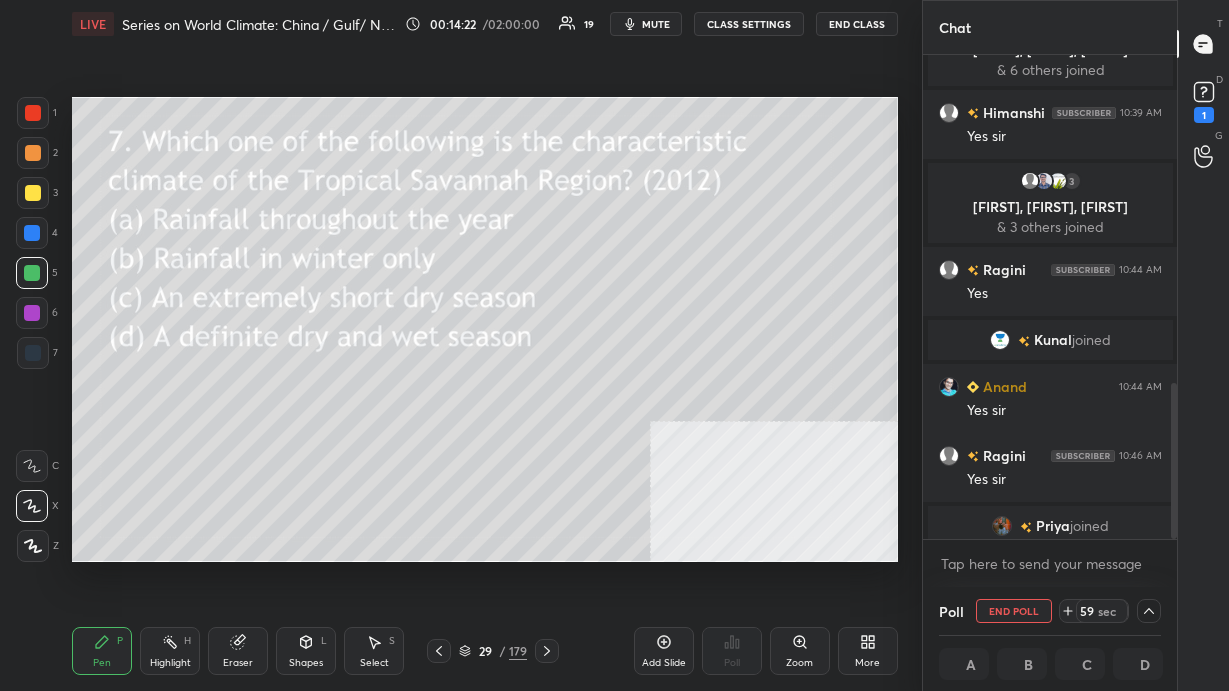 scroll, scrollTop: 1344, scrollLeft: 0, axis: vertical 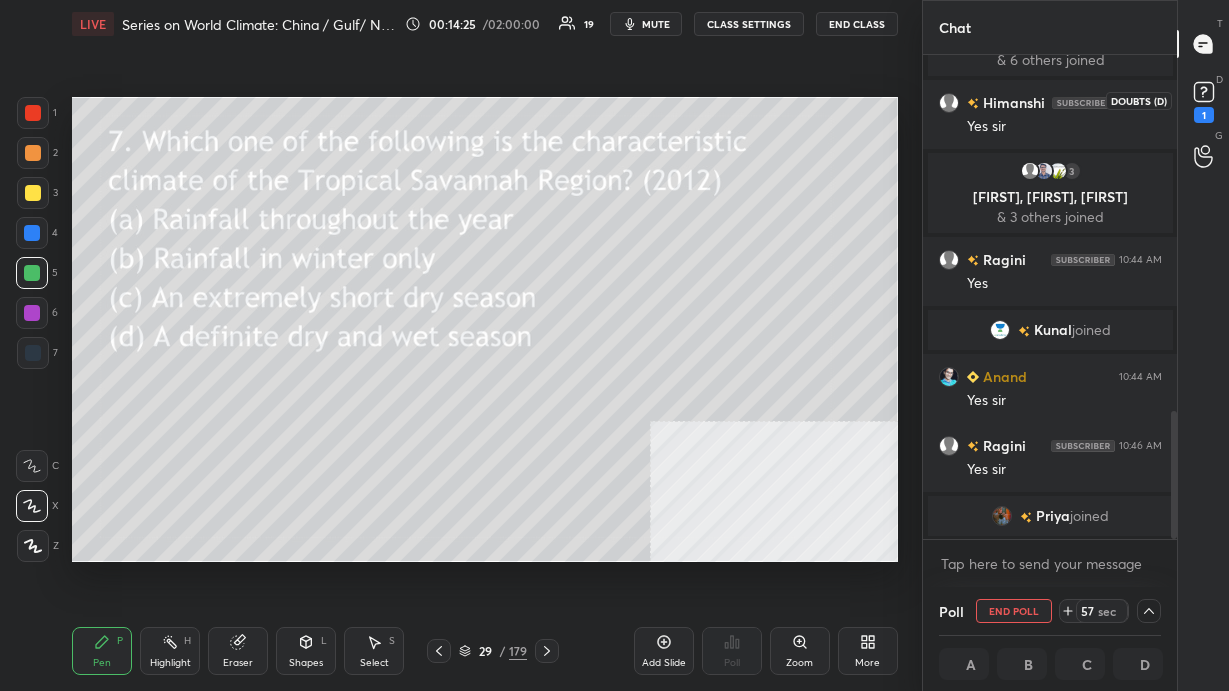 click 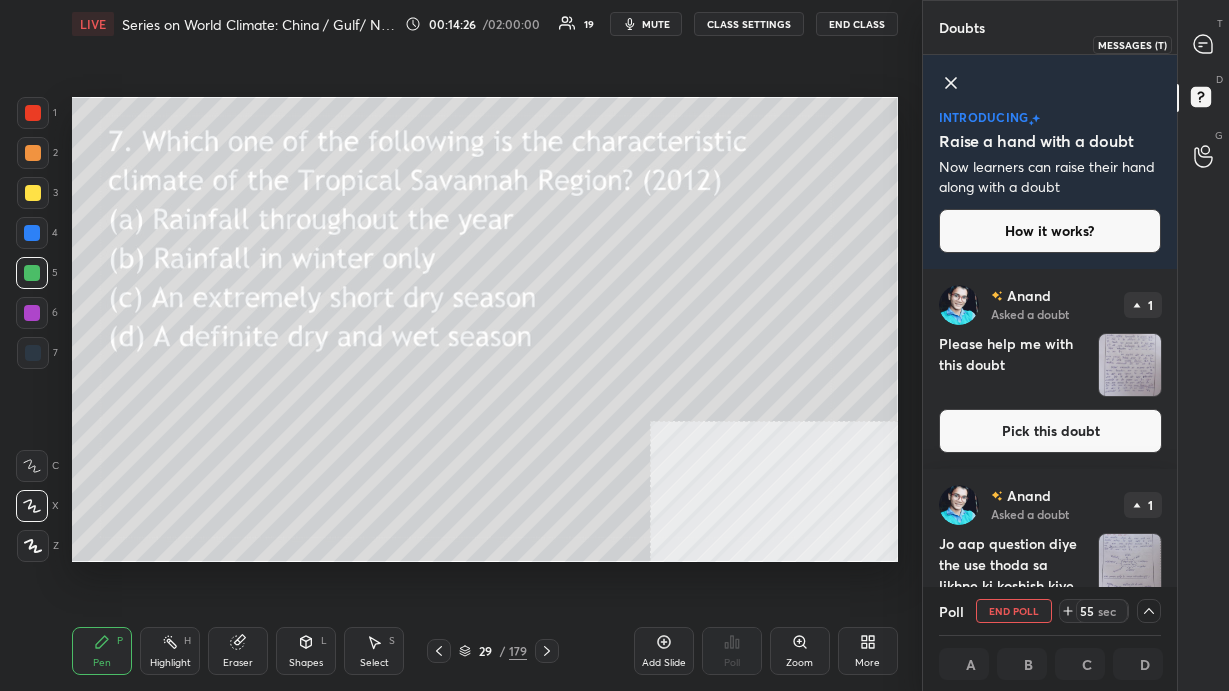 click 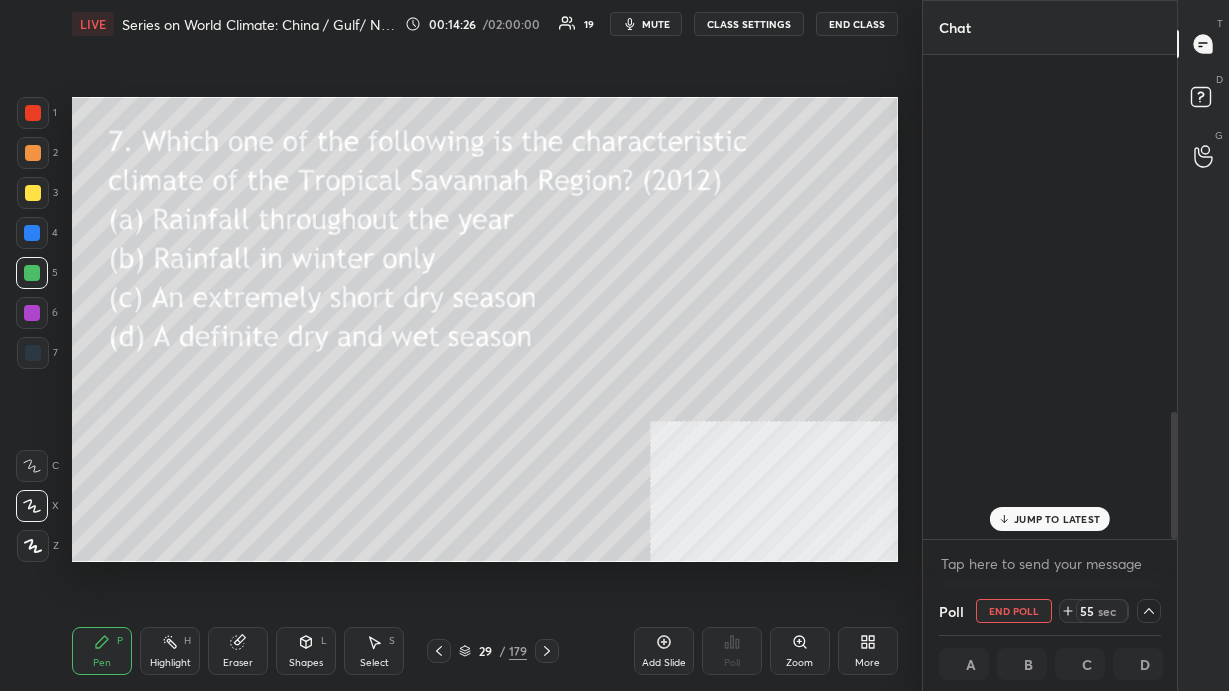 scroll, scrollTop: 1370, scrollLeft: 0, axis: vertical 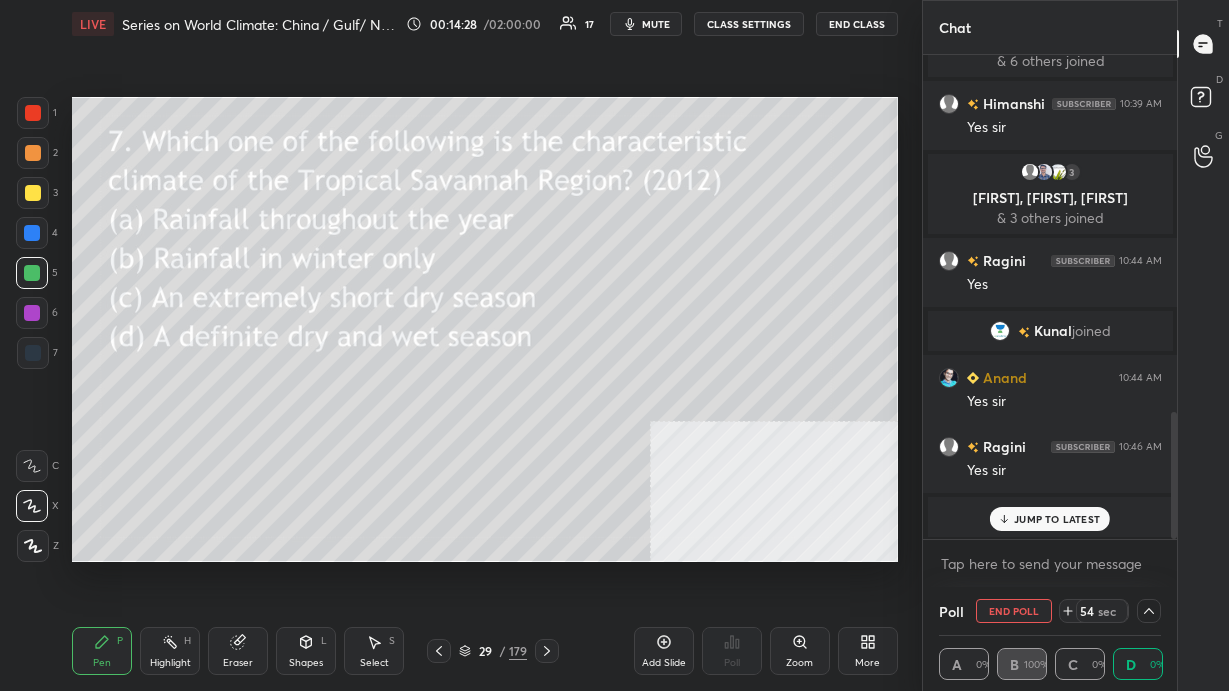 click on "JUMP TO LATEST" at bounding box center (1057, 519) 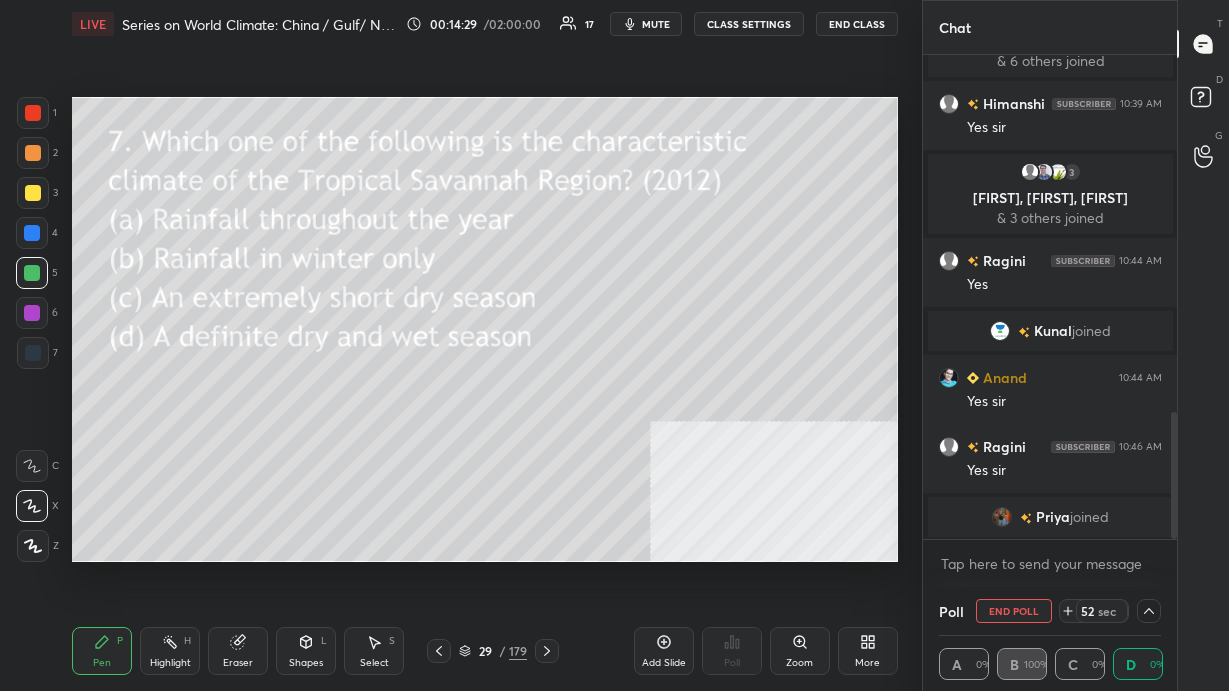 scroll, scrollTop: 1, scrollLeft: 7, axis: both 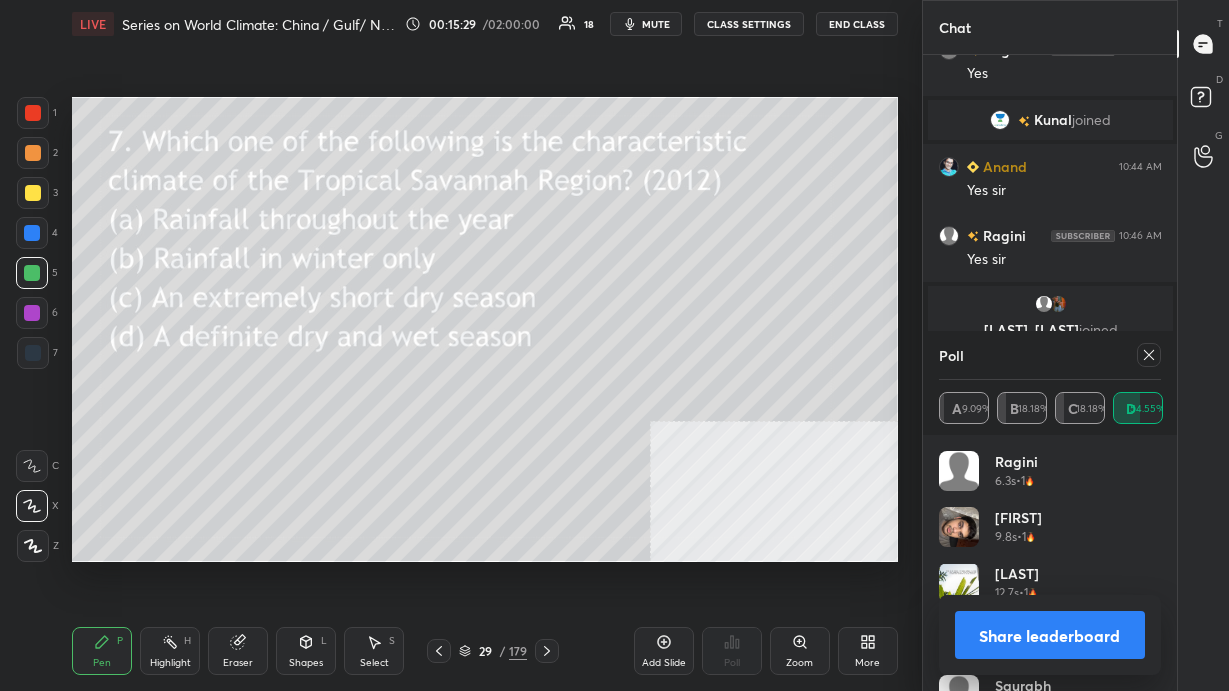 click 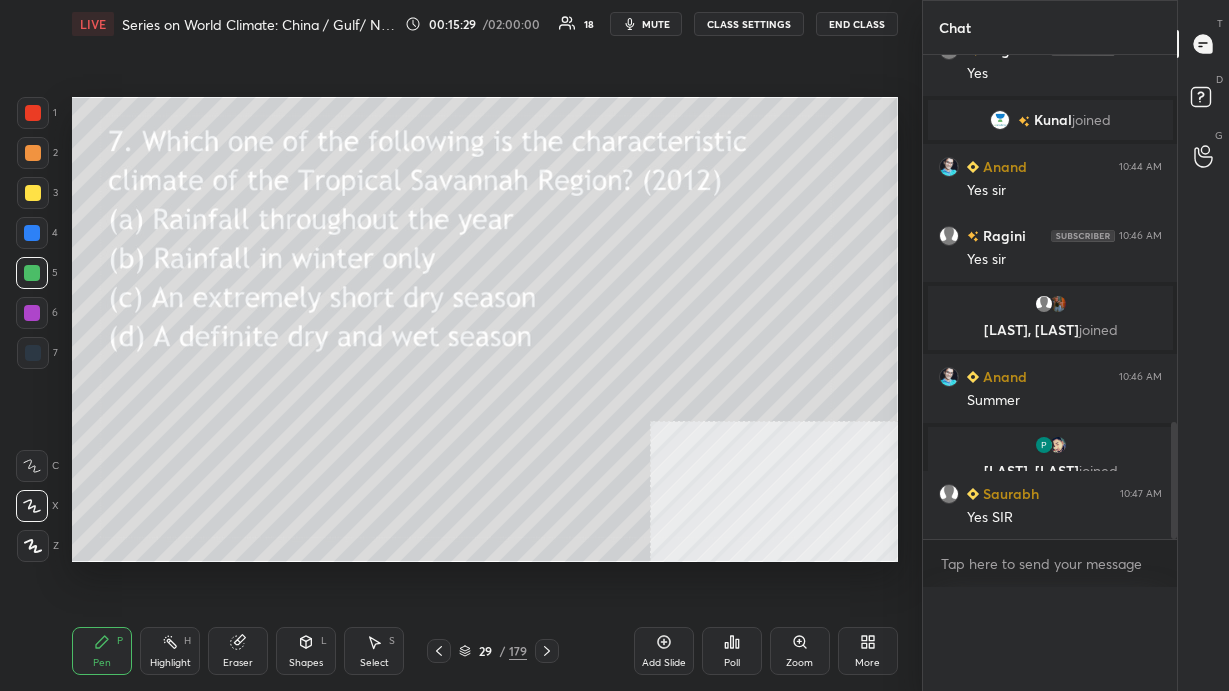 scroll, scrollTop: 0, scrollLeft: 0, axis: both 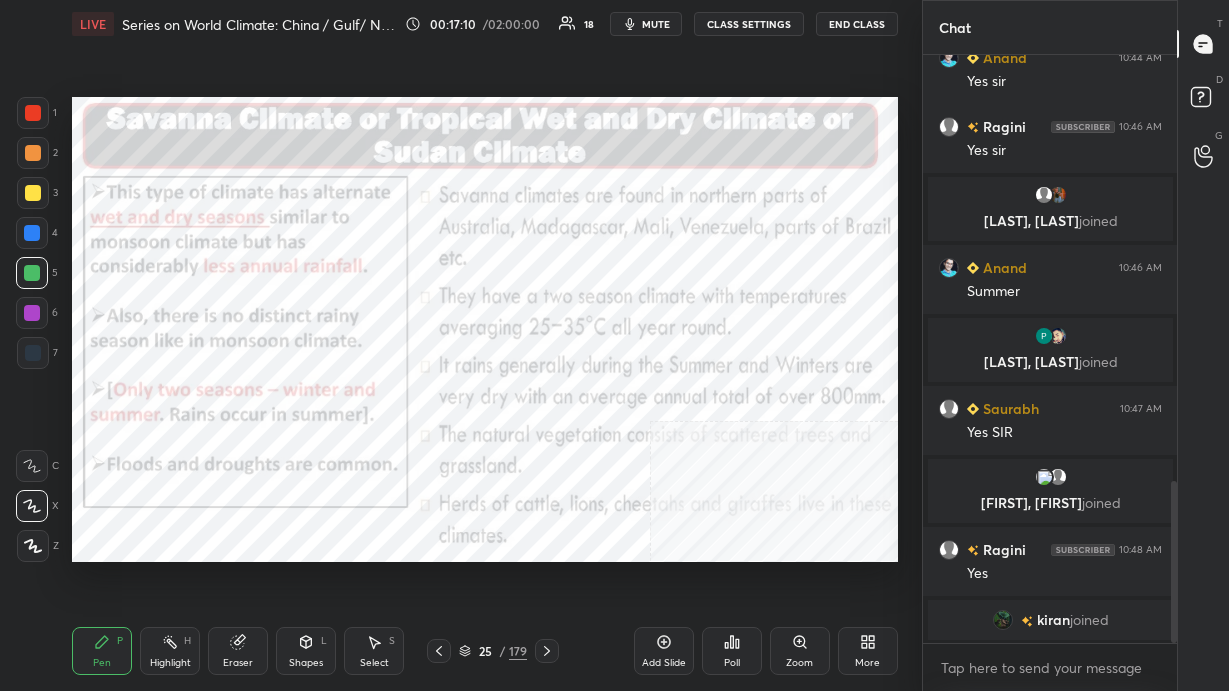 click 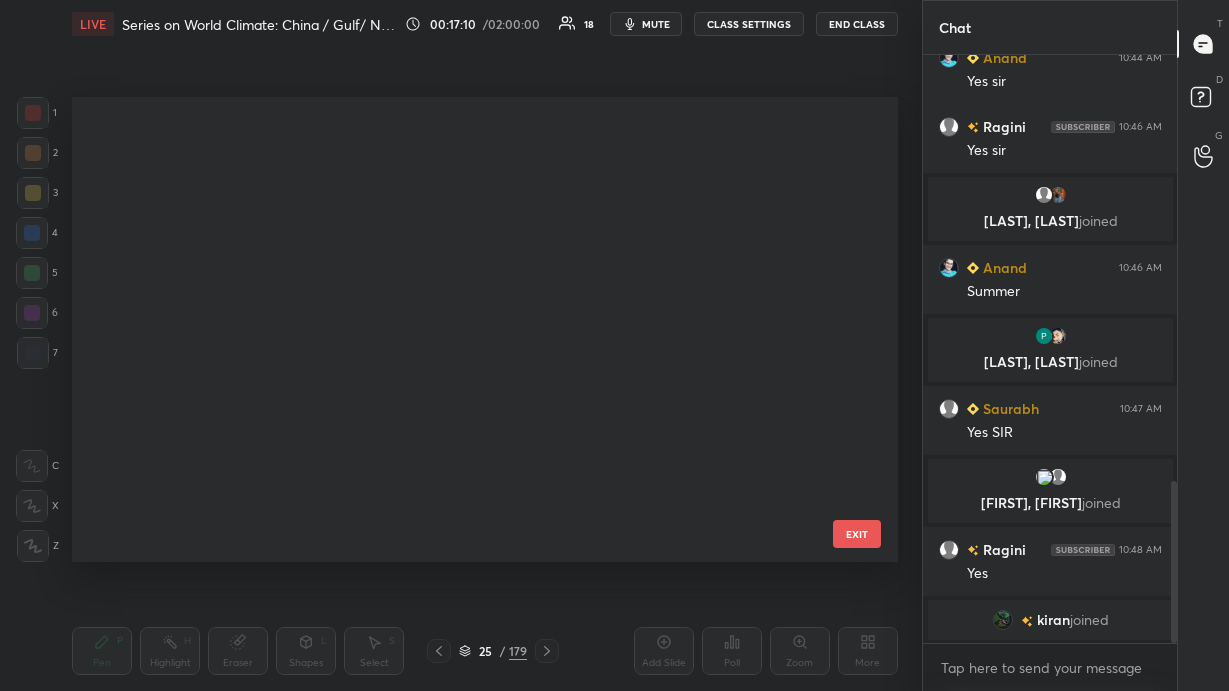 scroll, scrollTop: 794, scrollLeft: 0, axis: vertical 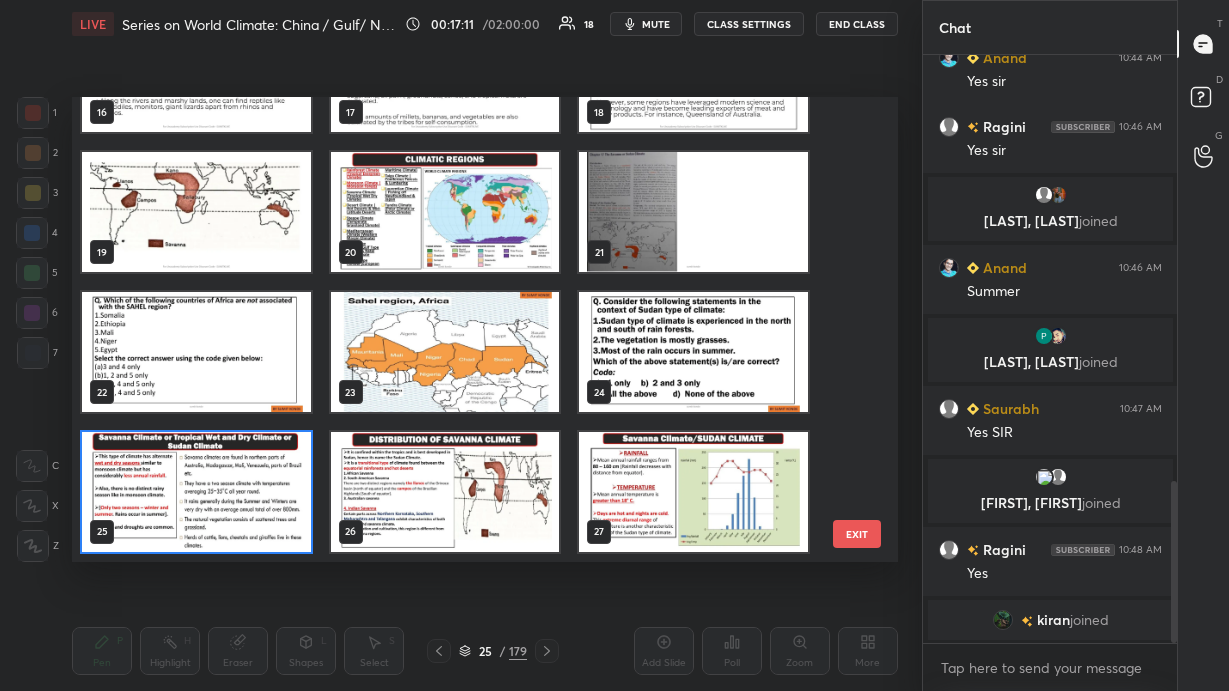 click at bounding box center (693, 352) 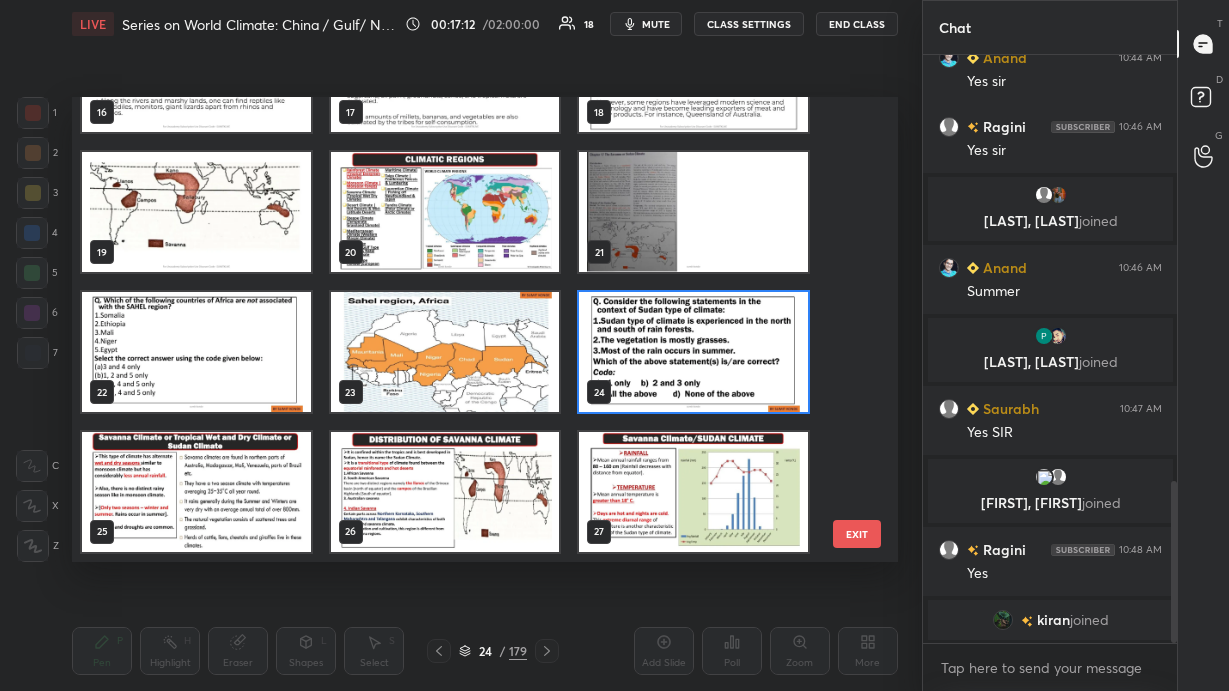 click at bounding box center (693, 352) 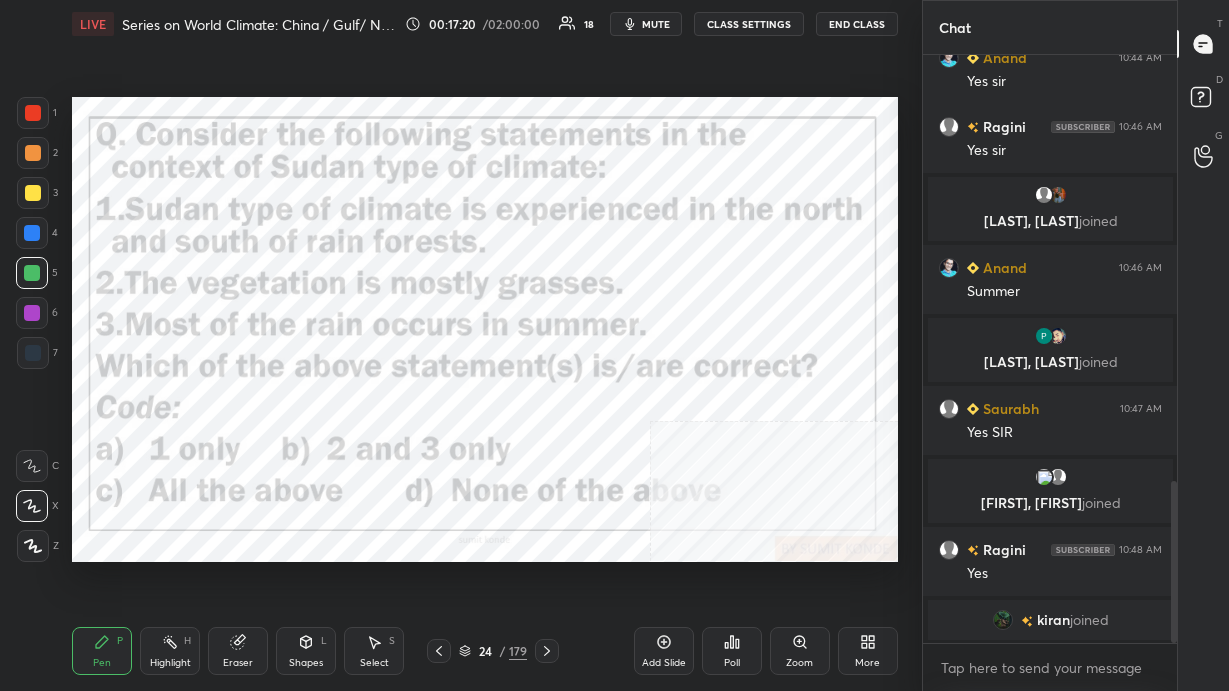 click 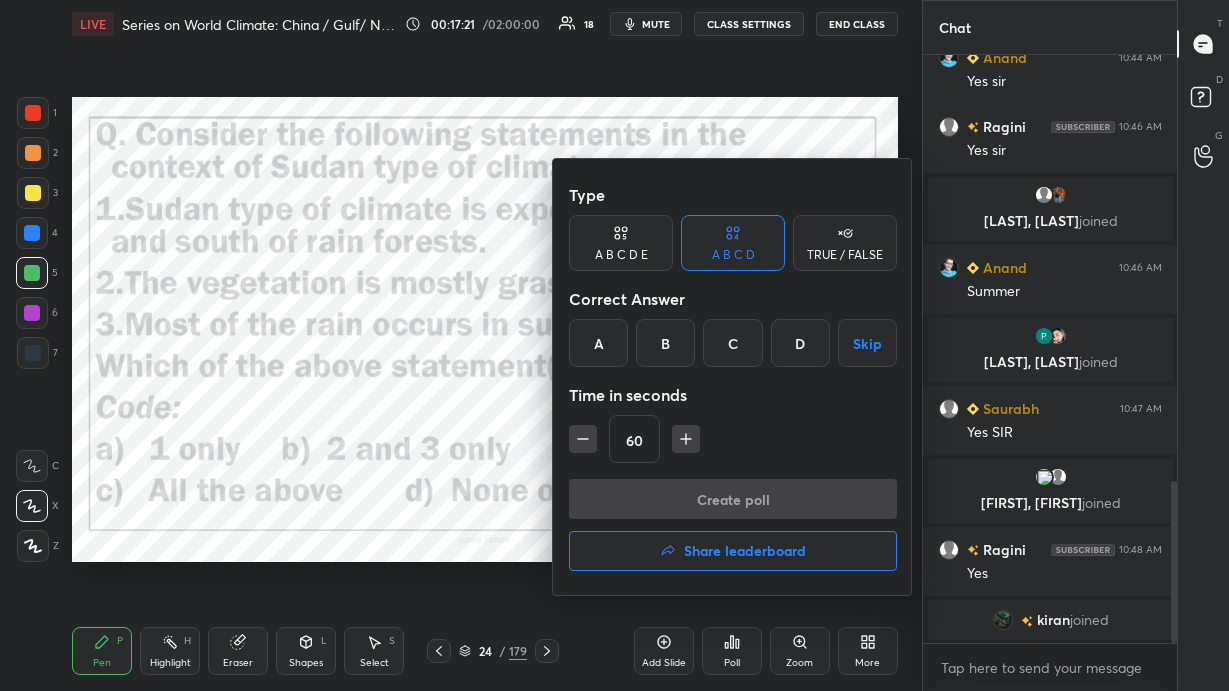 click on "C" at bounding box center (732, 343) 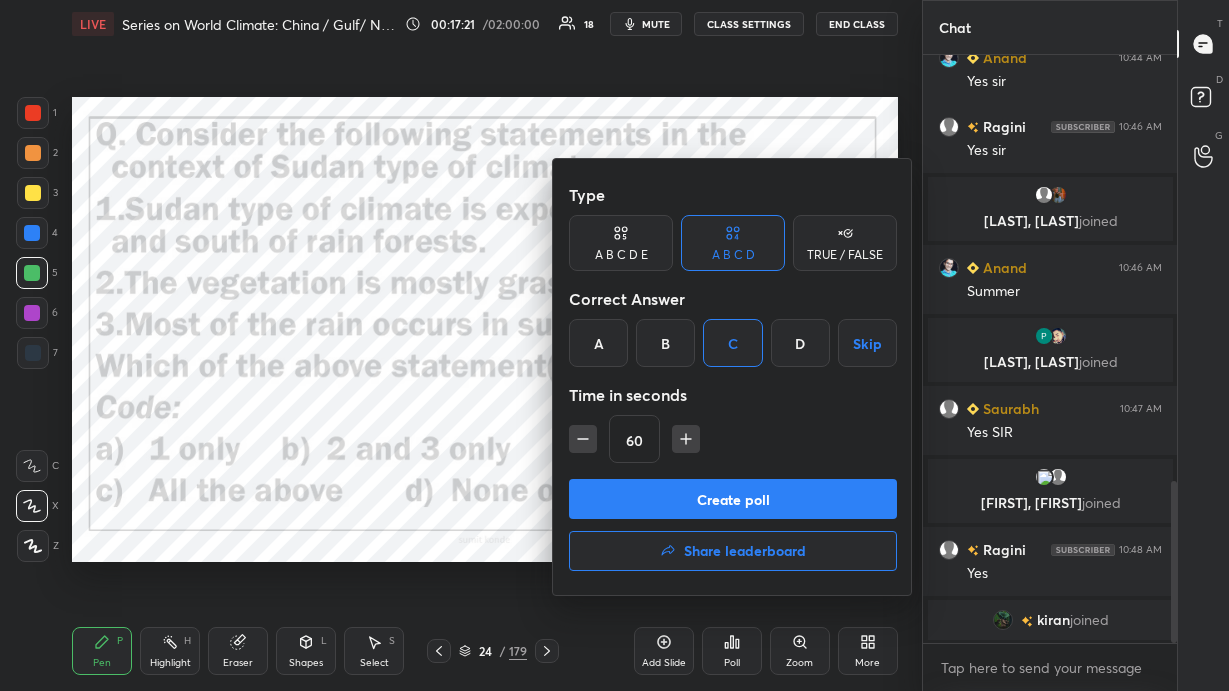 click on "Create poll" at bounding box center (733, 499) 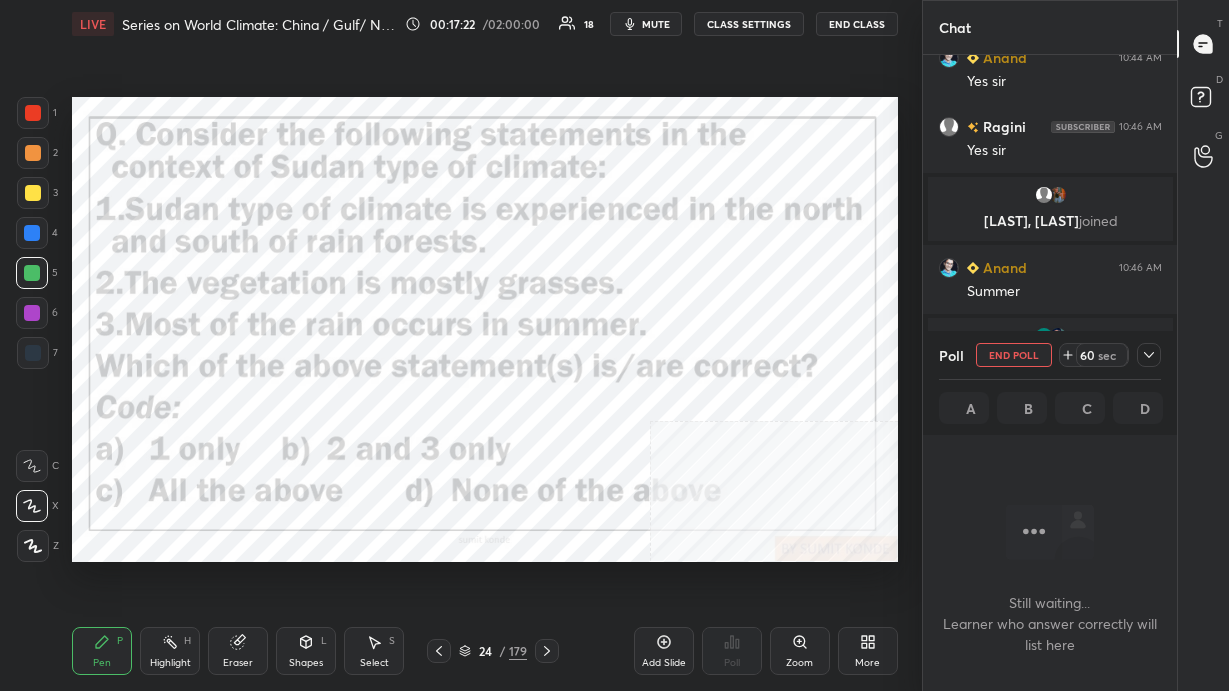 scroll, scrollTop: 400, scrollLeft: 248, axis: both 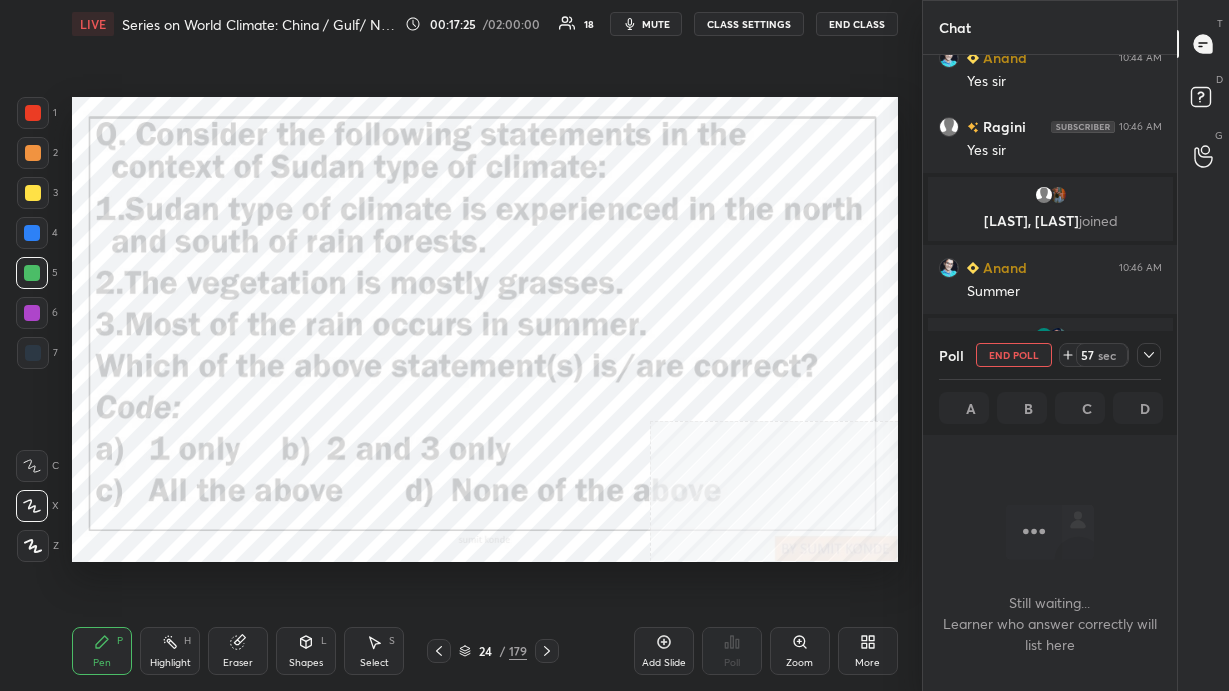 click 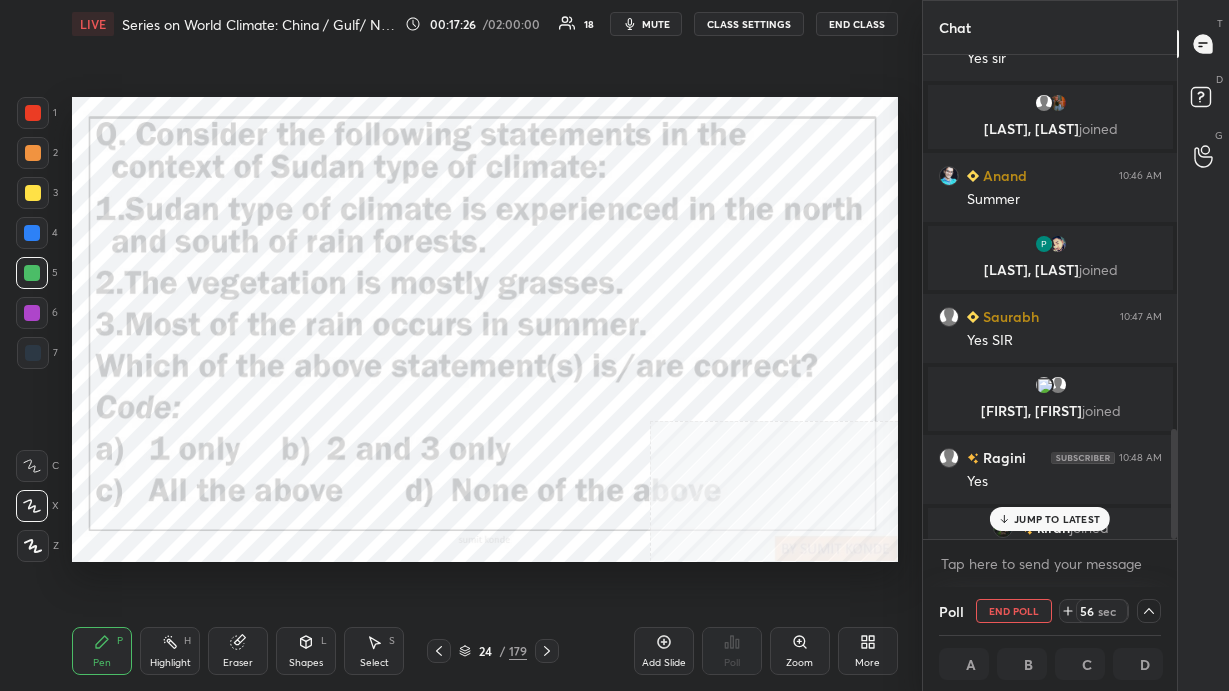 scroll, scrollTop: 1651, scrollLeft: 0, axis: vertical 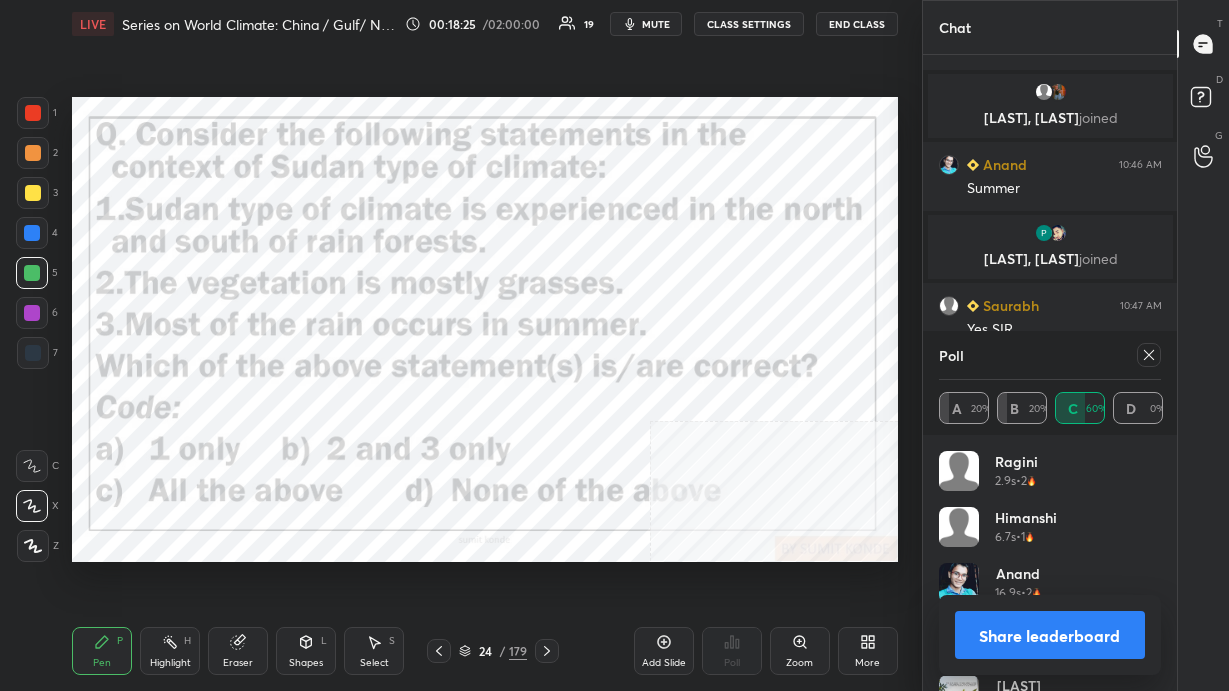 click 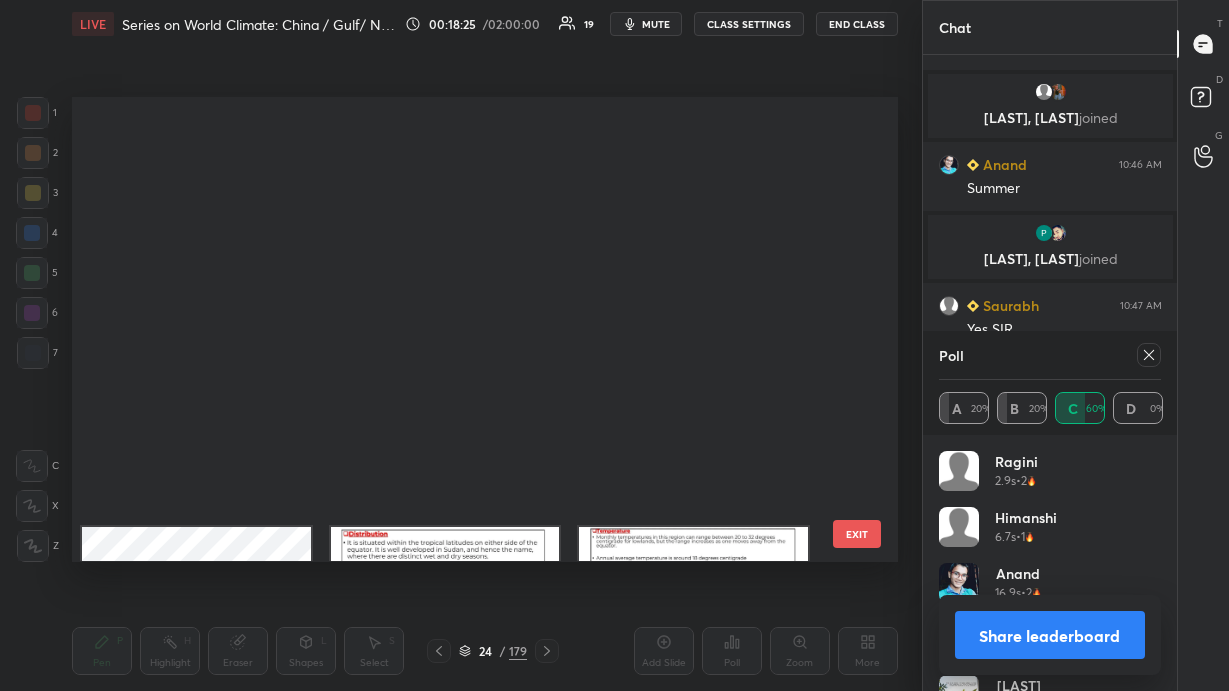 scroll, scrollTop: 654, scrollLeft: 0, axis: vertical 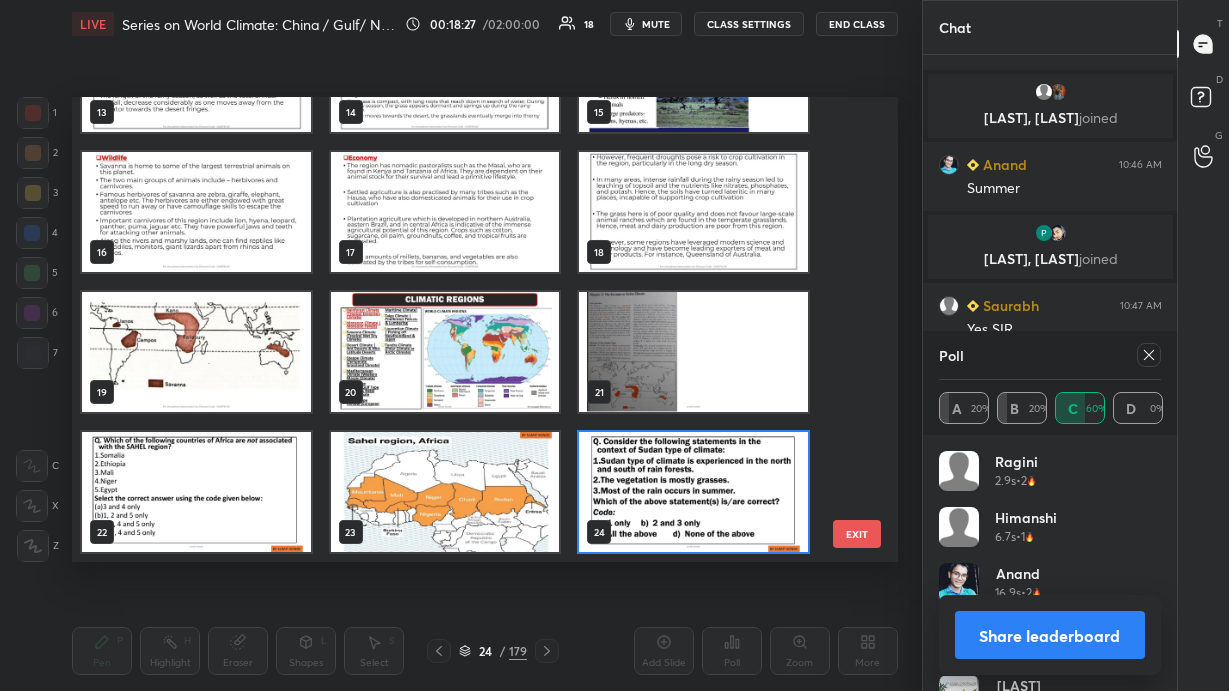 click at bounding box center (196, 353) 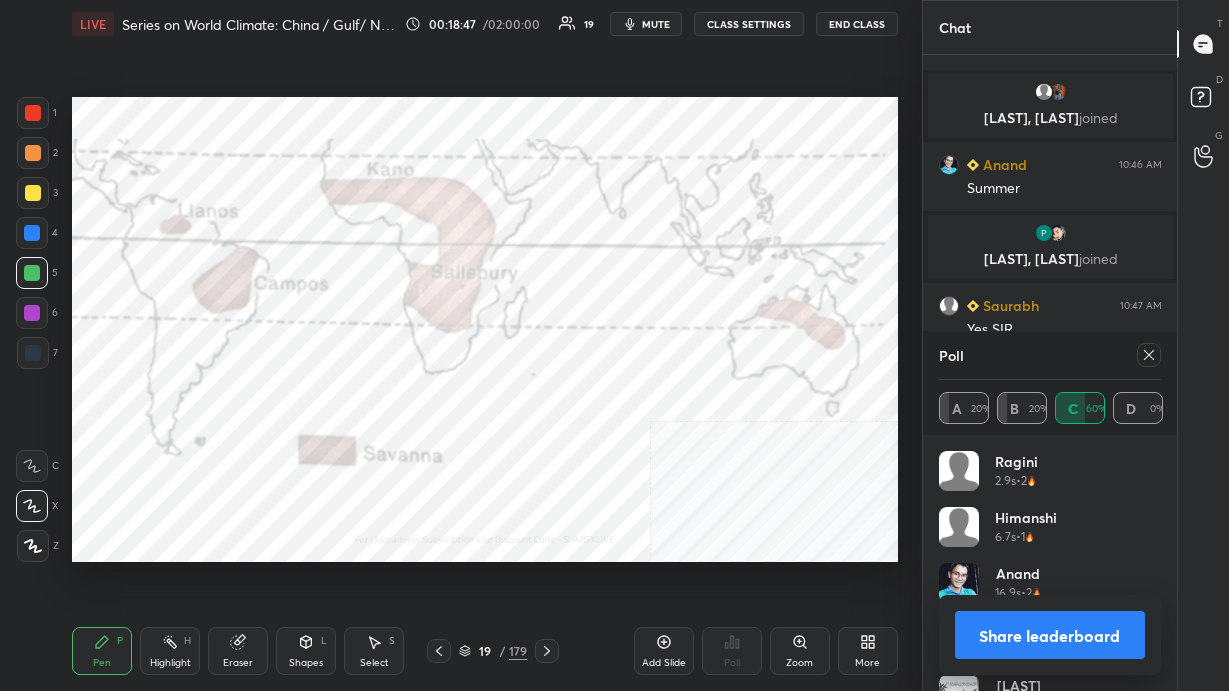 click on "19 / 179" at bounding box center (493, 651) 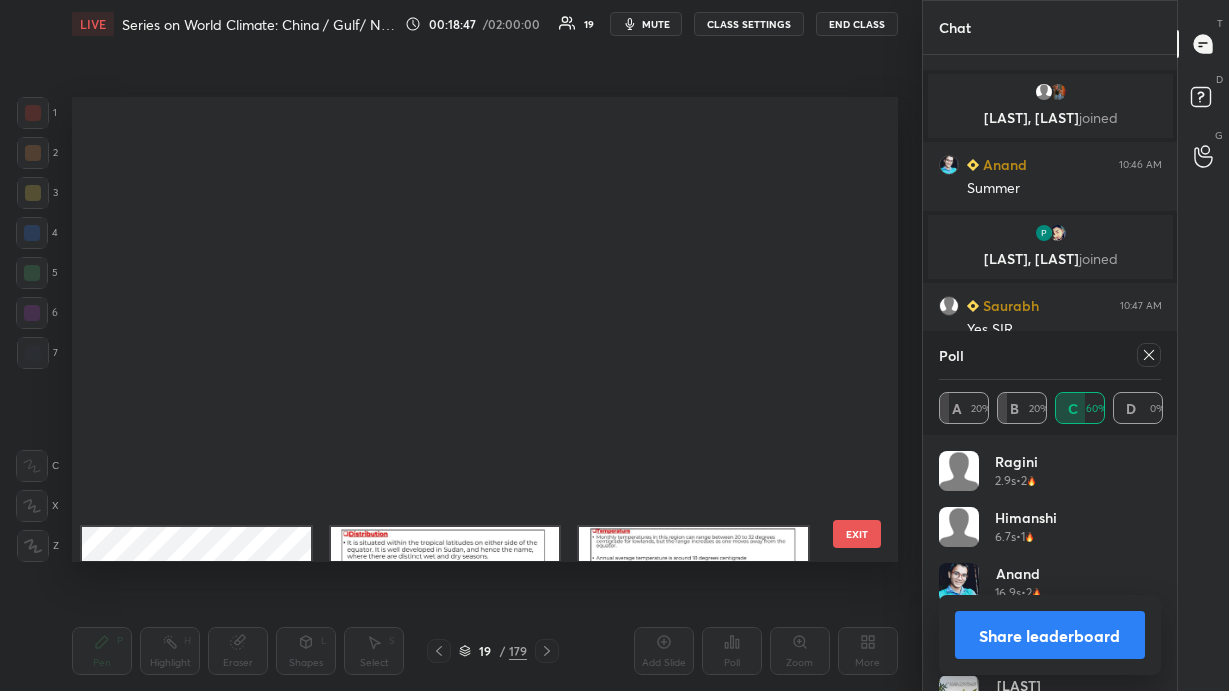 scroll, scrollTop: 515, scrollLeft: 0, axis: vertical 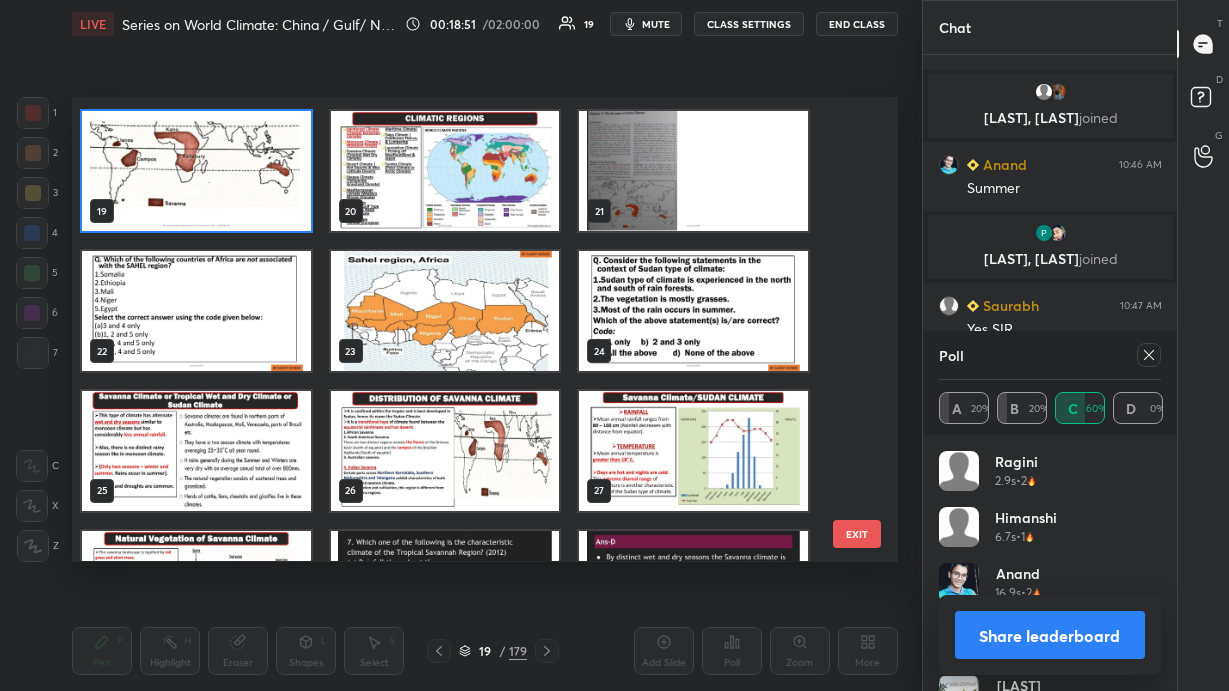 click at bounding box center [693, 311] 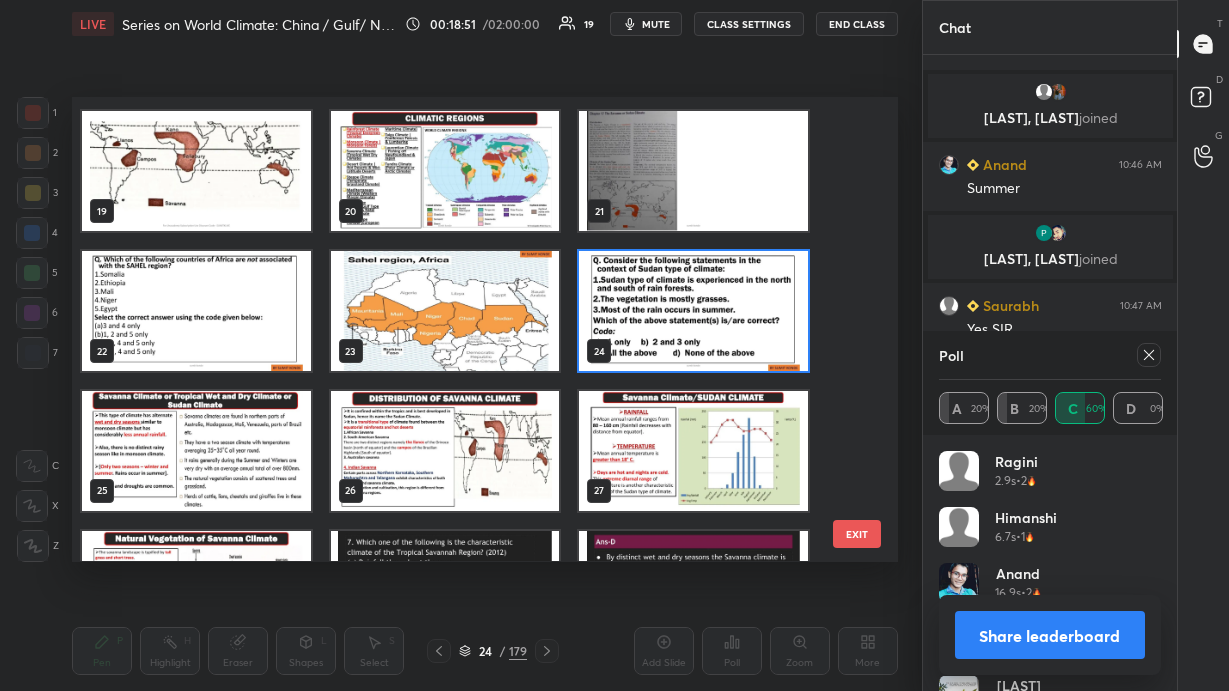 click at bounding box center [693, 311] 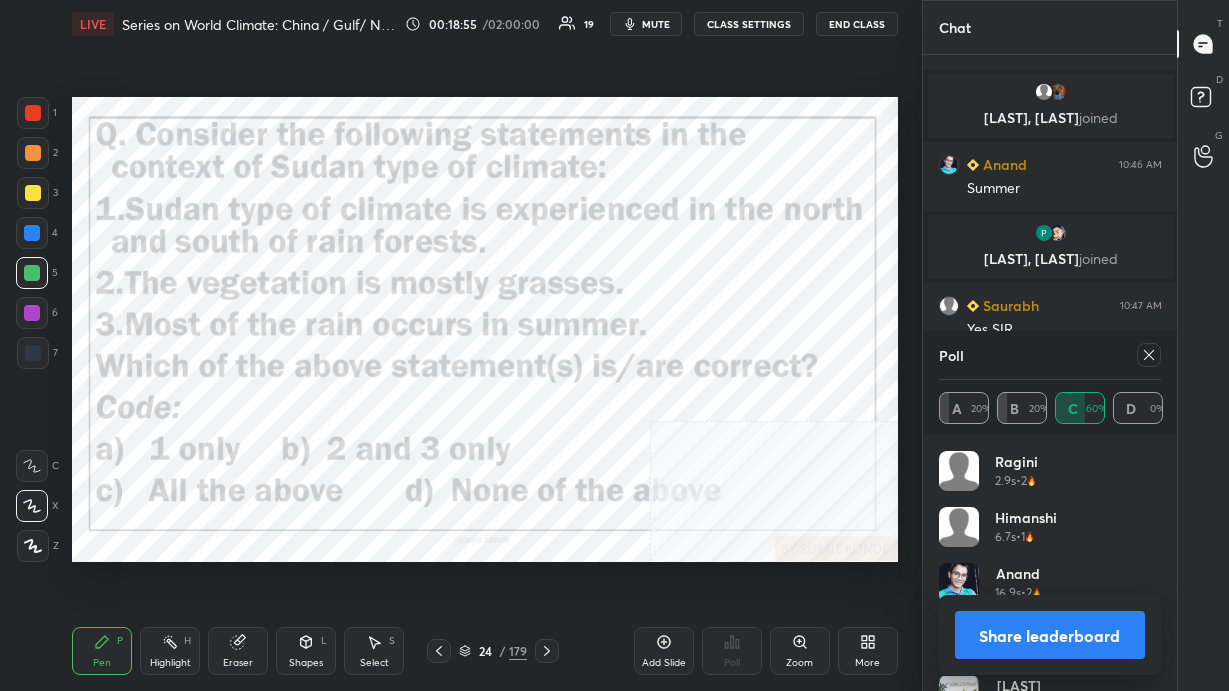 click on "24 / 179" at bounding box center [493, 651] 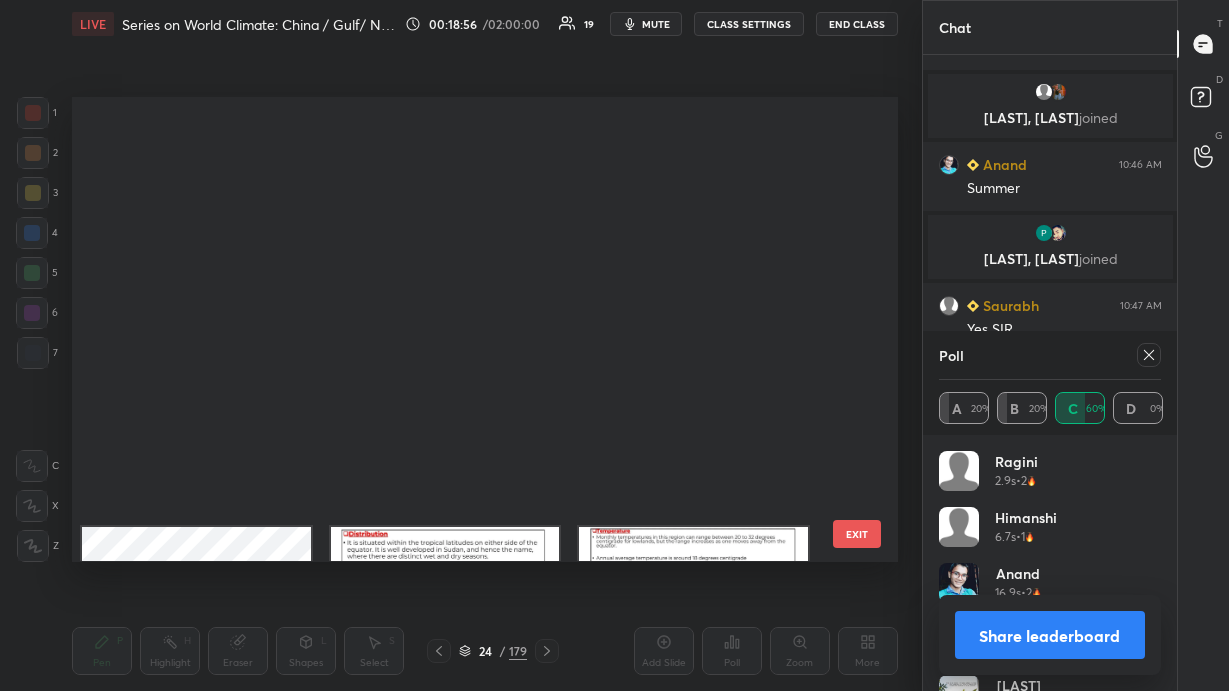 scroll, scrollTop: 654, scrollLeft: 0, axis: vertical 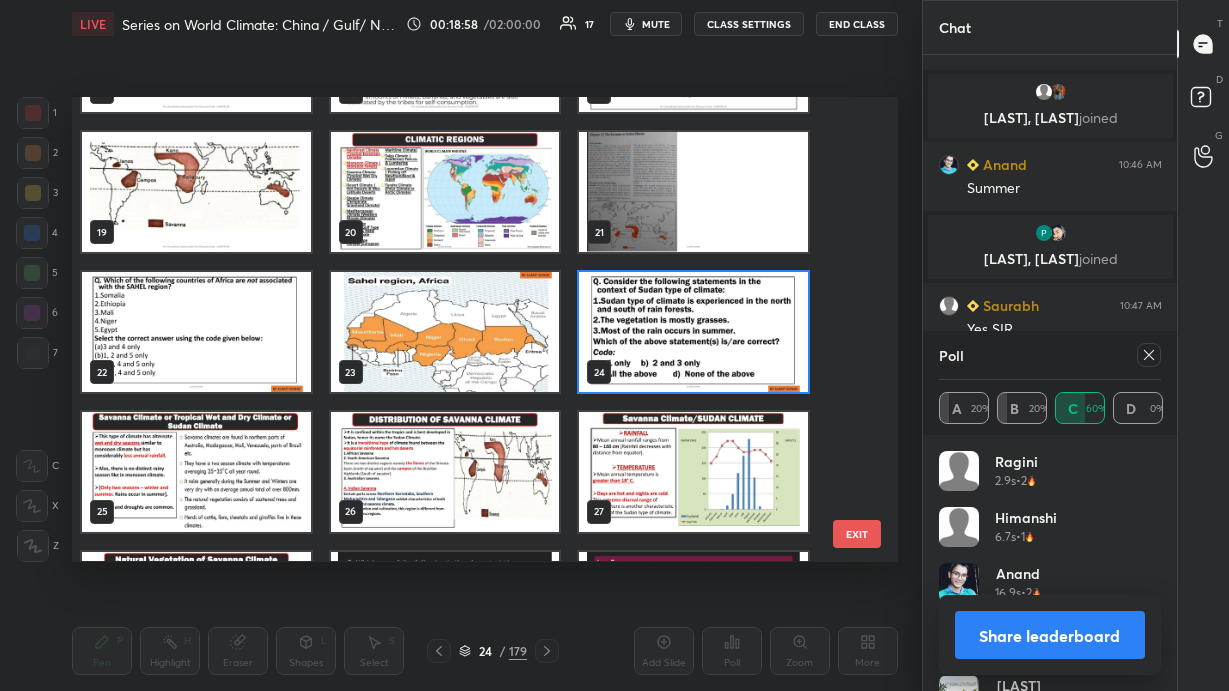 click at bounding box center (196, 193) 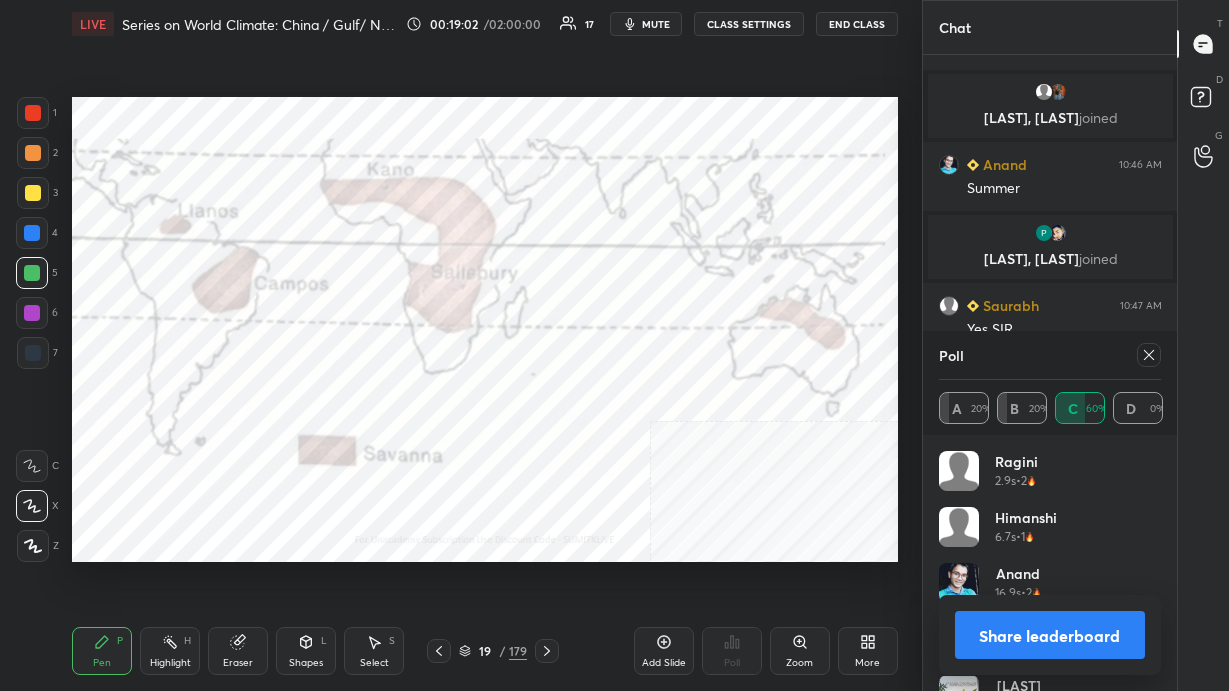 click at bounding box center (1149, 355) 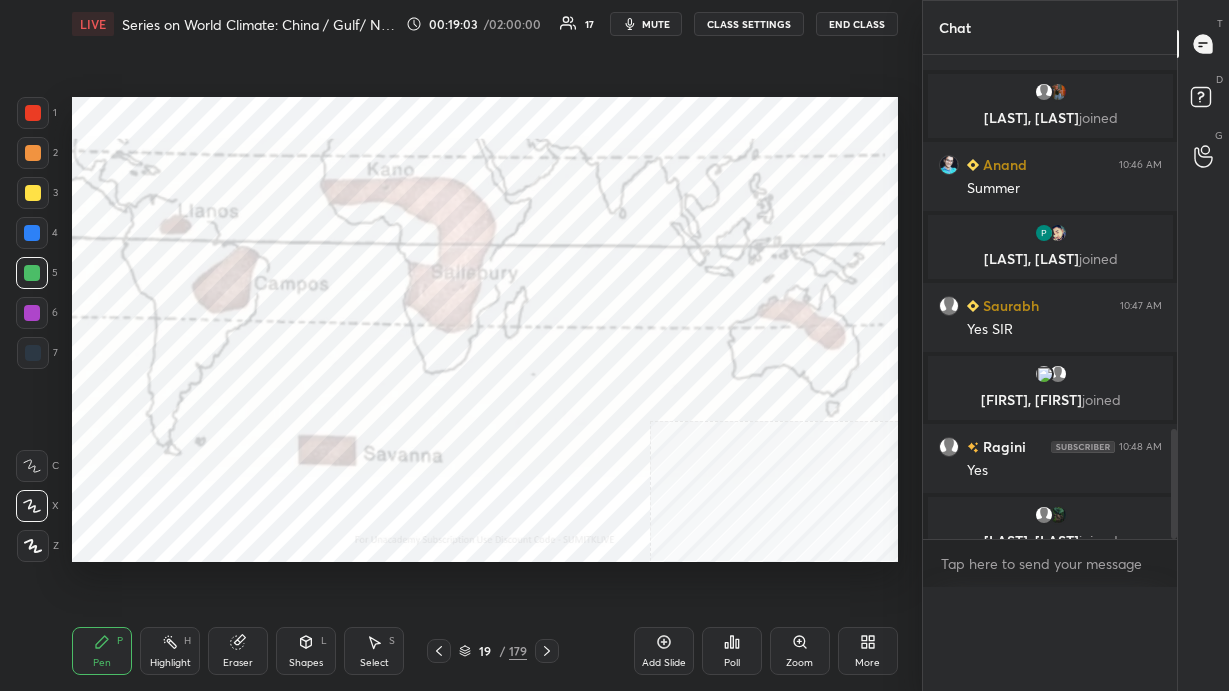 scroll, scrollTop: 0, scrollLeft: 0, axis: both 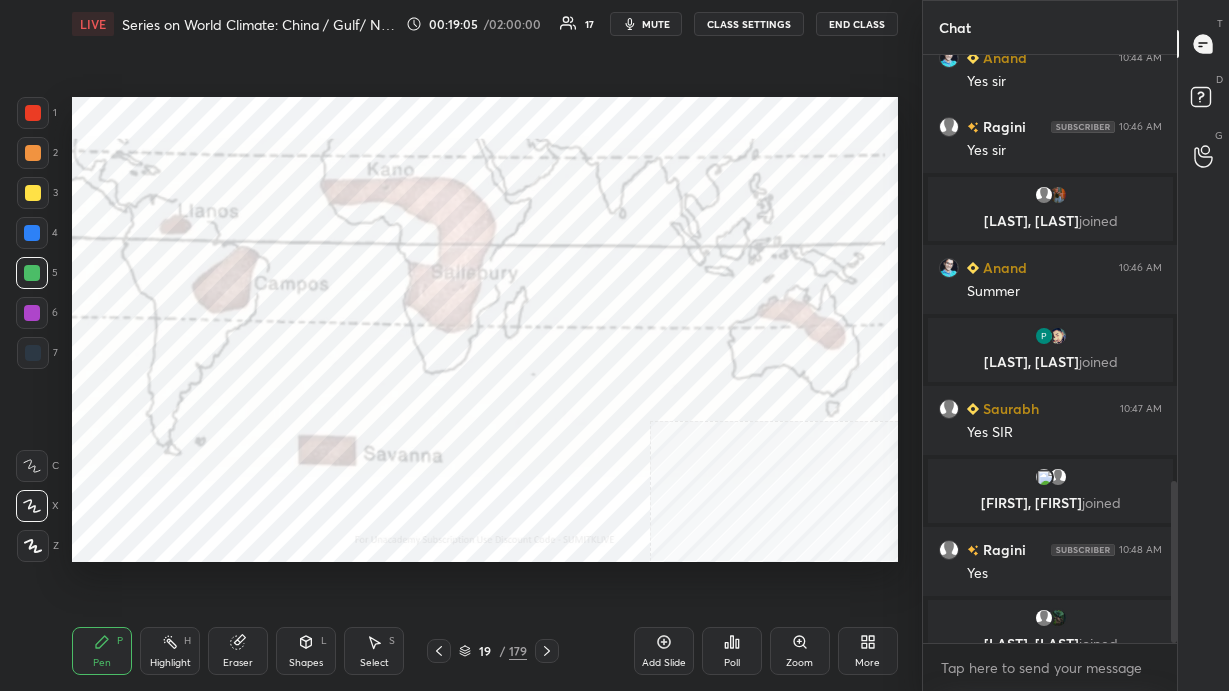 click 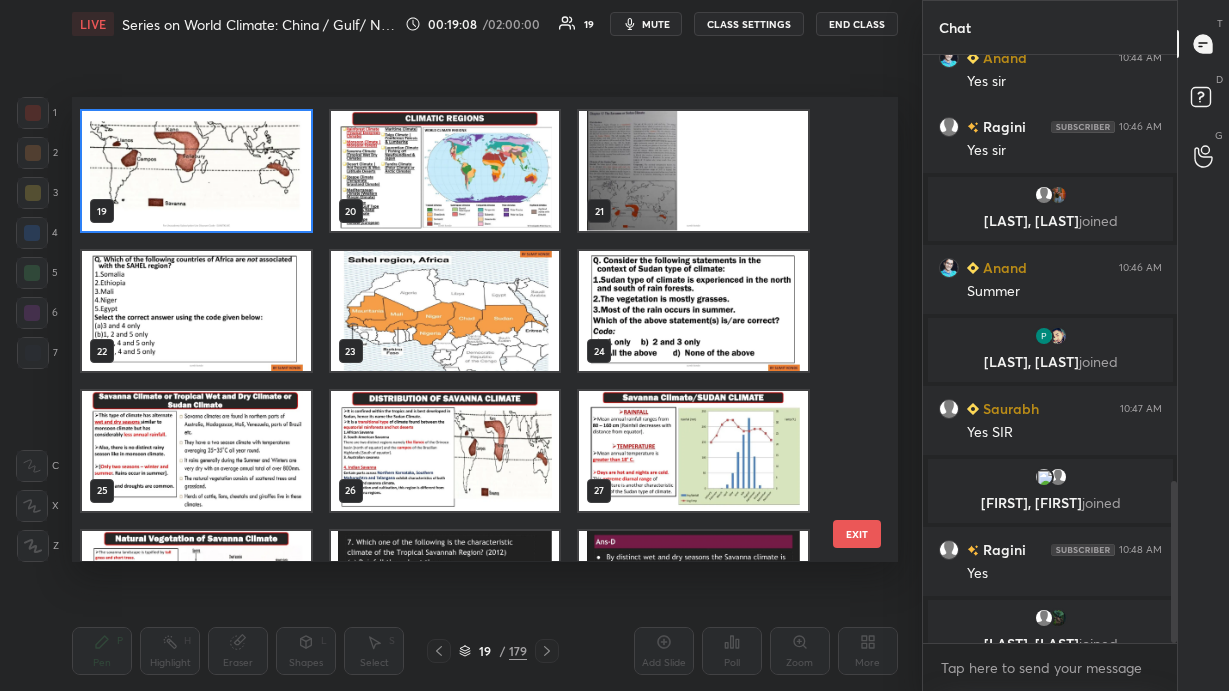click at bounding box center [196, 311] 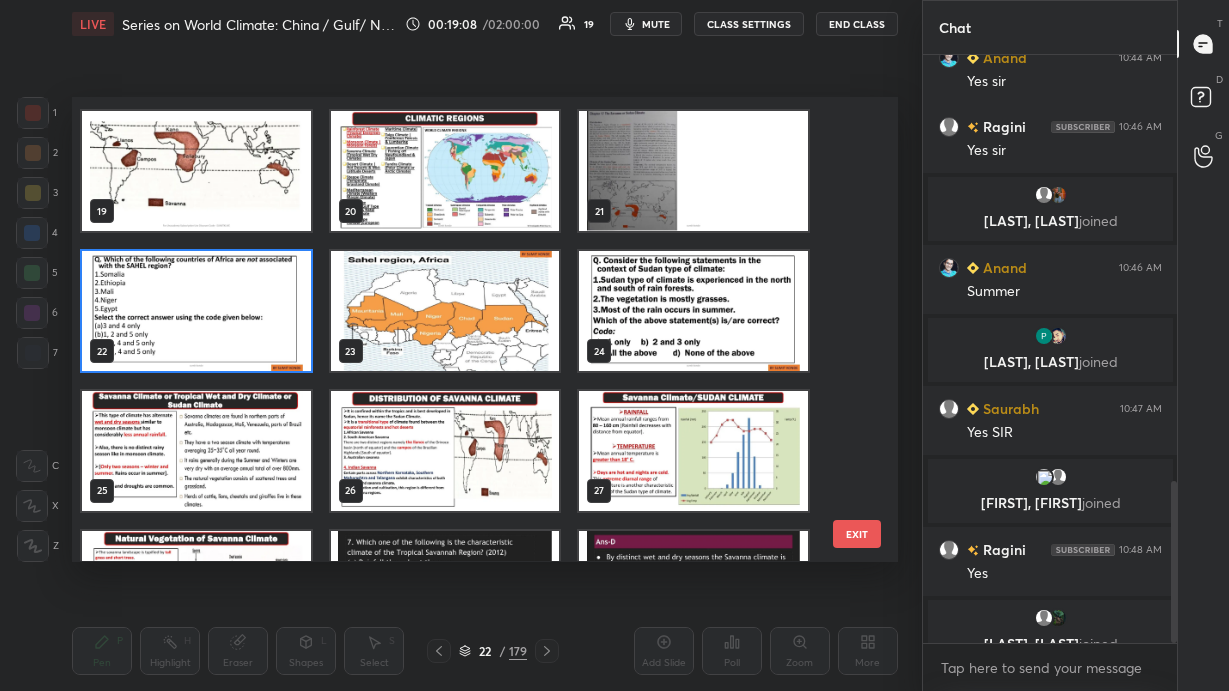 click at bounding box center (196, 311) 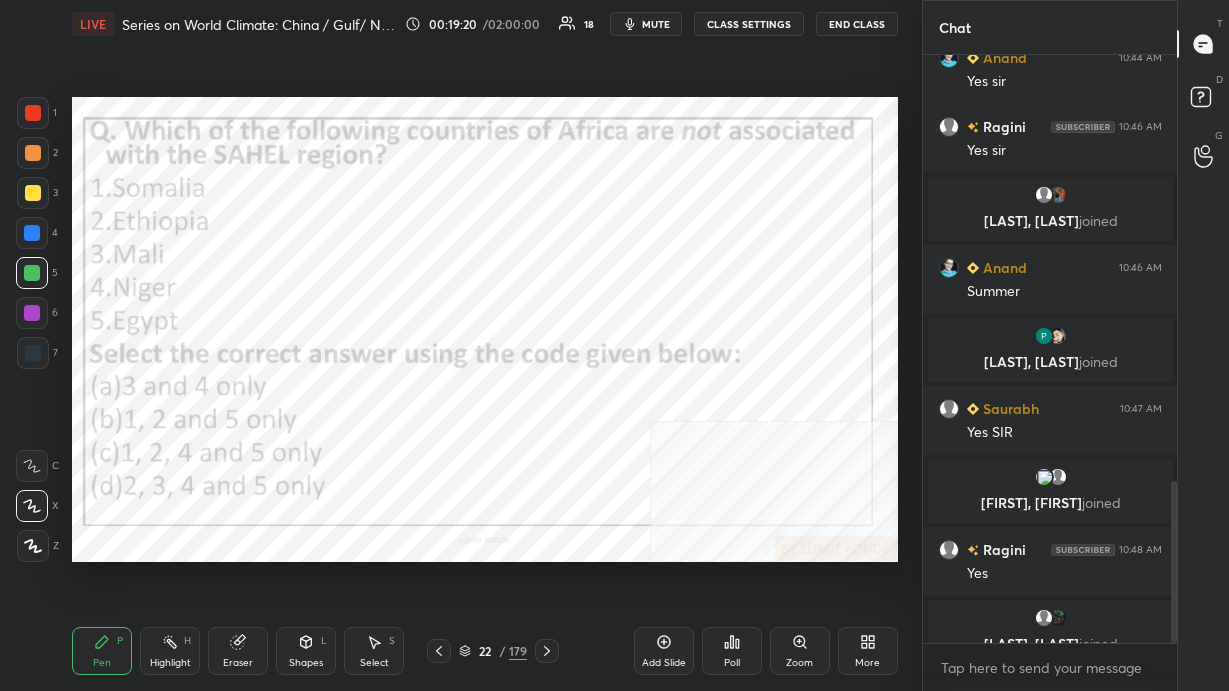 click on "1 2 3 4 5 6 7 C X Z C X Z E E Erase all   H H LIVE Series on World Climate: China / Gulf/ Natal/ Mediterranean Climate 00:19:20 /  02:00:00 18 mute CLASS SETTINGS End Class Setting up your live class Poll for   secs No correct answer Start poll Back Series on World Climate: China / Gulf/ Natal/ Mediterranean Climate Sumit Konde Pen P Highlight H Eraser Shapes L Select S 22 / 179 Add Slide Poll Zoom More" at bounding box center [461, 345] 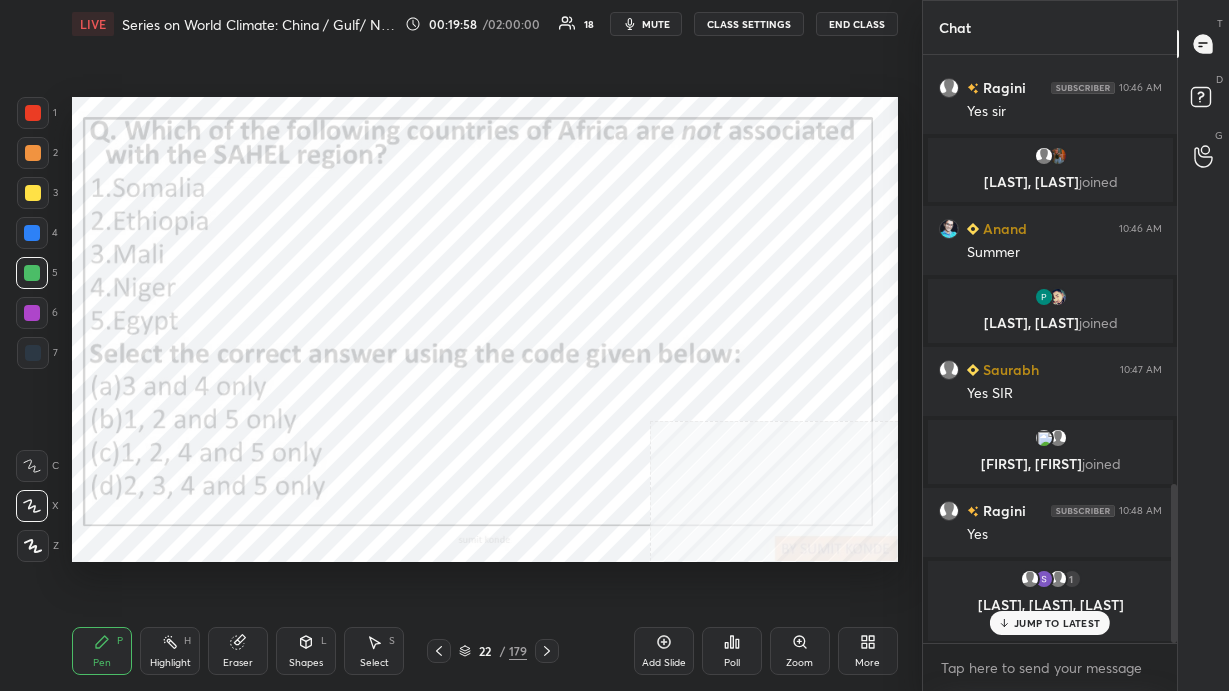 scroll, scrollTop: 1617, scrollLeft: 0, axis: vertical 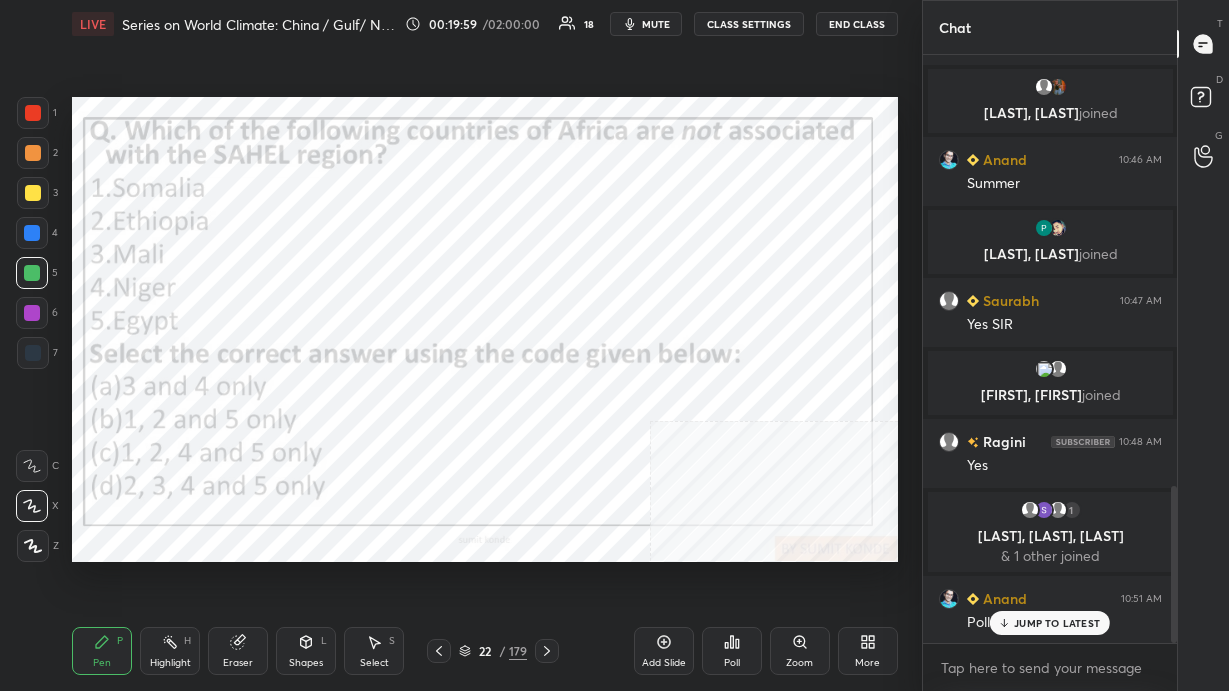 click on "JUMP TO LATEST" at bounding box center [1050, 623] 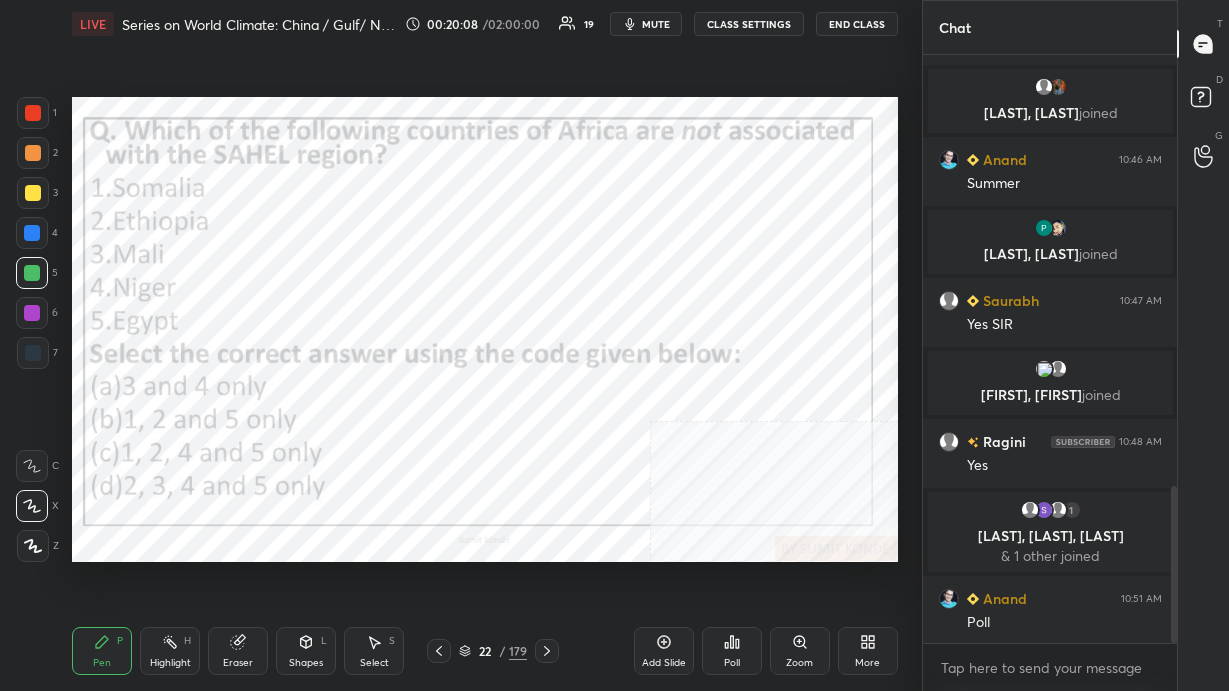 scroll, scrollTop: 1687, scrollLeft: 0, axis: vertical 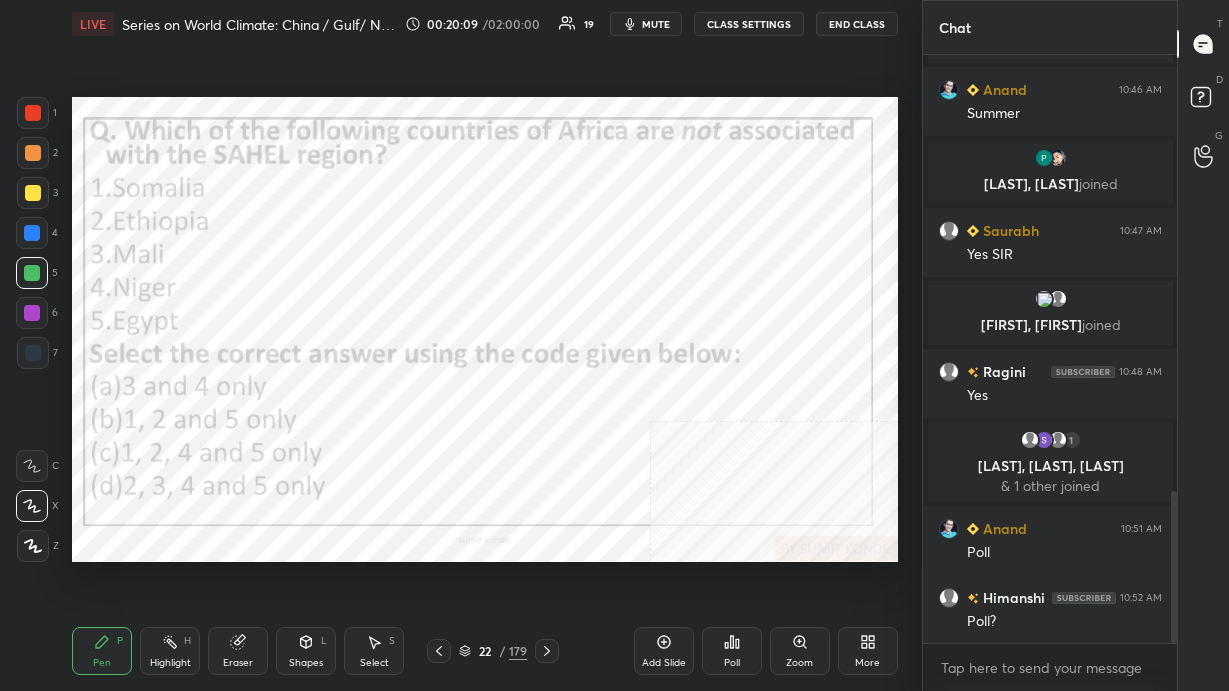click on "Poll" at bounding box center (732, 663) 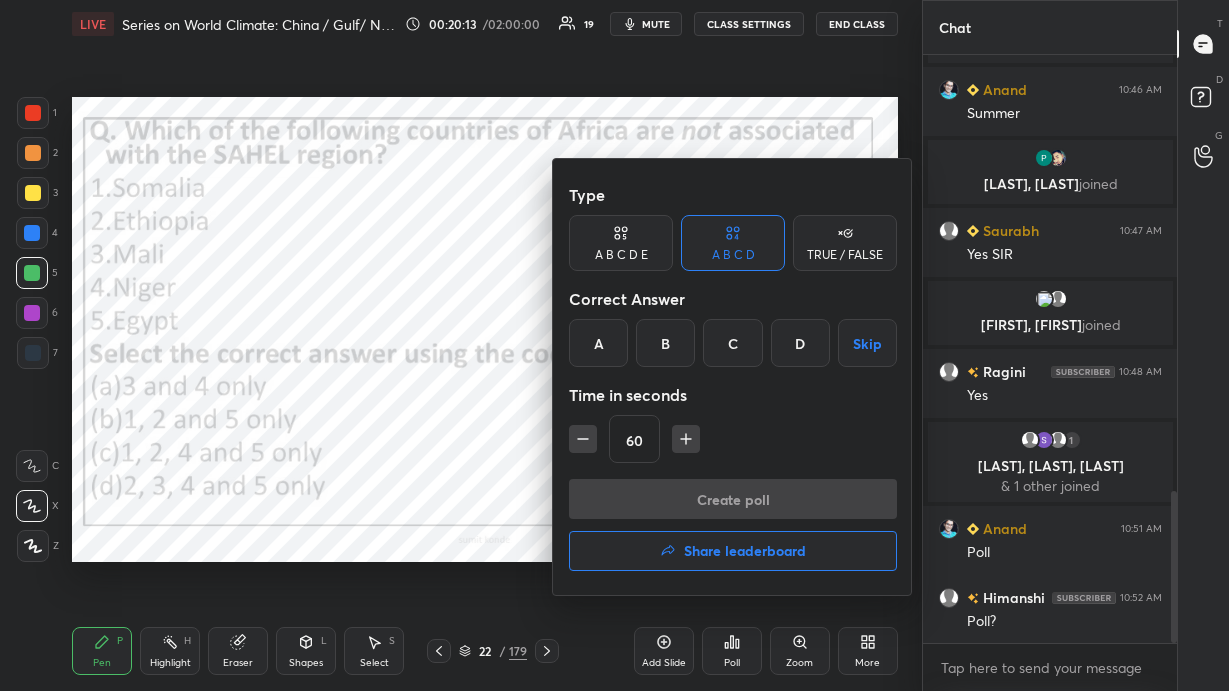 click on "C" at bounding box center (732, 343) 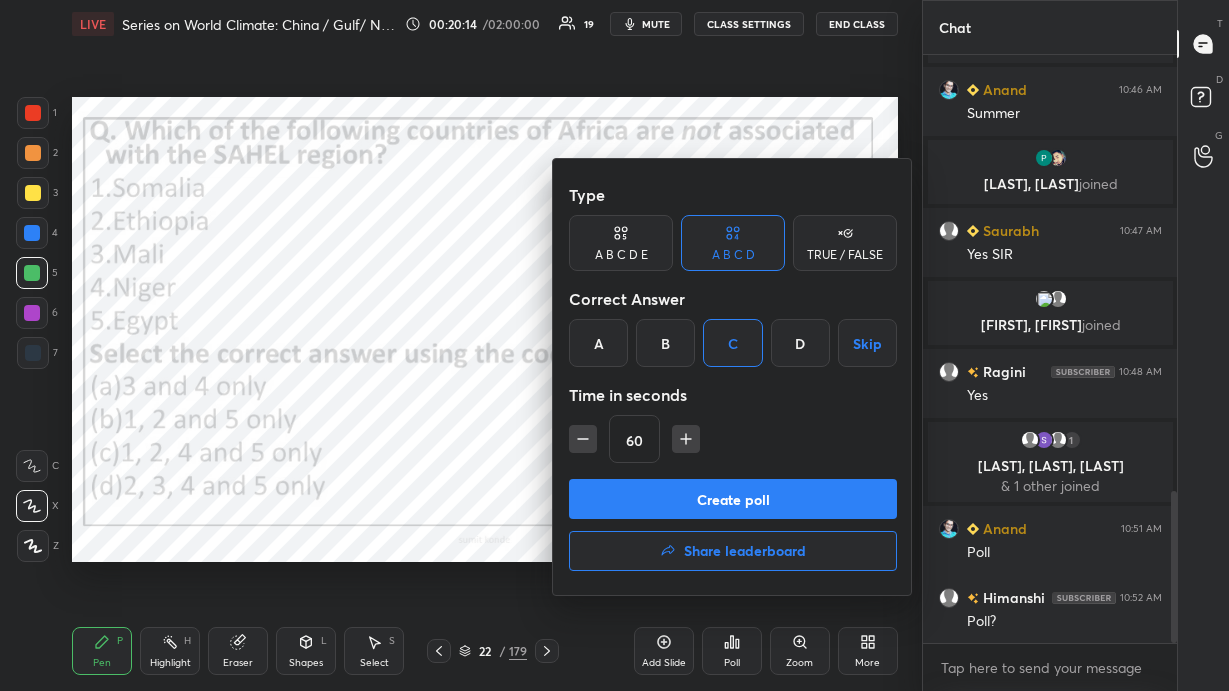 click on "Create poll" at bounding box center [733, 499] 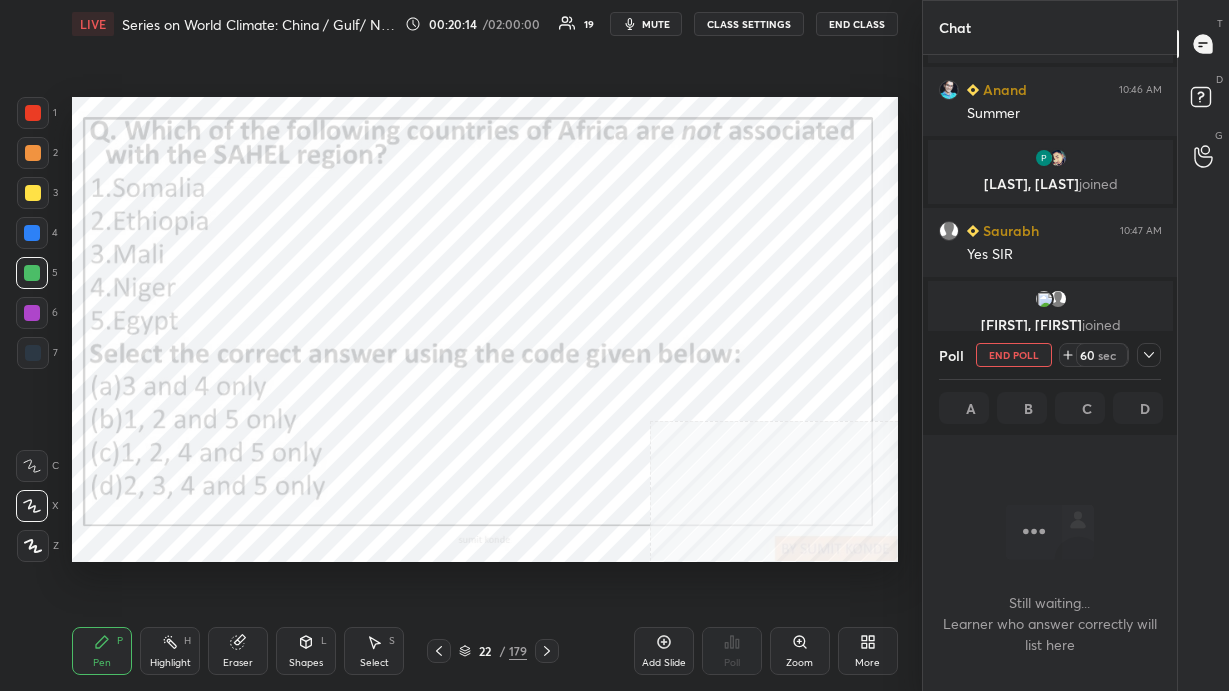scroll, scrollTop: 400, scrollLeft: 248, axis: both 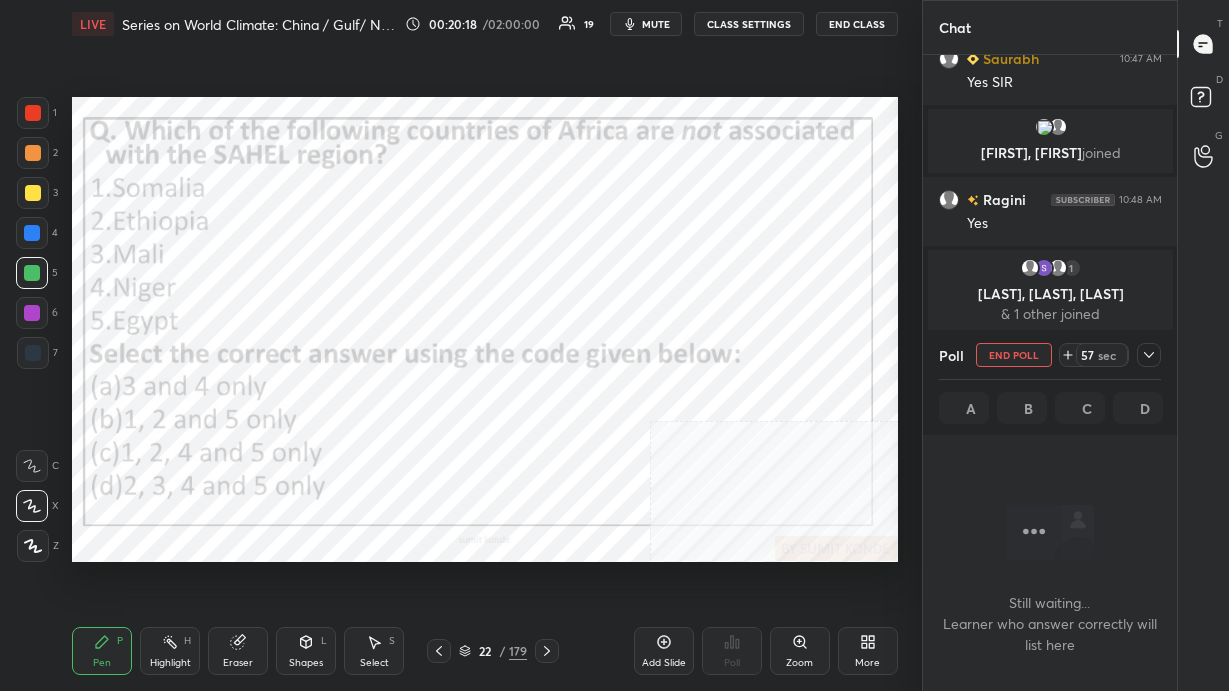 click 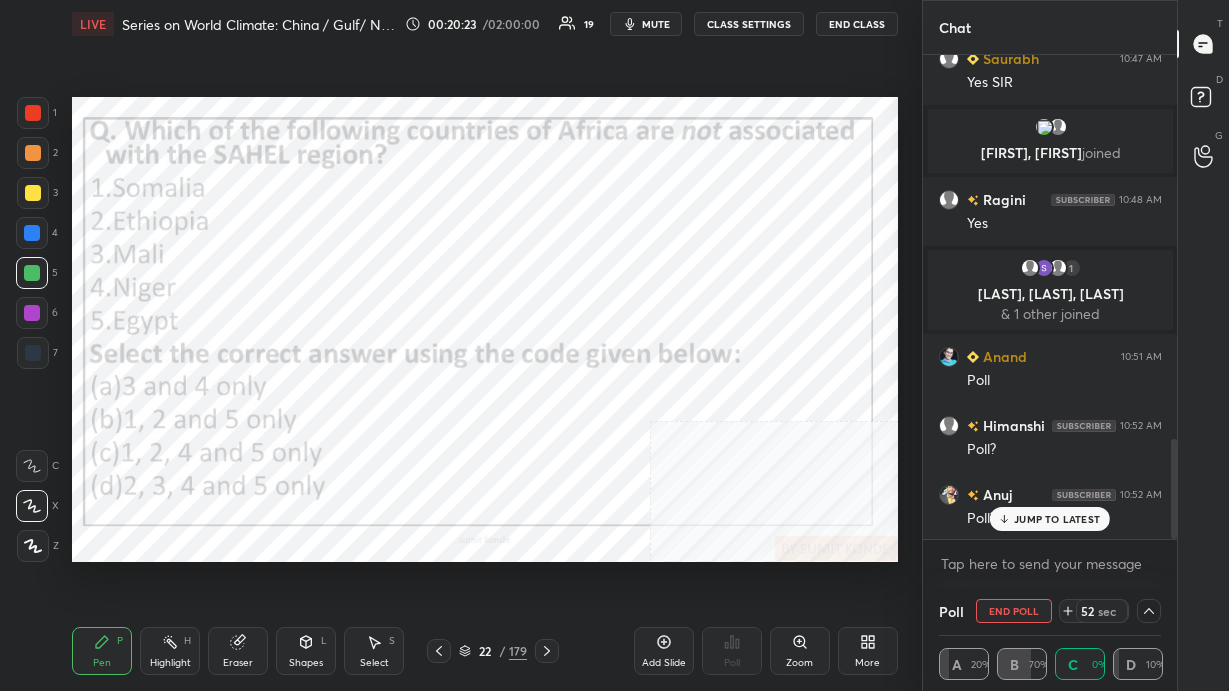 click on "JUMP TO LATEST" at bounding box center (1057, 519) 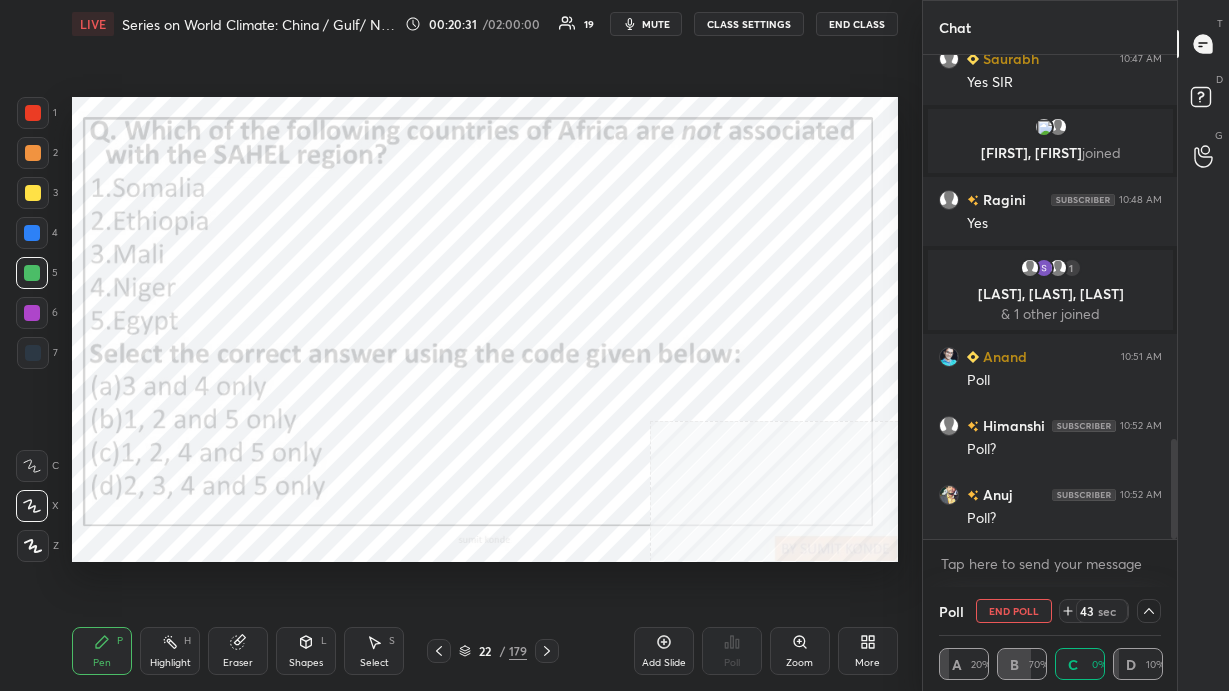 click on "End Poll" at bounding box center (1014, 611) 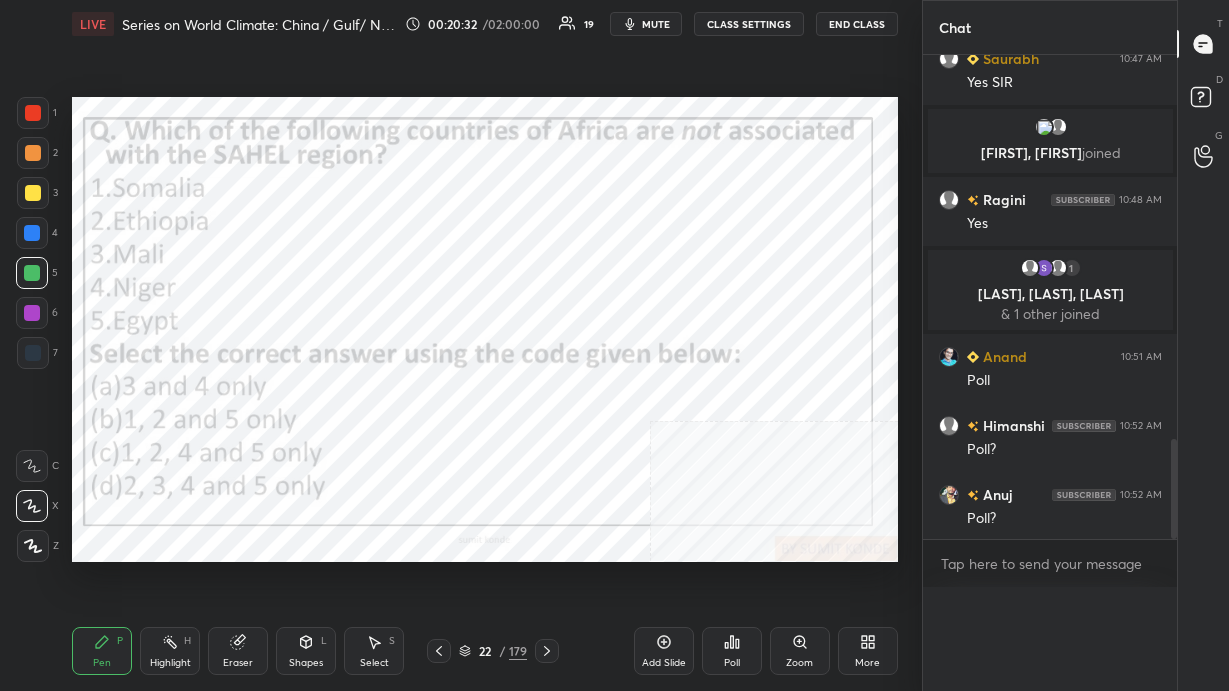 scroll, scrollTop: 501, scrollLeft: 248, axis: both 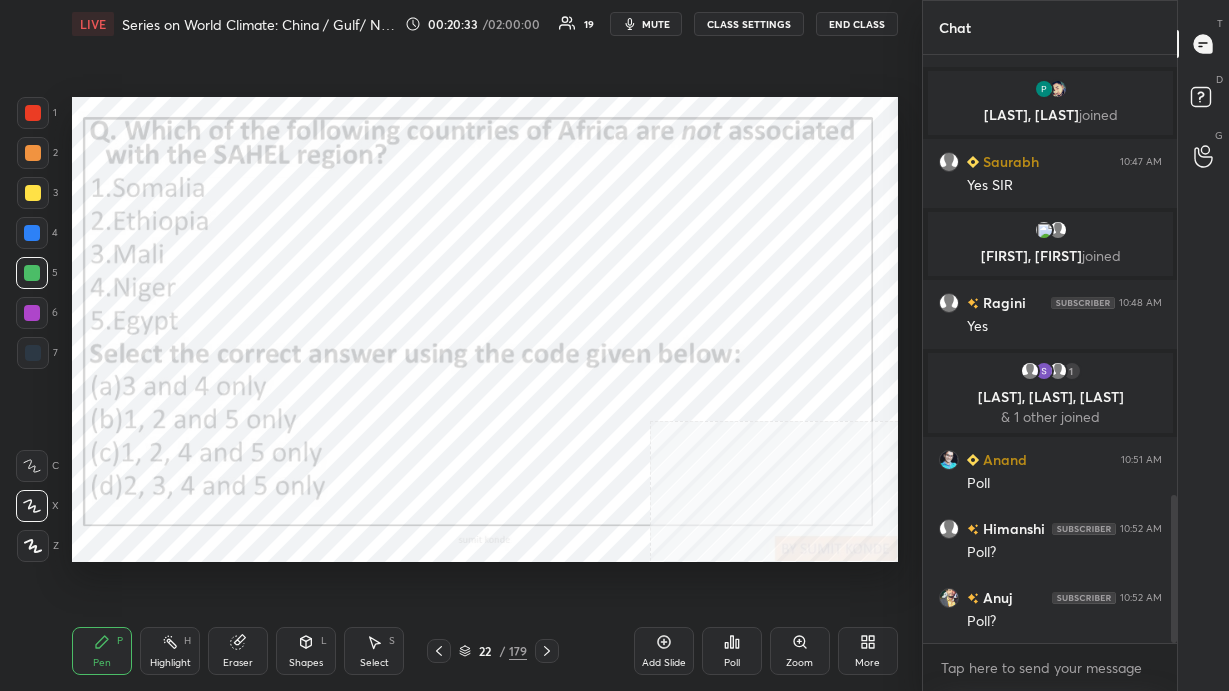 click on "Poll" at bounding box center [732, 651] 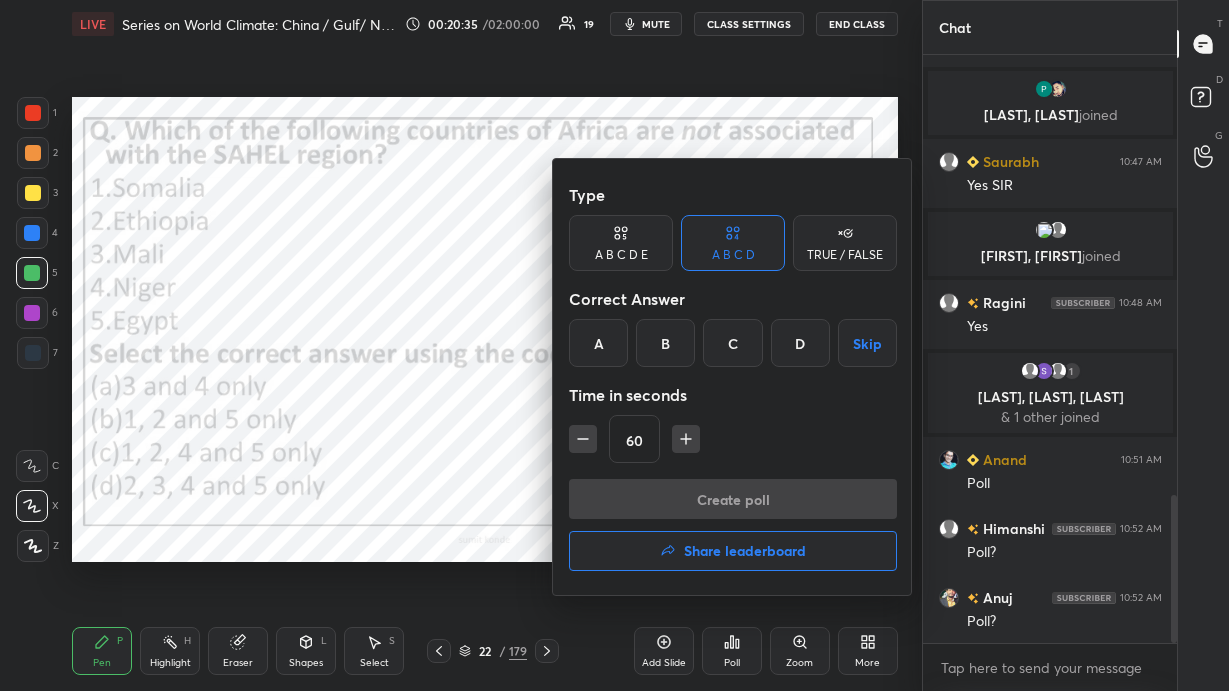 click on "B" at bounding box center (665, 343) 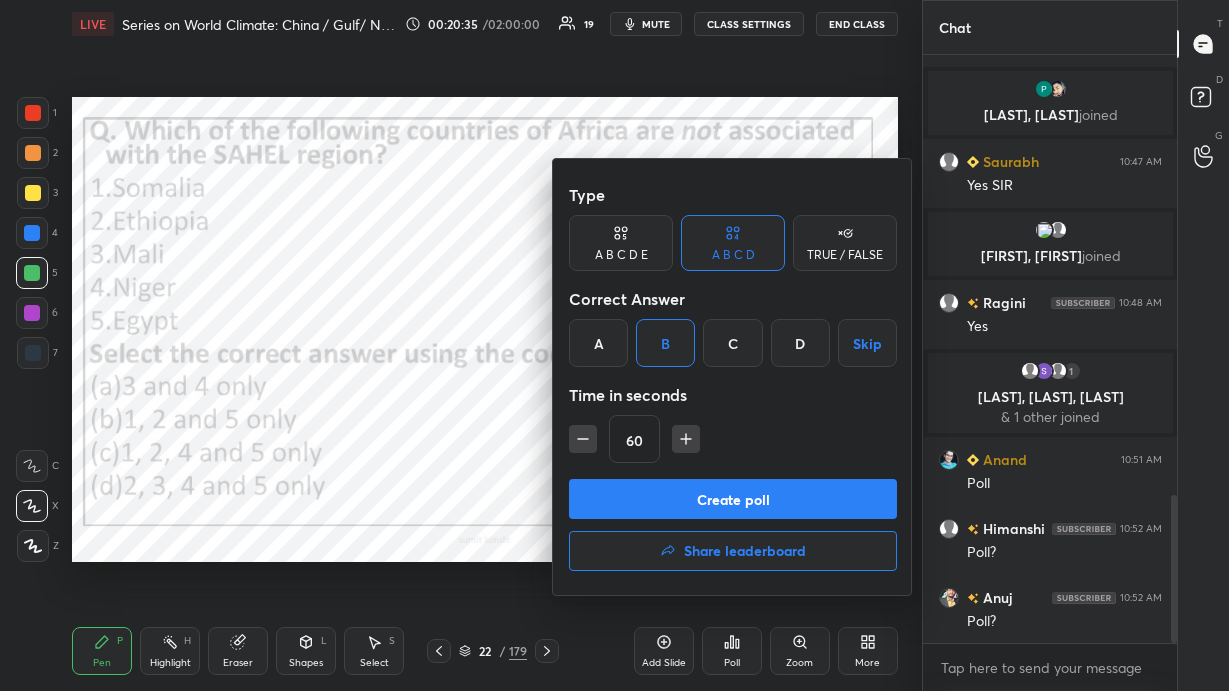 click on "Create poll" at bounding box center [733, 499] 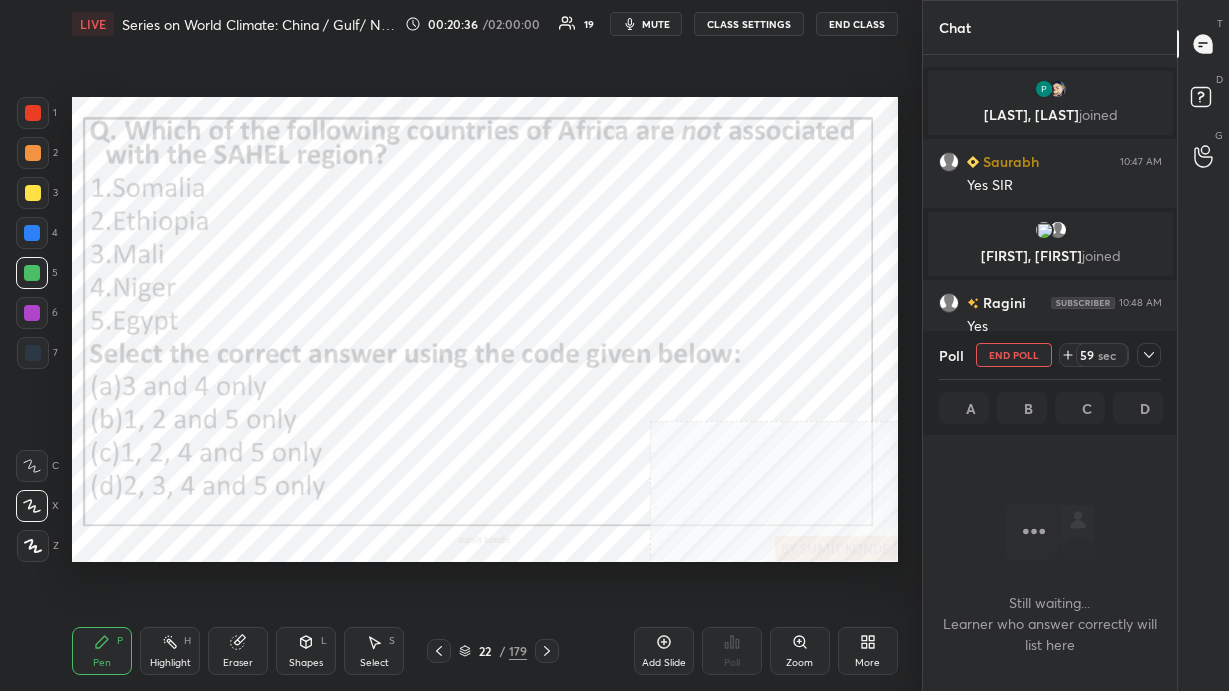 click 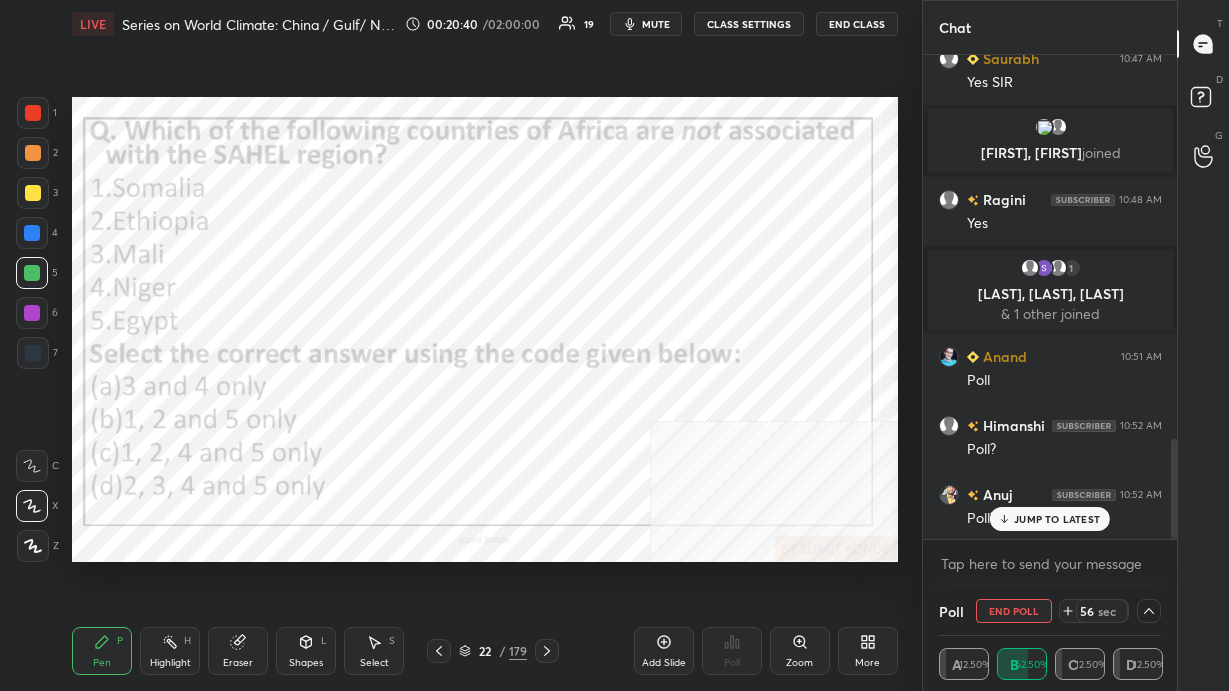 click on "JUMP TO LATEST" at bounding box center [1057, 519] 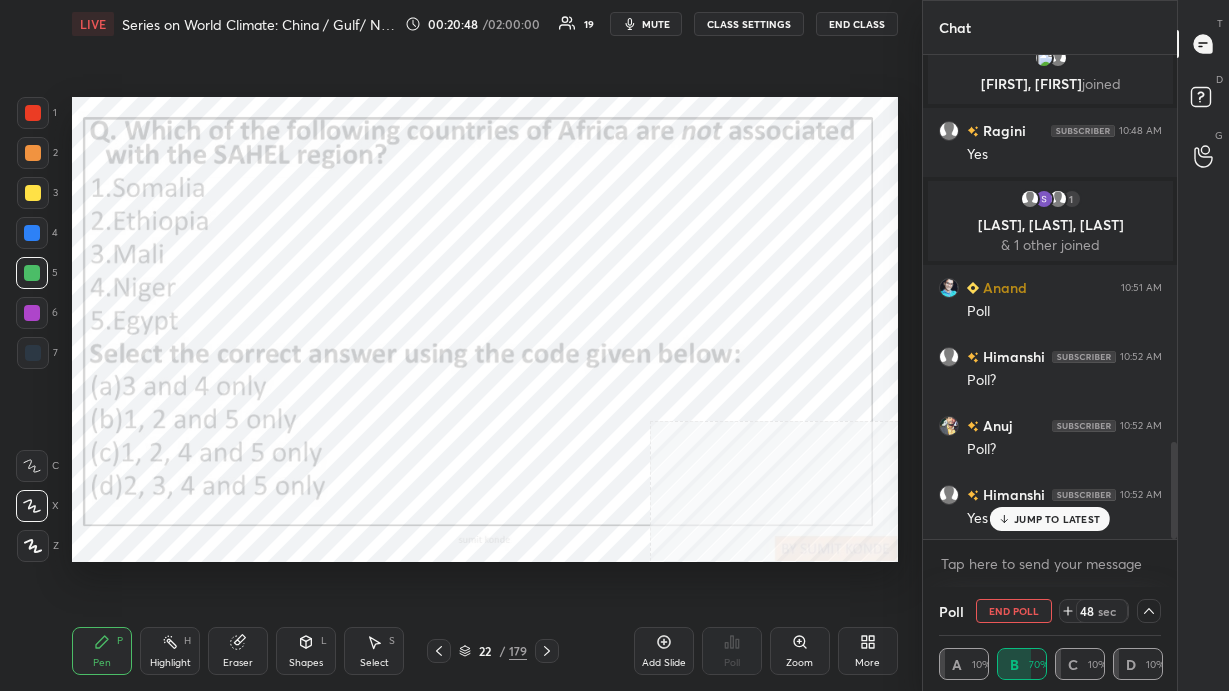 click on "JUMP TO LATEST" at bounding box center (1057, 519) 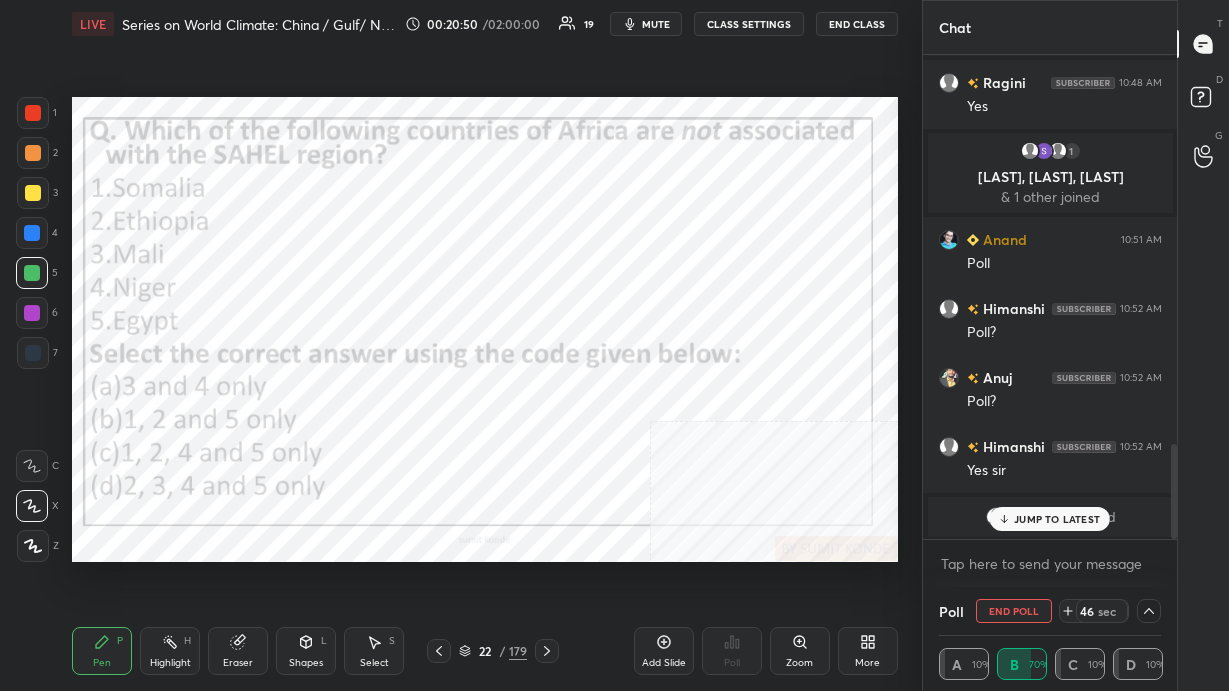 click on "JUMP TO LATEST" at bounding box center (1050, 519) 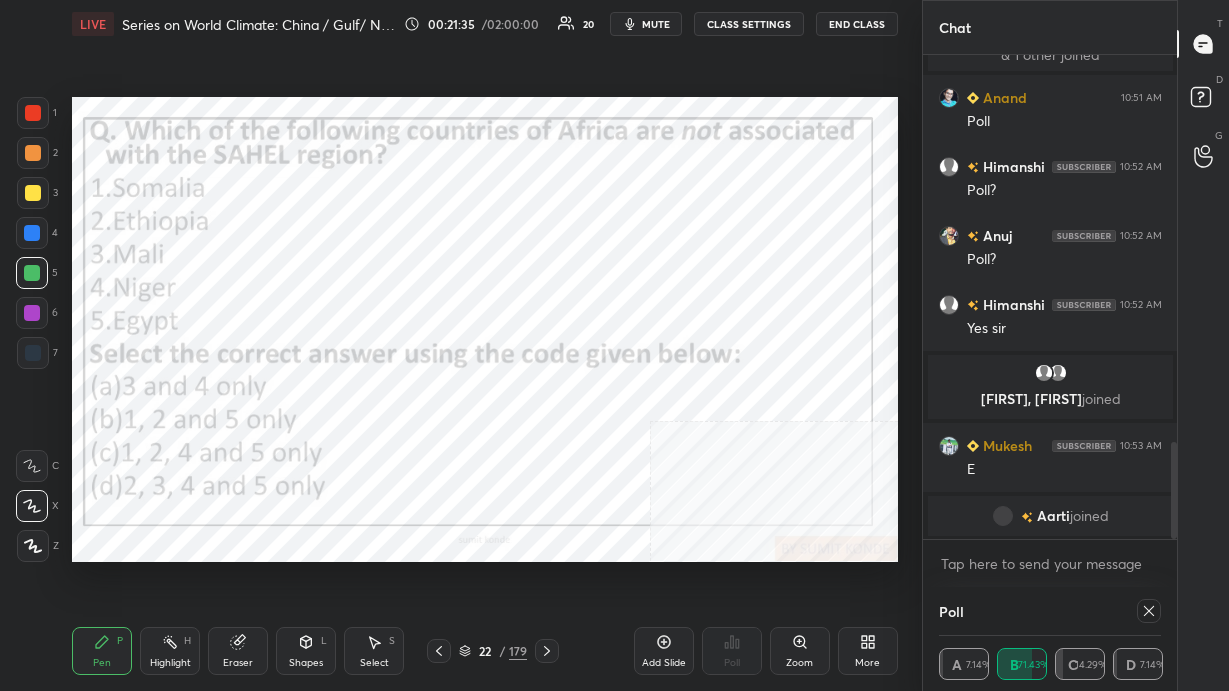 scroll, scrollTop: 6, scrollLeft: 7, axis: both 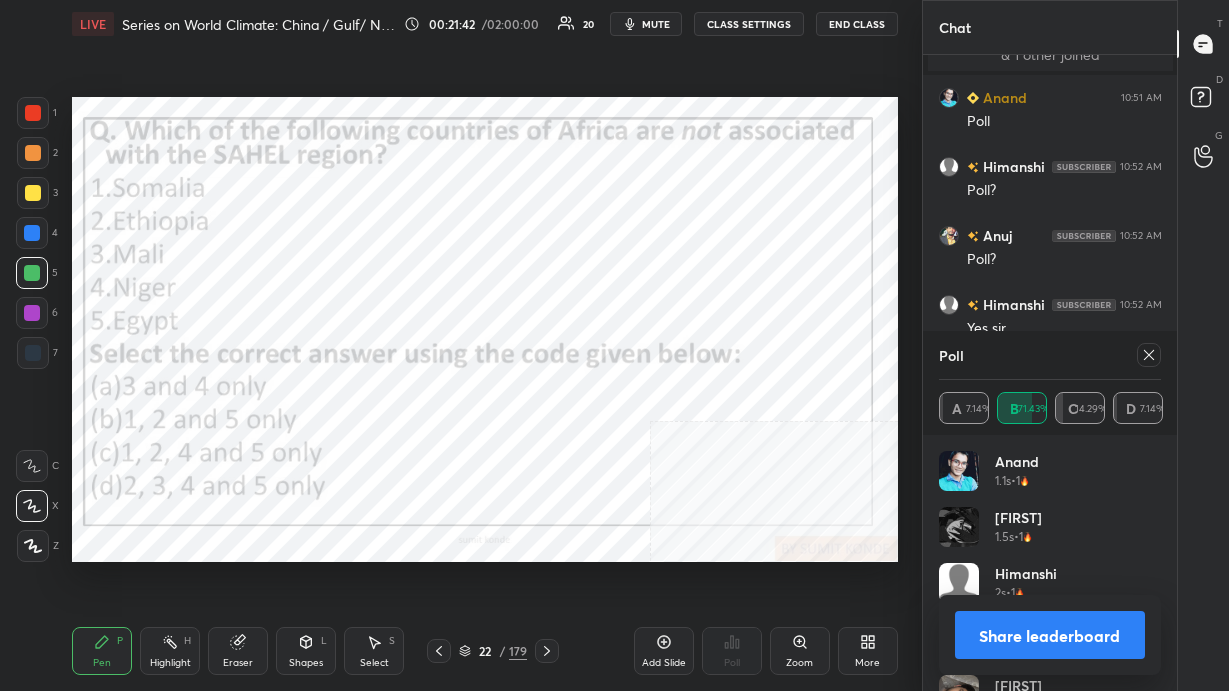 click 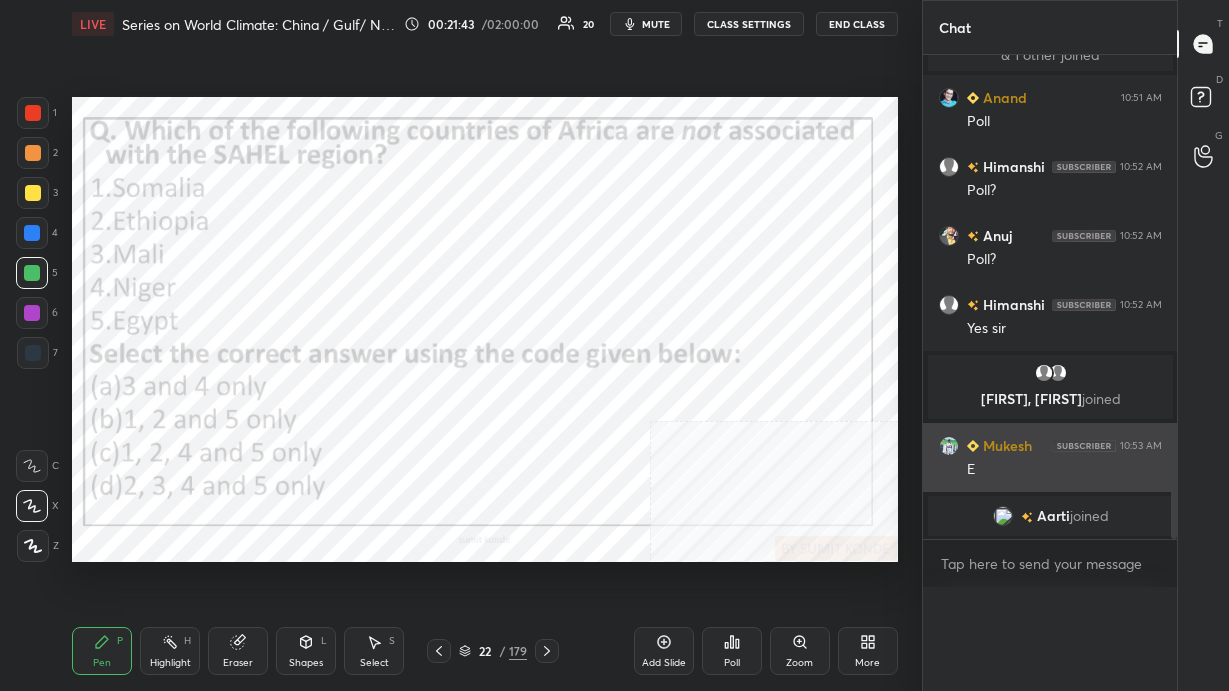 scroll, scrollTop: 48, scrollLeft: 216, axis: both 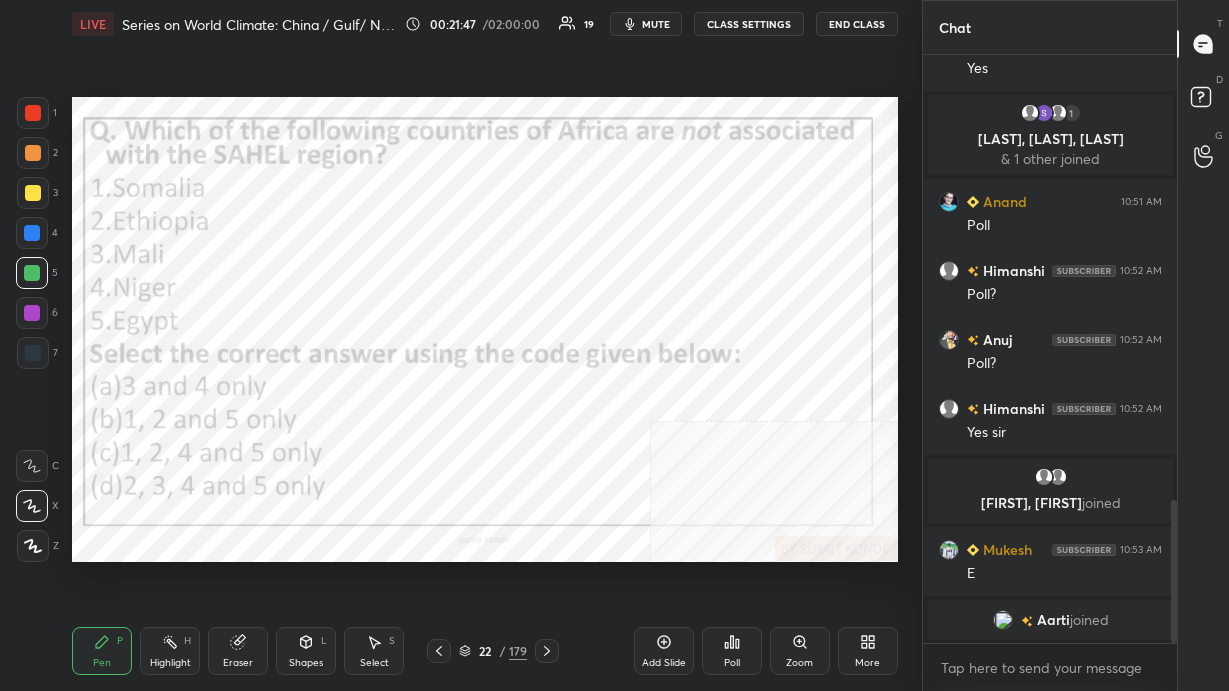 click 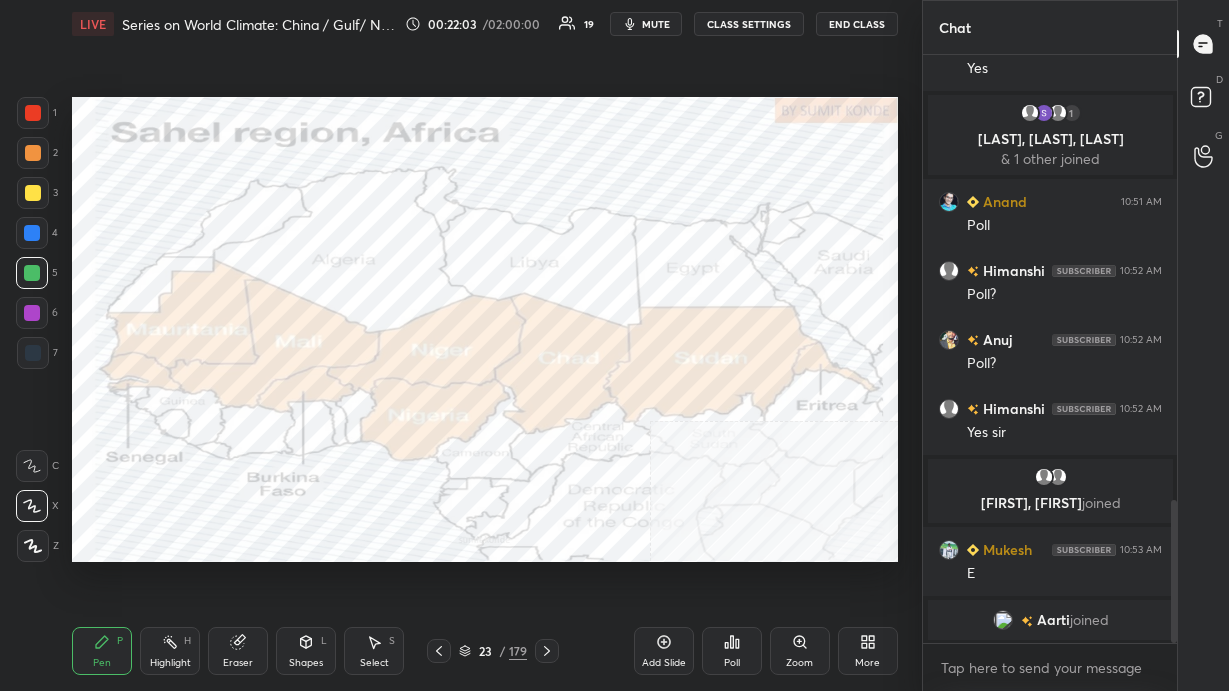 click 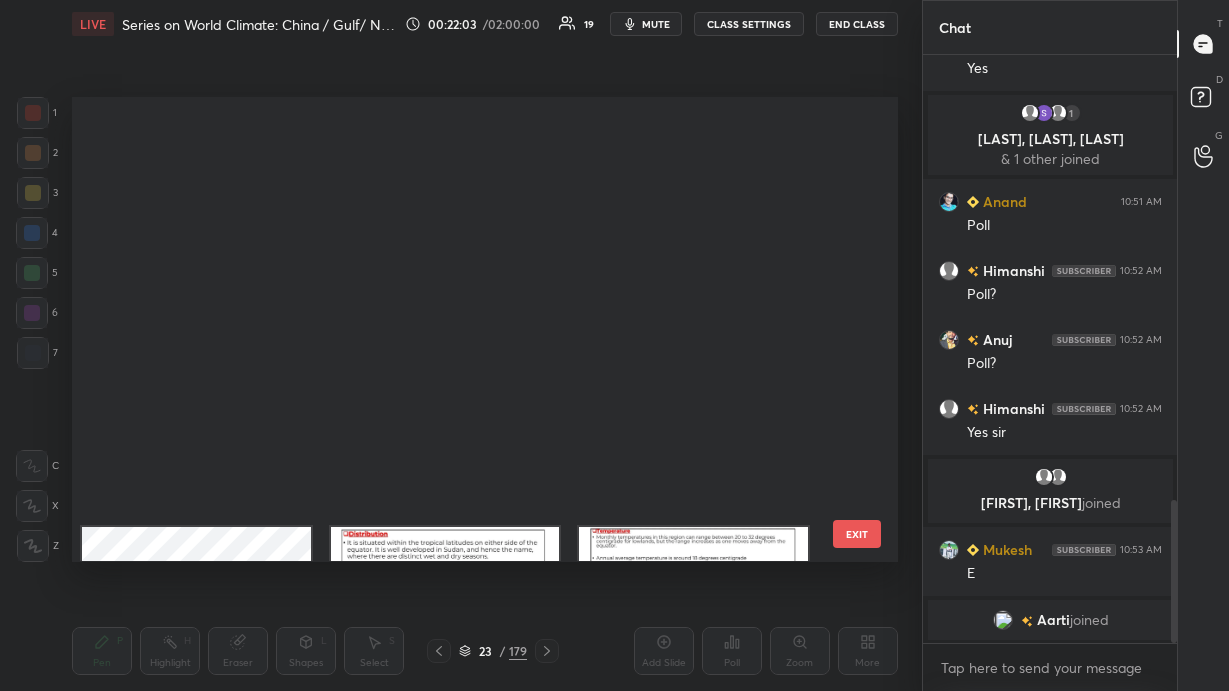 scroll, scrollTop: 654, scrollLeft: 0, axis: vertical 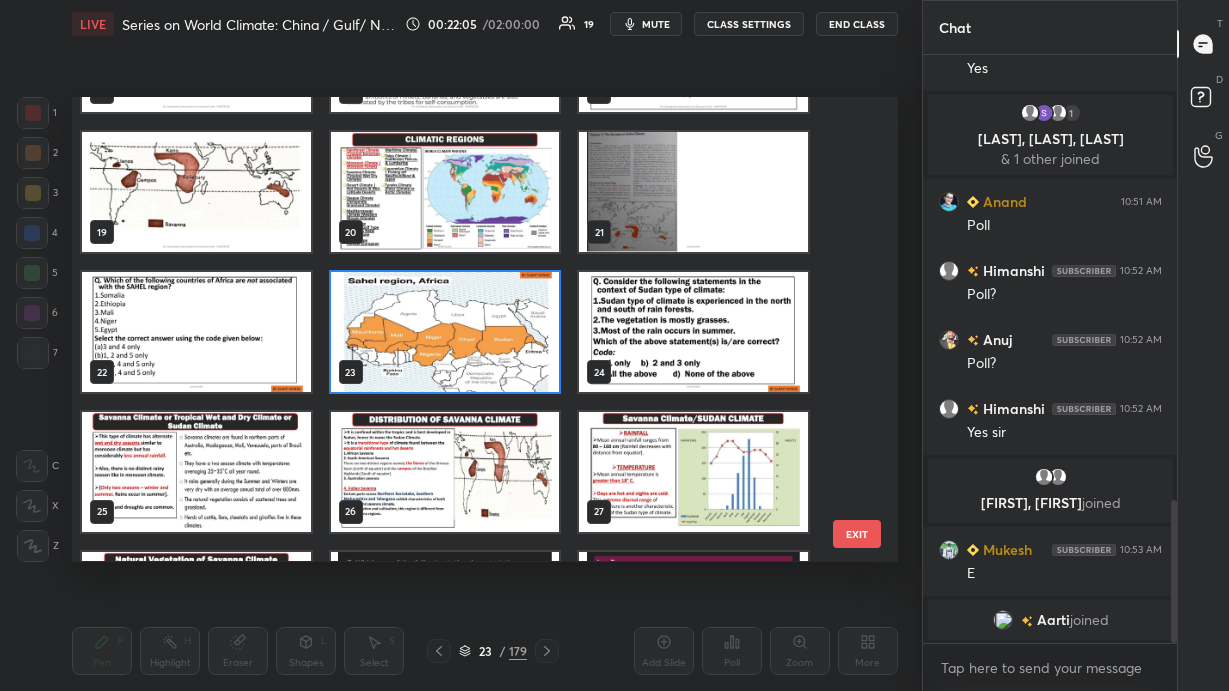 click at bounding box center [196, 332] 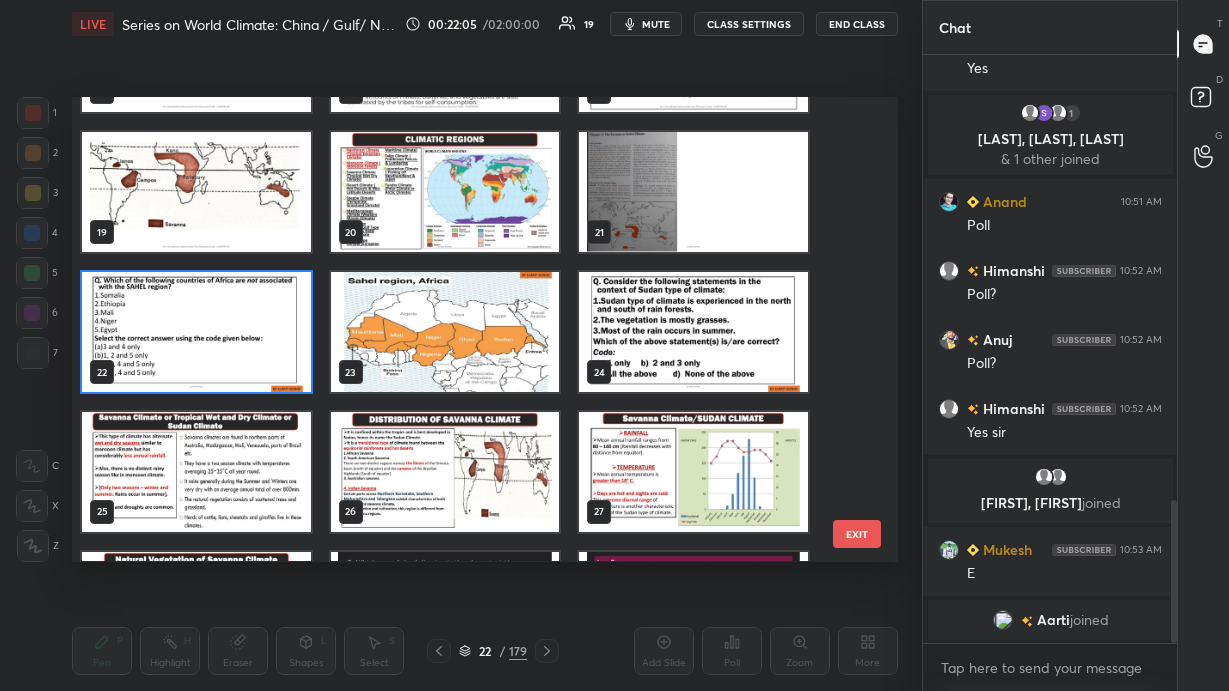 click at bounding box center (196, 332) 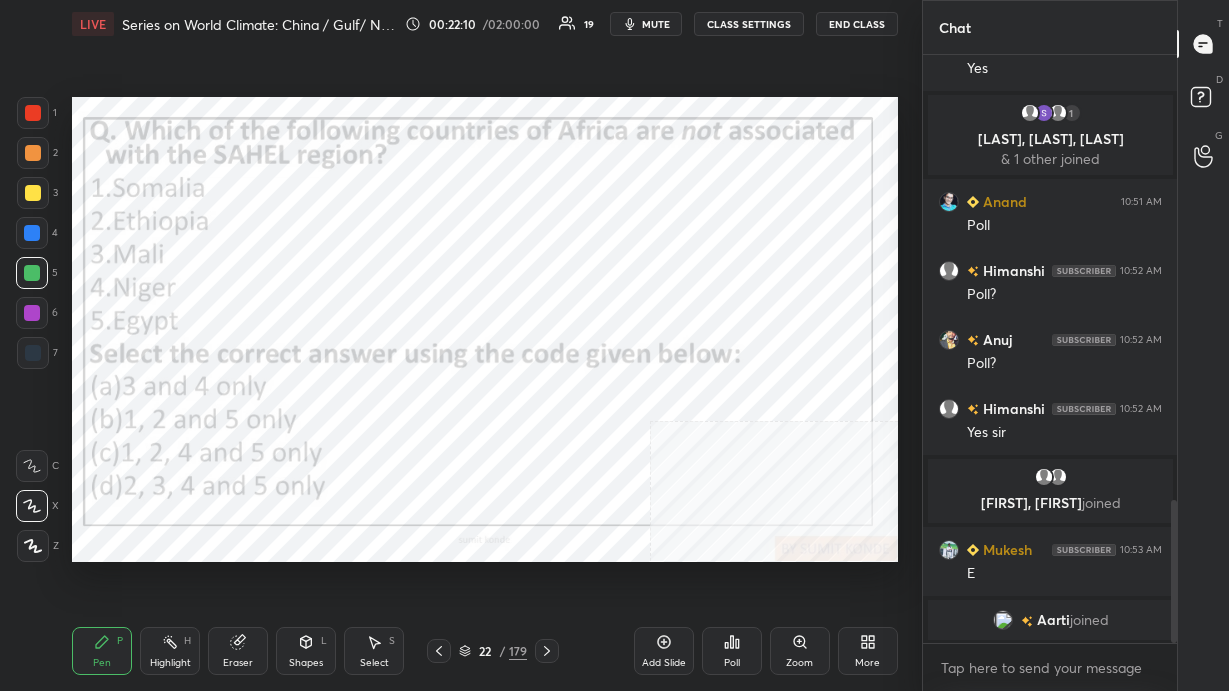 scroll, scrollTop: 1854, scrollLeft: 0, axis: vertical 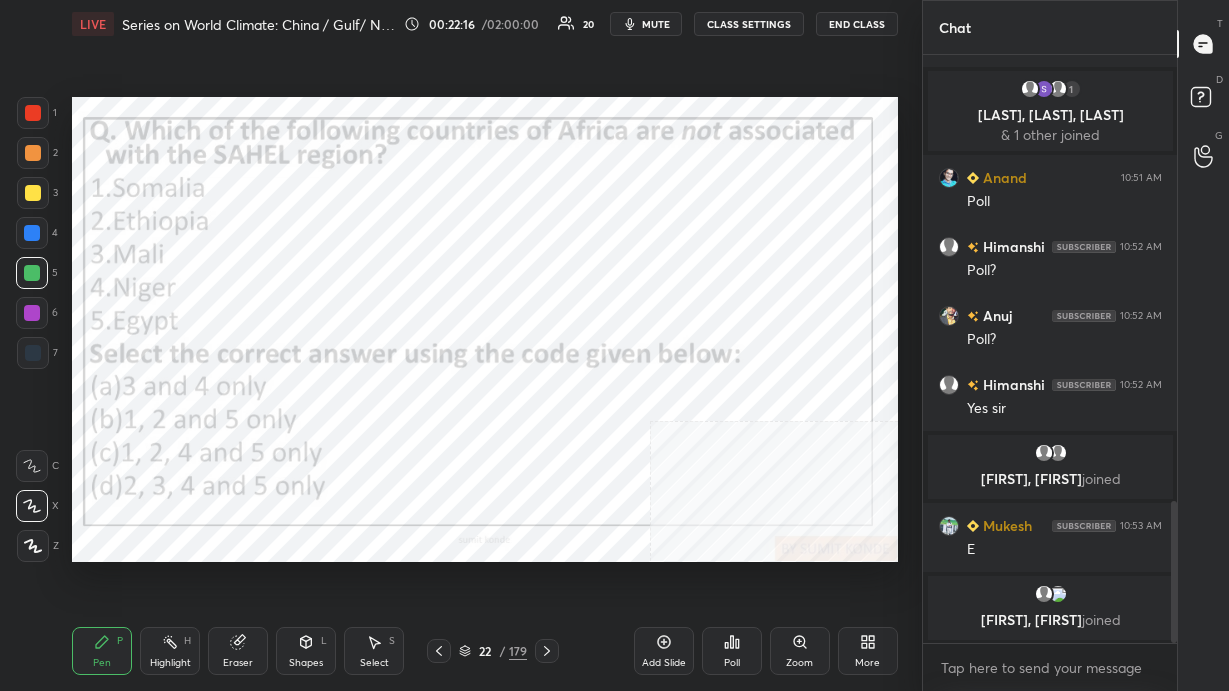 click 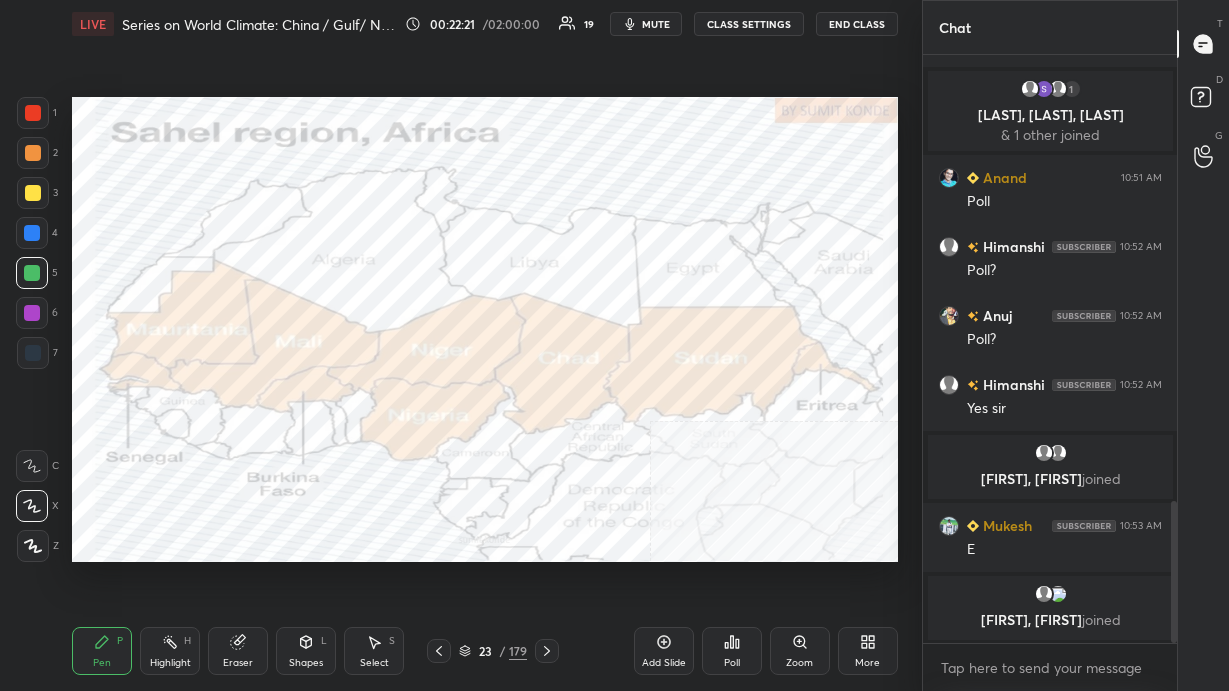 click 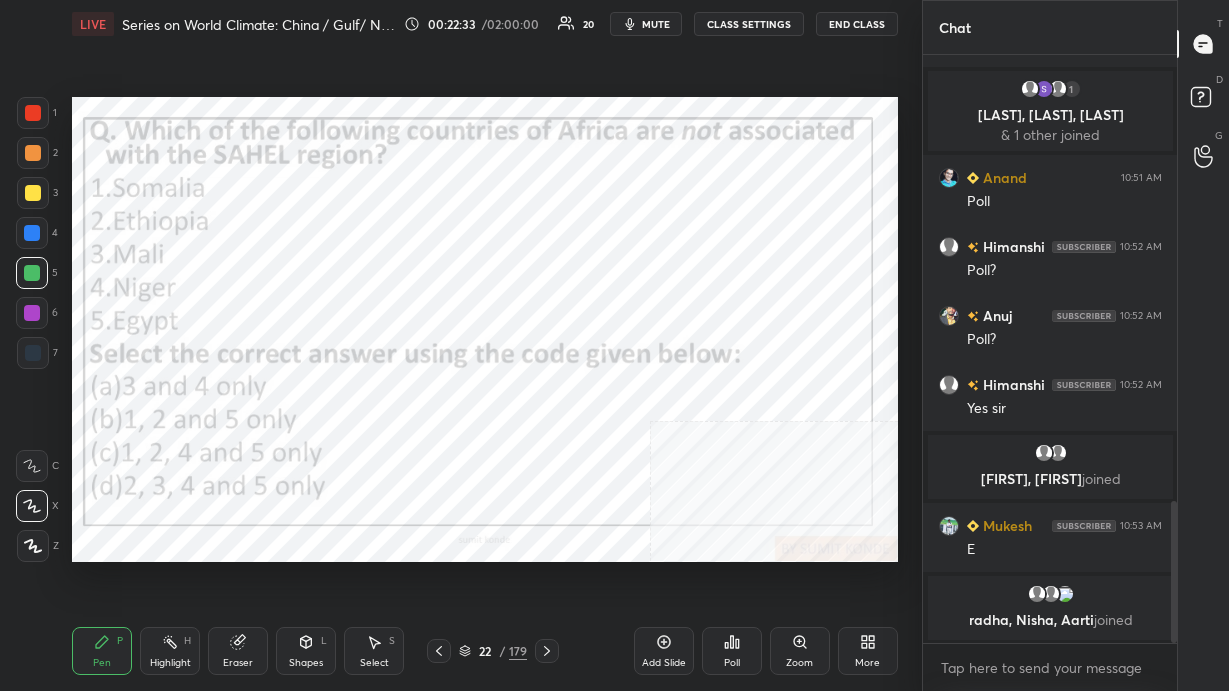 click 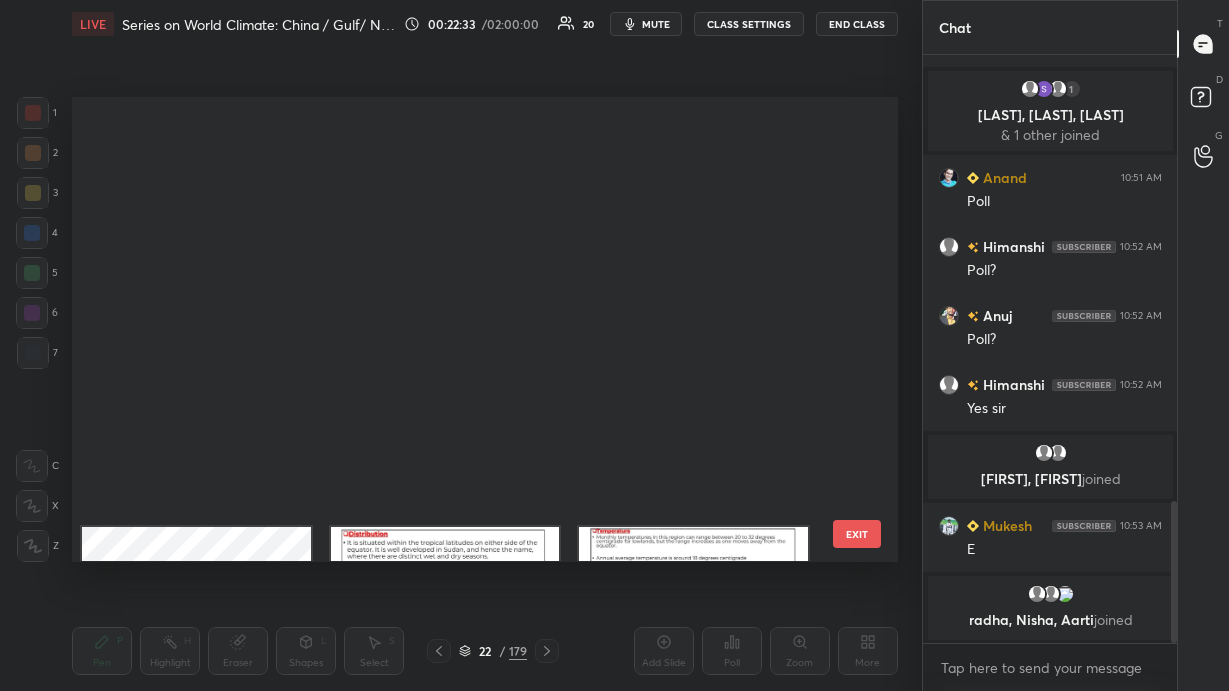 scroll, scrollTop: 654, scrollLeft: 0, axis: vertical 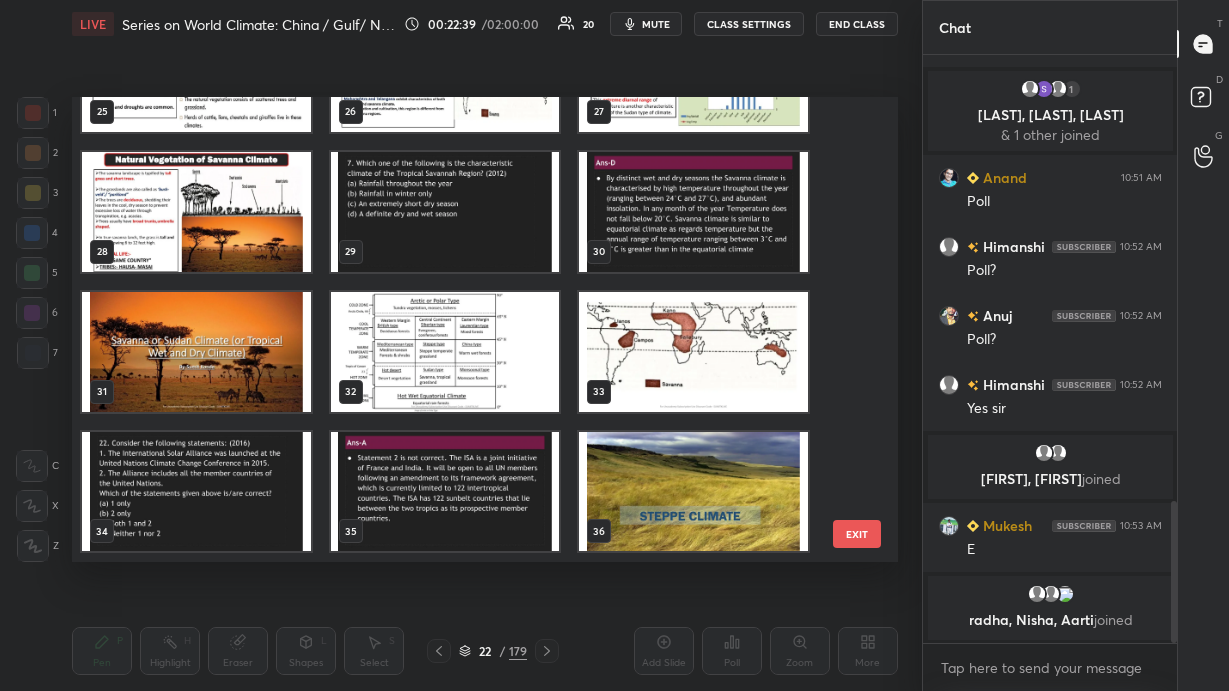 click at bounding box center [693, 352] 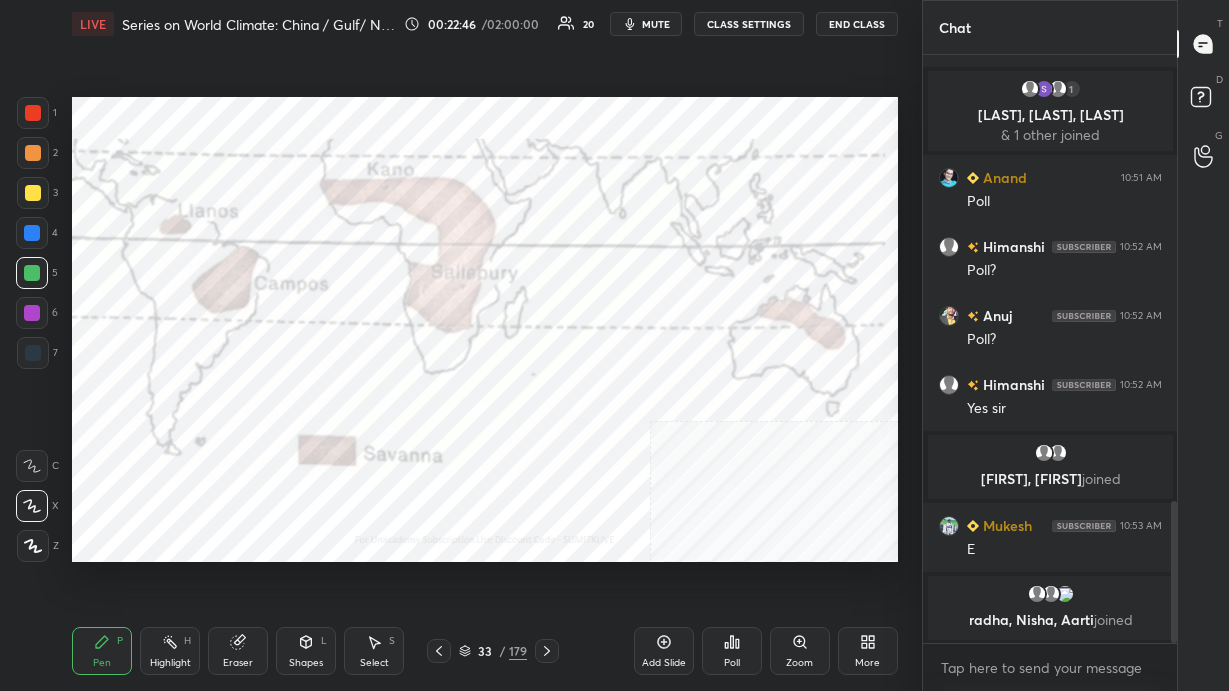 click on "33 / 179" at bounding box center (493, 651) 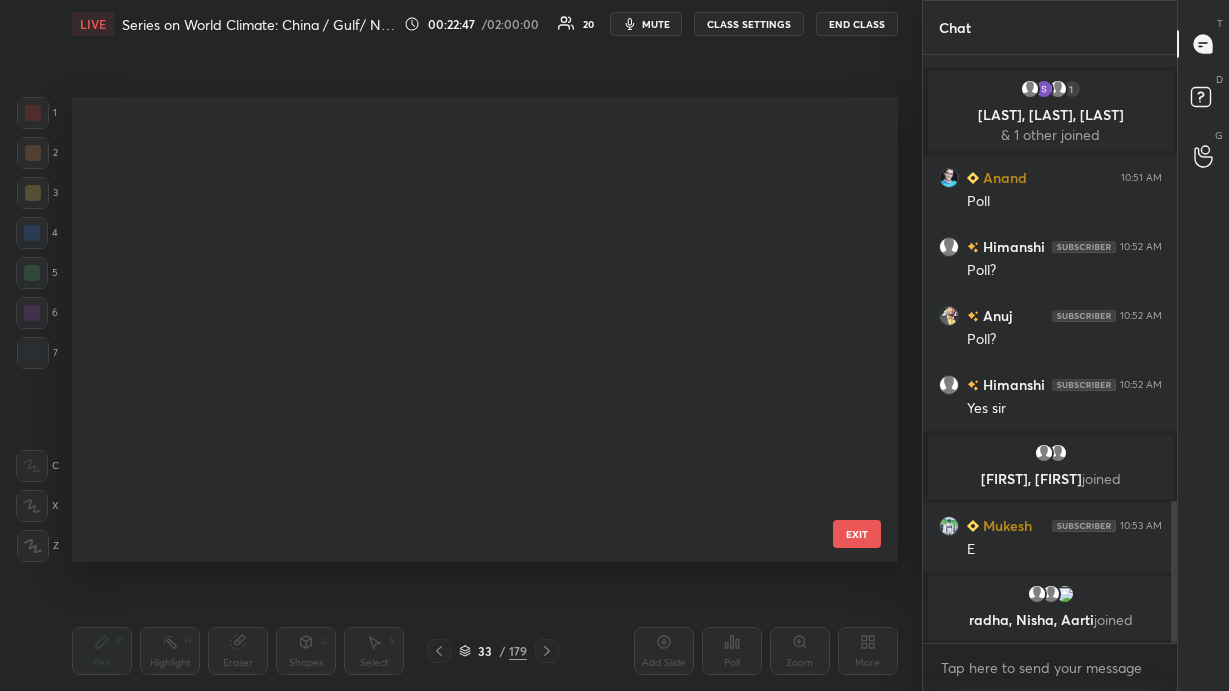scroll, scrollTop: 1074, scrollLeft: 0, axis: vertical 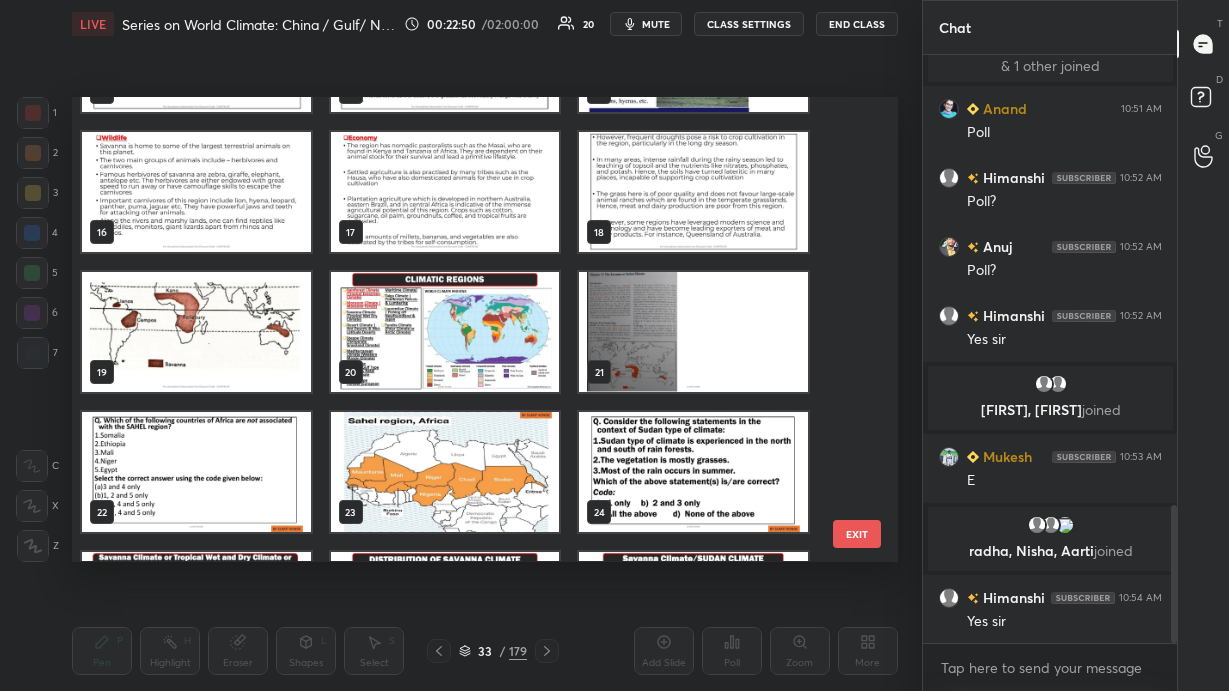 click at bounding box center [693, 333] 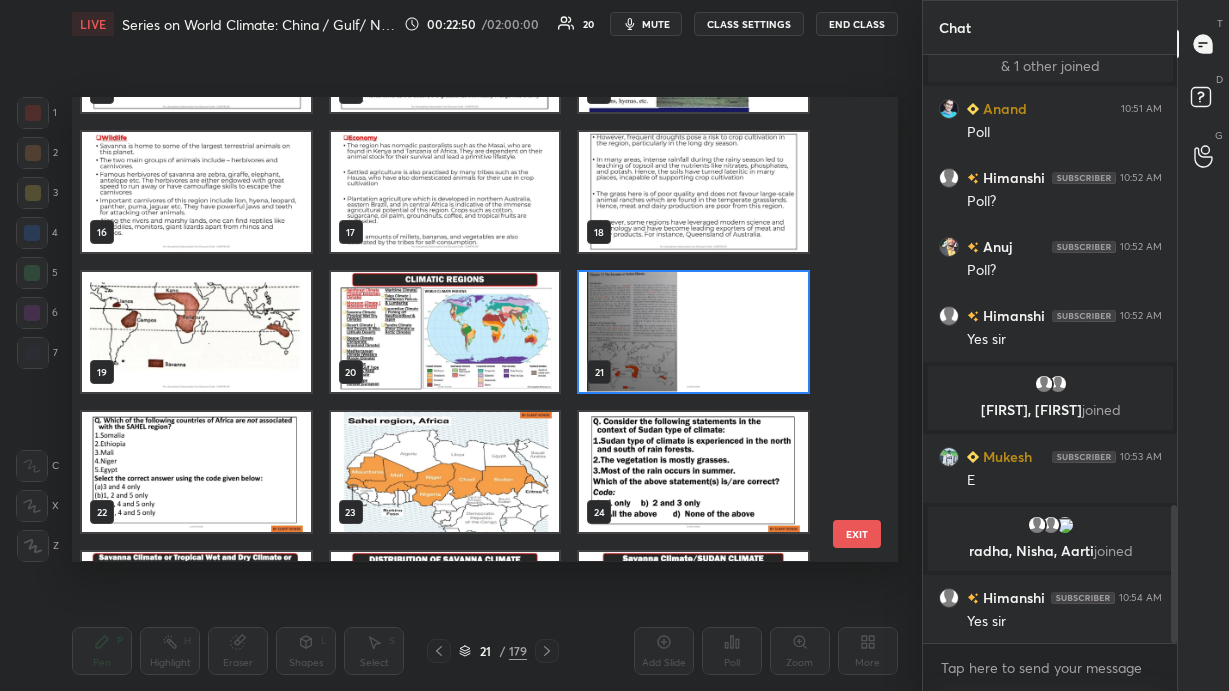 click at bounding box center [693, 333] 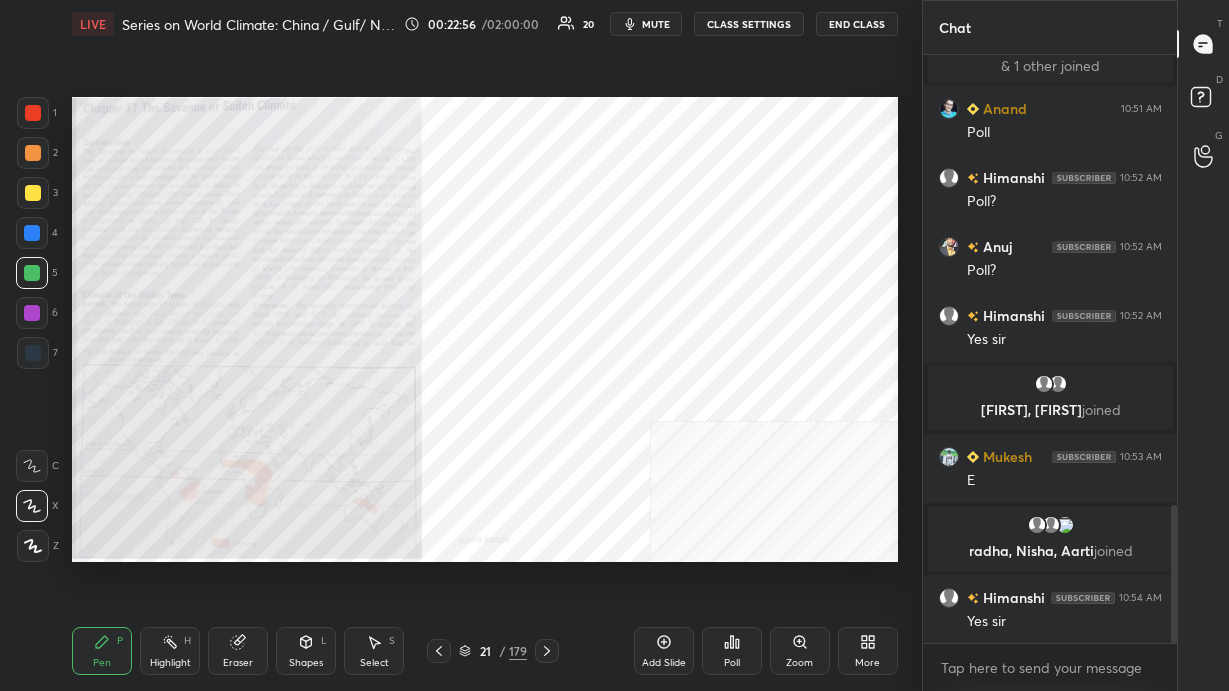 click at bounding box center [33, 353] 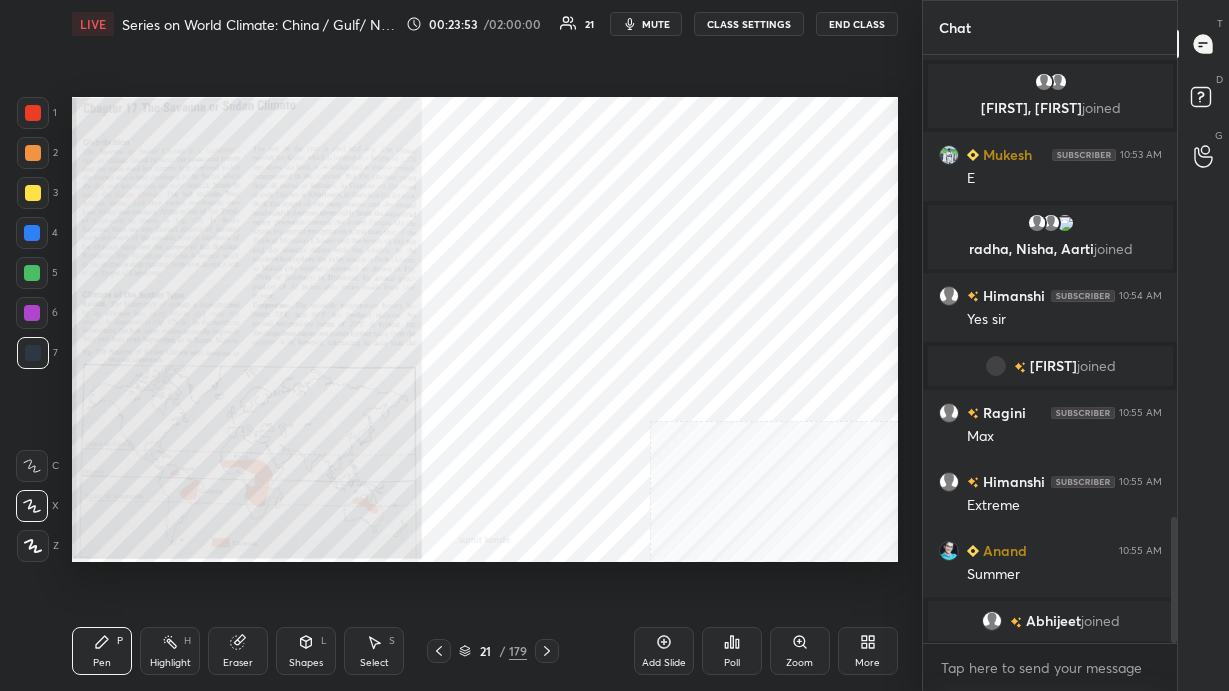 scroll, scrollTop: 2193, scrollLeft: 0, axis: vertical 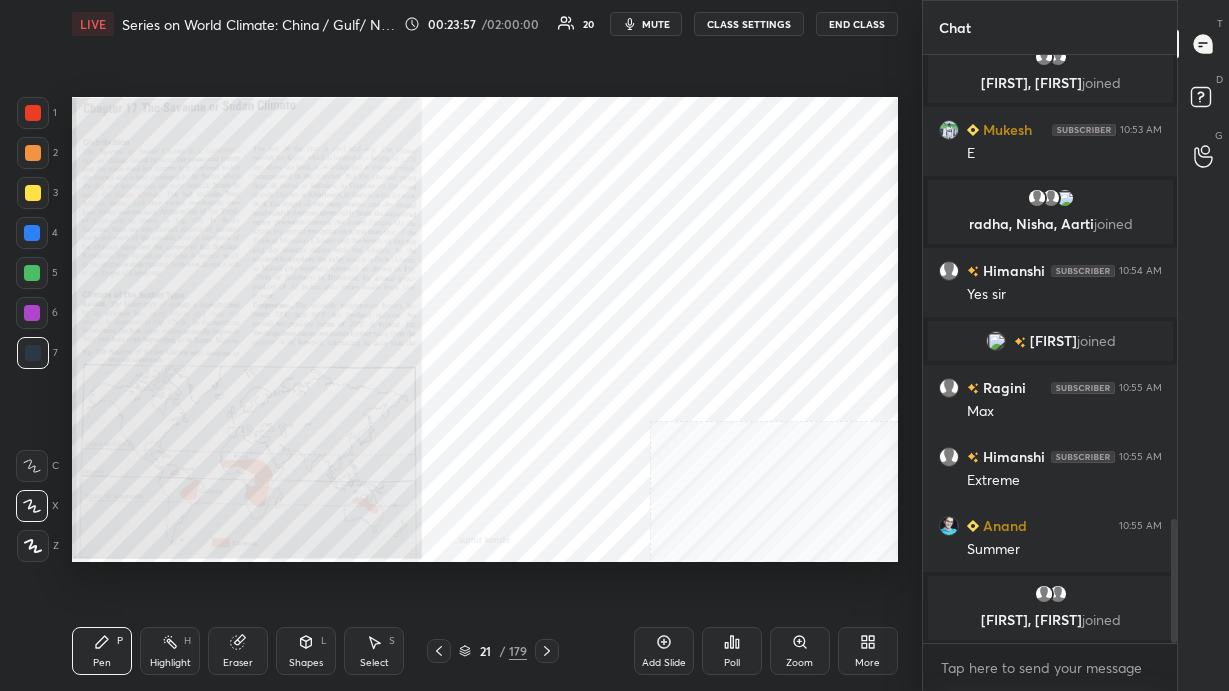 click on "Setting up your live class Poll for   secs No correct answer Start poll" at bounding box center [485, 329] 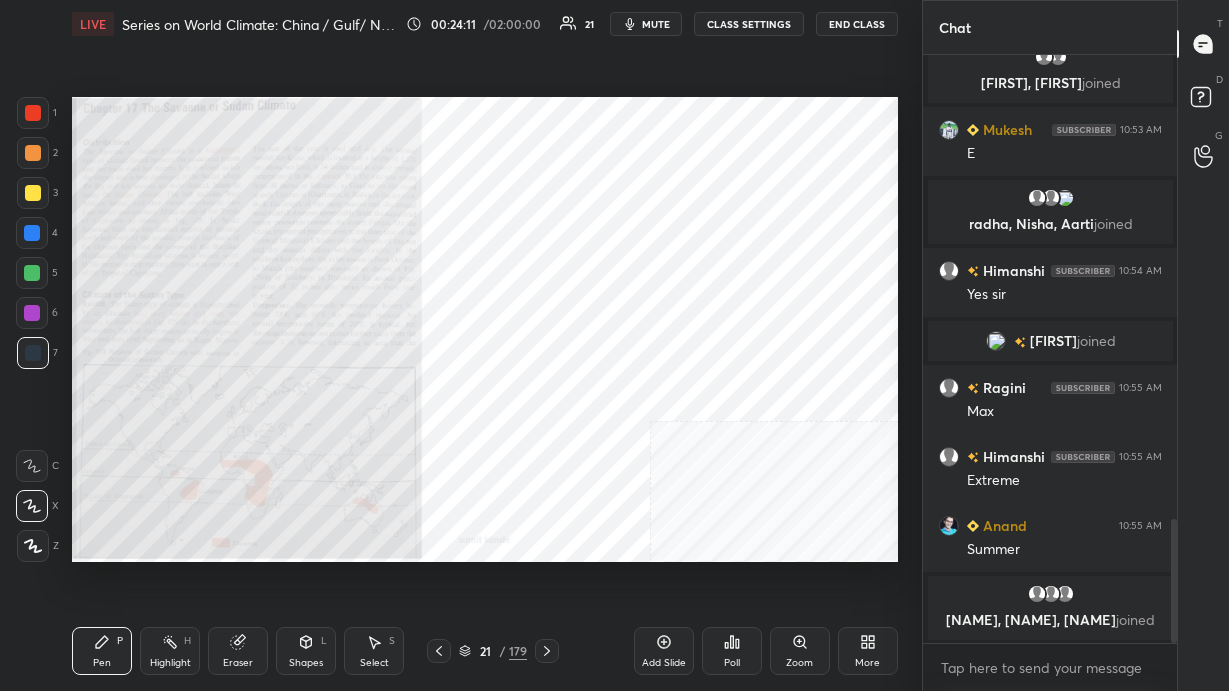 click on "More" at bounding box center (868, 651) 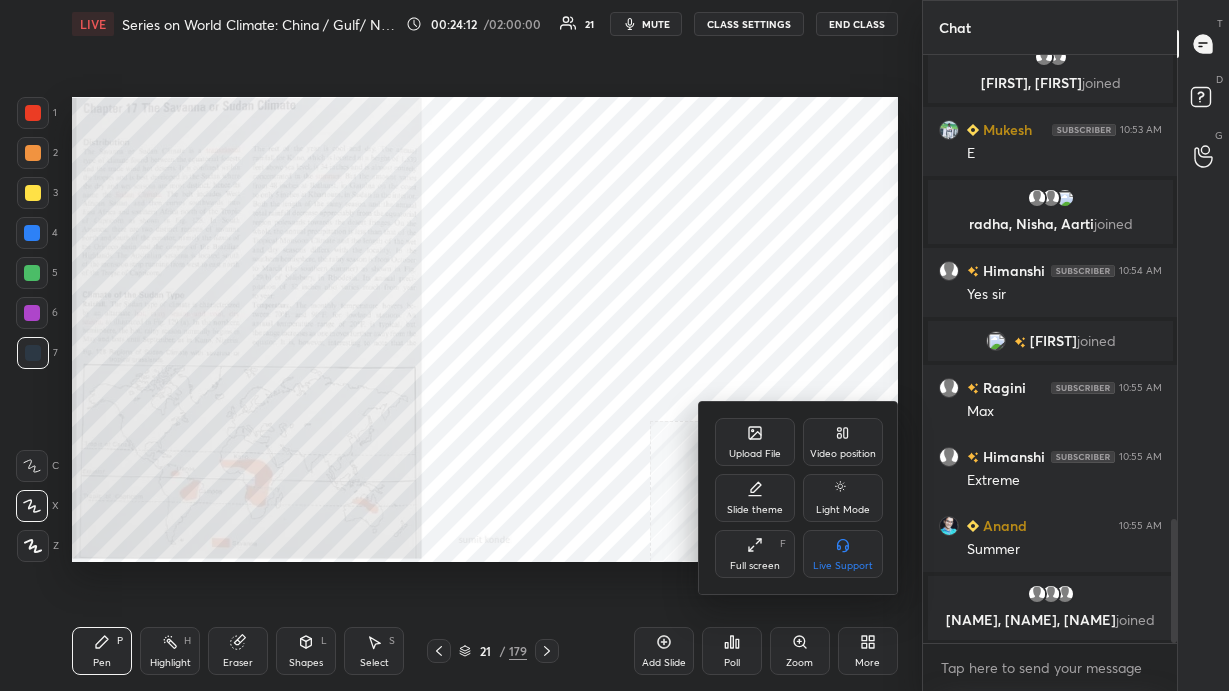 click on "Video position" at bounding box center (843, 454) 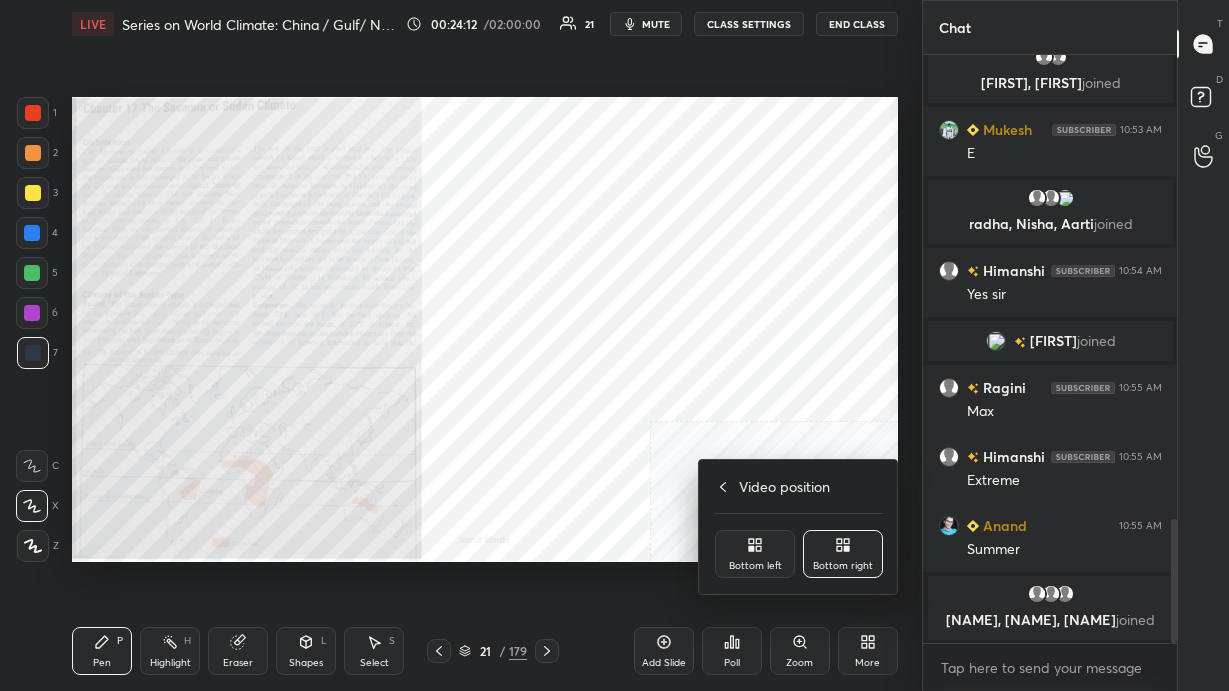 click on "Bottom left" at bounding box center [755, 554] 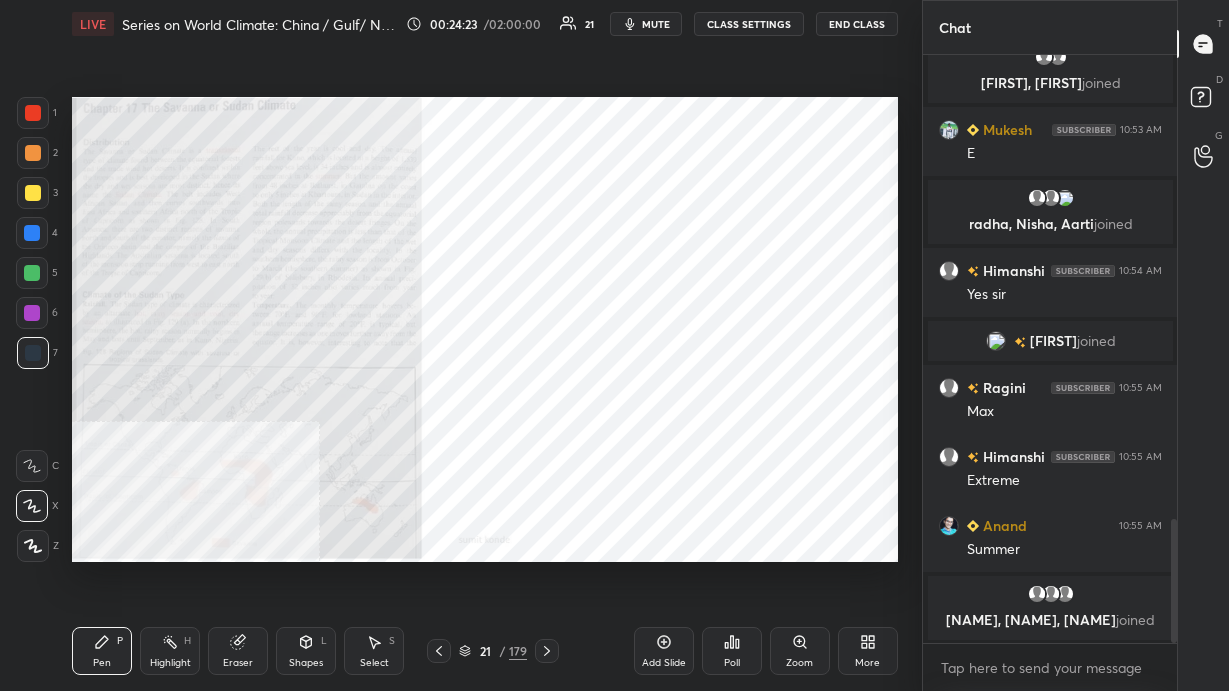 scroll, scrollTop: 2209, scrollLeft: 0, axis: vertical 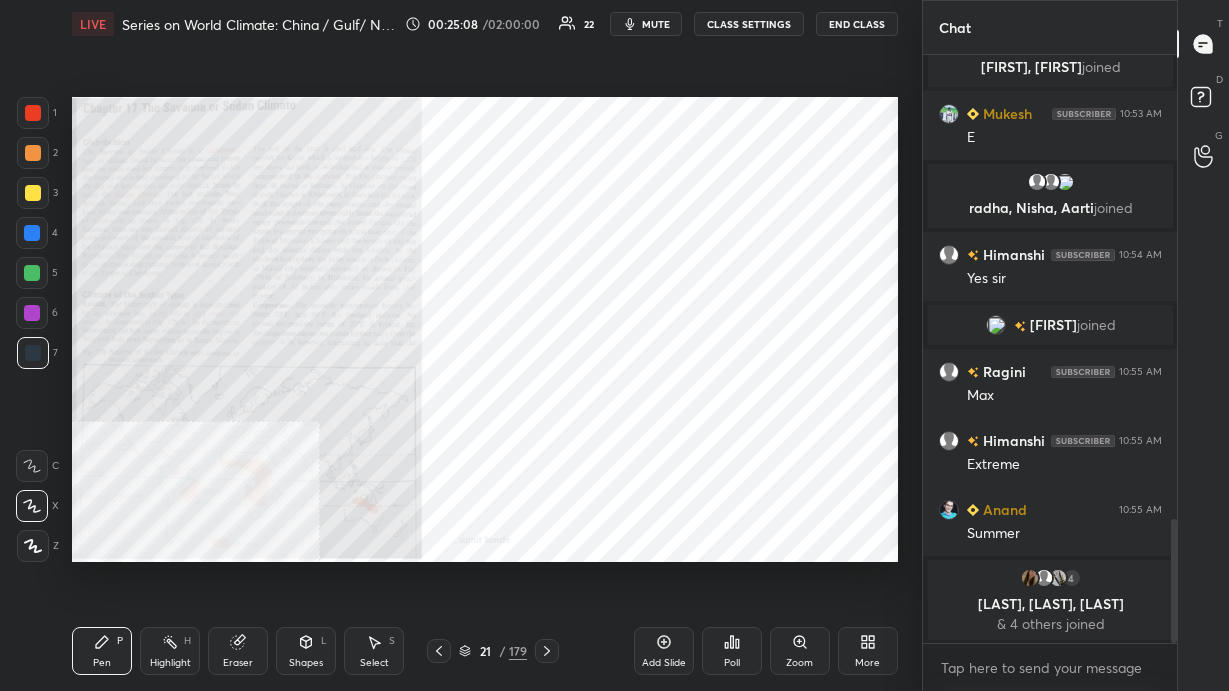 click on "Add Slide" at bounding box center (664, 651) 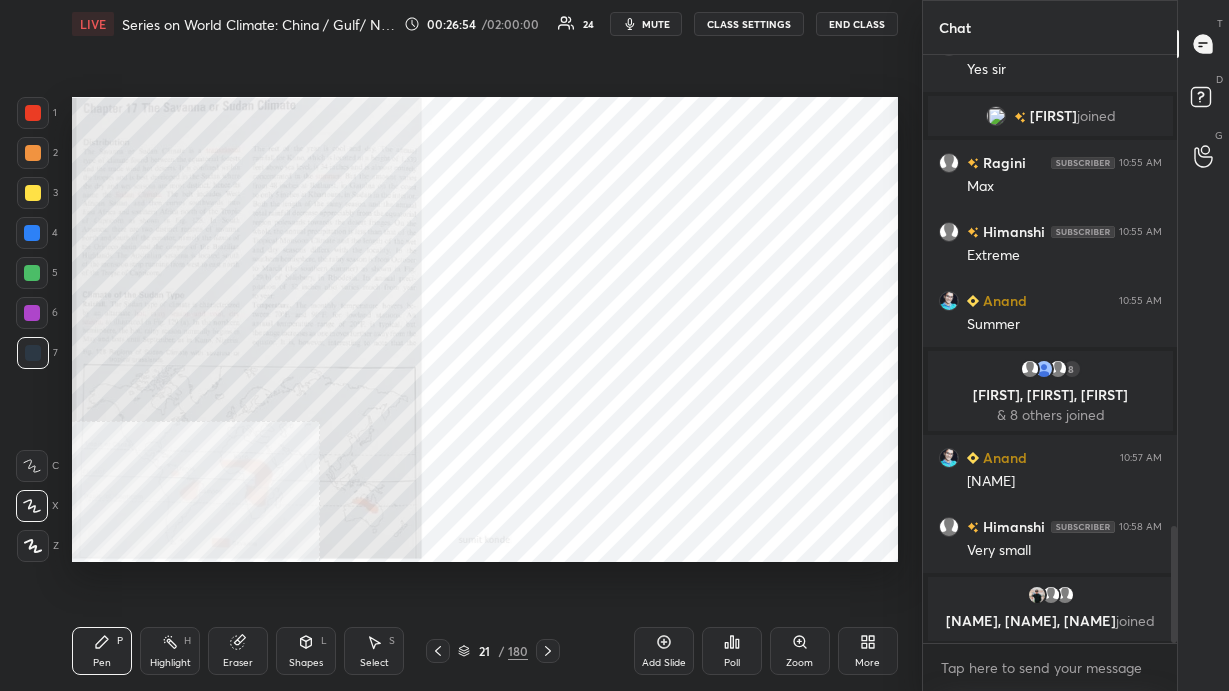 scroll, scrollTop: 2376, scrollLeft: 0, axis: vertical 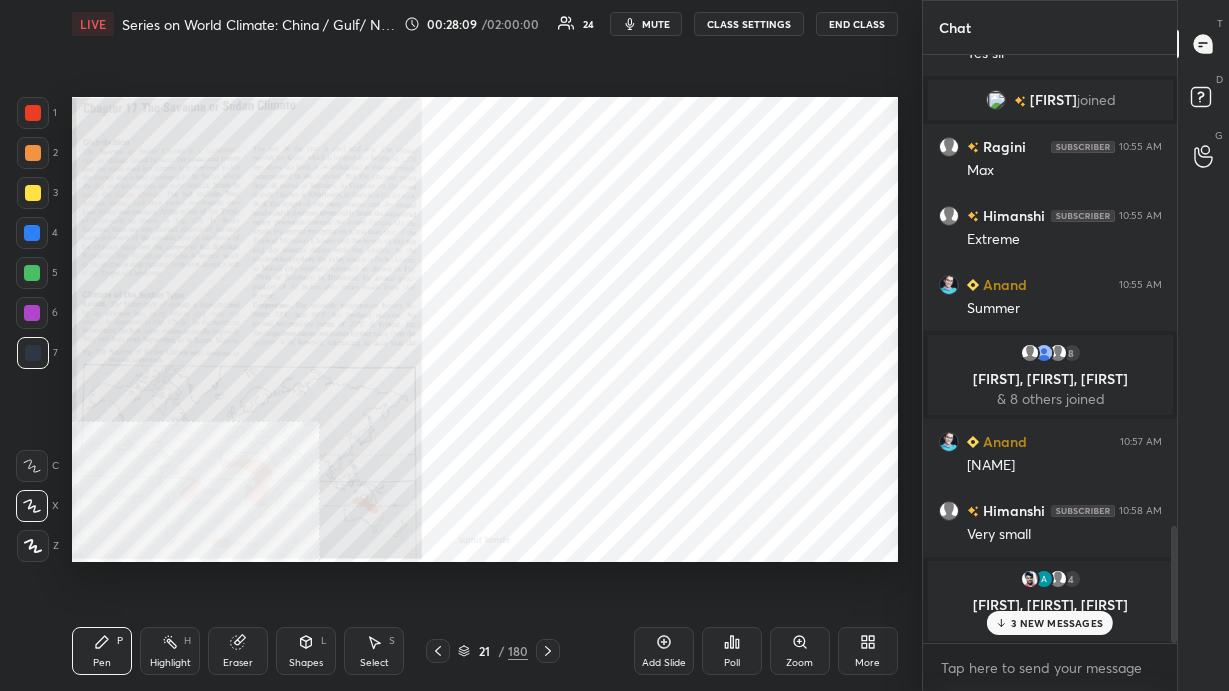 click 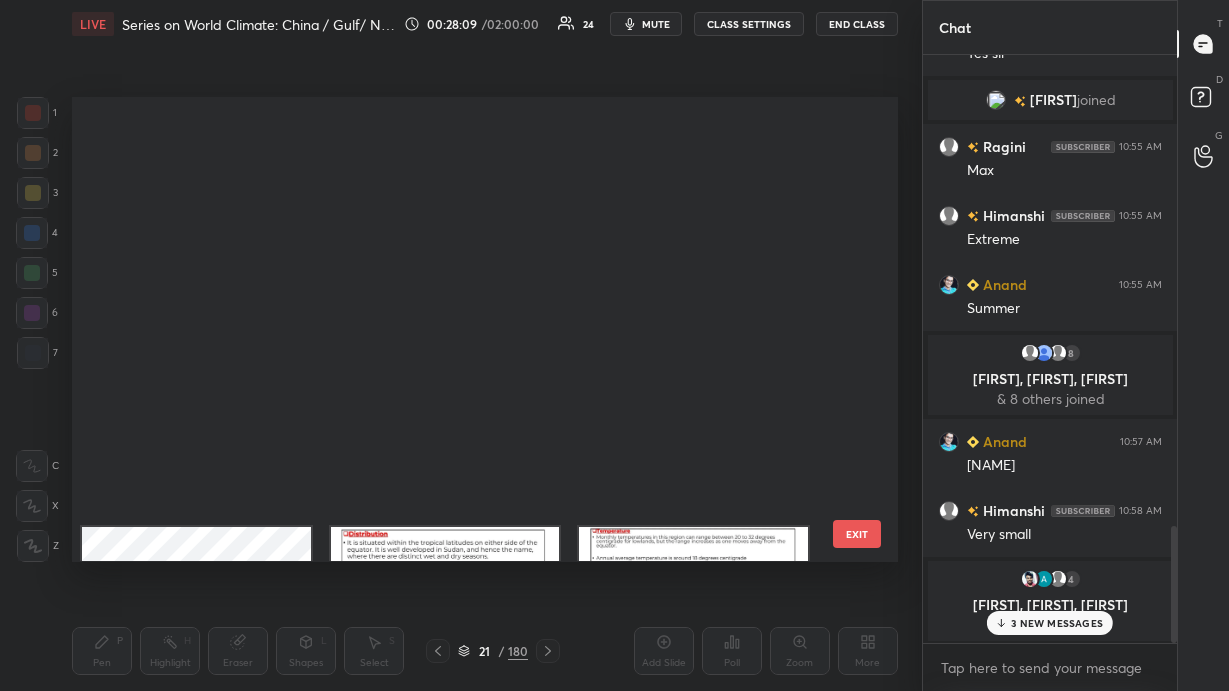 scroll, scrollTop: 515, scrollLeft: 0, axis: vertical 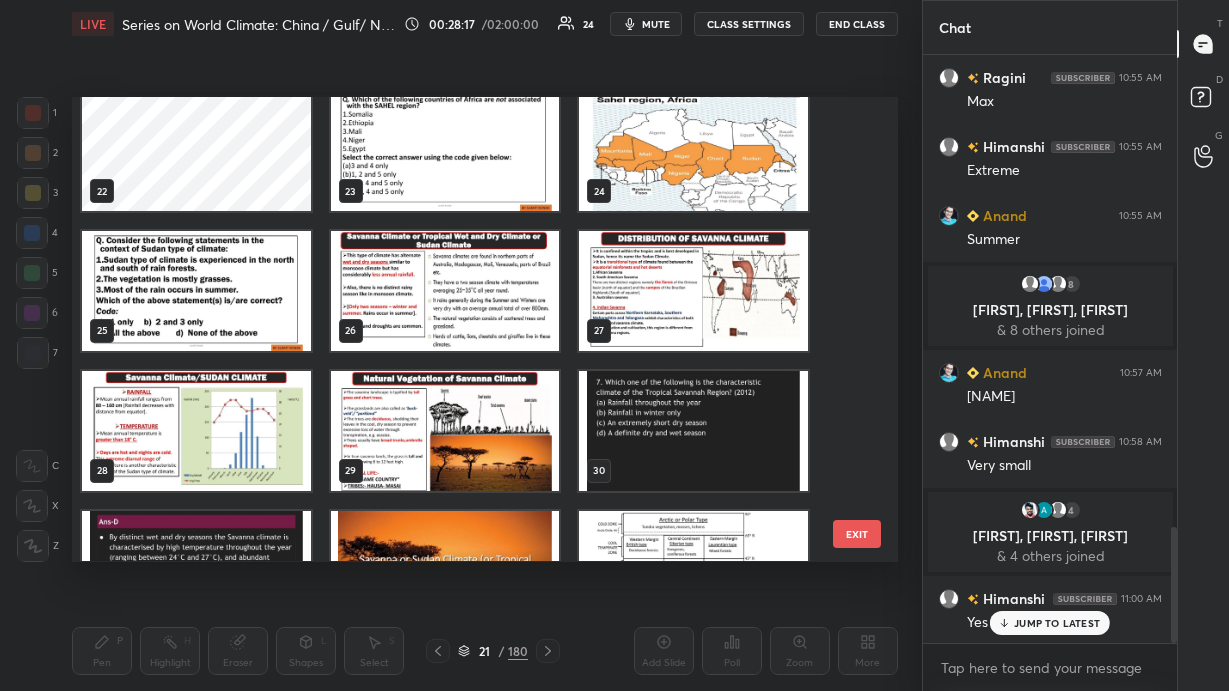 click at bounding box center [693, 151] 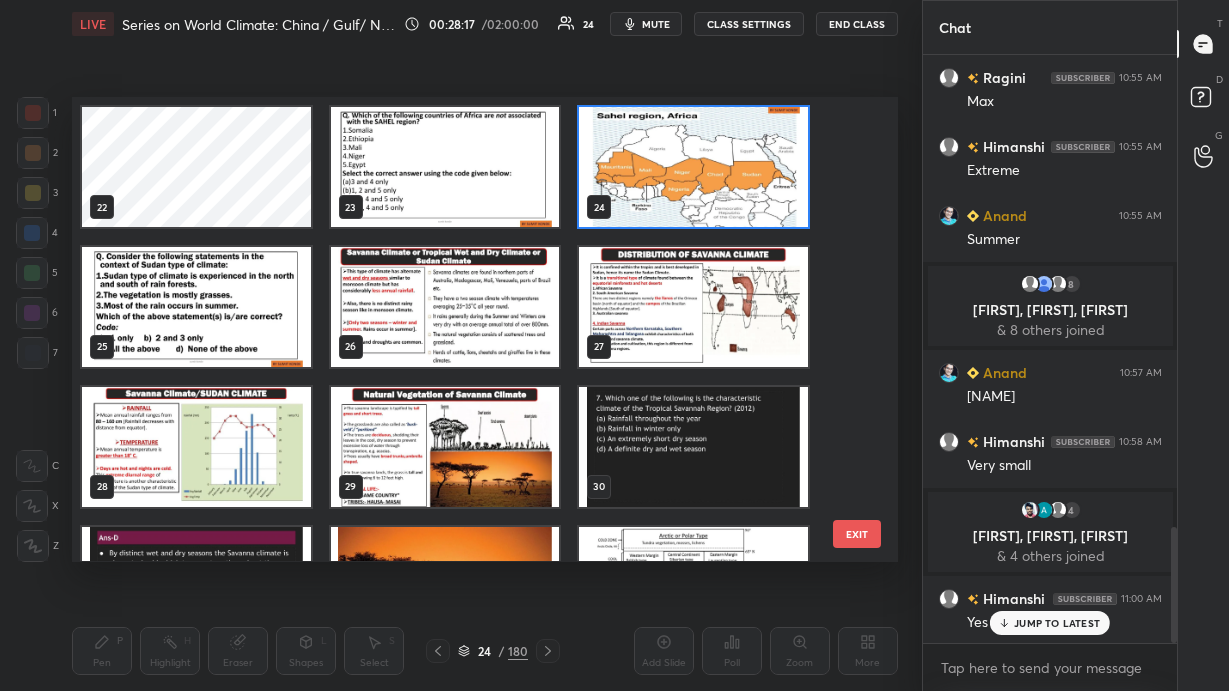 click on "22 23 24 25 26 27 28 29 30 31 32 33 34 35 36" at bounding box center [467, 329] 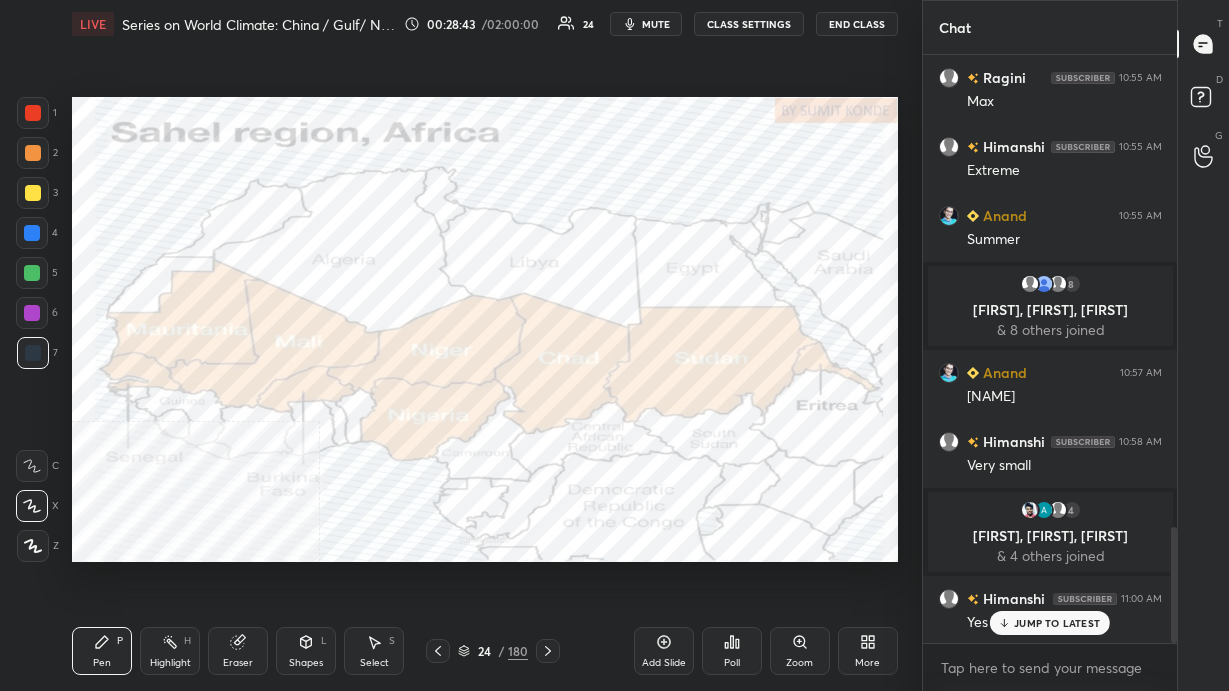 click 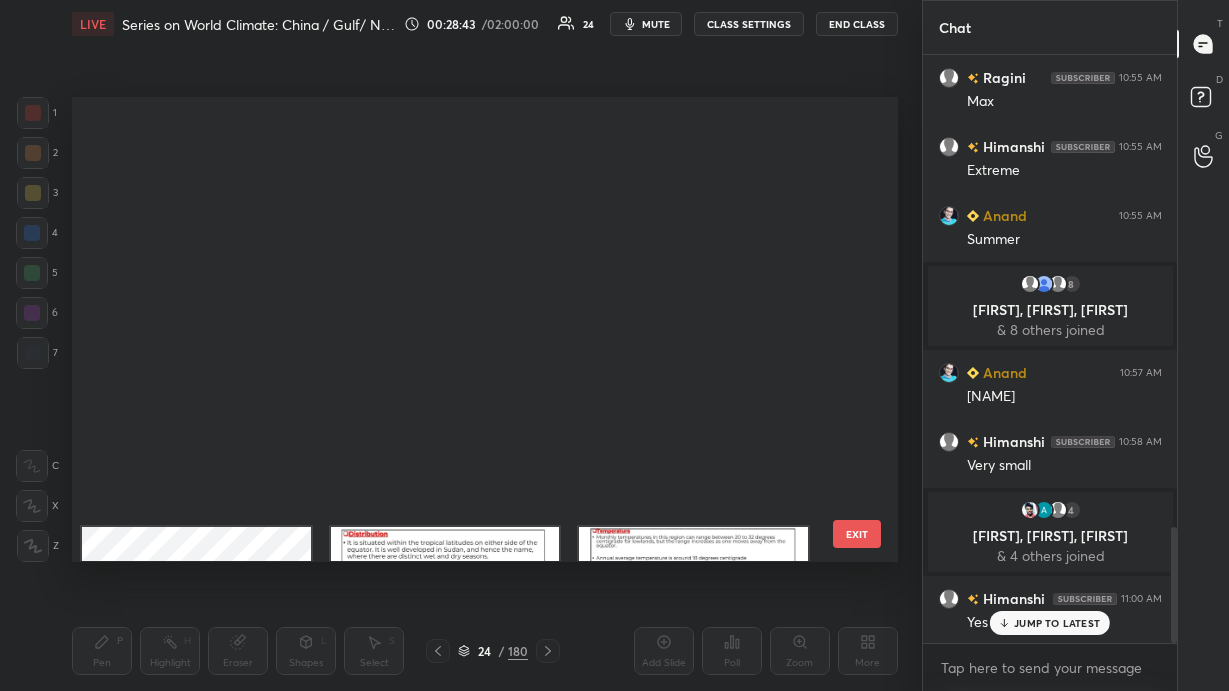 scroll, scrollTop: 654, scrollLeft: 0, axis: vertical 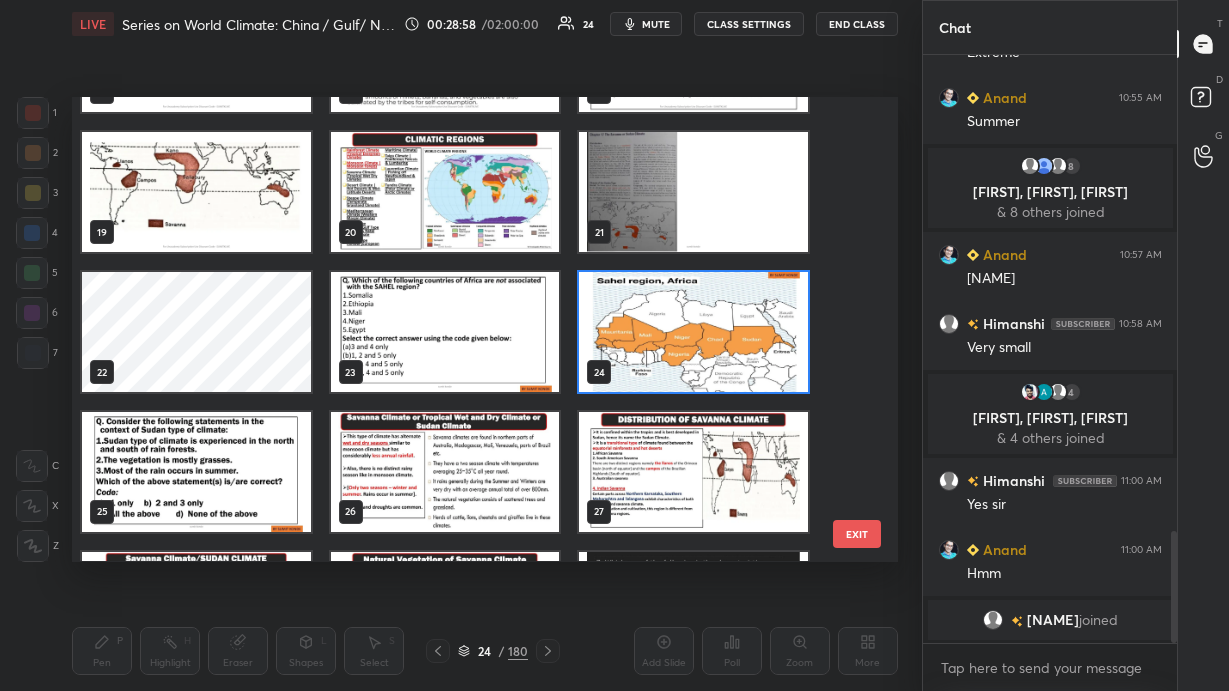 click at bounding box center (693, 332) 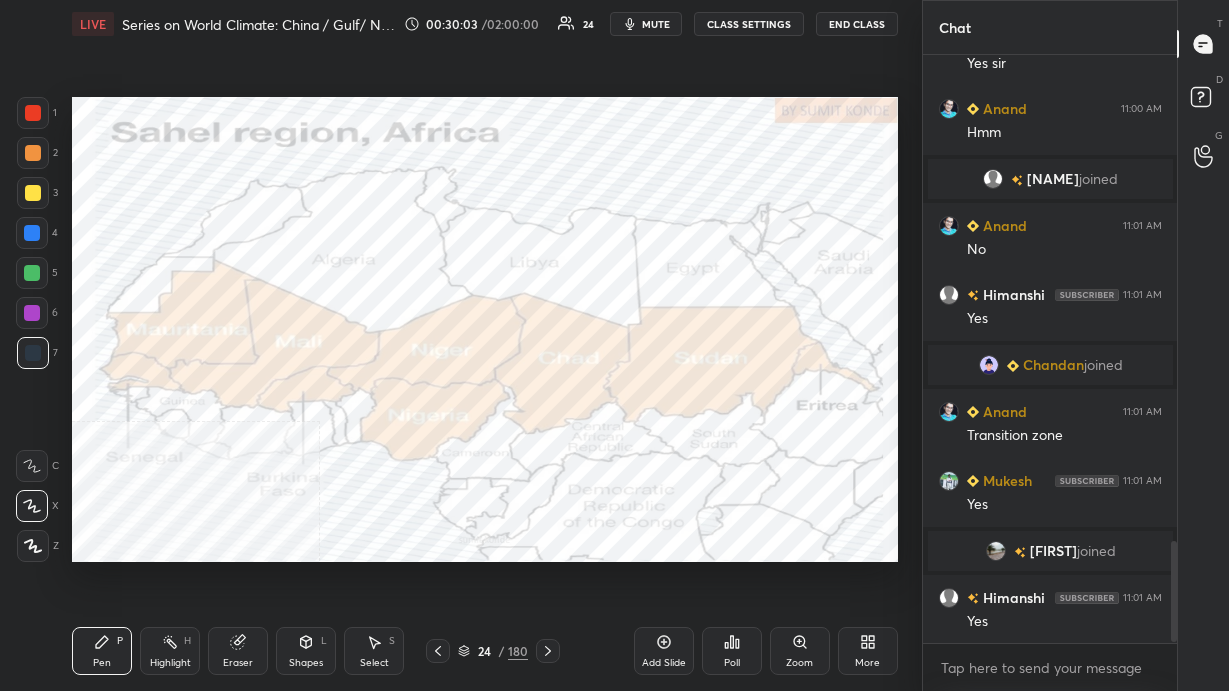 scroll, scrollTop: 2876, scrollLeft: 0, axis: vertical 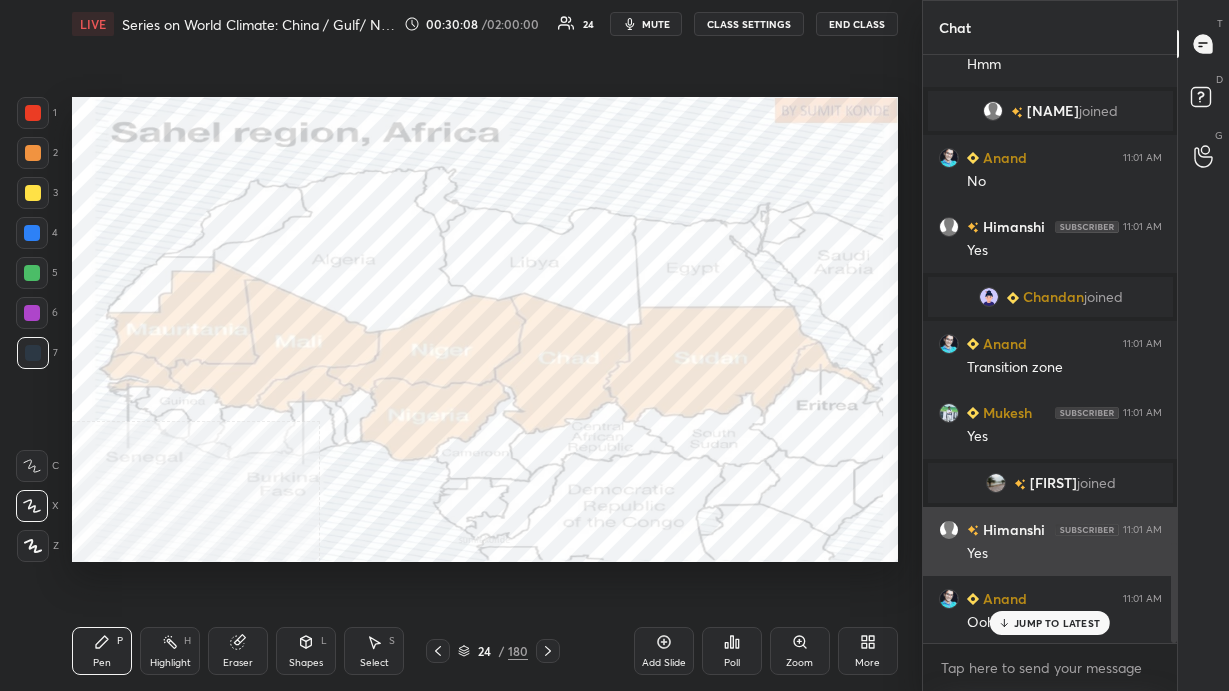 click on "JUMP TO LATEST" at bounding box center (1057, 623) 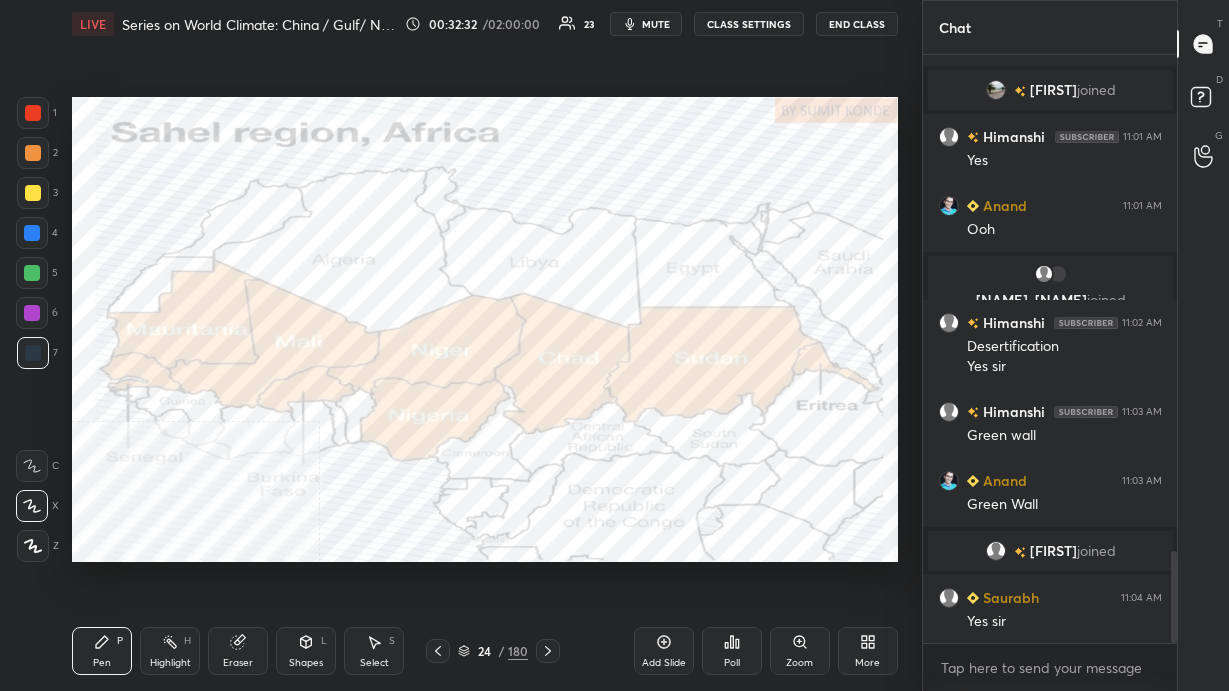 scroll, scrollTop: 3237, scrollLeft: 0, axis: vertical 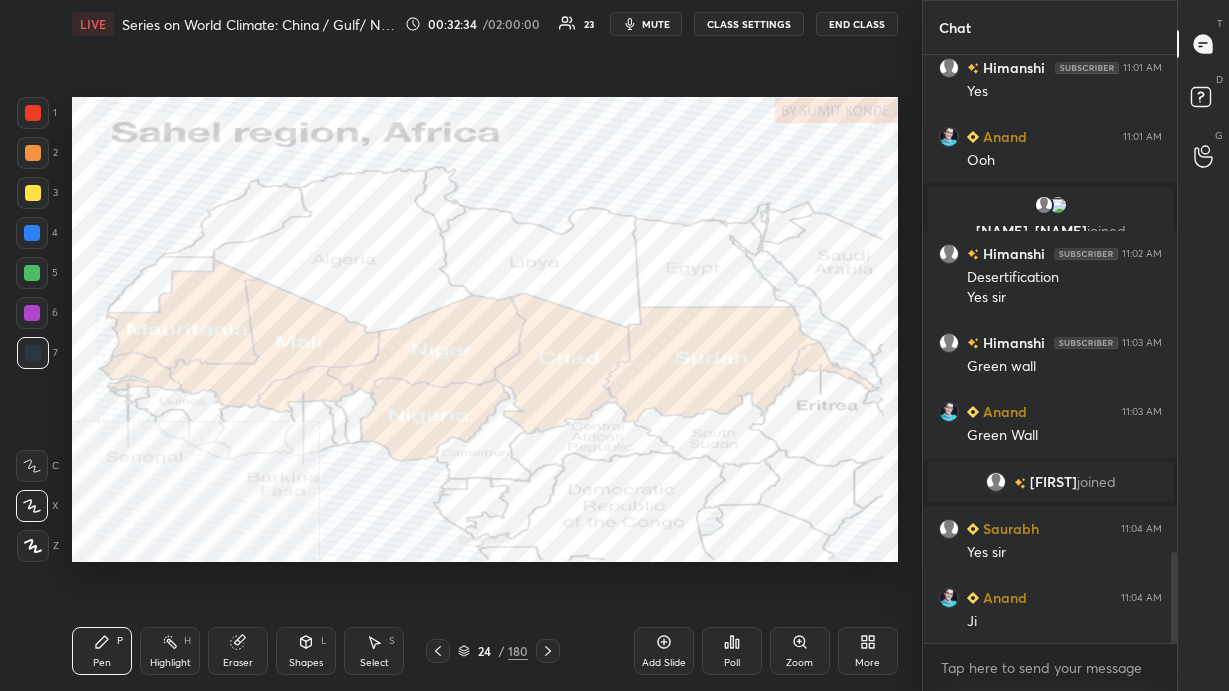 click on "24" at bounding box center [484, 651] 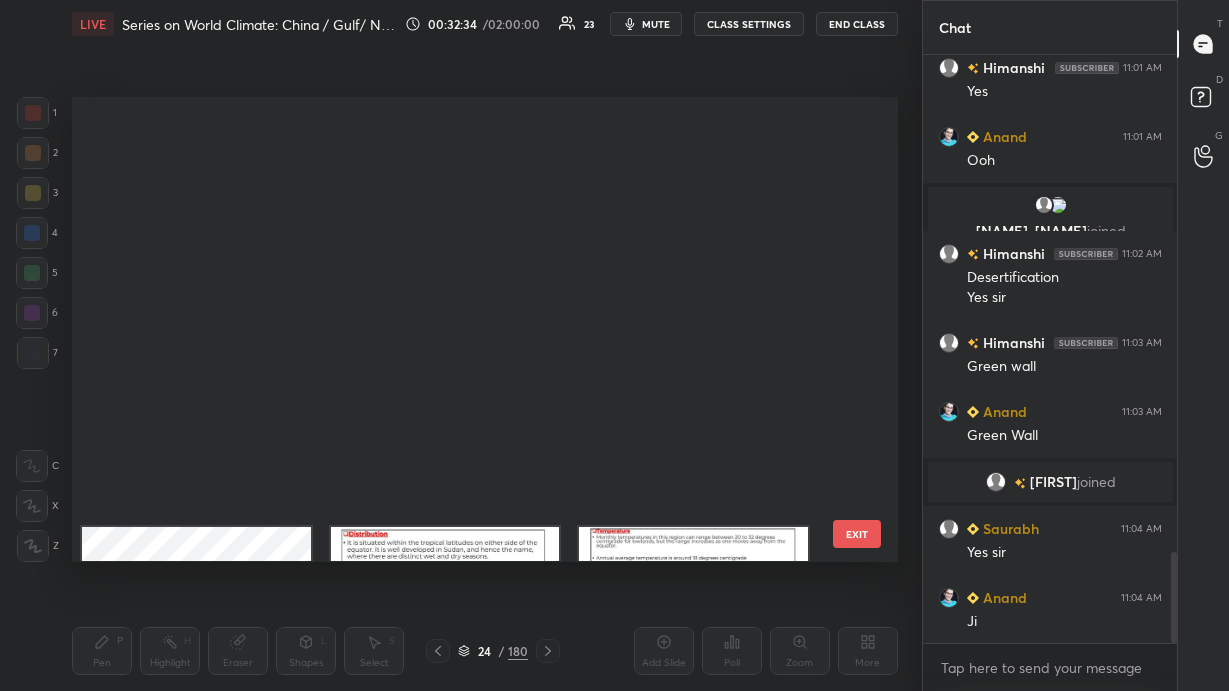 scroll, scrollTop: 654, scrollLeft: 0, axis: vertical 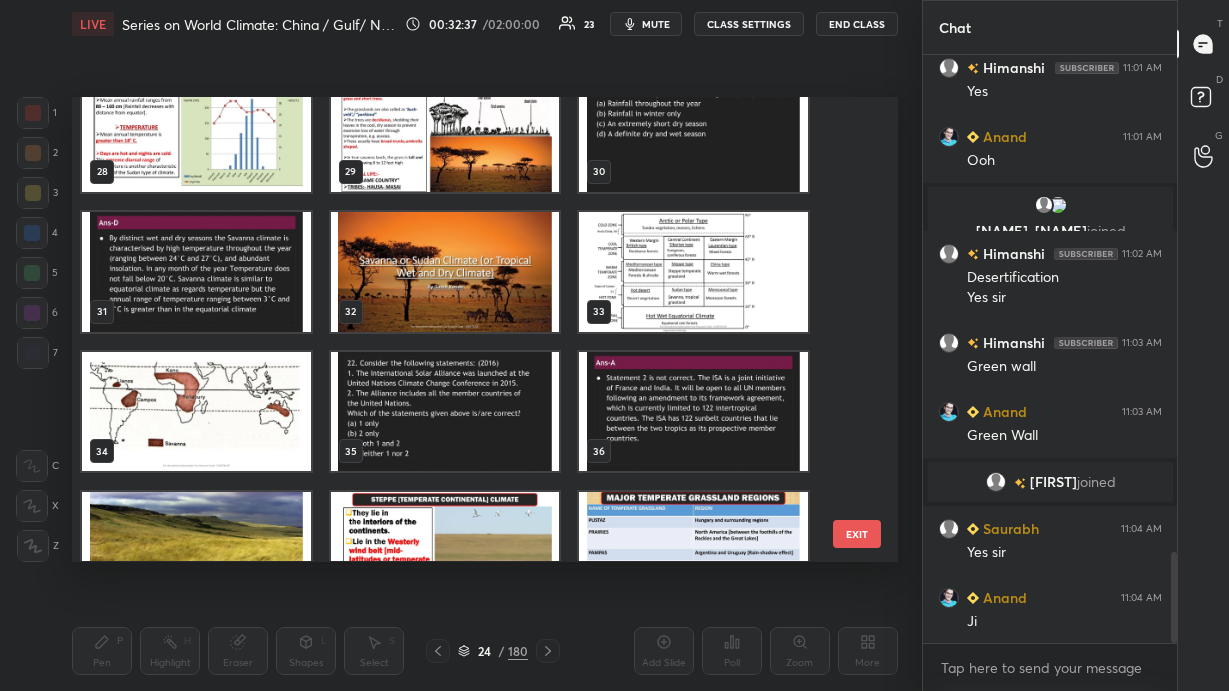 click at bounding box center [693, 272] 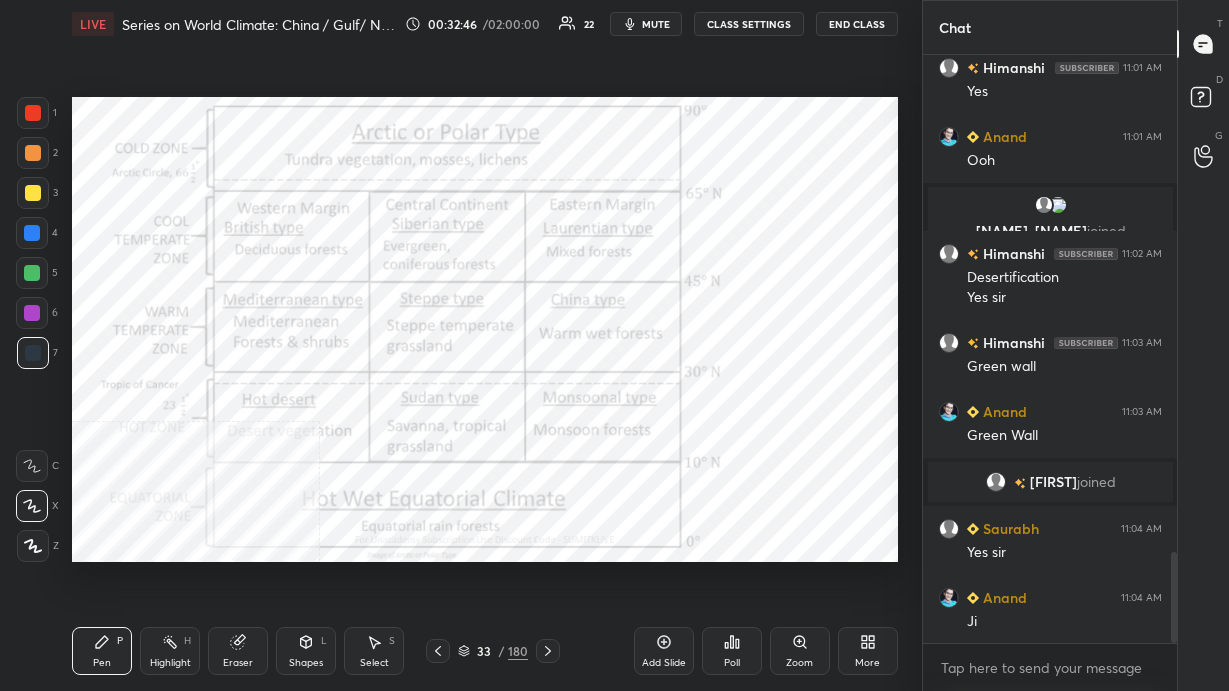 scroll, scrollTop: 3308, scrollLeft: 0, axis: vertical 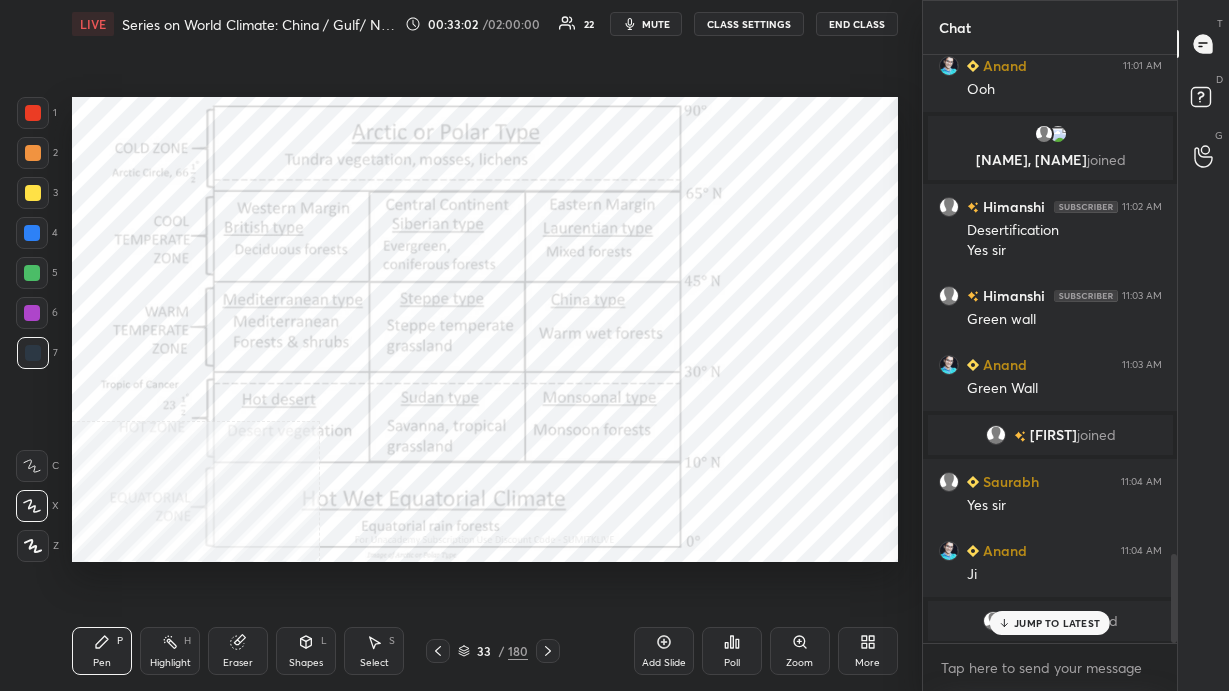 click on "JUMP TO LATEST" at bounding box center (1057, 623) 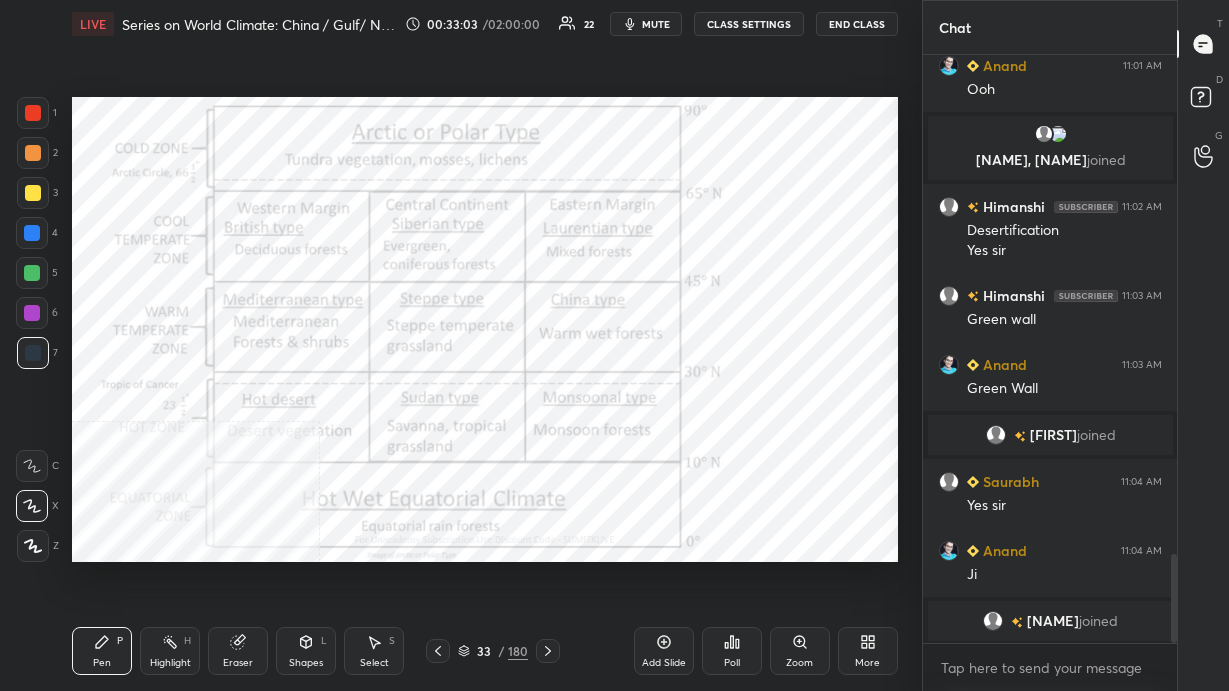 click on "33 / 180" at bounding box center (493, 651) 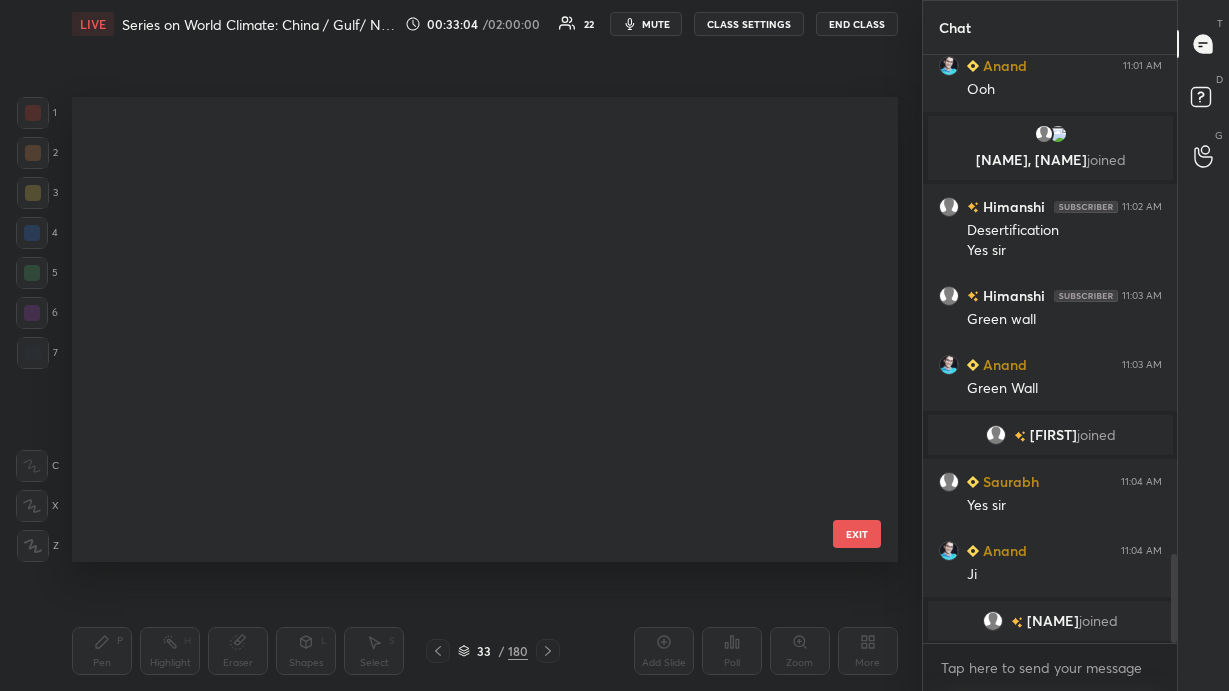 scroll, scrollTop: 1074, scrollLeft: 0, axis: vertical 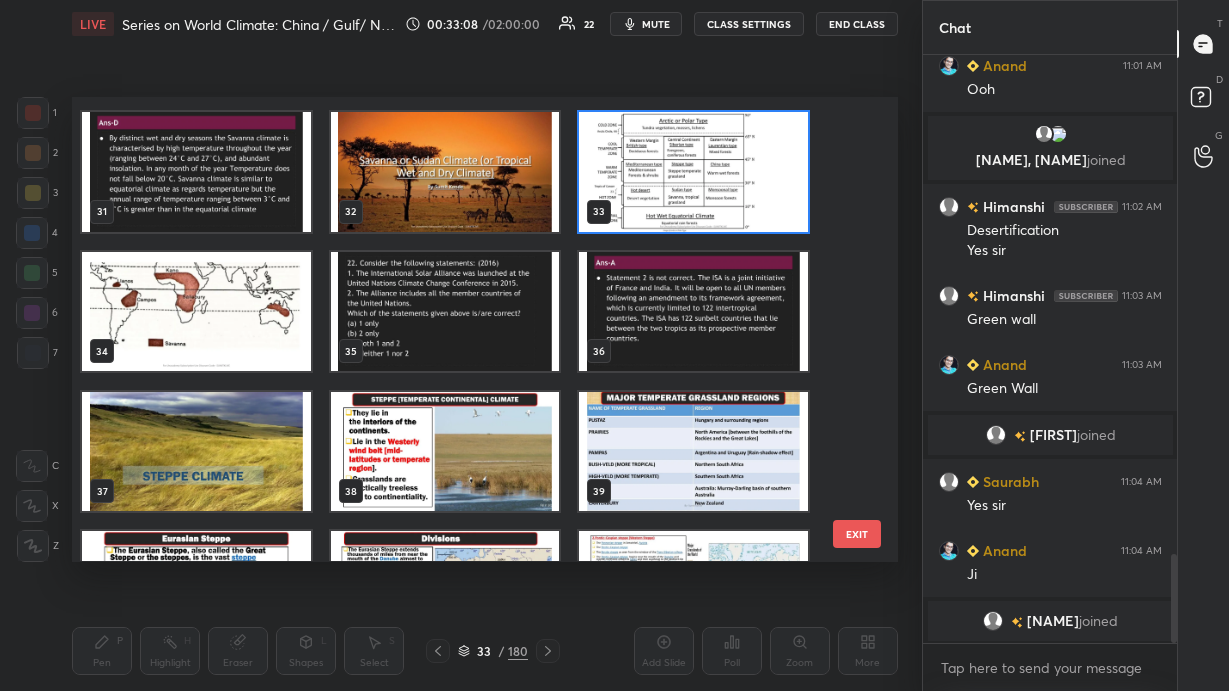 click at bounding box center [693, 172] 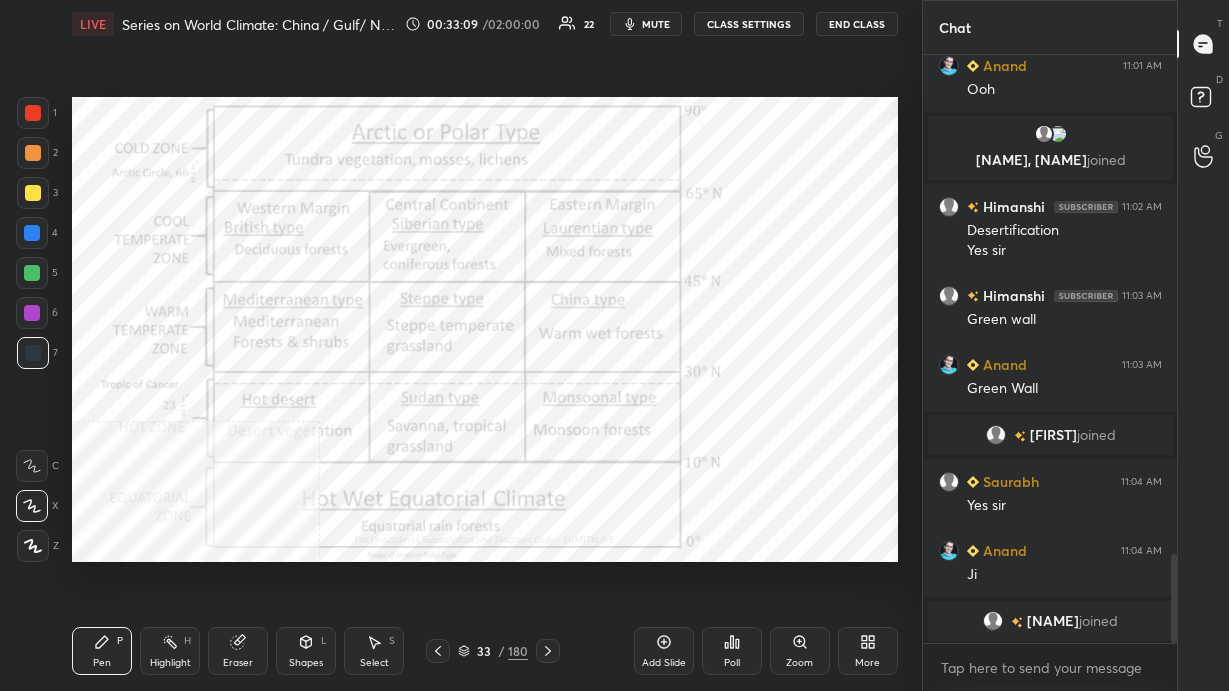 click at bounding box center (693, 172) 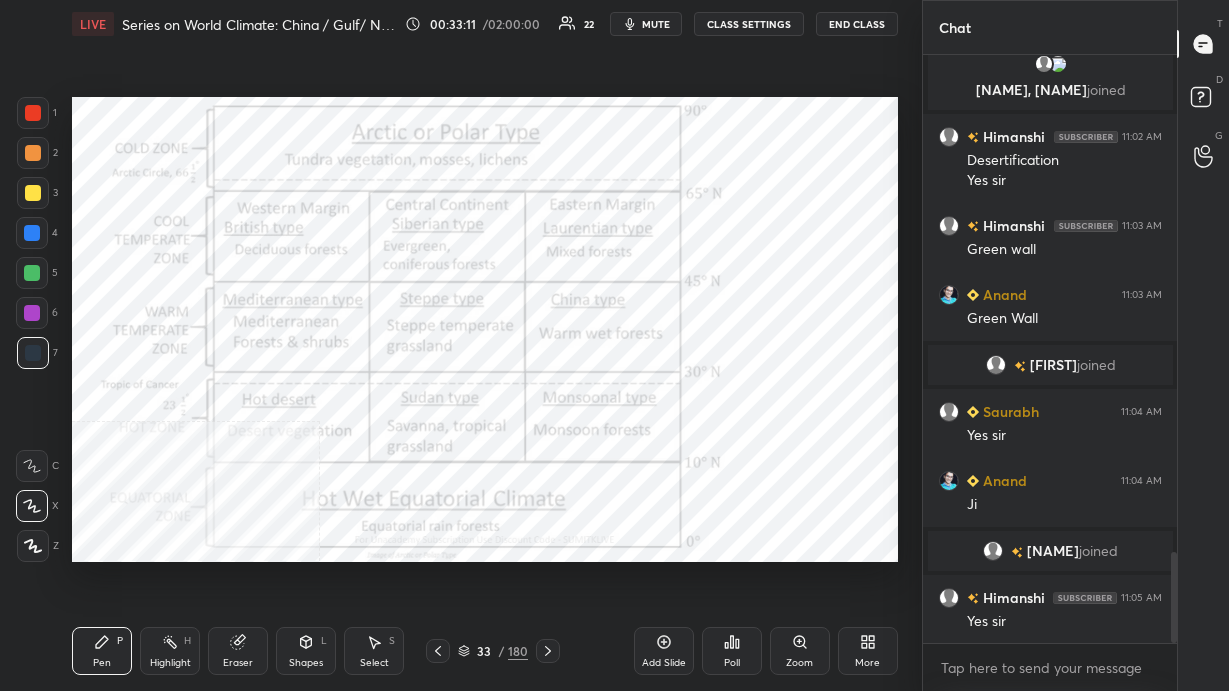 scroll, scrollTop: 3208, scrollLeft: 0, axis: vertical 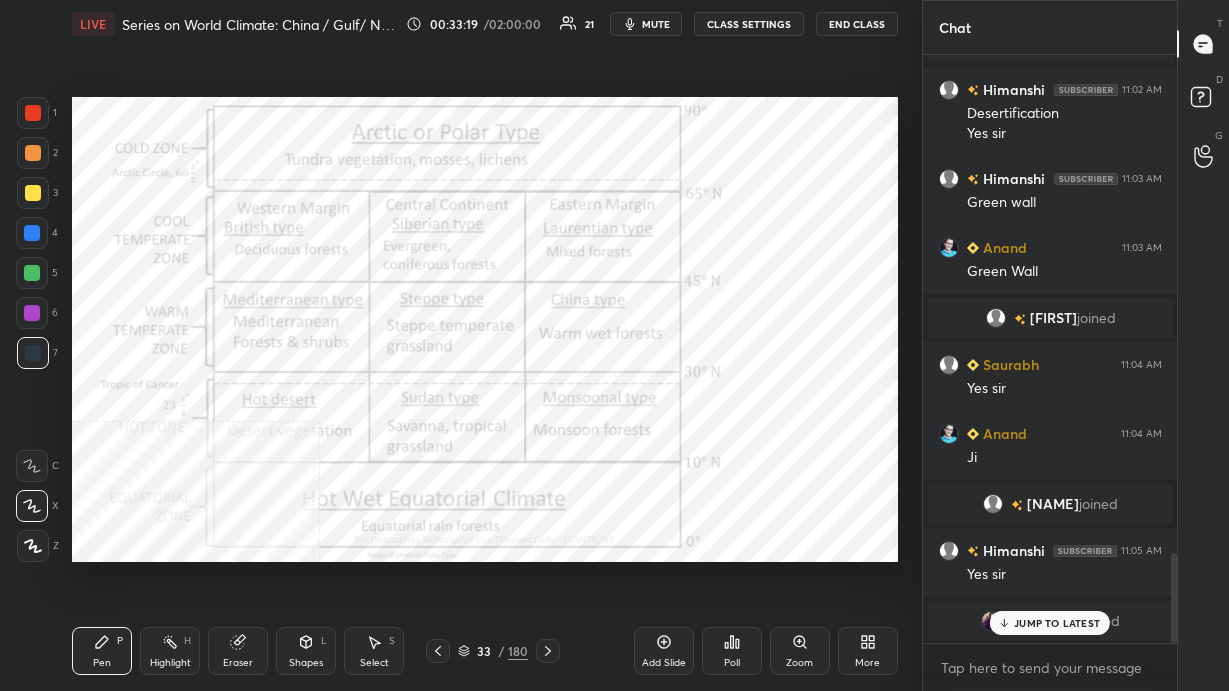 click at bounding box center [1017, 621] 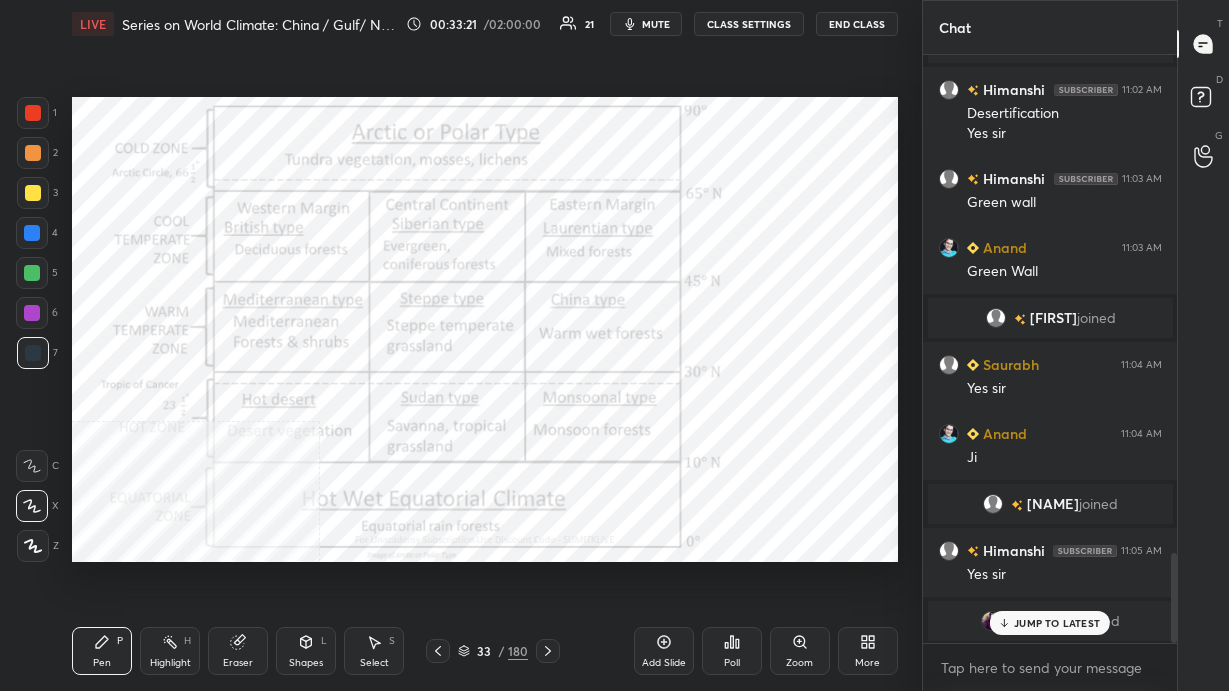 click on "JUMP TO LATEST" at bounding box center [1057, 623] 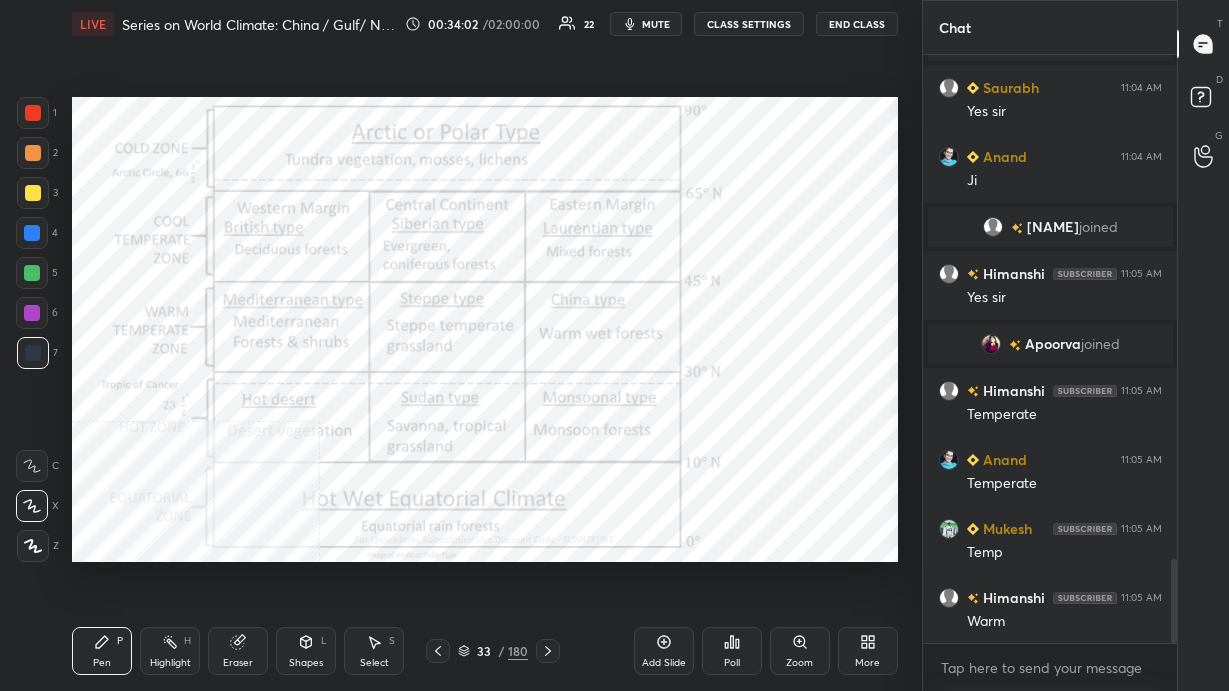 scroll, scrollTop: 3562, scrollLeft: 0, axis: vertical 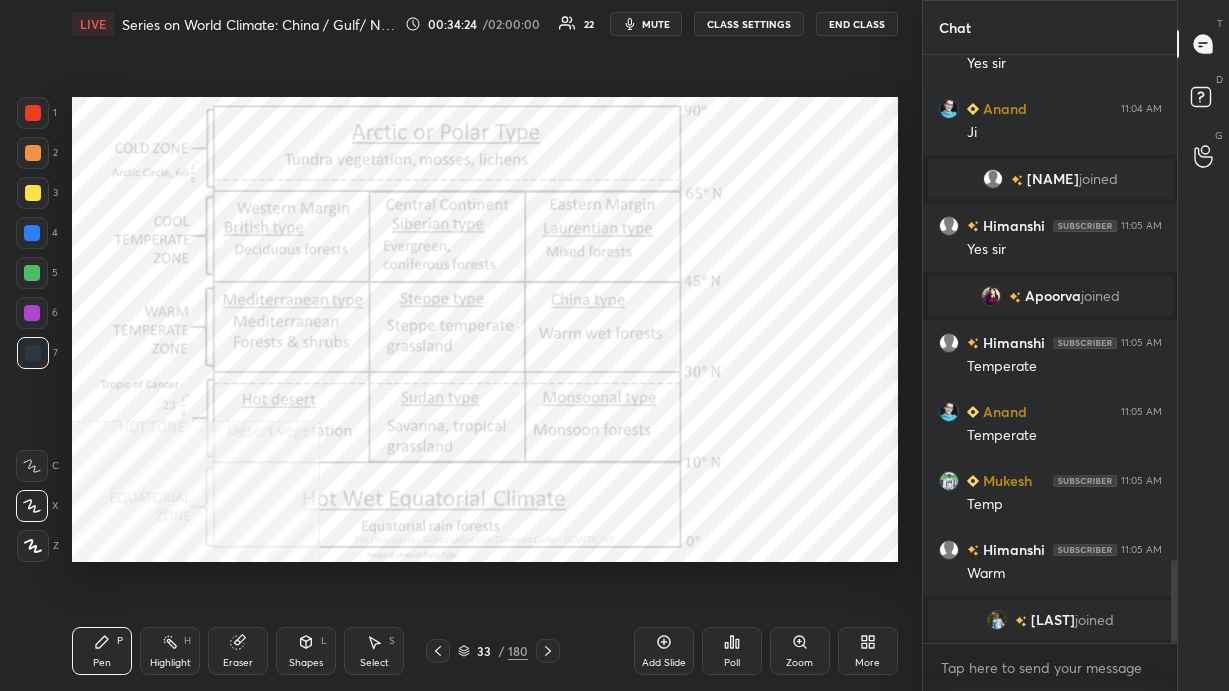 click 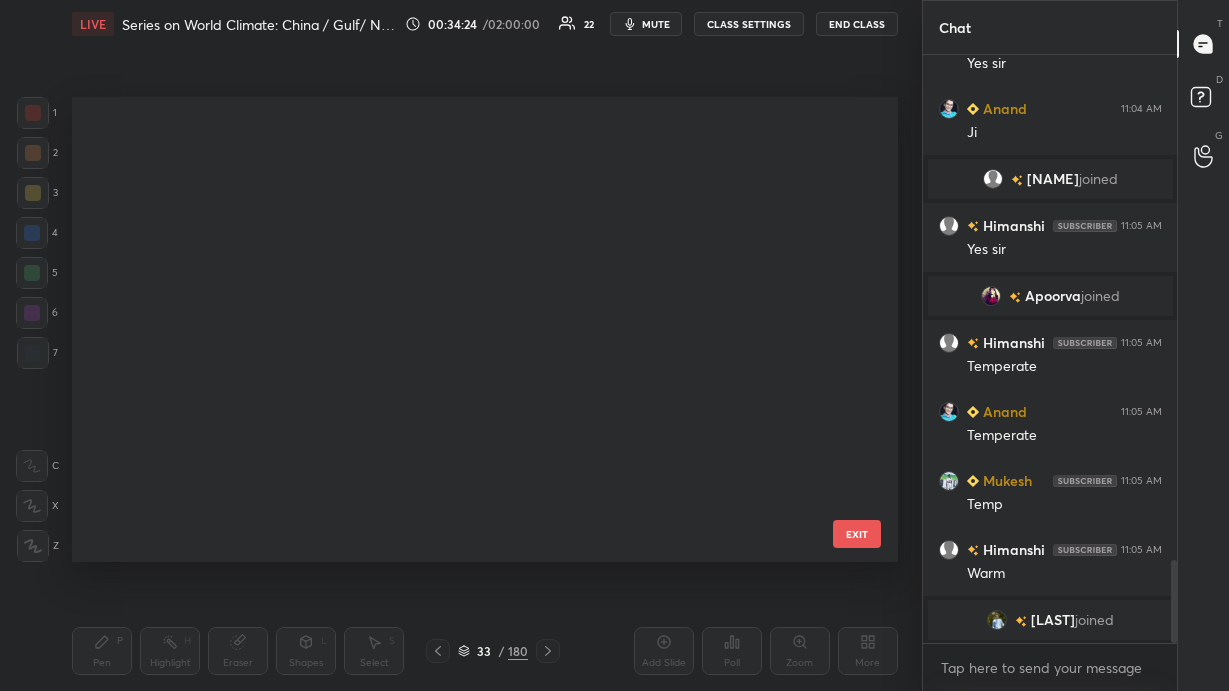 scroll, scrollTop: 1074, scrollLeft: 0, axis: vertical 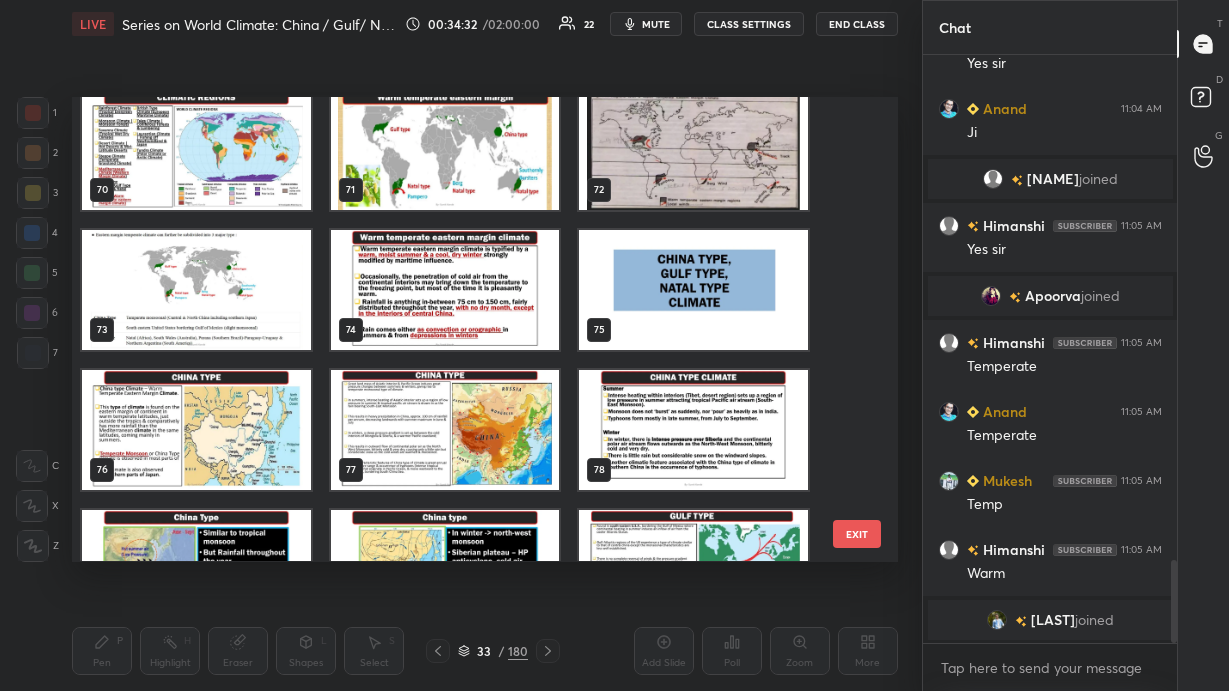click at bounding box center (445, 150) 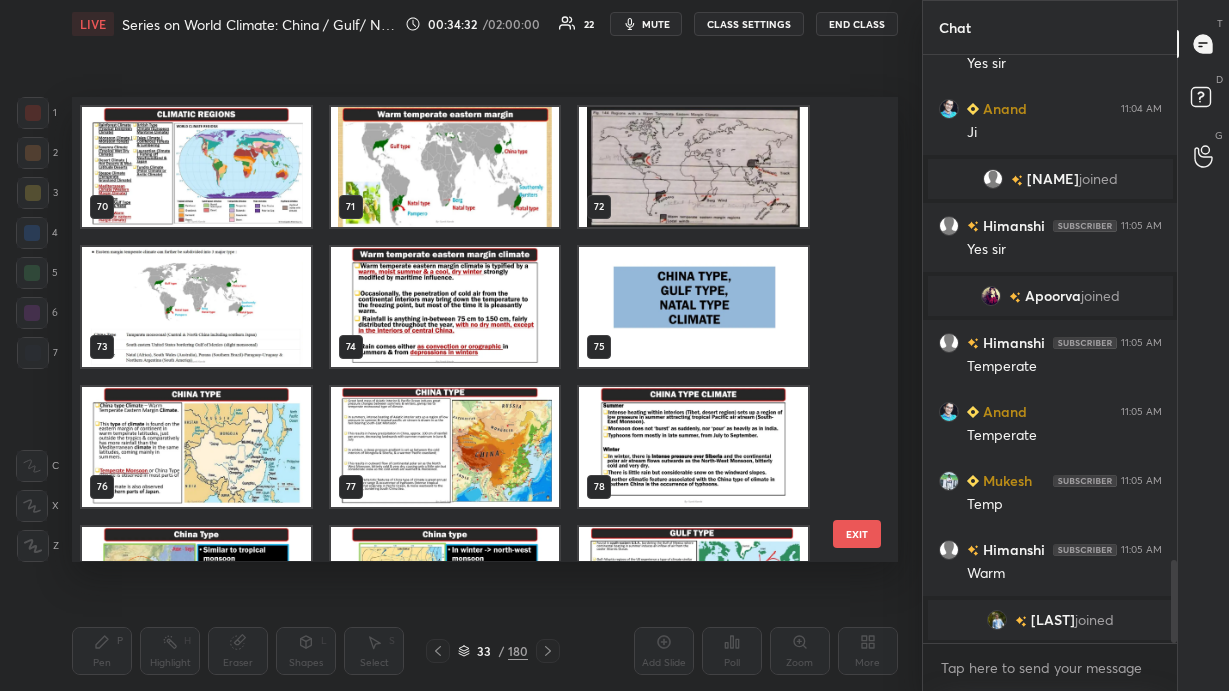 click on "70 71 72 73 74 75 76 77 78 79 80 81 82 83 84" at bounding box center [467, 329] 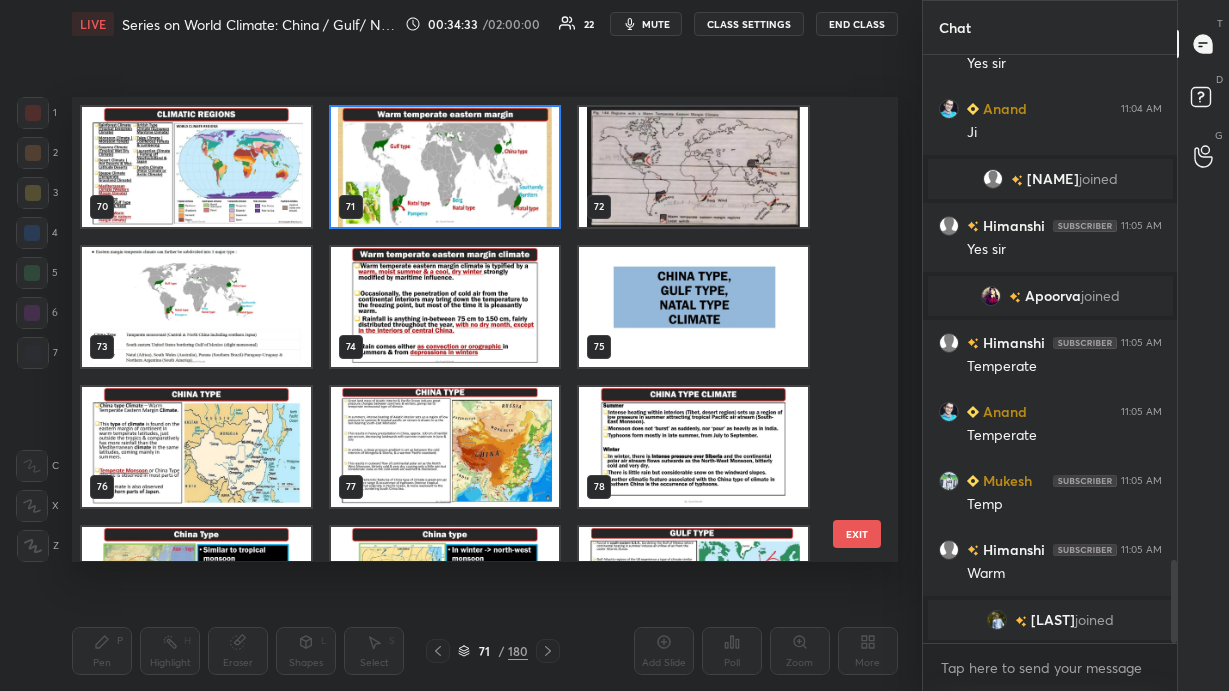 click at bounding box center (445, 167) 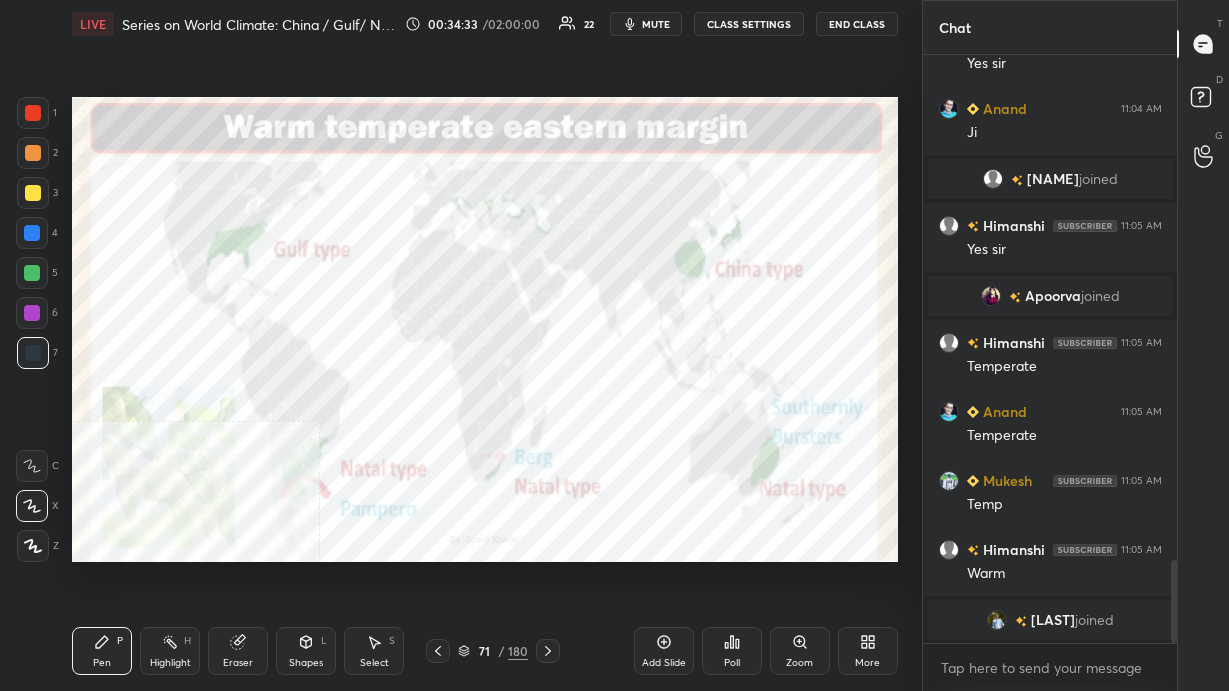 click at bounding box center [445, 167] 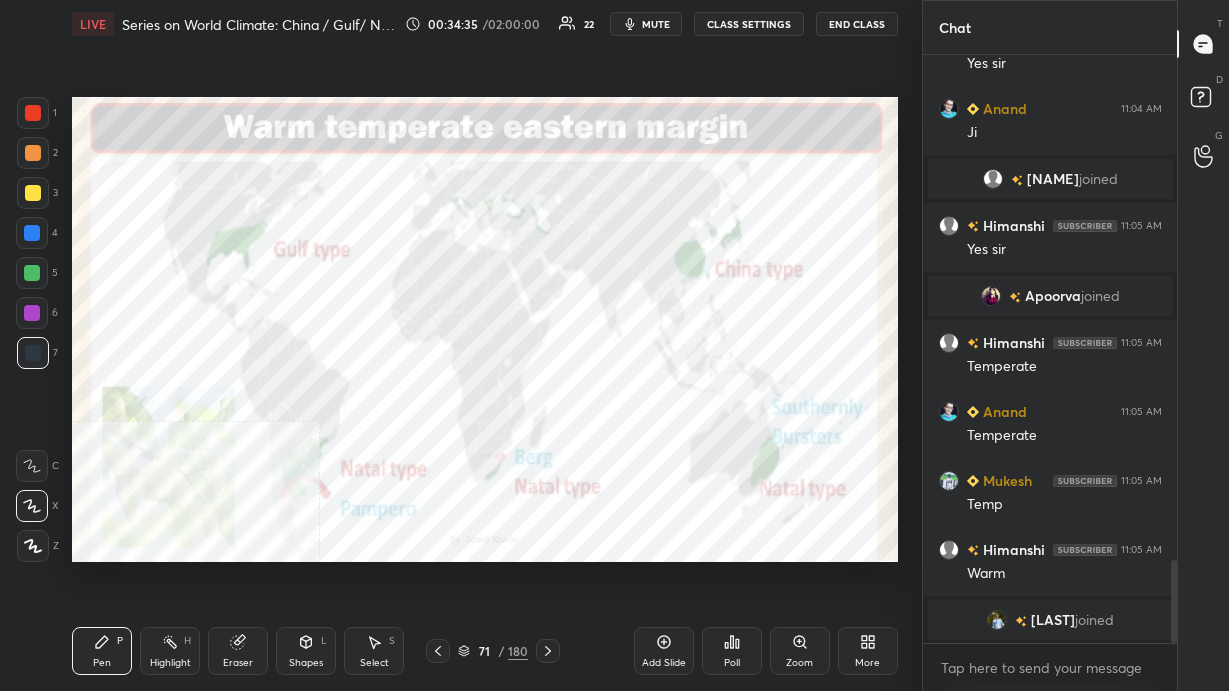 click 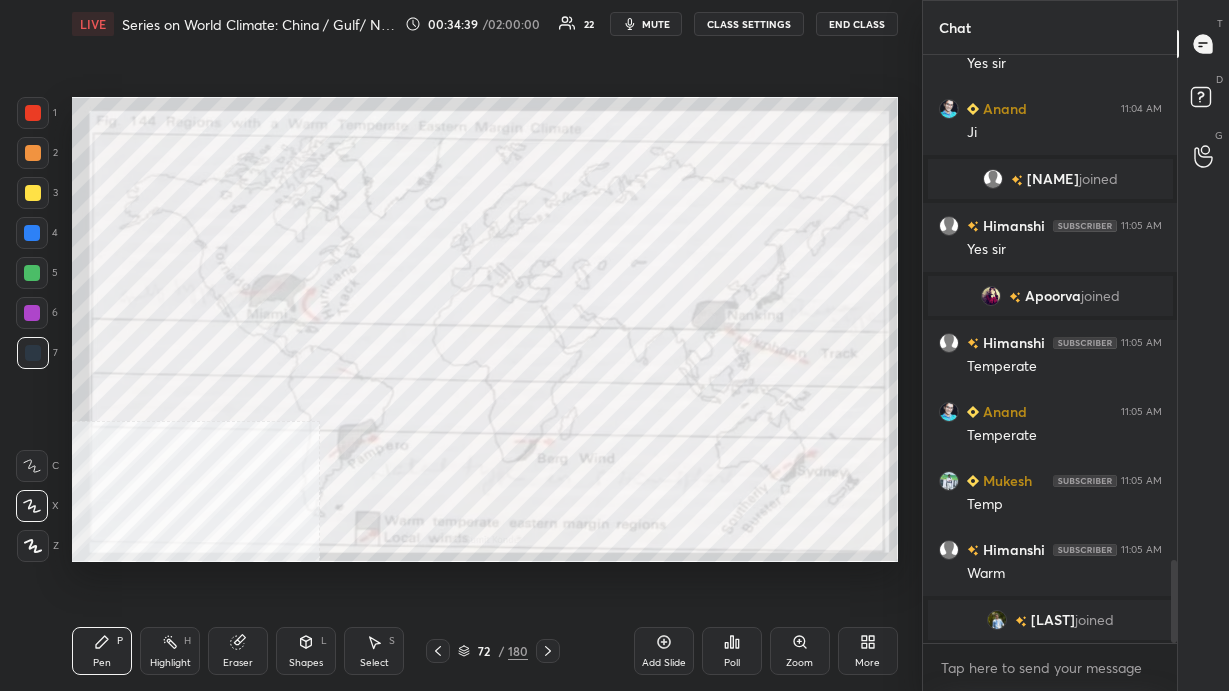 click 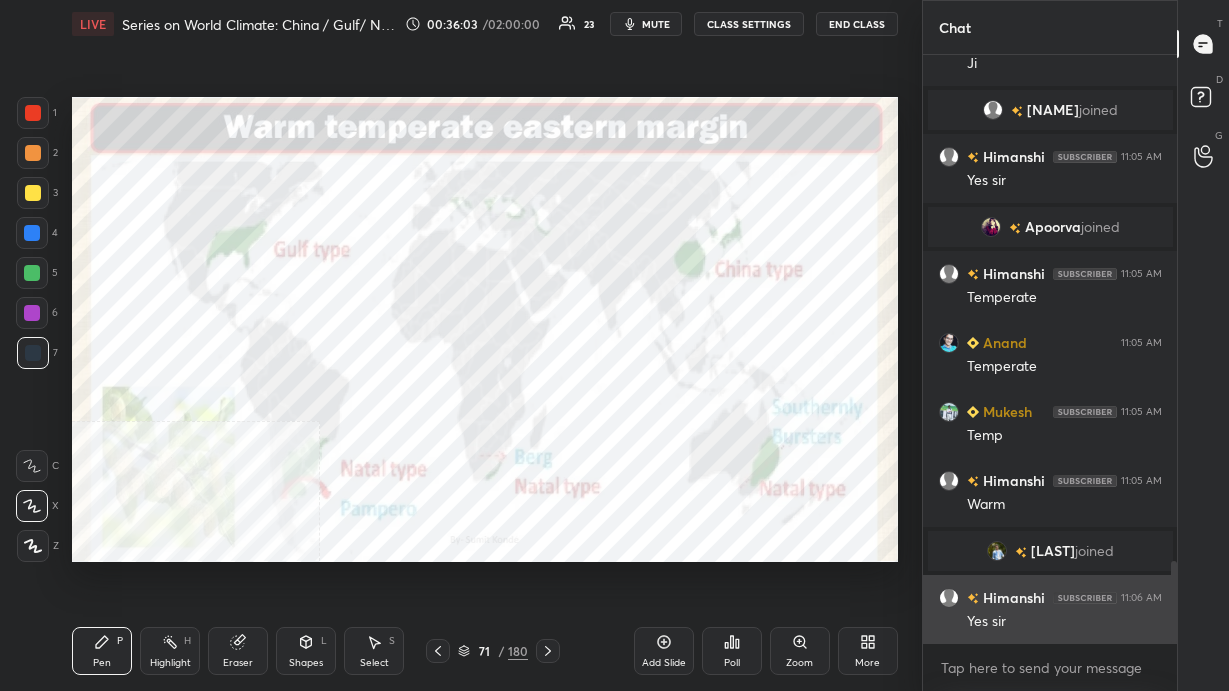 scroll, scrollTop: 3624, scrollLeft: 0, axis: vertical 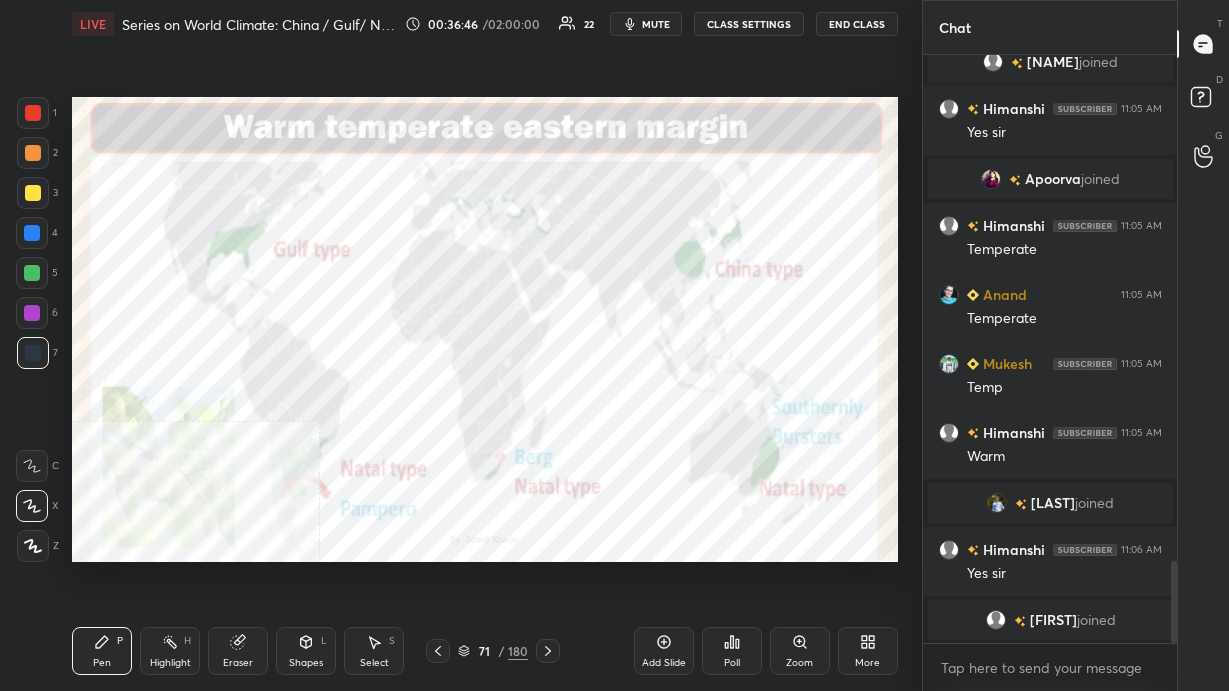 click on "Add Slide" at bounding box center (664, 651) 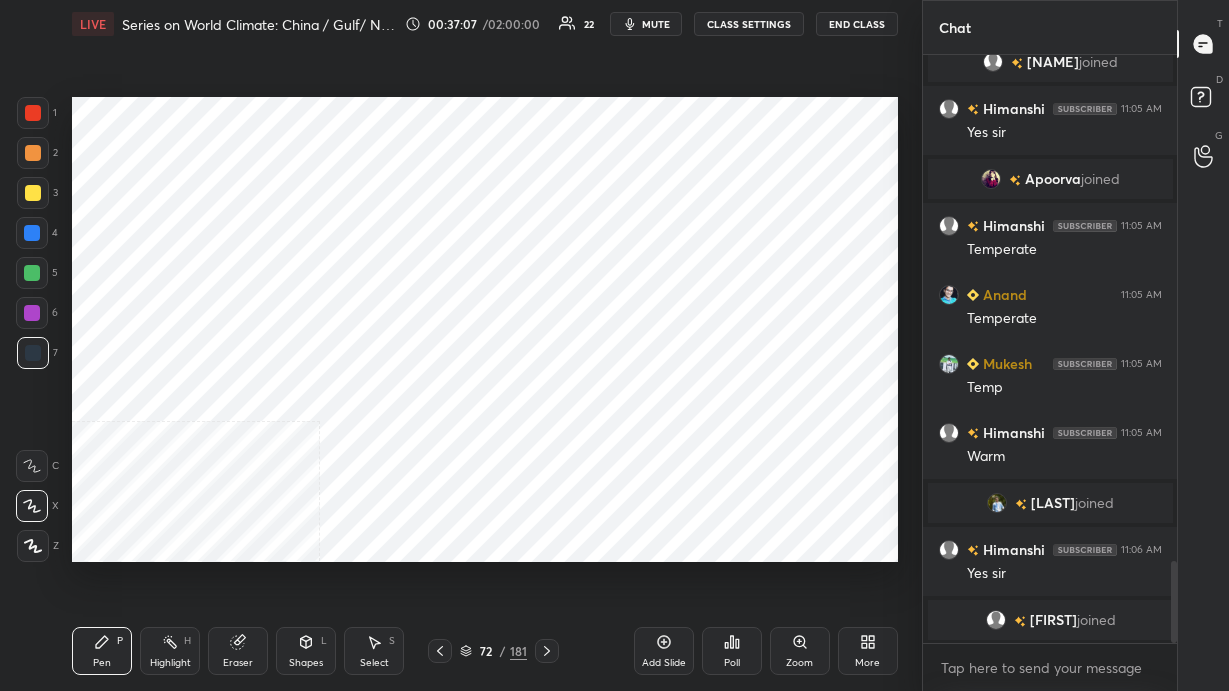 click on "72 / 181" at bounding box center [493, 651] 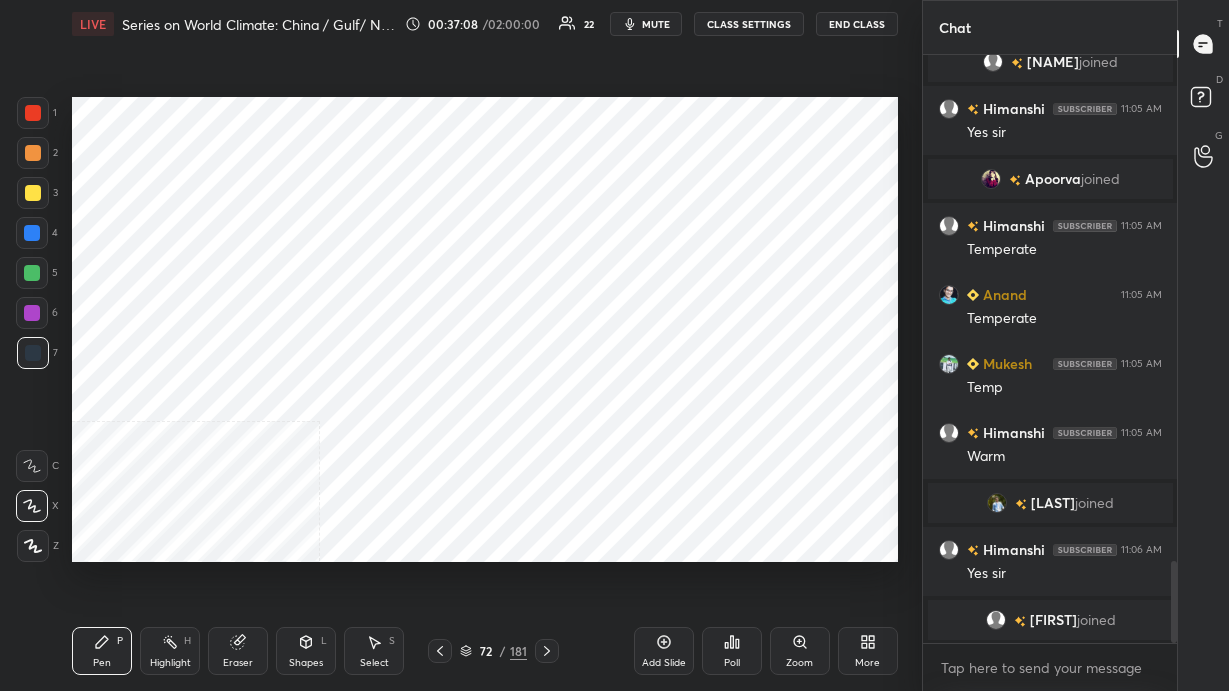 click 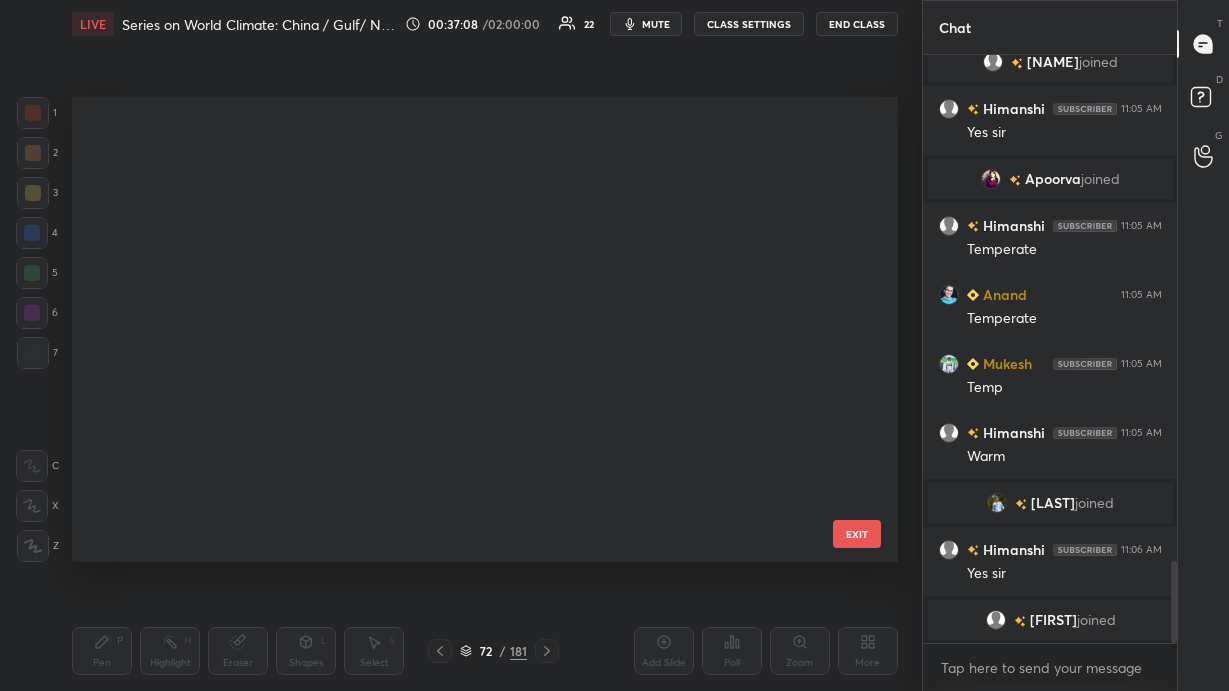 scroll, scrollTop: 2892, scrollLeft: 0, axis: vertical 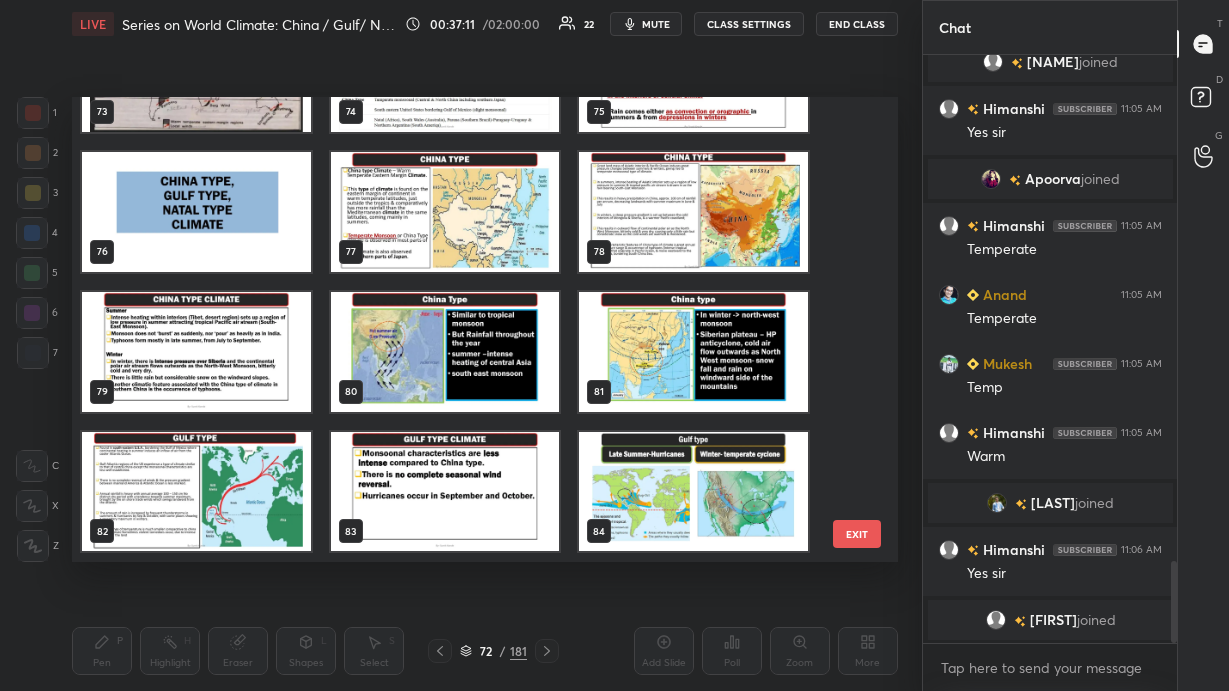 click at bounding box center [693, 212] 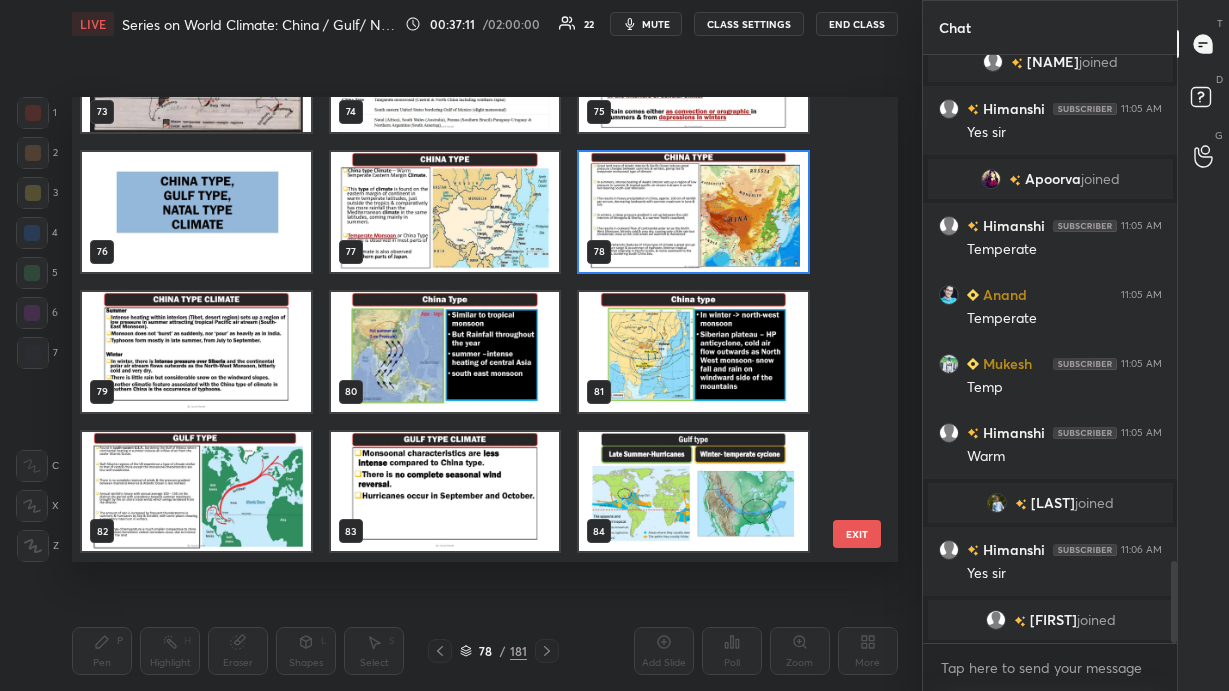 click at bounding box center (693, 212) 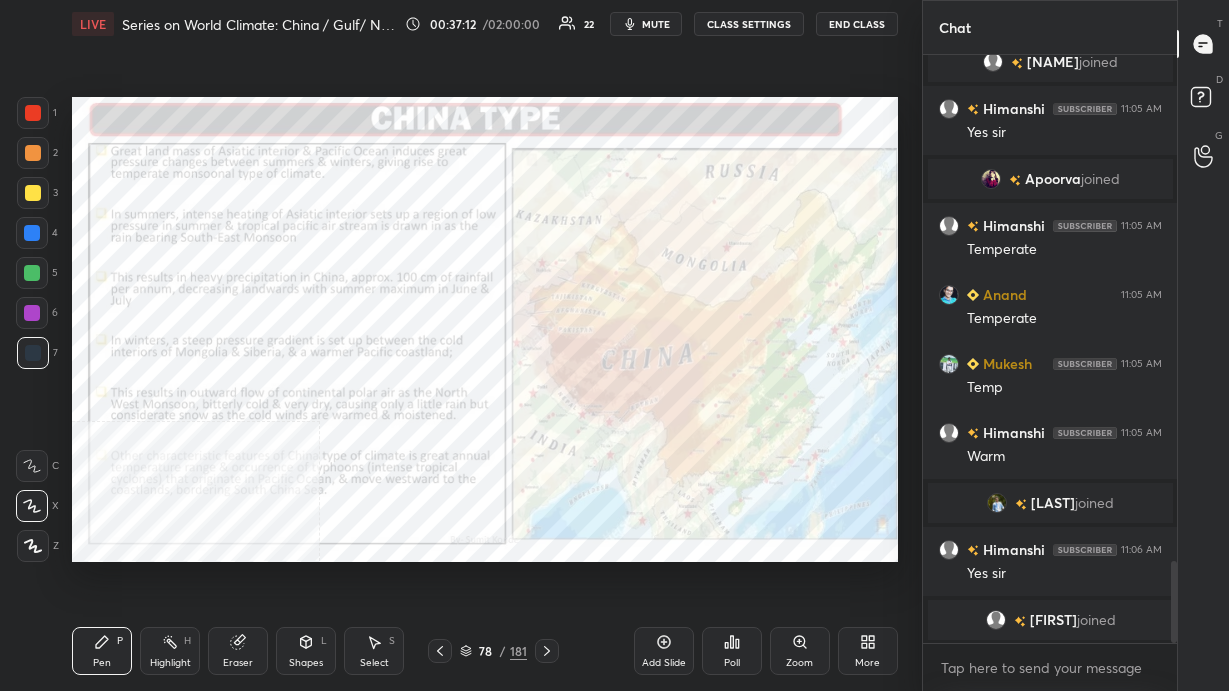 click at bounding box center [693, 212] 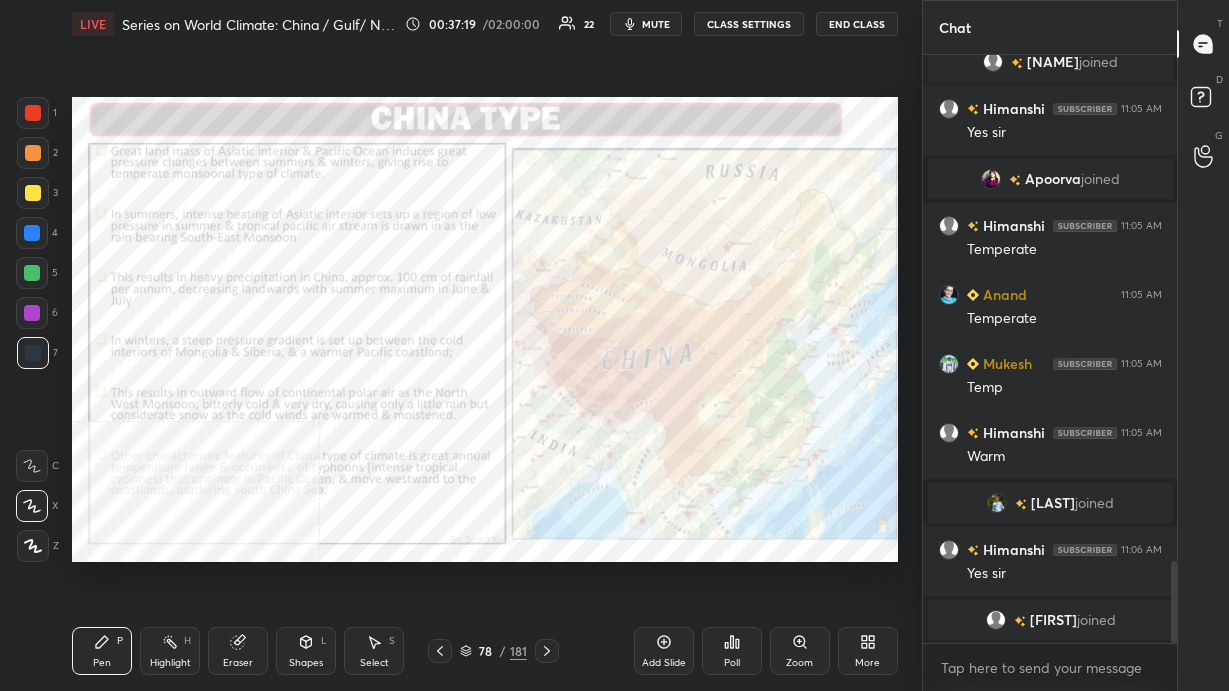 click 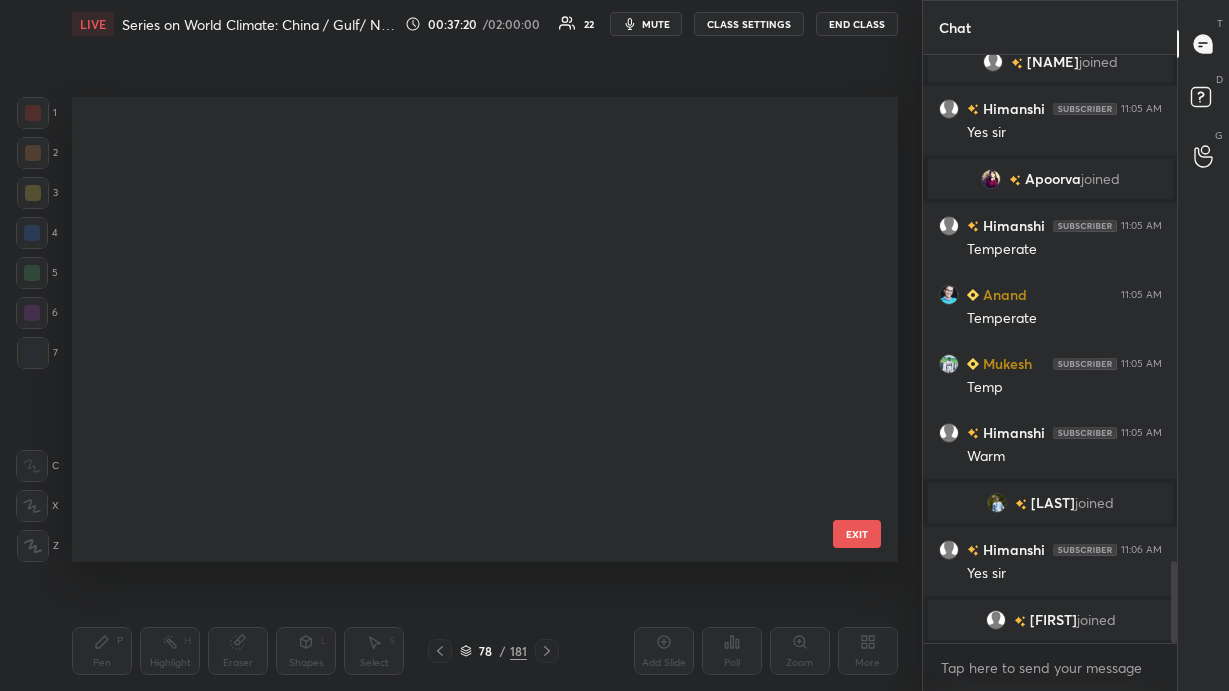 scroll, scrollTop: 3172, scrollLeft: 0, axis: vertical 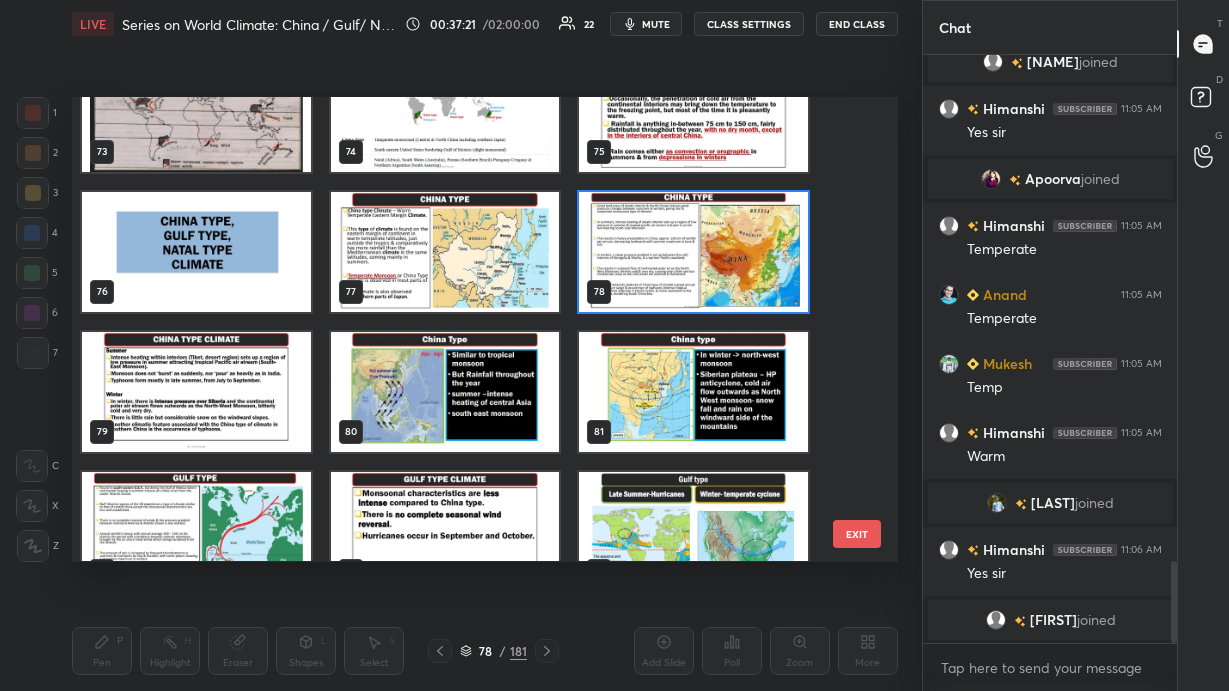click at bounding box center [445, 252] 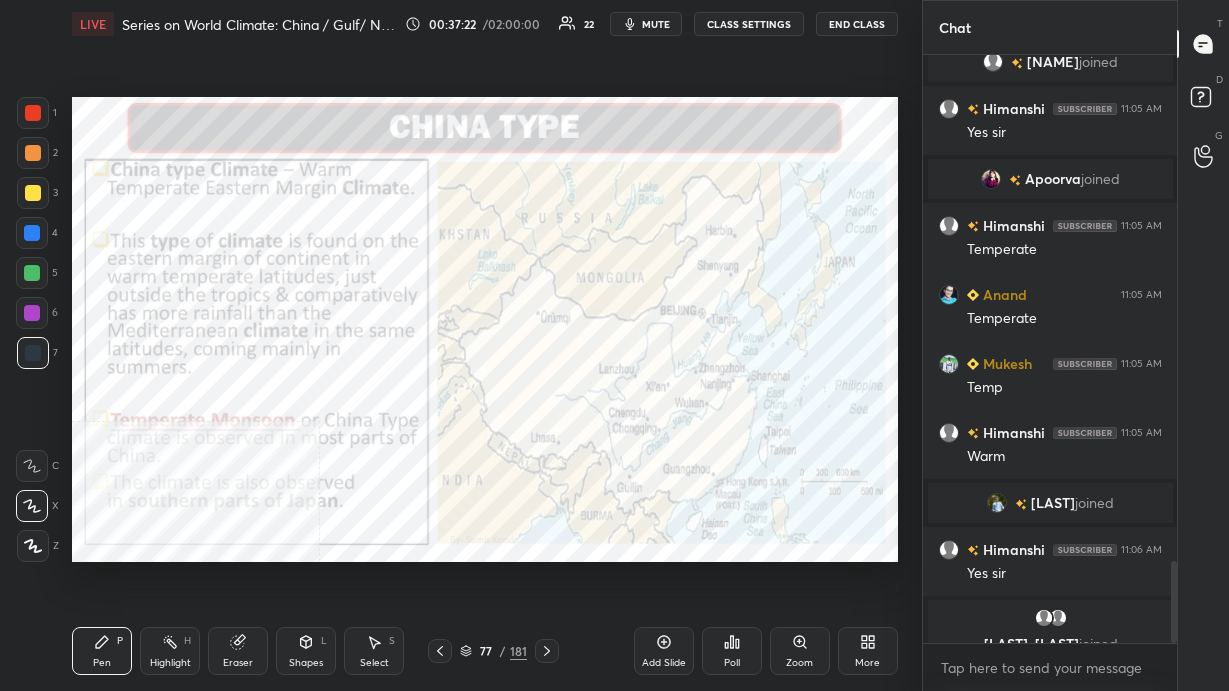 scroll, scrollTop: 3648, scrollLeft: 0, axis: vertical 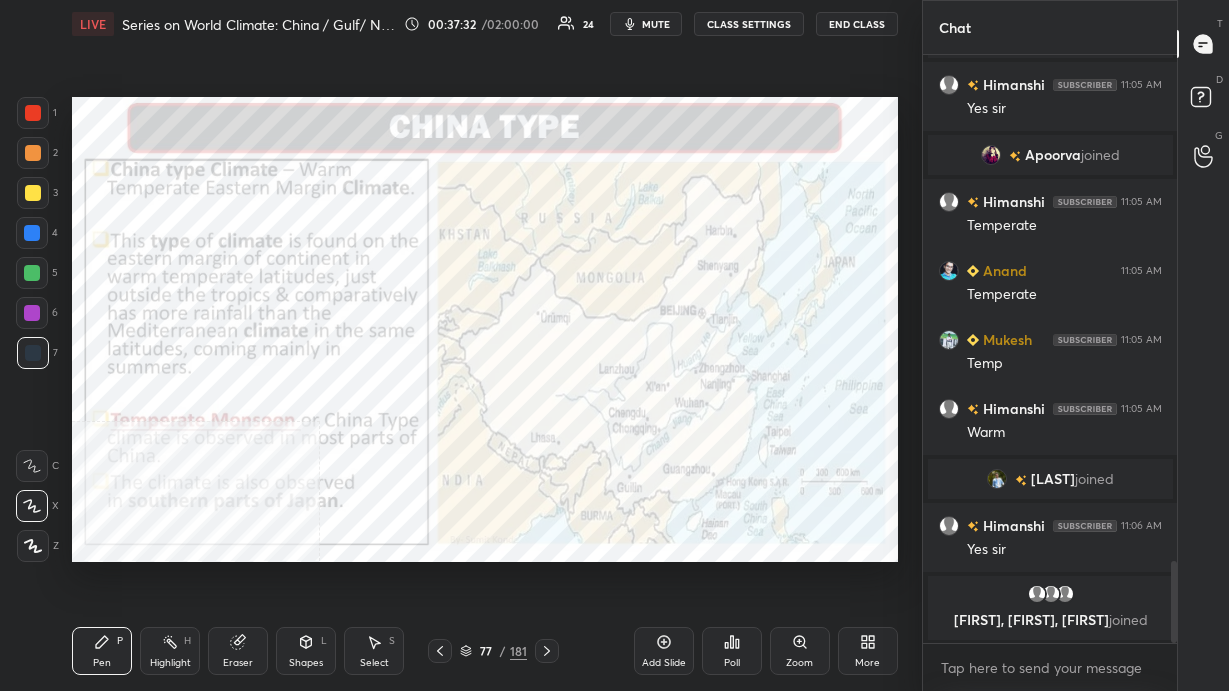 click on "77" at bounding box center (486, 651) 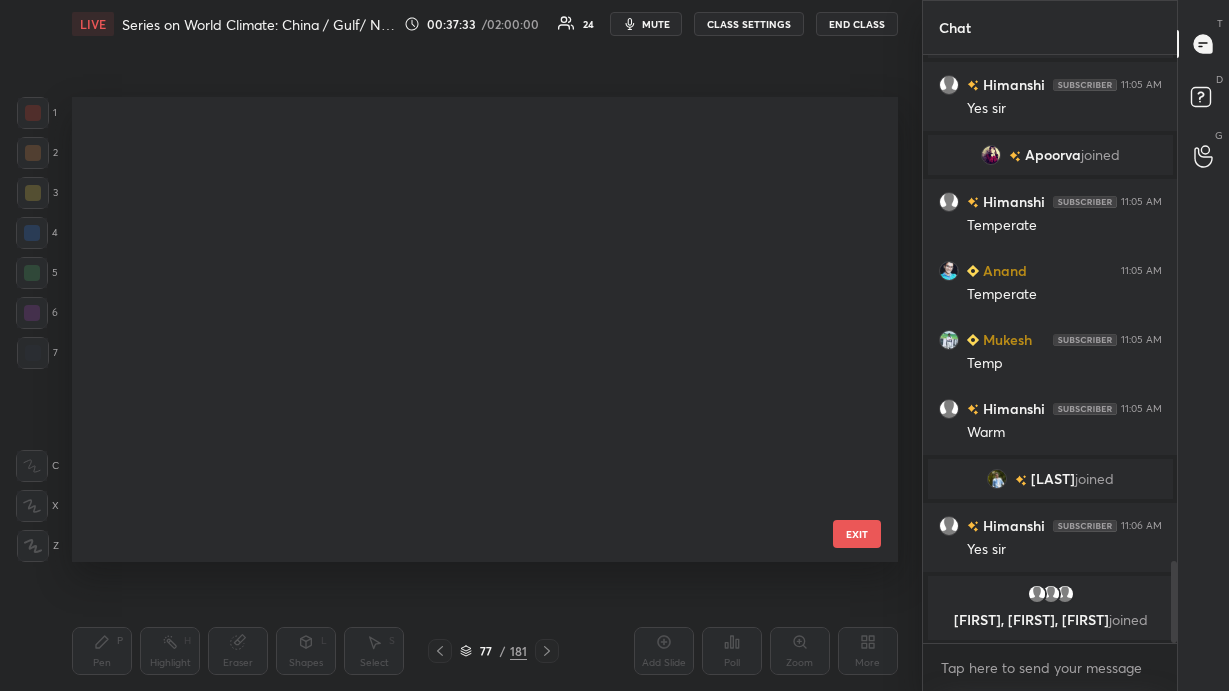 scroll, scrollTop: 3172, scrollLeft: 0, axis: vertical 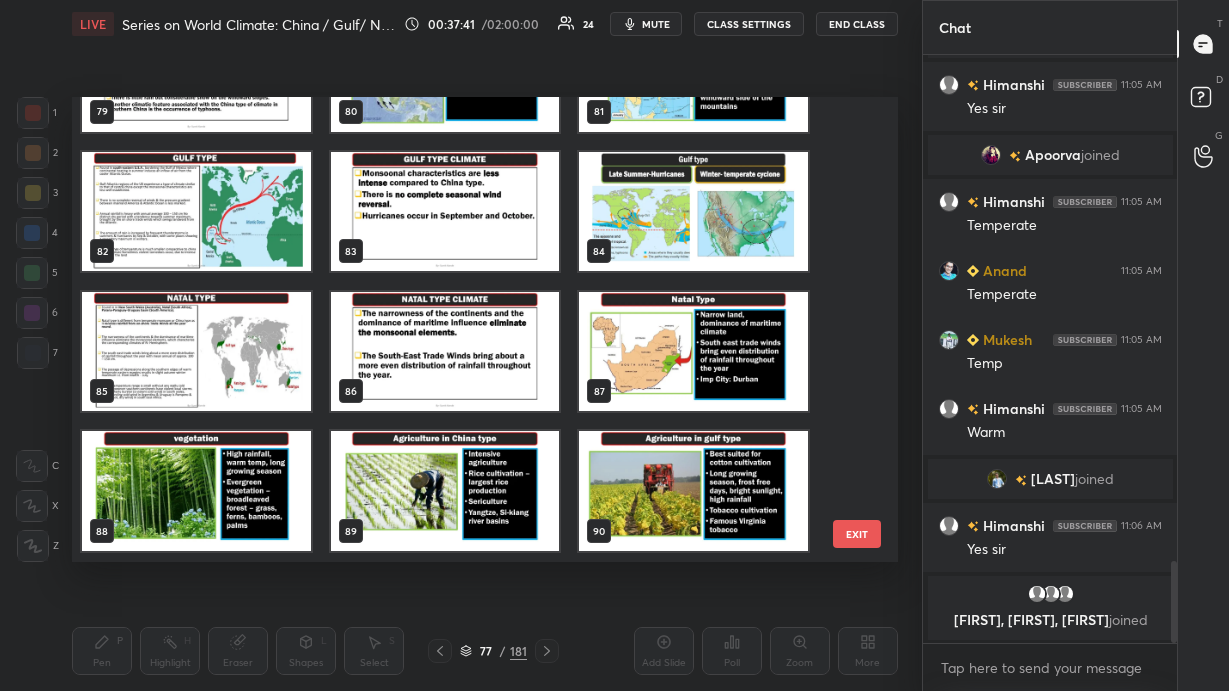 click at bounding box center (196, 212) 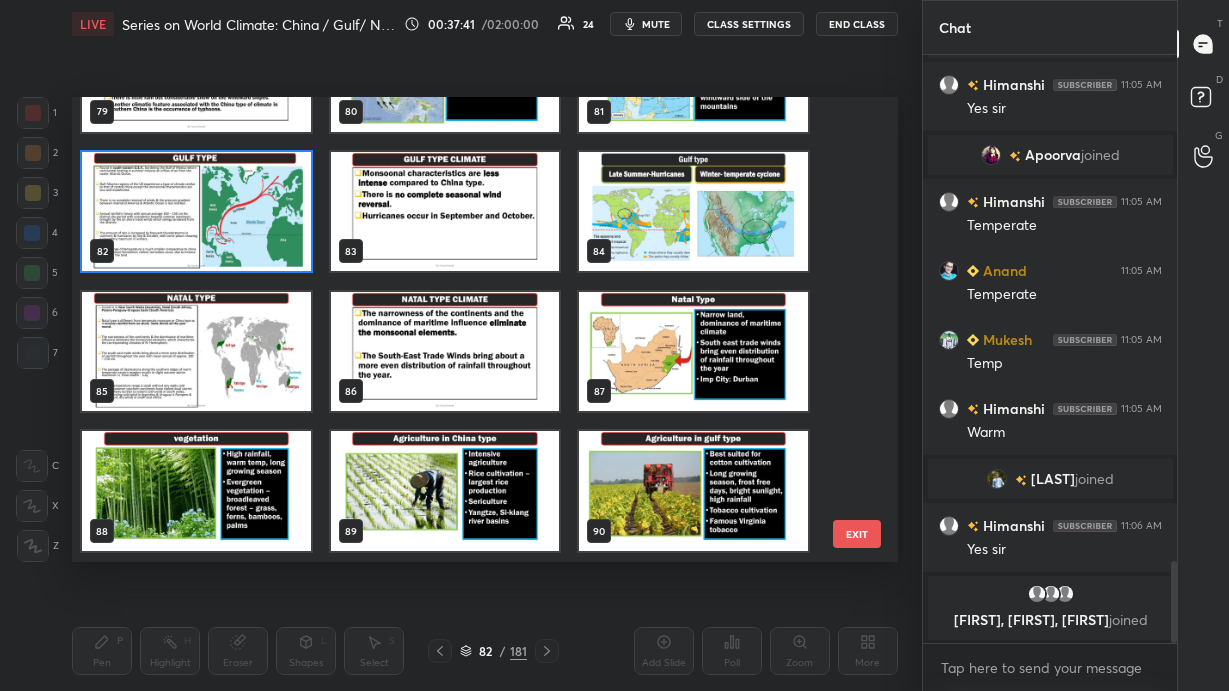 click at bounding box center (196, 212) 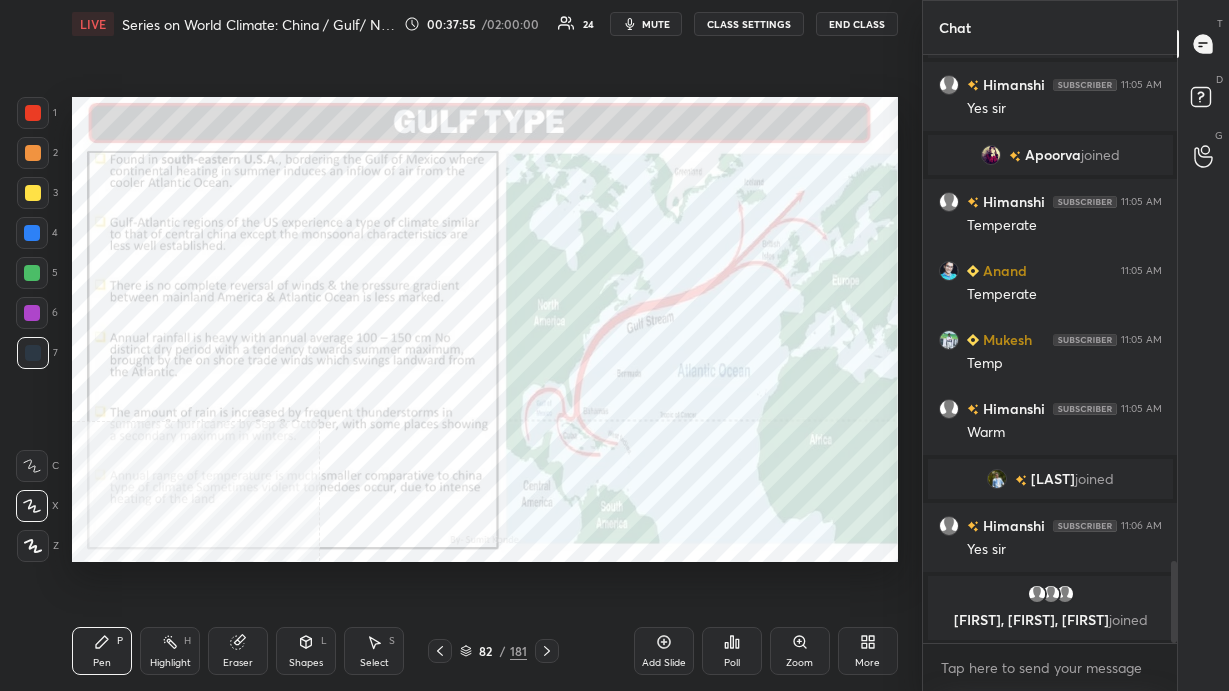 scroll, scrollTop: 3664, scrollLeft: 0, axis: vertical 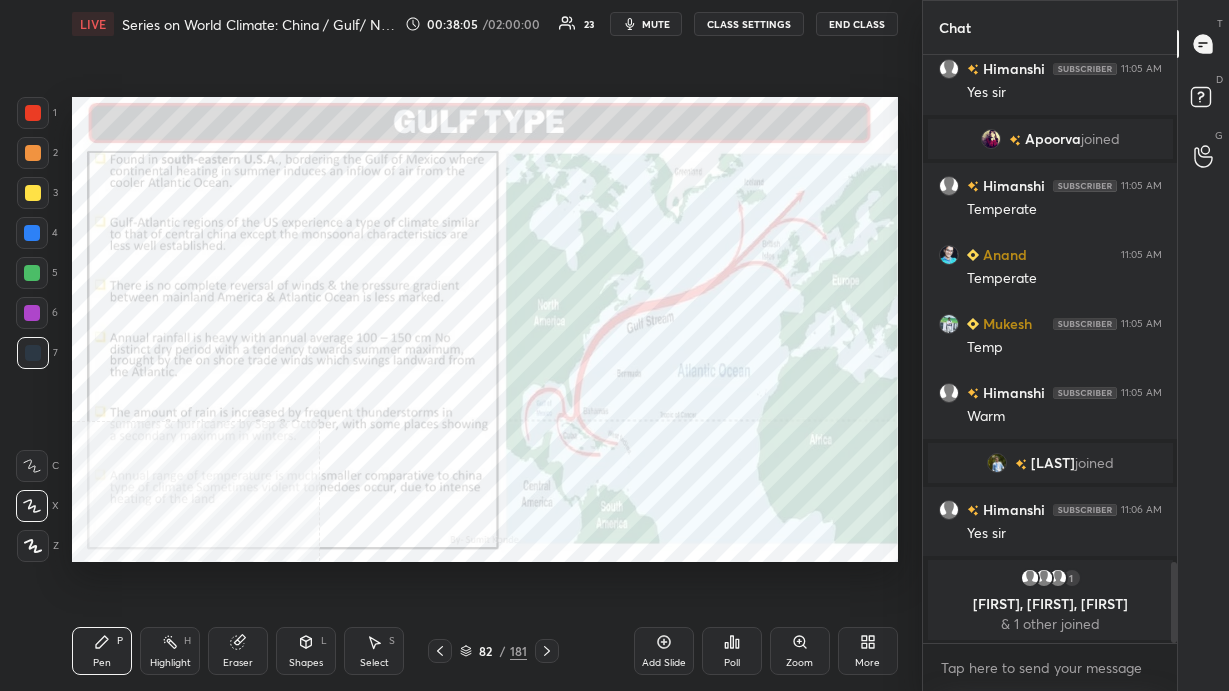 click 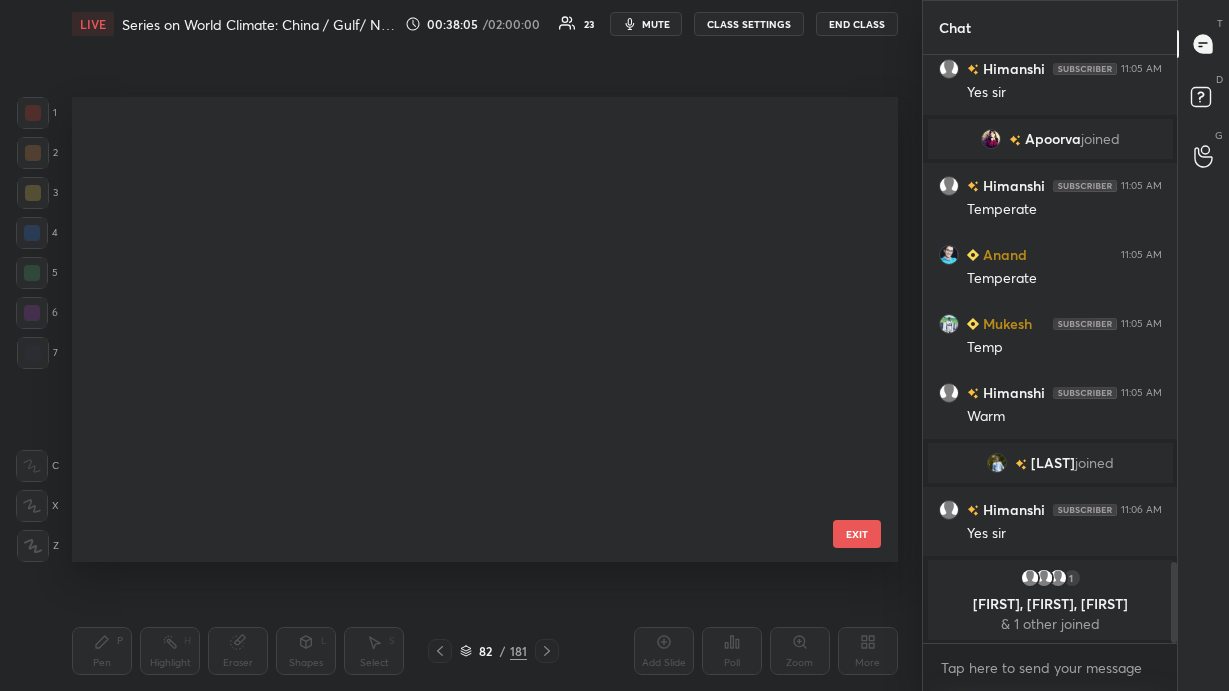 scroll, scrollTop: 3452, scrollLeft: 0, axis: vertical 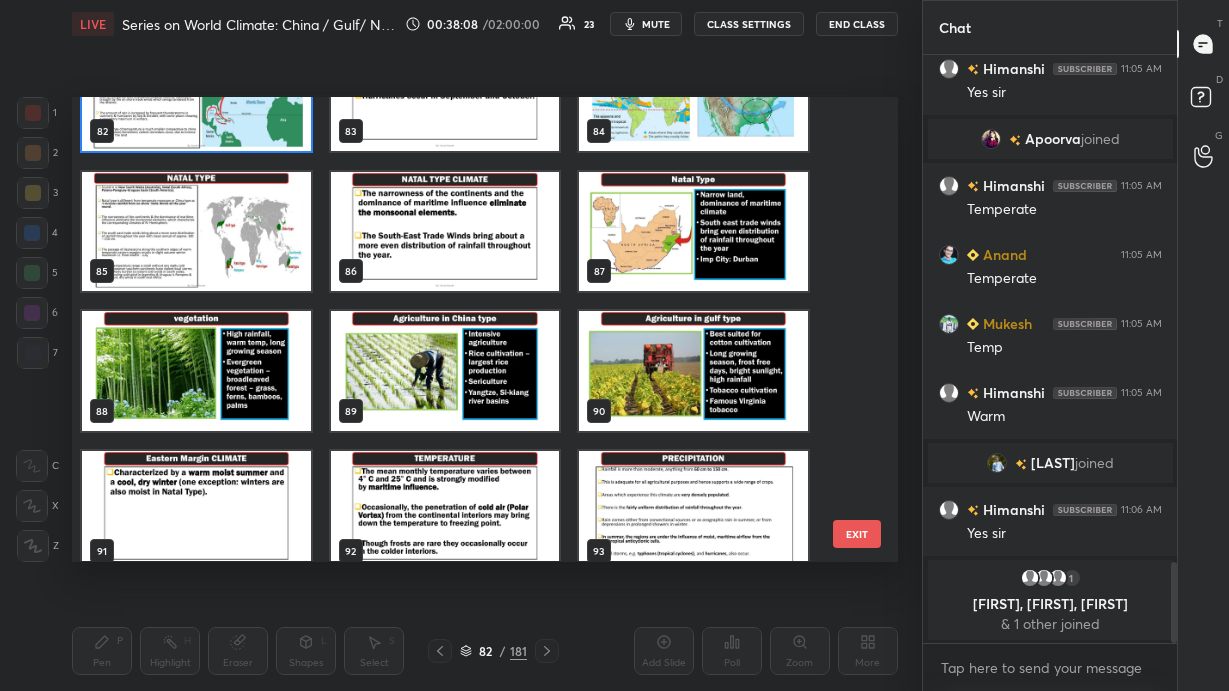click at bounding box center [693, 232] 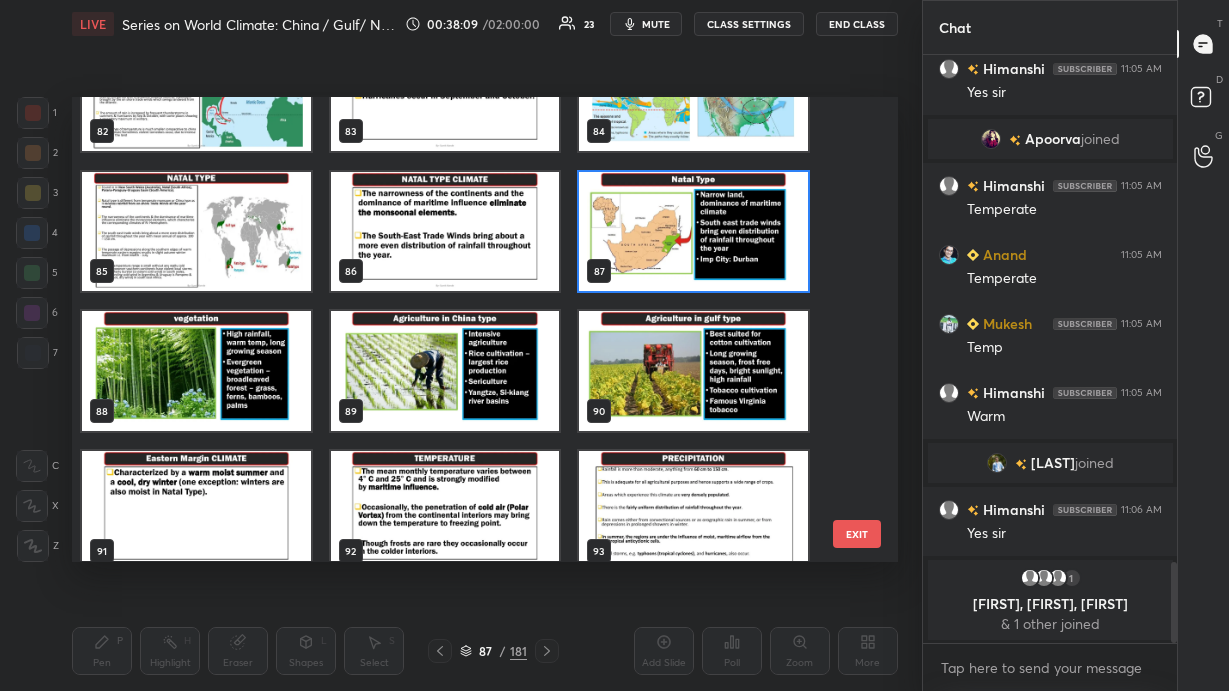 click at bounding box center (693, 232) 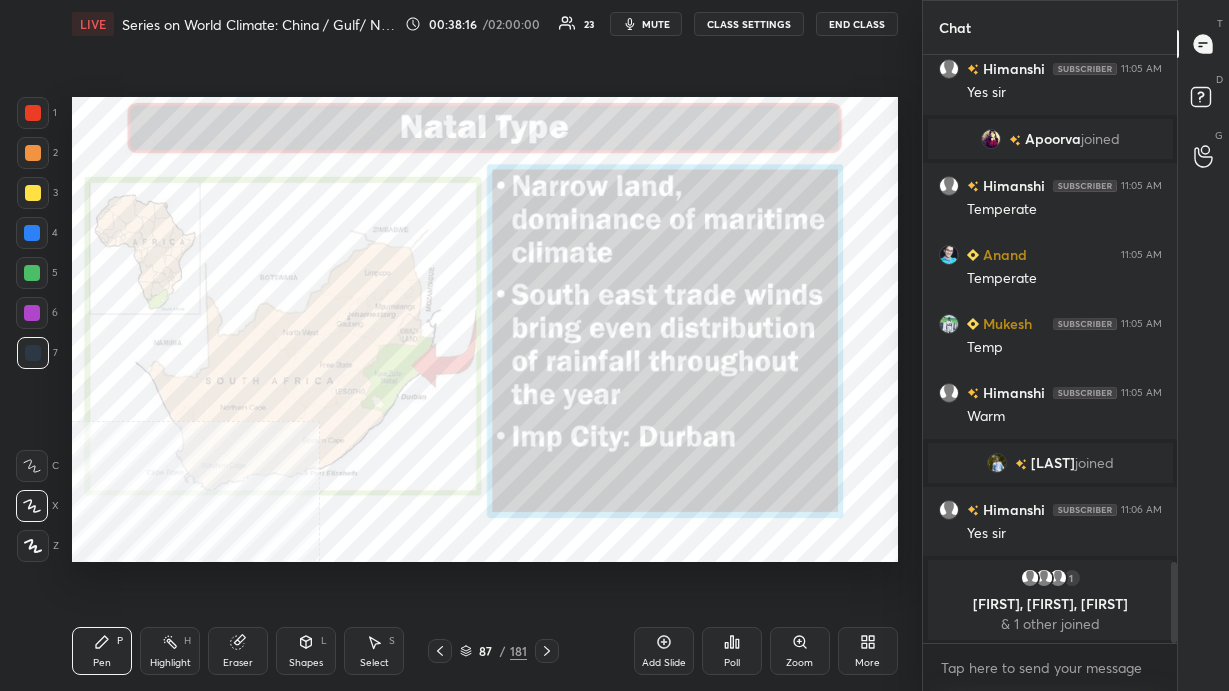 click 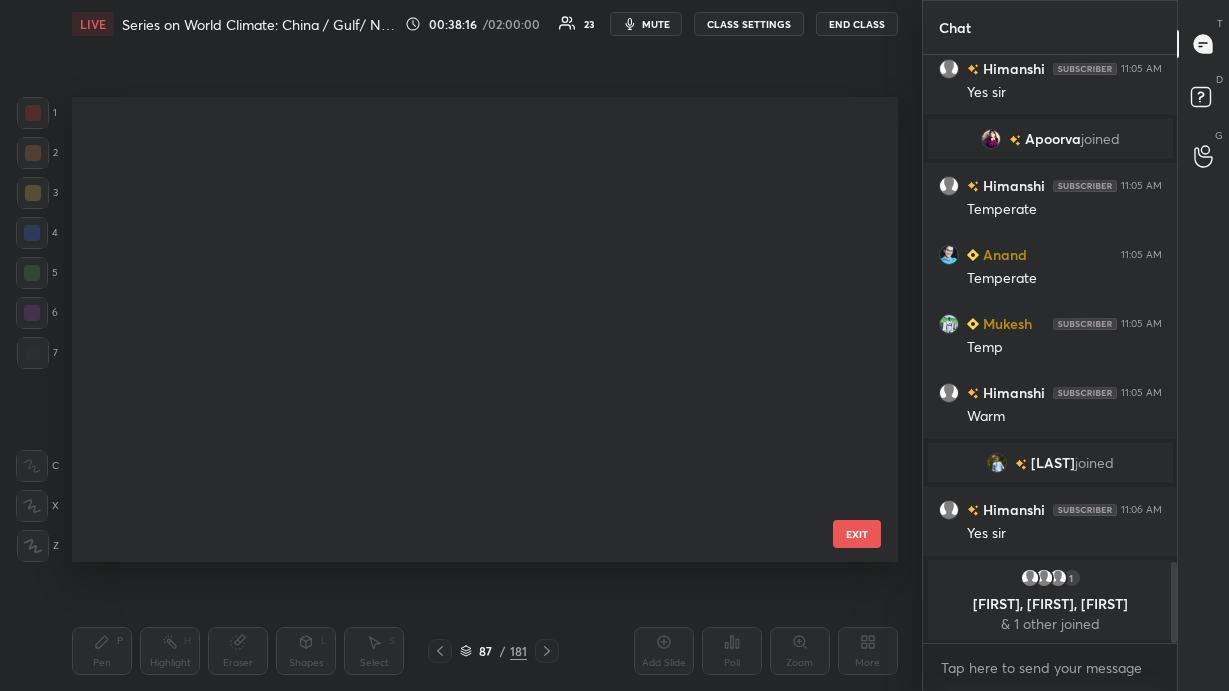 scroll, scrollTop: 3592, scrollLeft: 0, axis: vertical 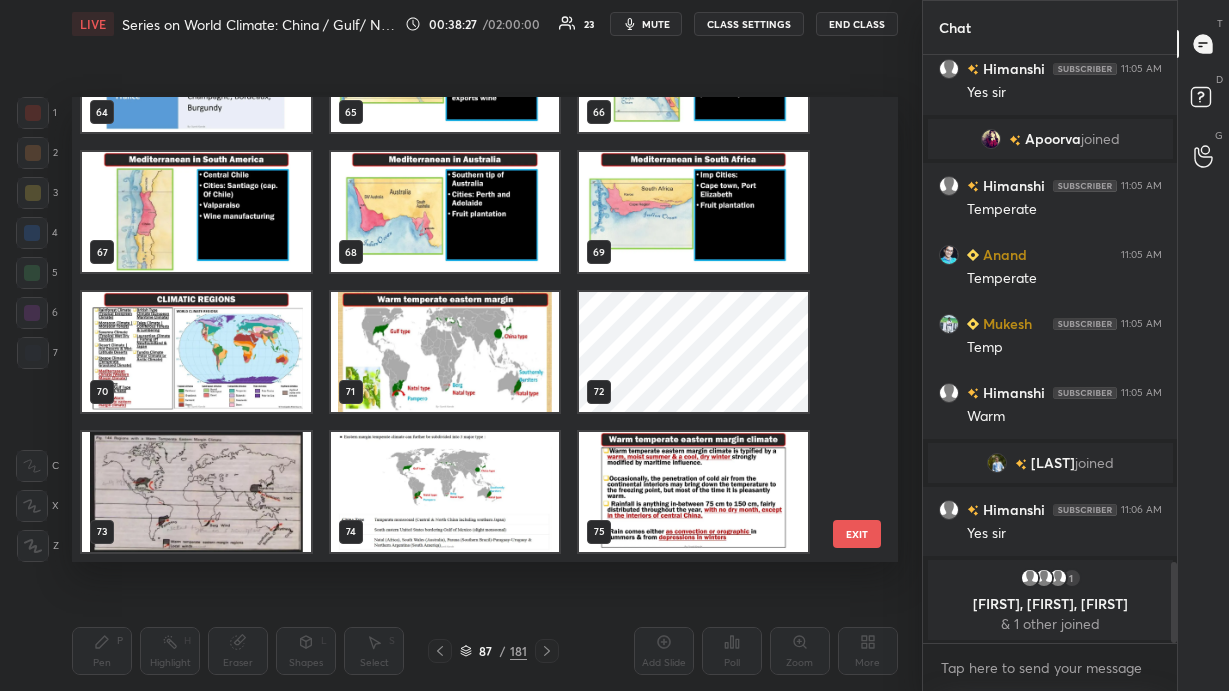 click at bounding box center (445, 352) 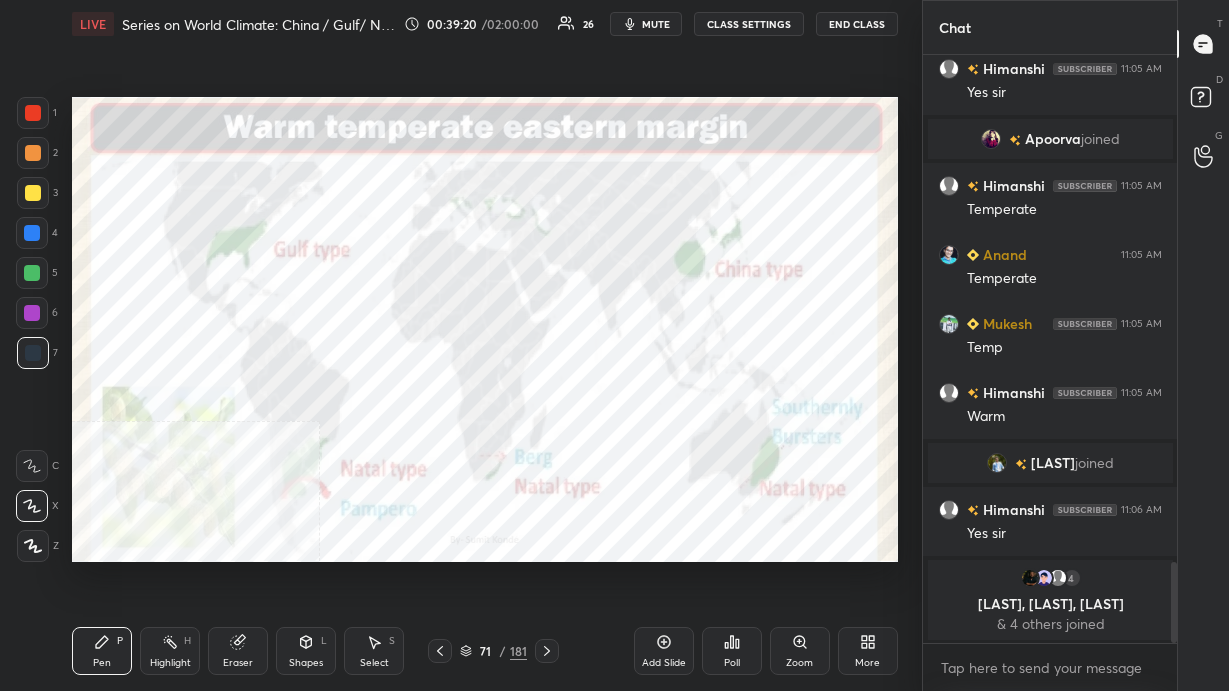 click 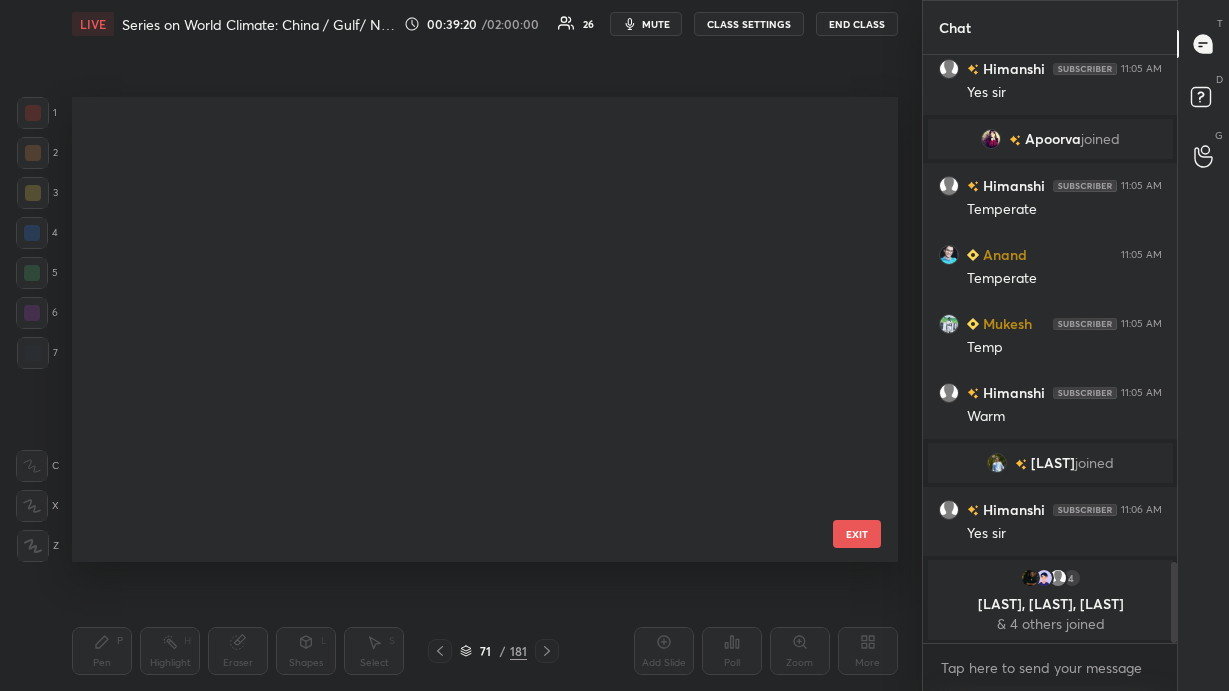 scroll, scrollTop: 2892, scrollLeft: 0, axis: vertical 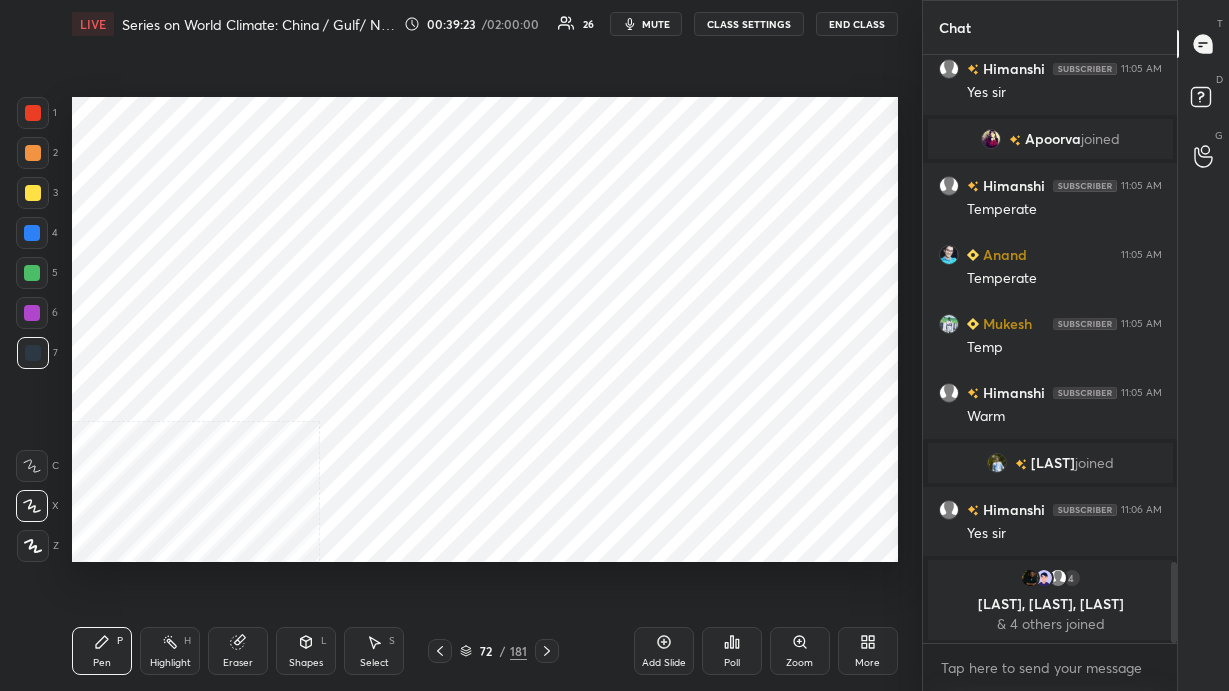 click on "More" at bounding box center (868, 651) 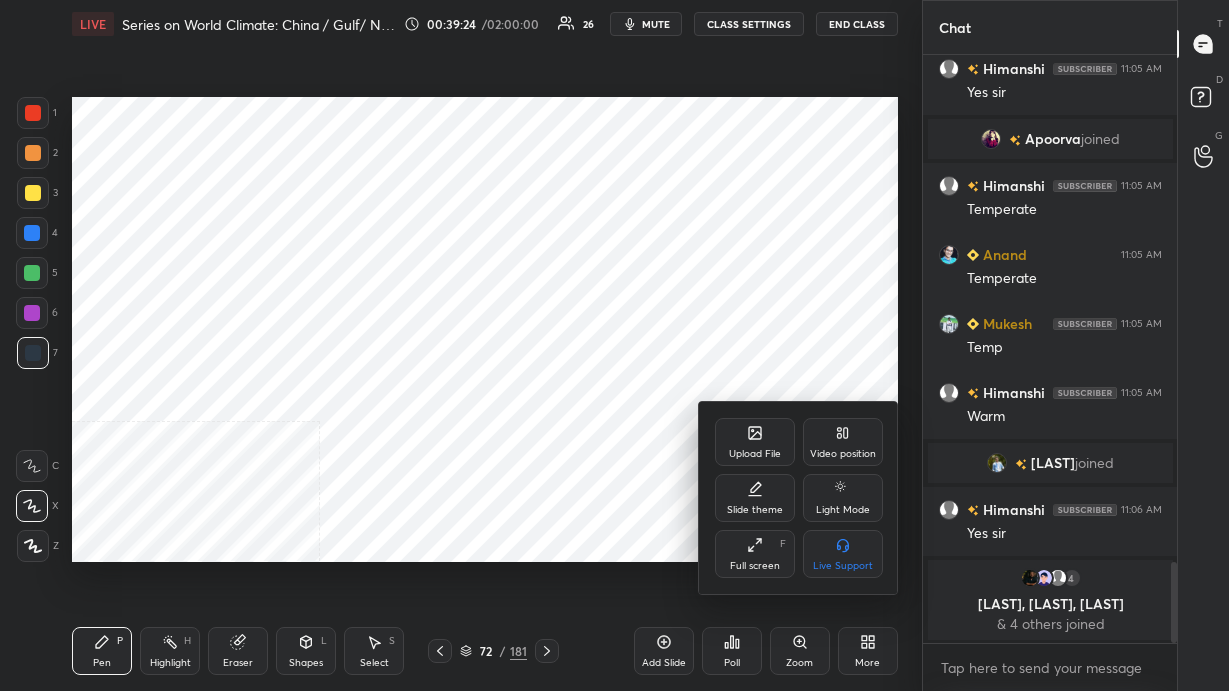 click on "Video position" at bounding box center [843, 454] 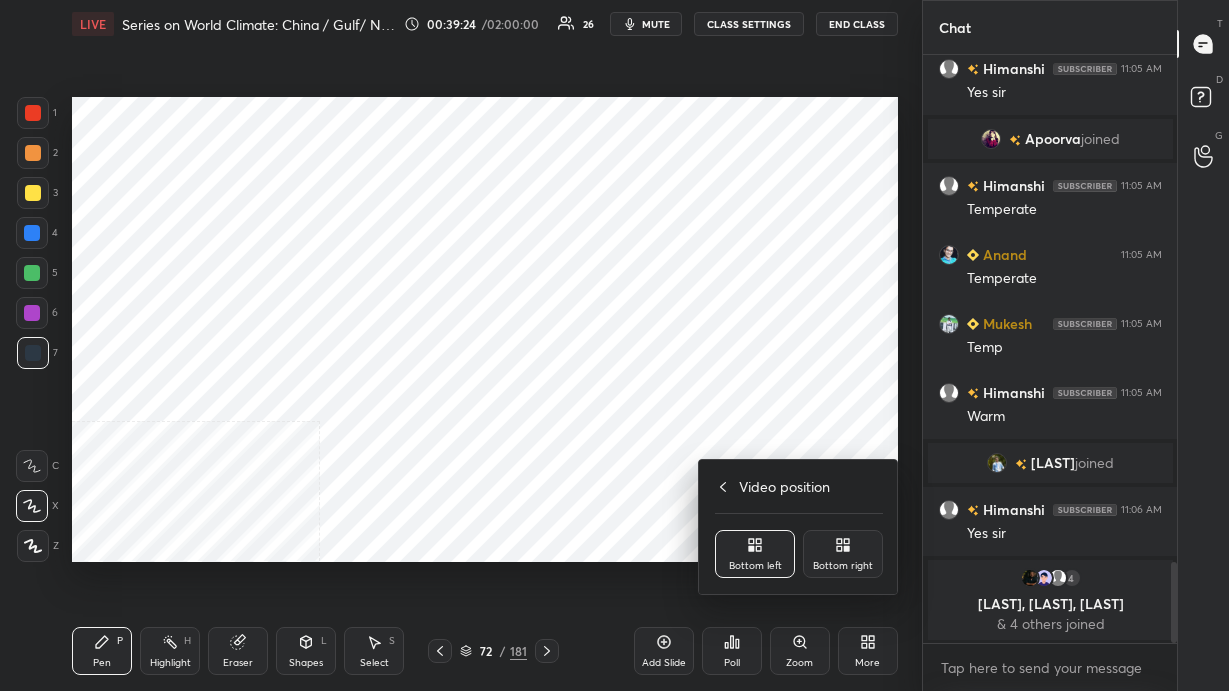 click on "Bottom right" at bounding box center (843, 566) 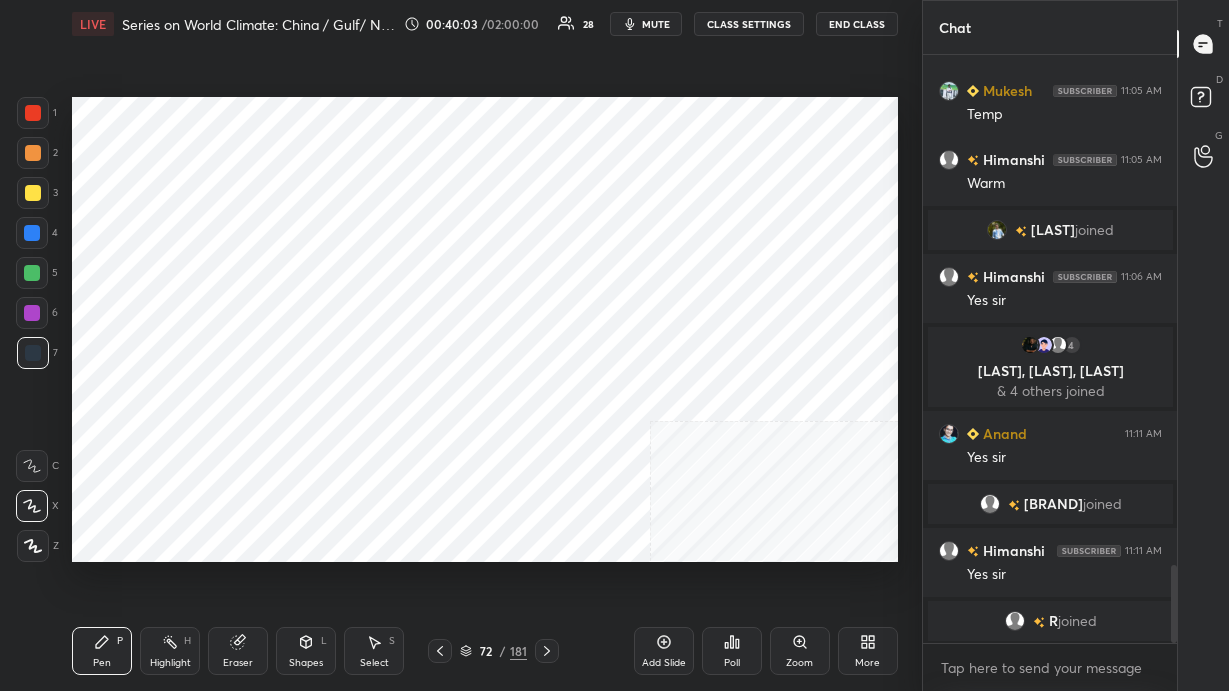 scroll, scrollTop: 3850, scrollLeft: 0, axis: vertical 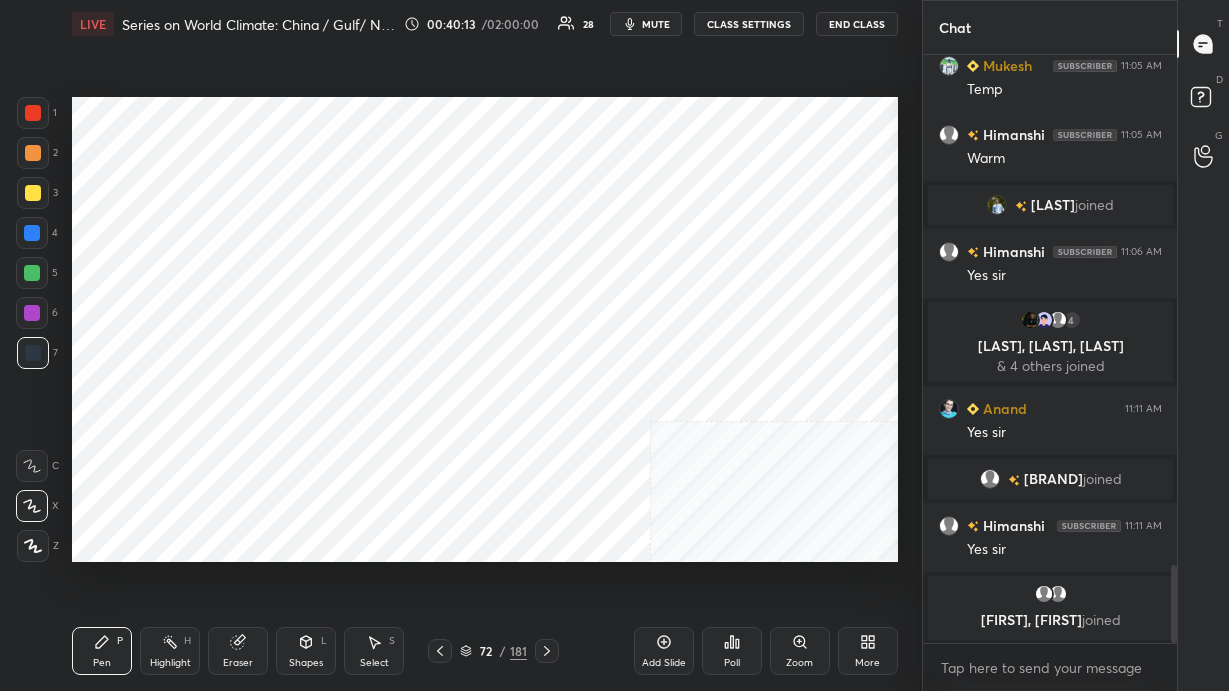 click 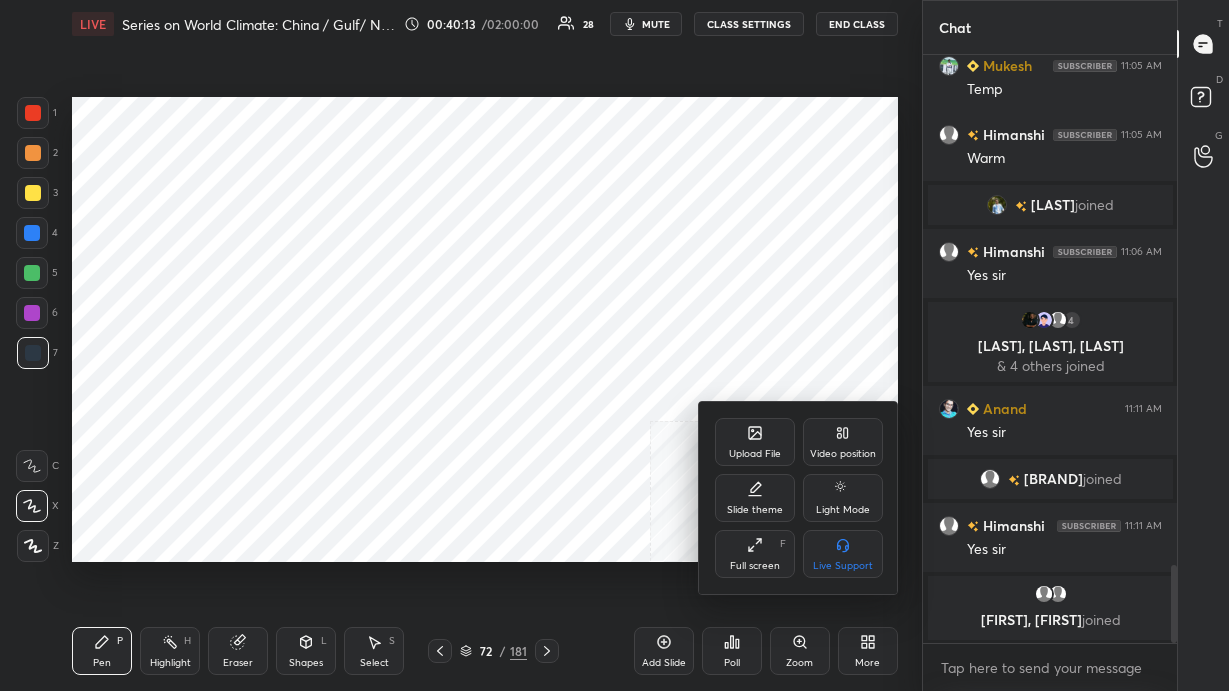 click on "Video position" at bounding box center (843, 454) 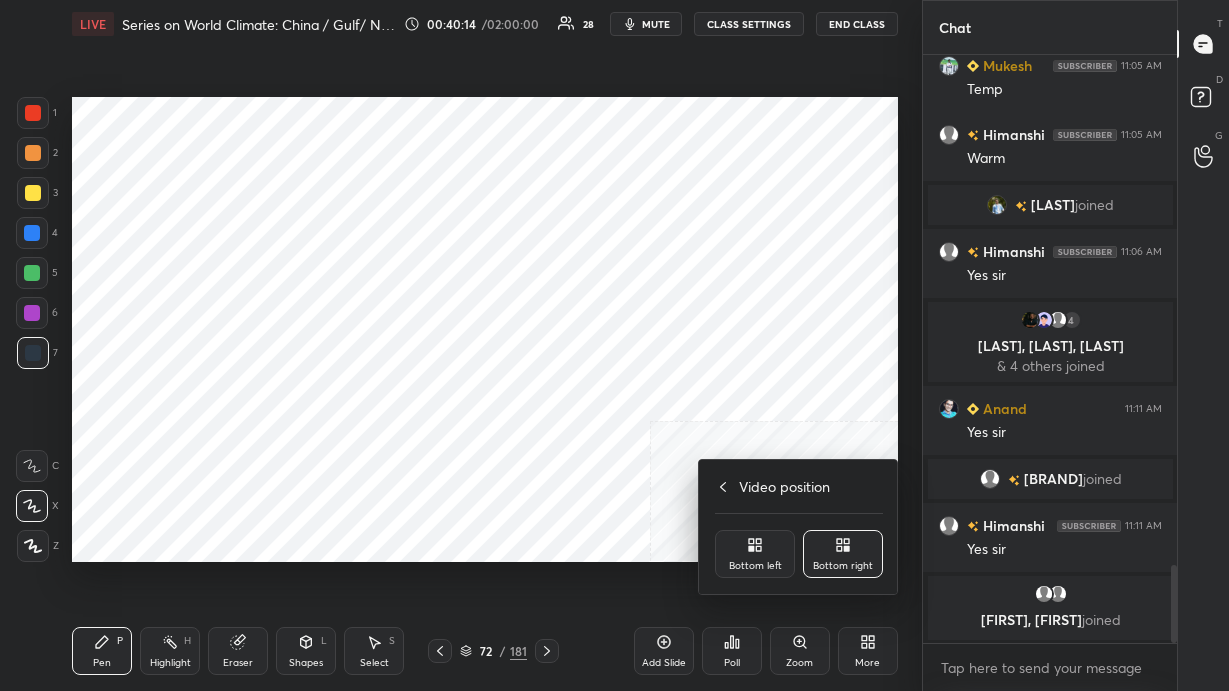 click on "Bottom left" at bounding box center (755, 554) 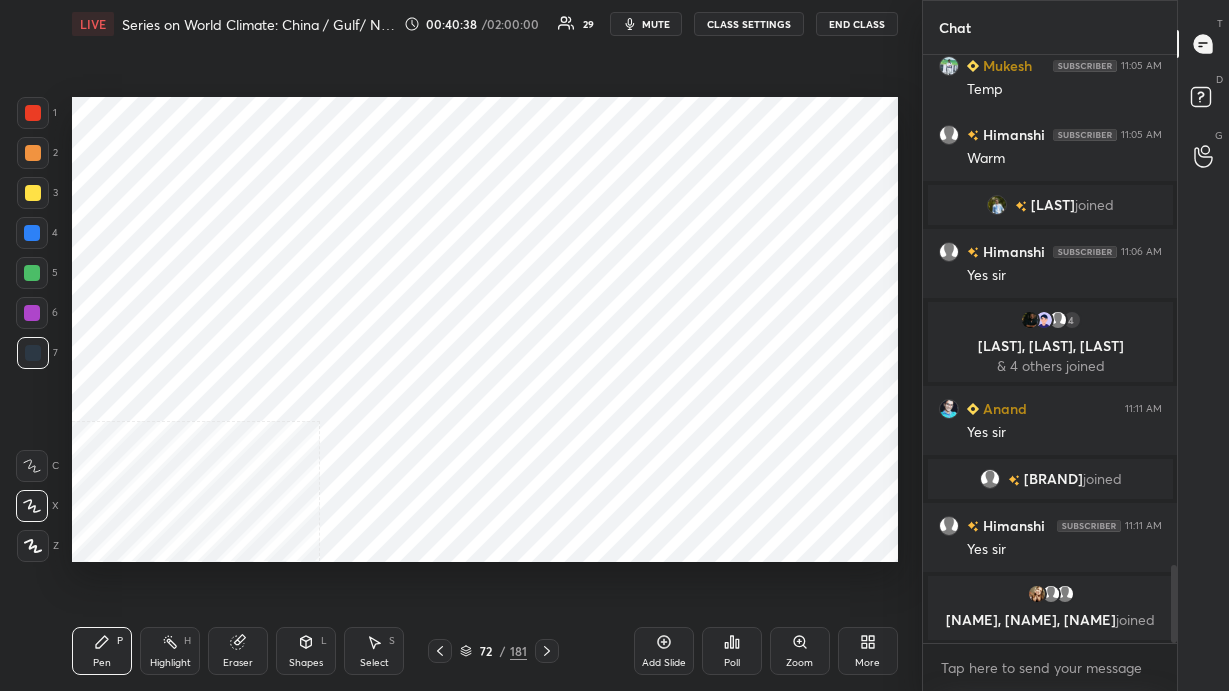 scroll, scrollTop: 3866, scrollLeft: 0, axis: vertical 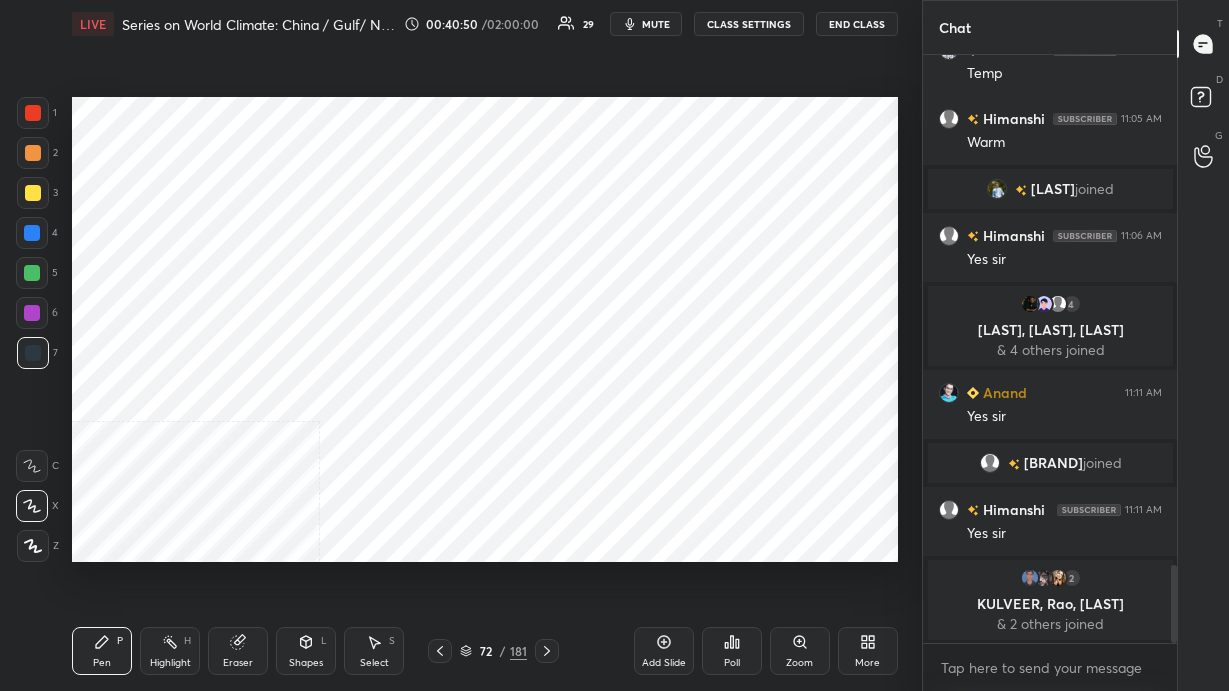 click on "Setting up your live class Poll for   secs No correct answer Start poll" at bounding box center (485, 329) 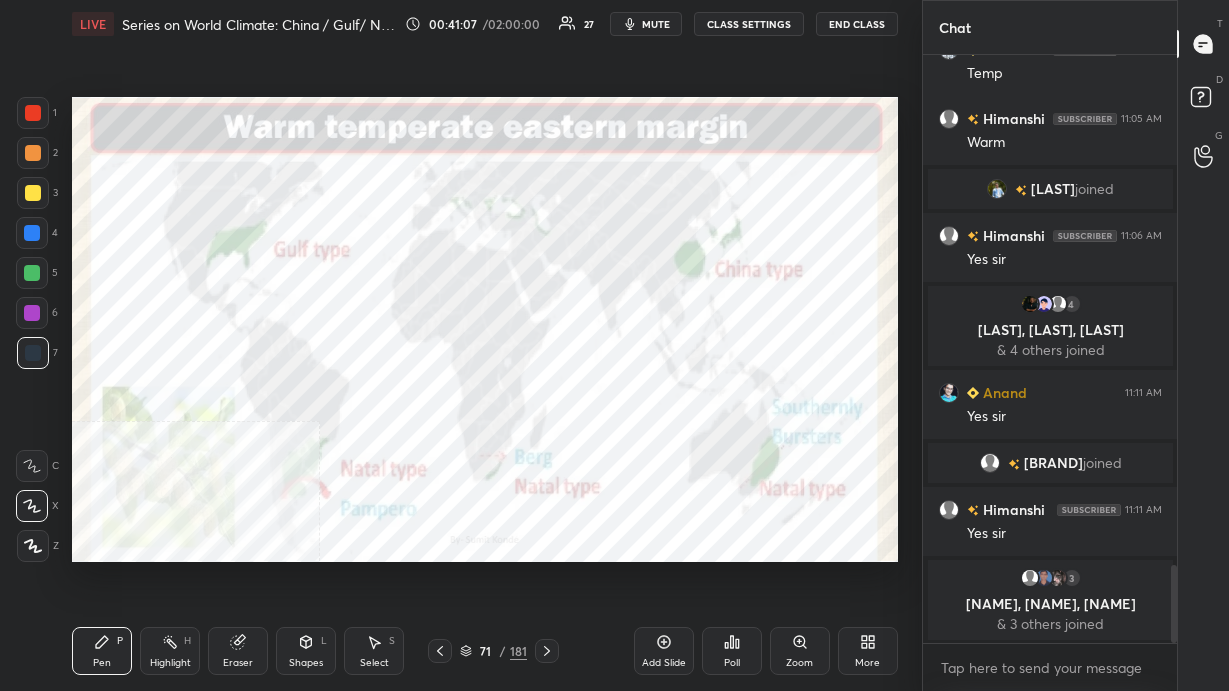 click 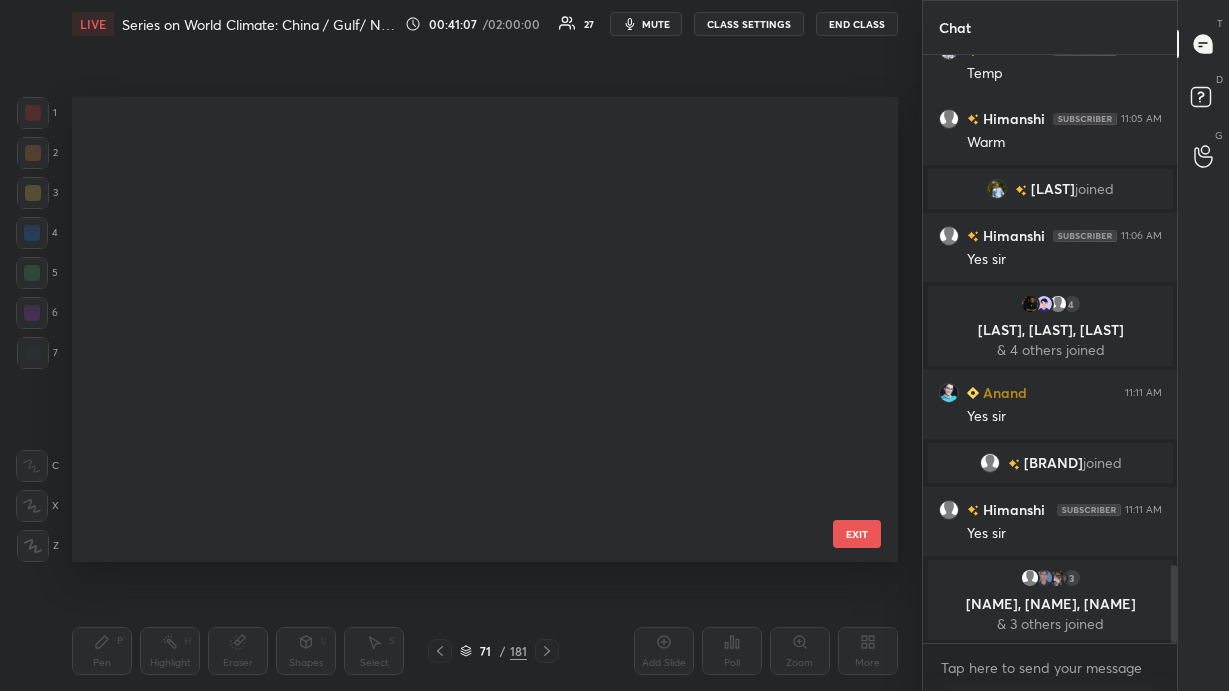 scroll, scrollTop: 2892, scrollLeft: 0, axis: vertical 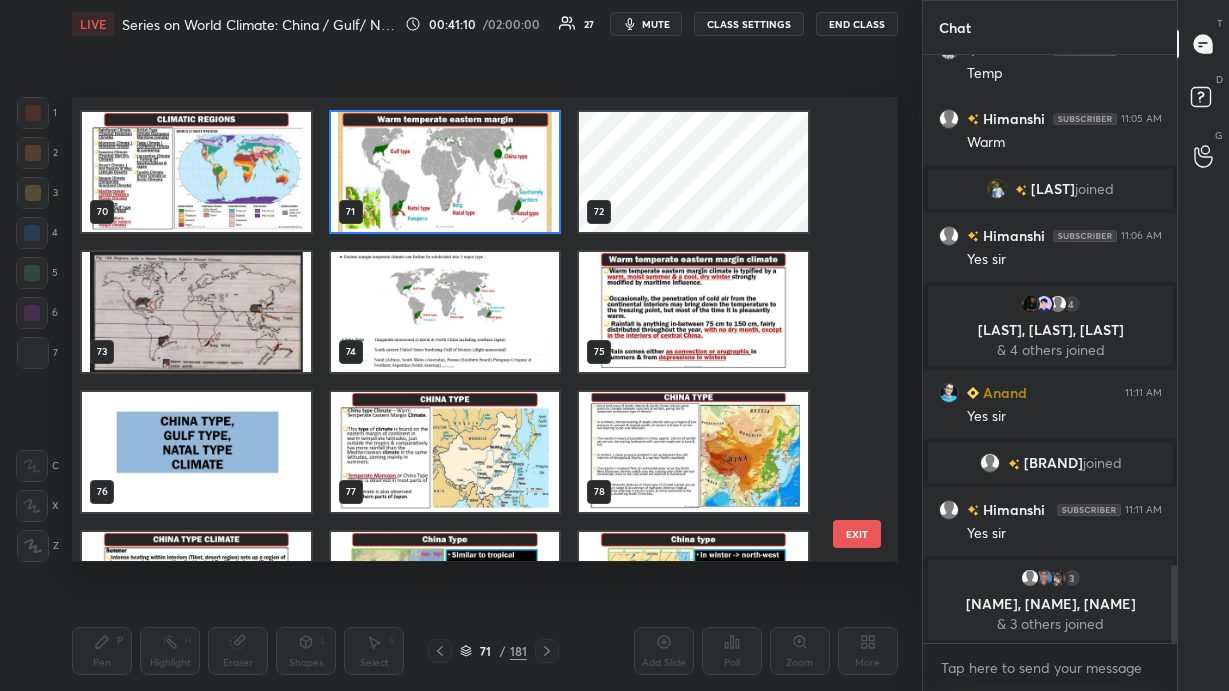 click at bounding box center (693, 312) 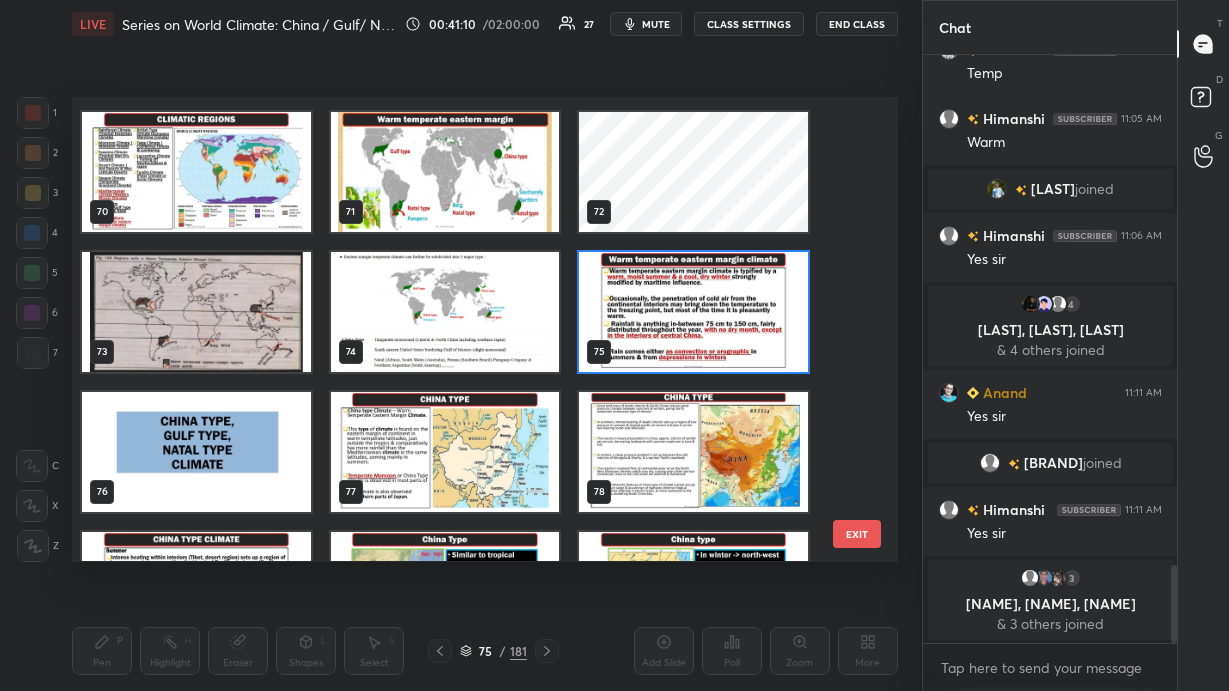 click at bounding box center [693, 312] 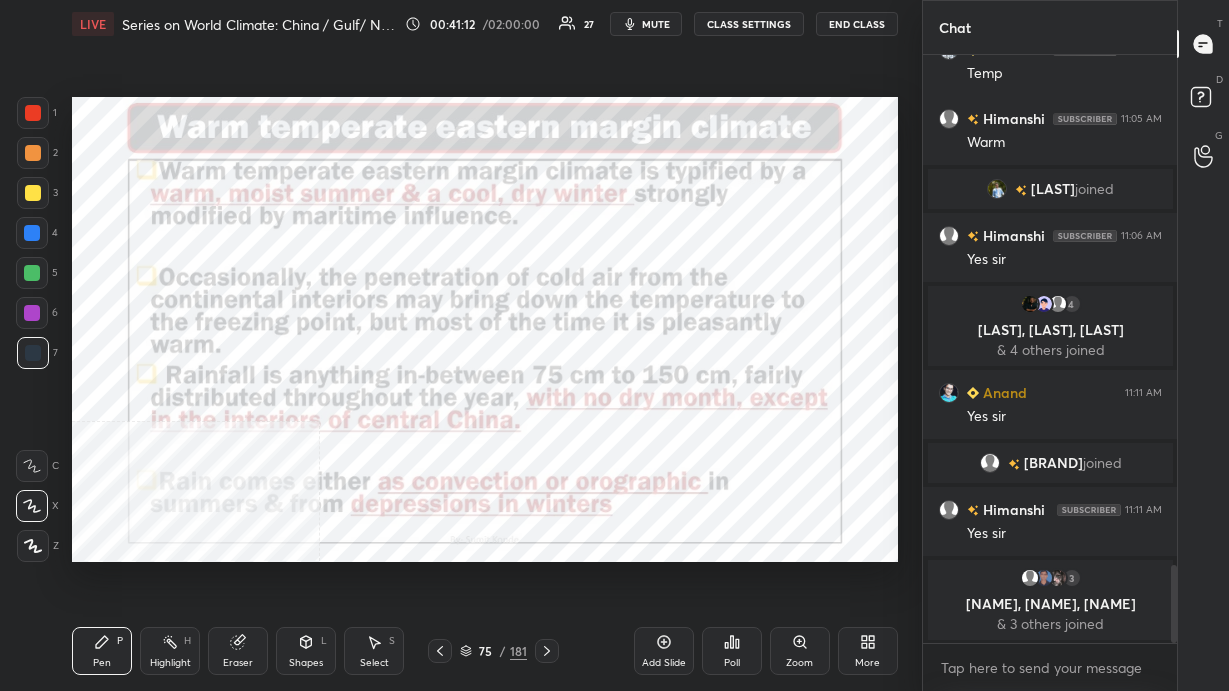 click on "More" at bounding box center (868, 651) 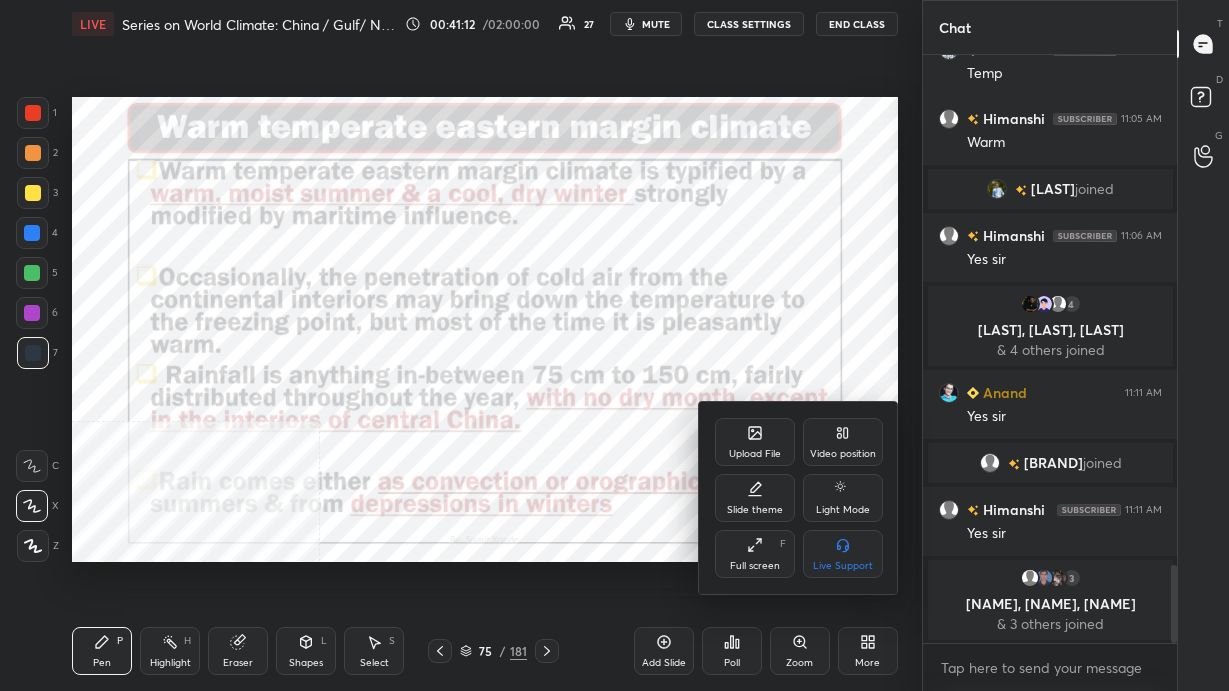 click 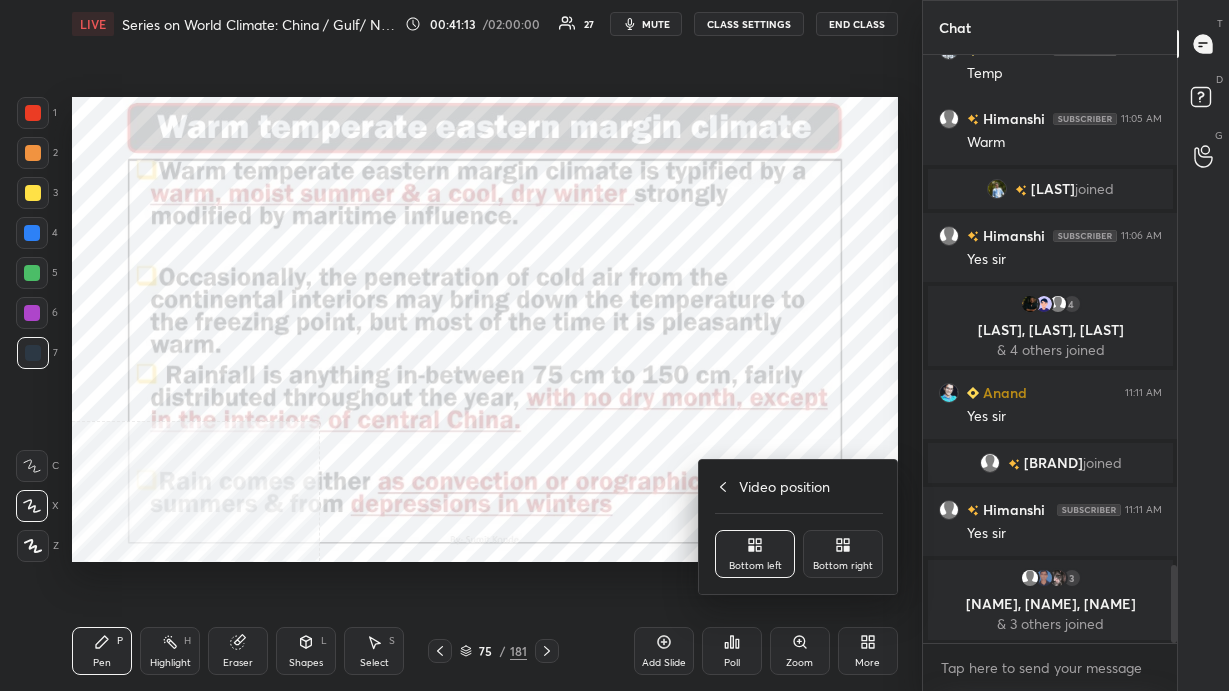 click on "Bottom right" at bounding box center [843, 566] 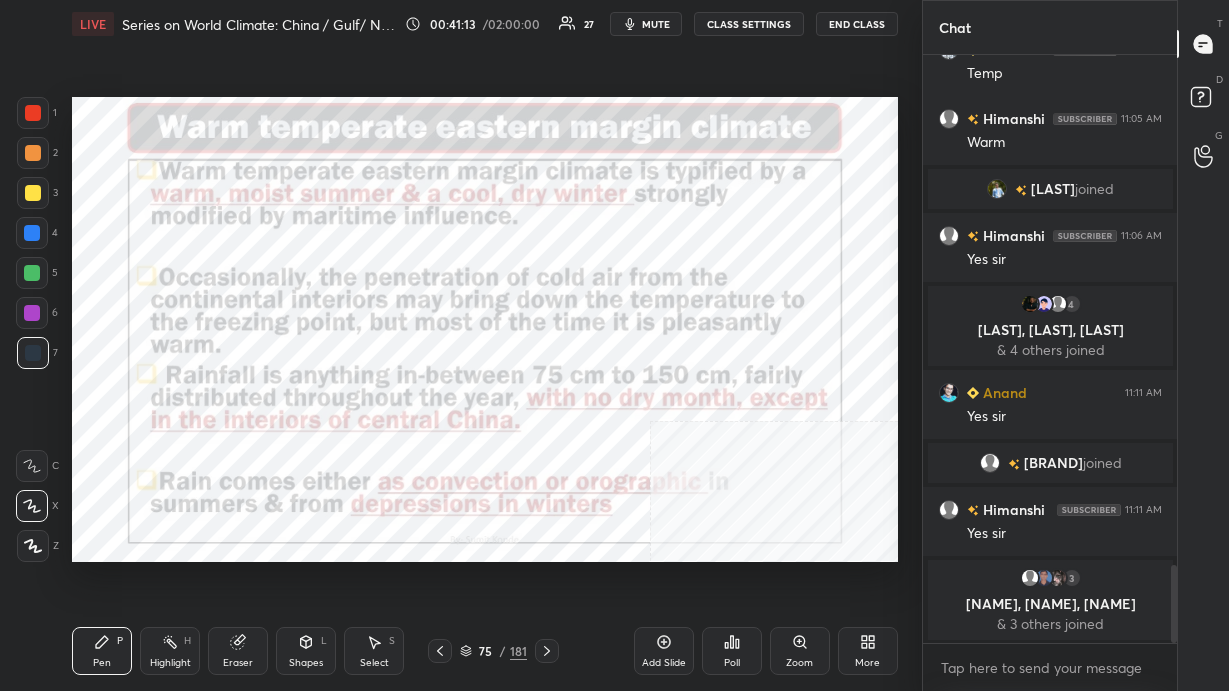 scroll, scrollTop: 3912, scrollLeft: 0, axis: vertical 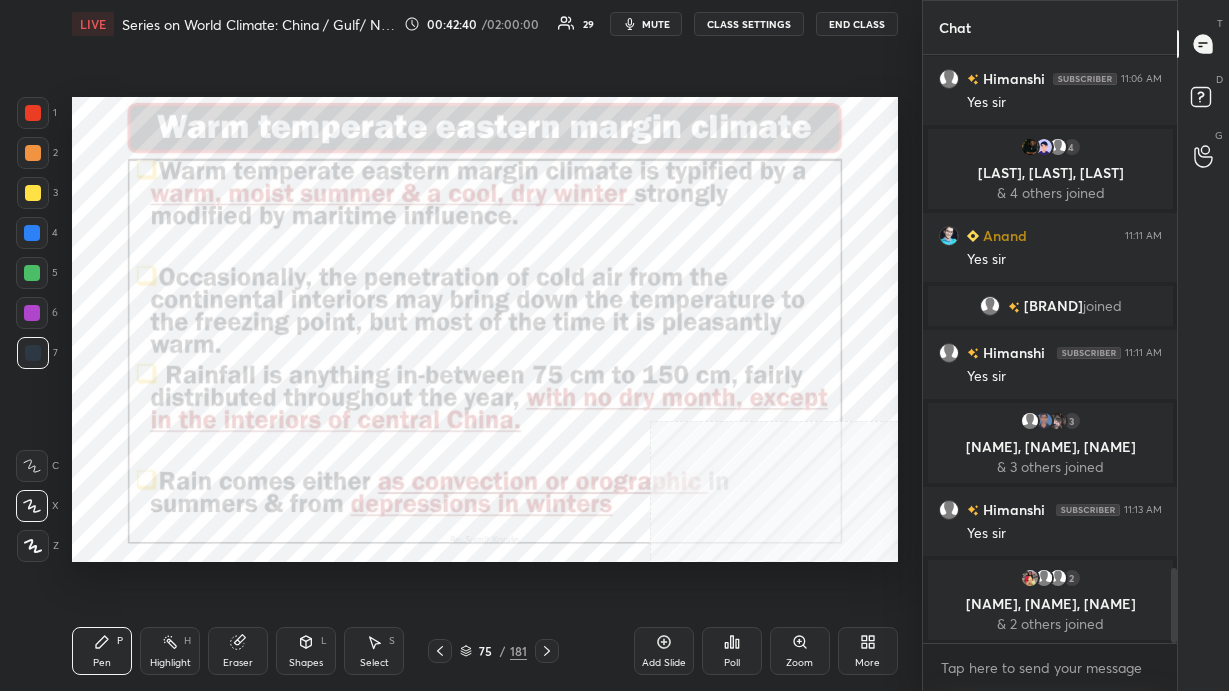 click on "Add Slide" at bounding box center (664, 651) 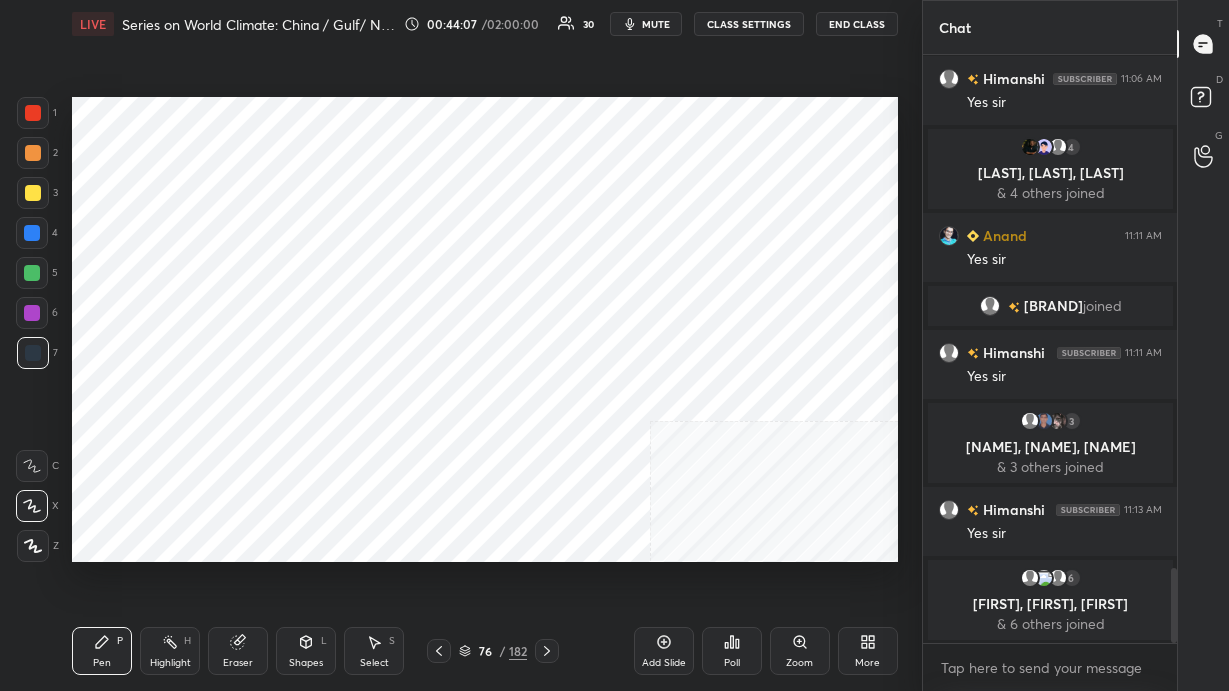 click on "More" at bounding box center [868, 651] 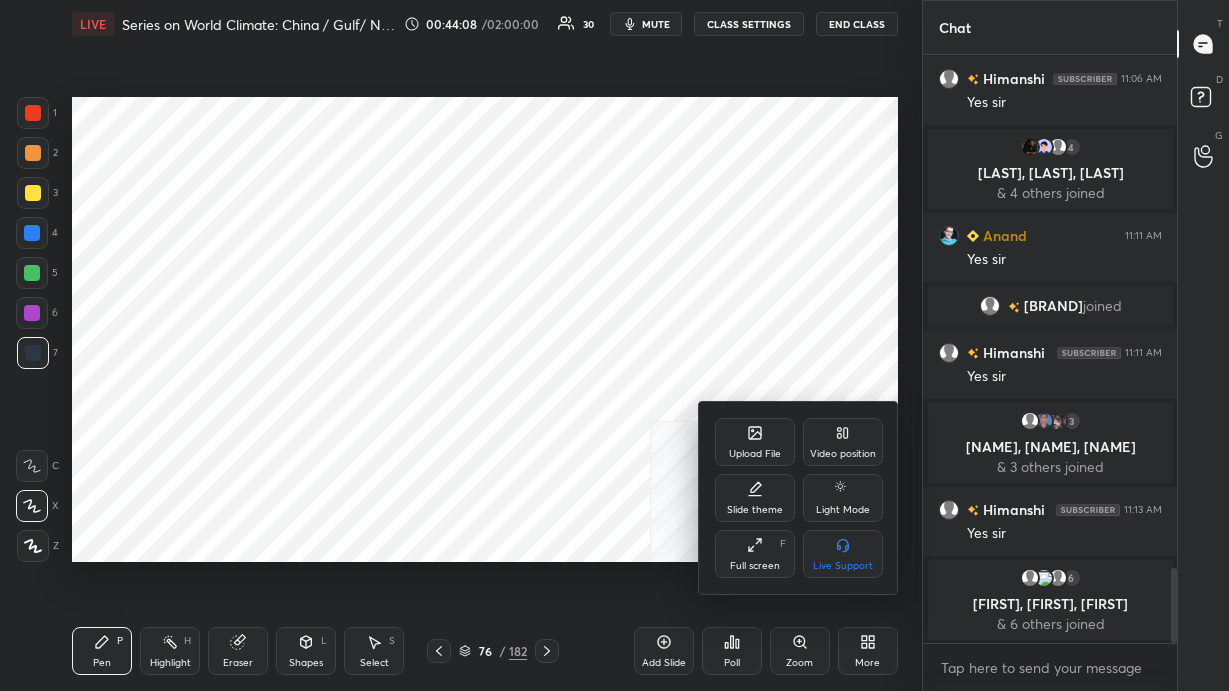 click on "Video position" at bounding box center [843, 454] 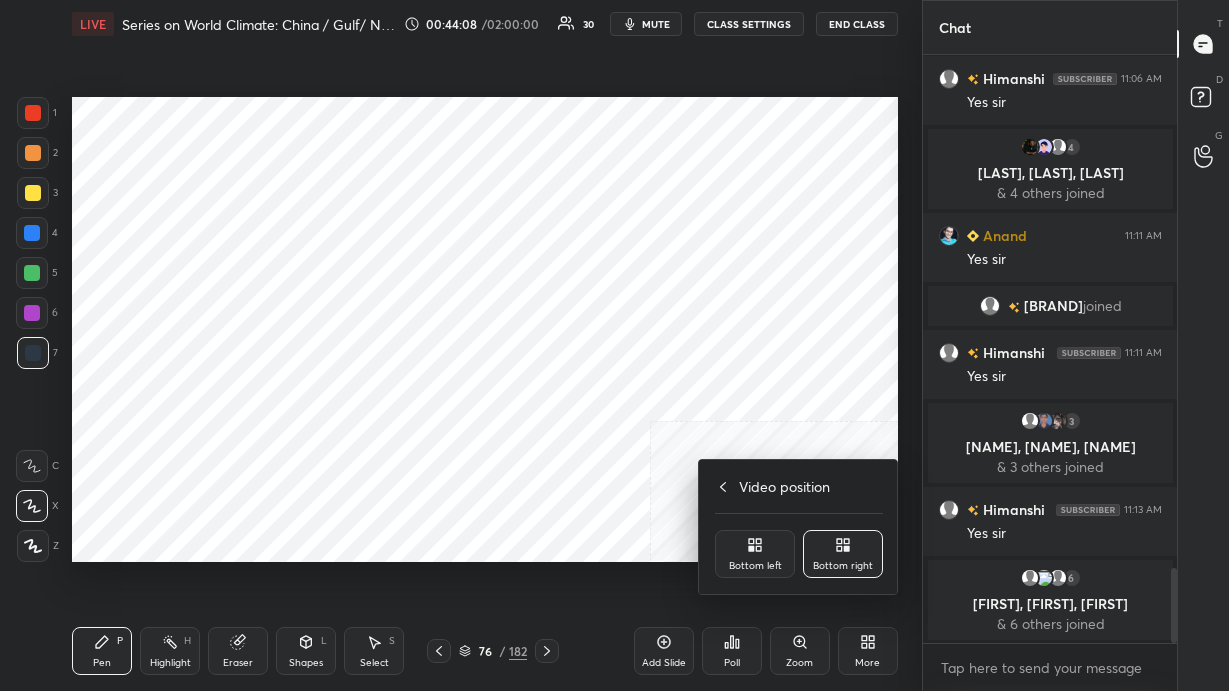 click on "Bottom left" at bounding box center [755, 554] 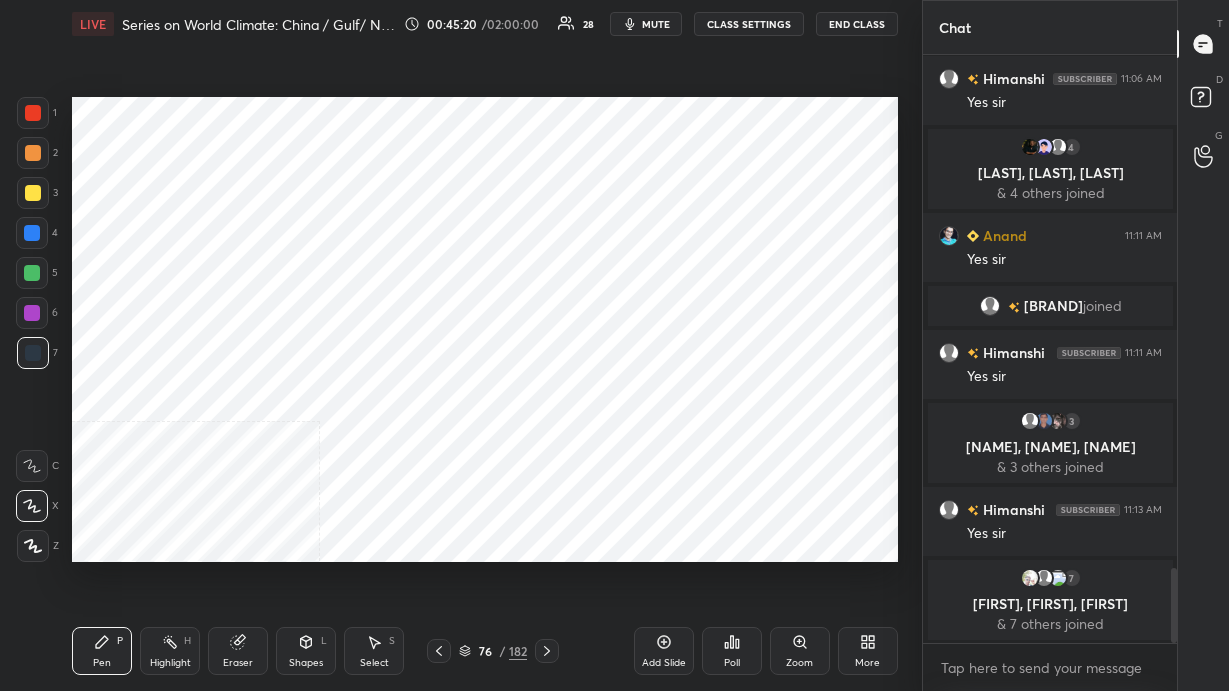 click 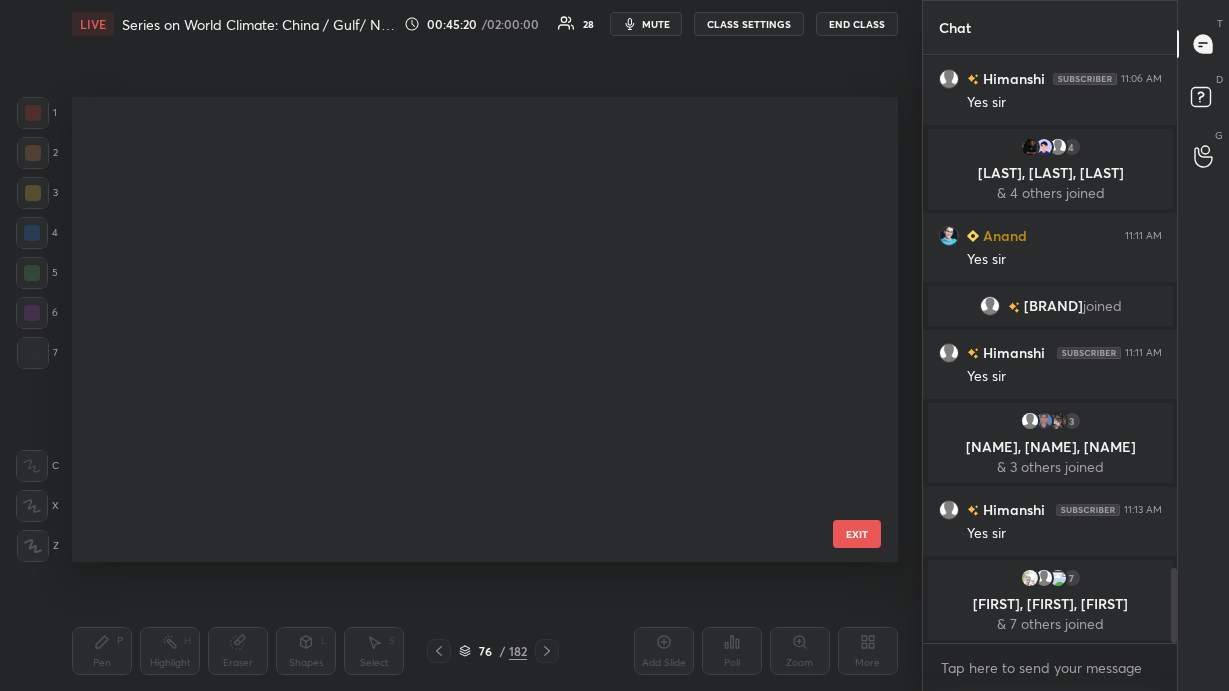 scroll, scrollTop: 3172, scrollLeft: 0, axis: vertical 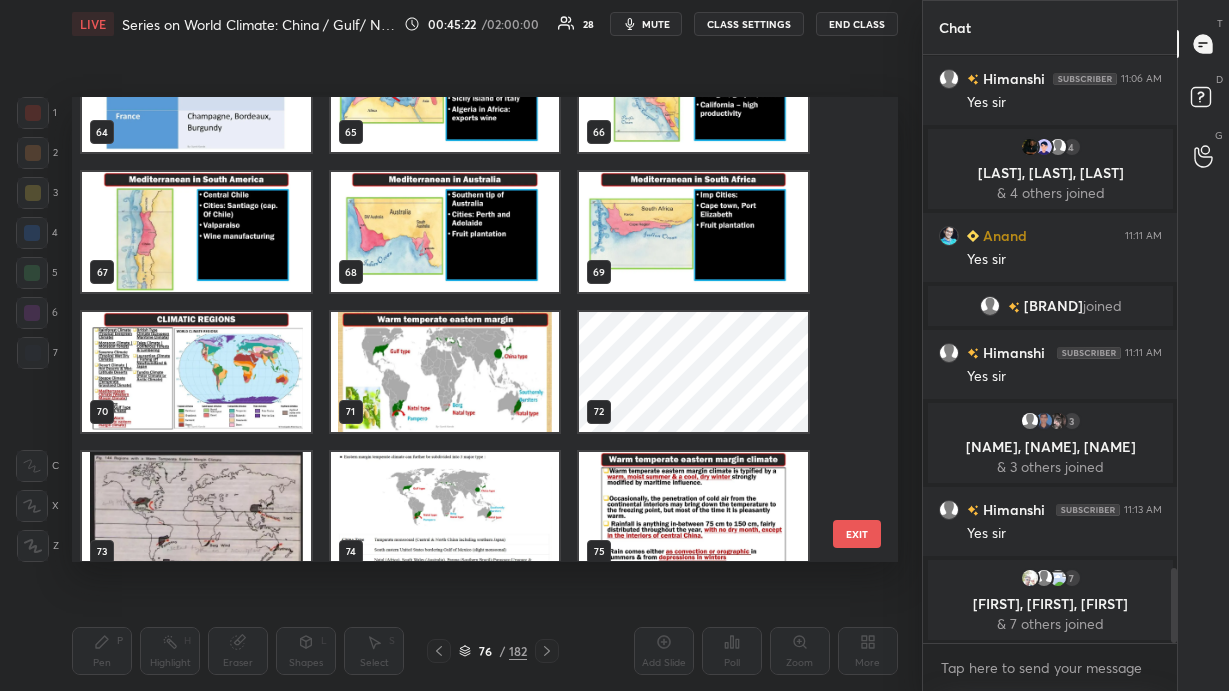 click at bounding box center [196, 512] 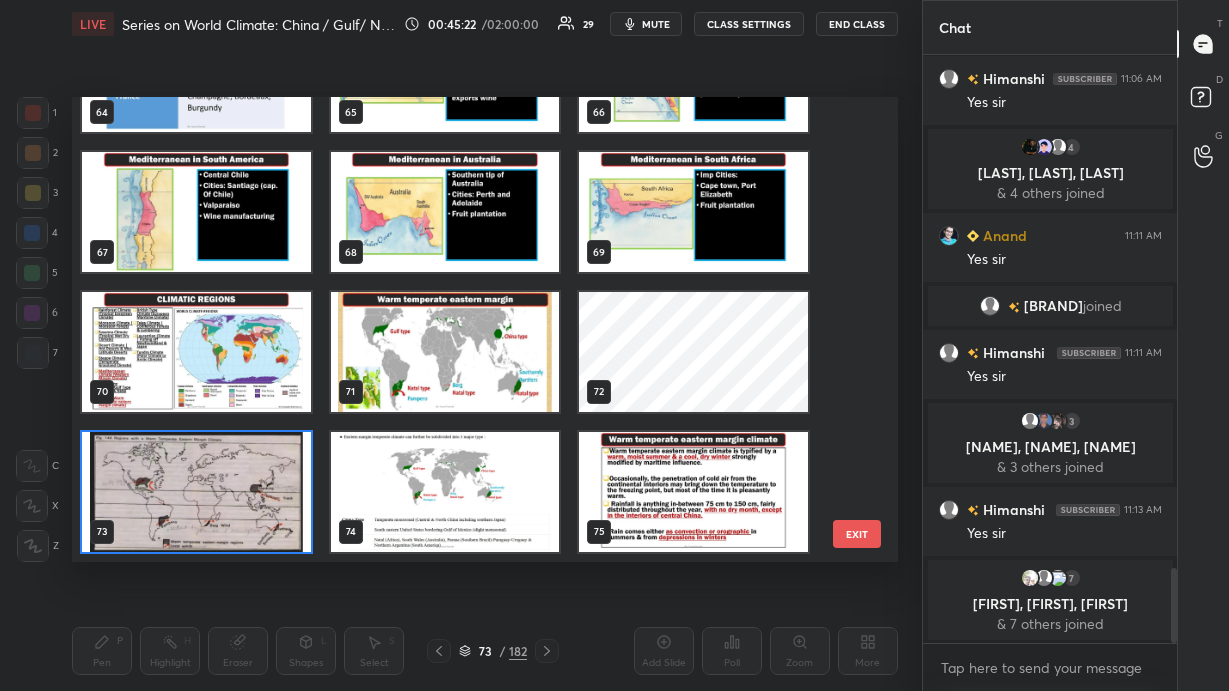 click on "64 65 66 67 68 69 70 71 72 73 74 75 76 77 78 79 80 81" at bounding box center (467, 329) 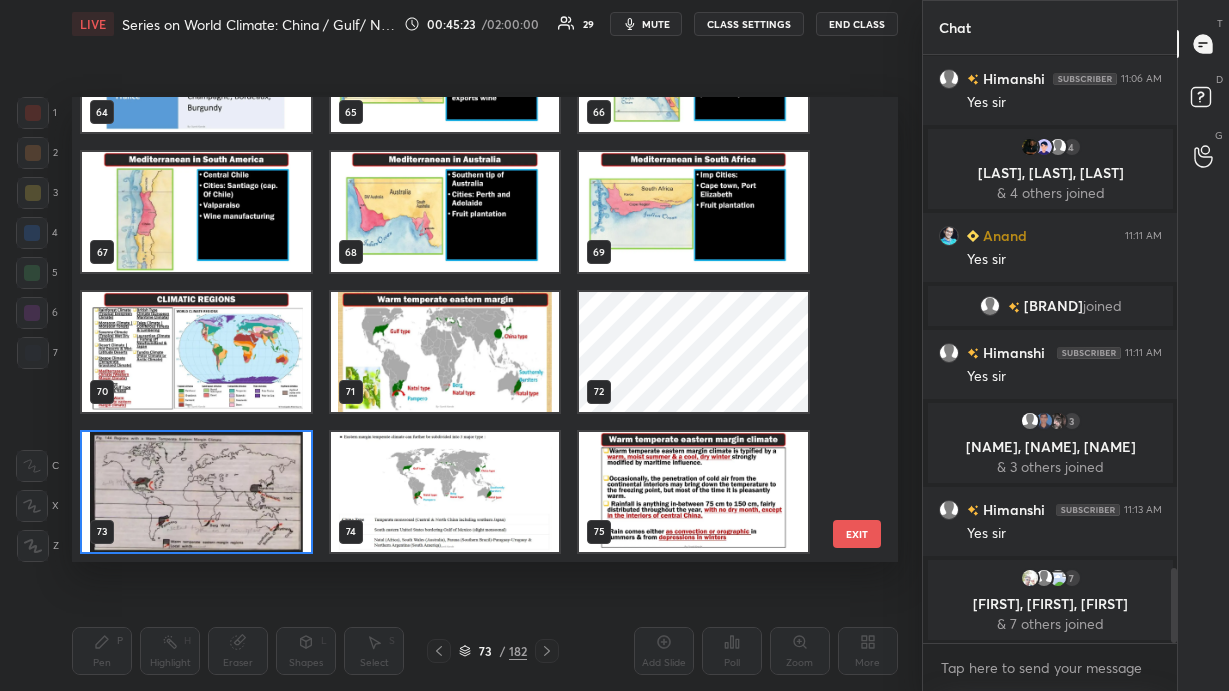 click at bounding box center [196, 492] 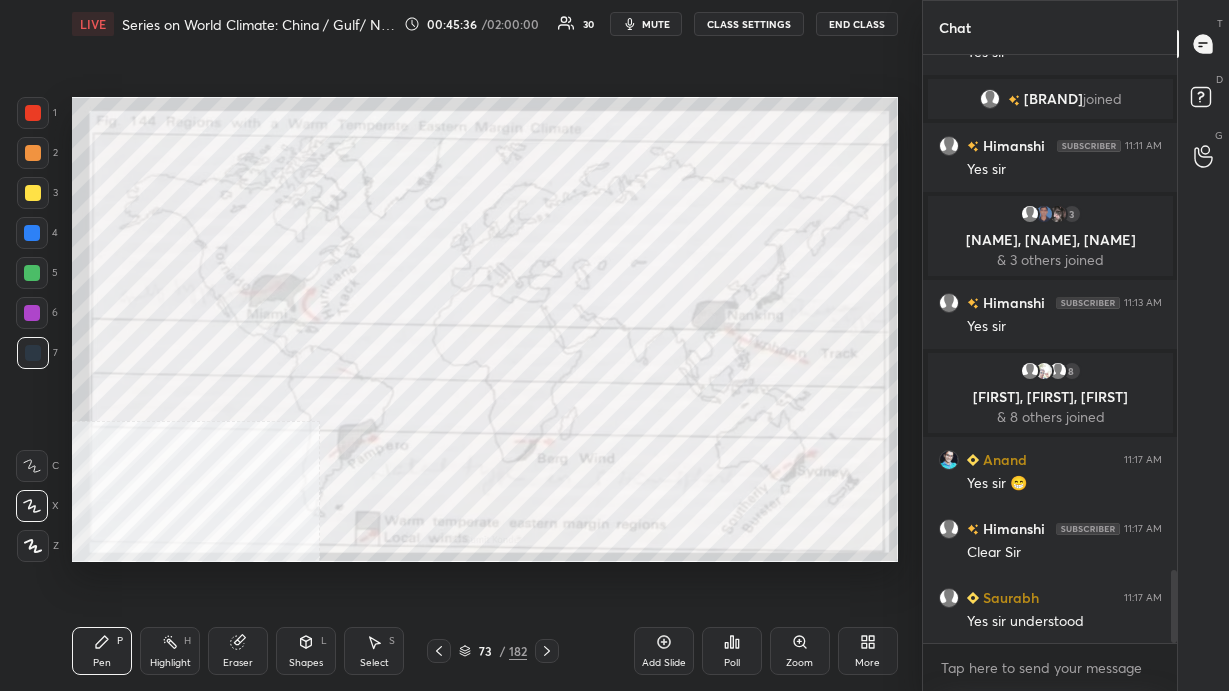 scroll, scrollTop: 4179, scrollLeft: 0, axis: vertical 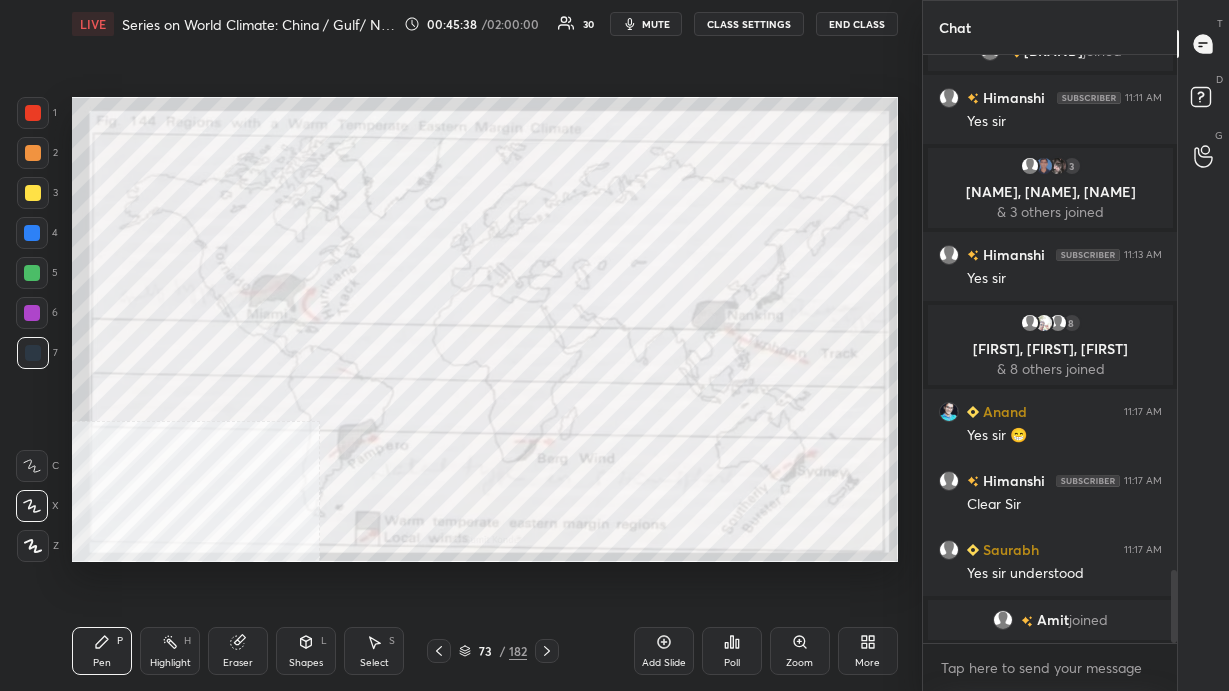 click 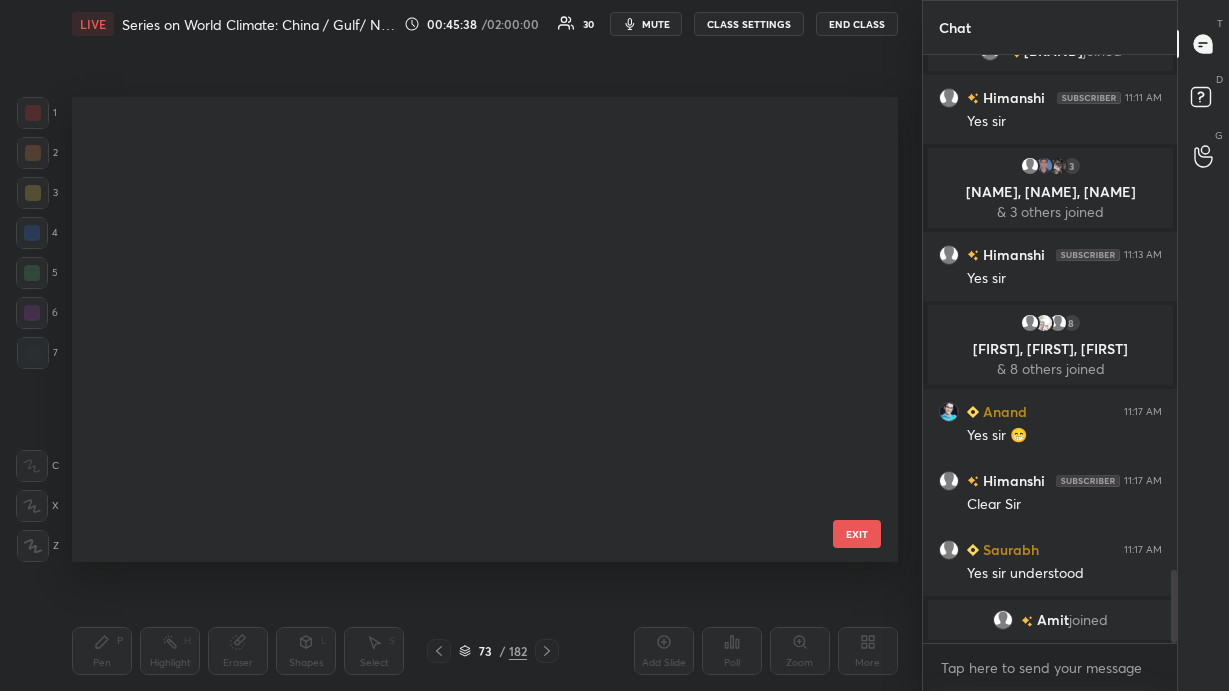 scroll, scrollTop: 3032, scrollLeft: 0, axis: vertical 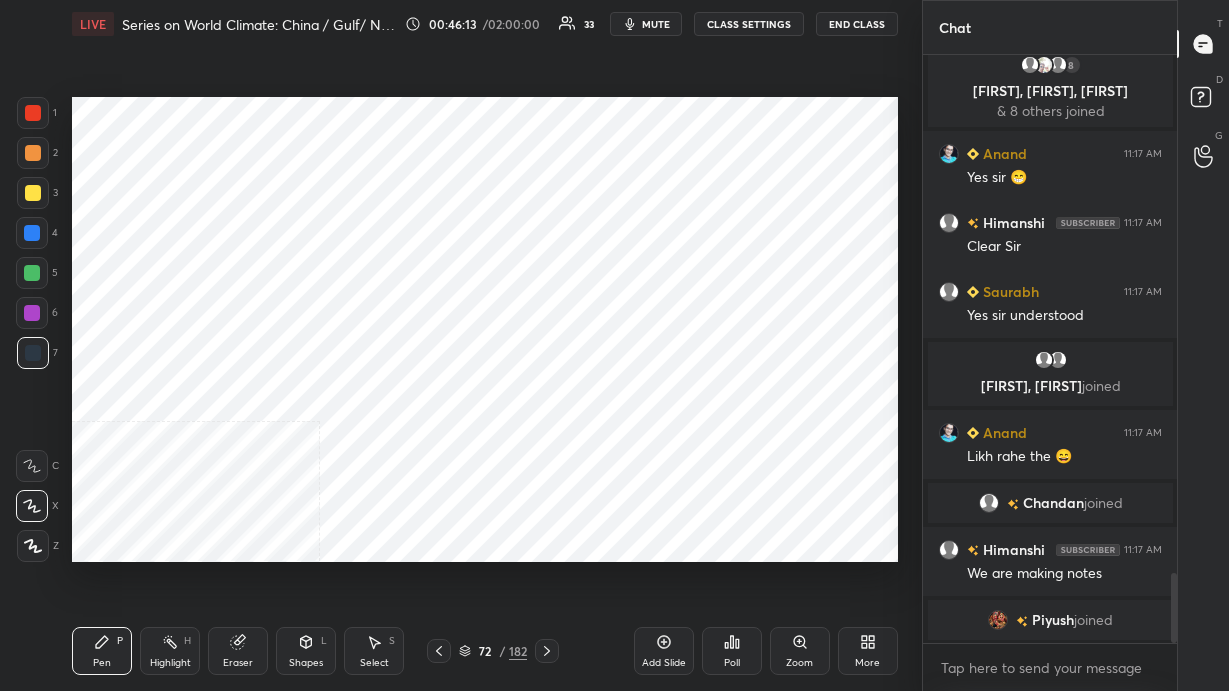 click 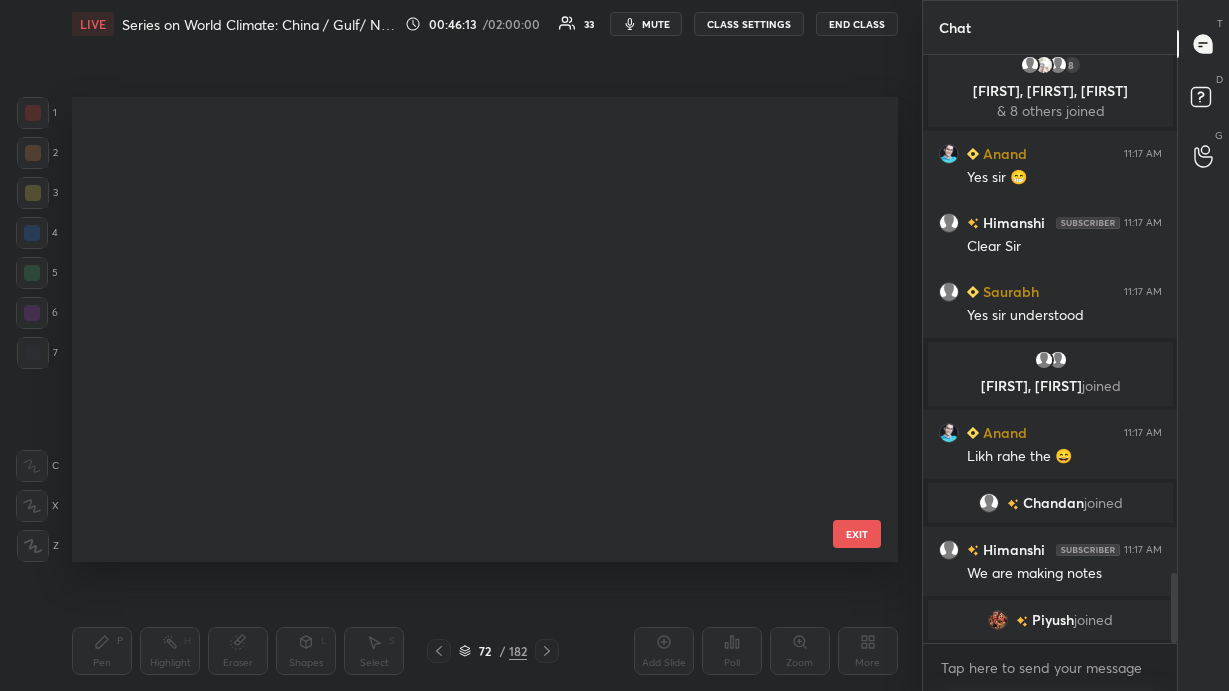 scroll, scrollTop: 2892, scrollLeft: 0, axis: vertical 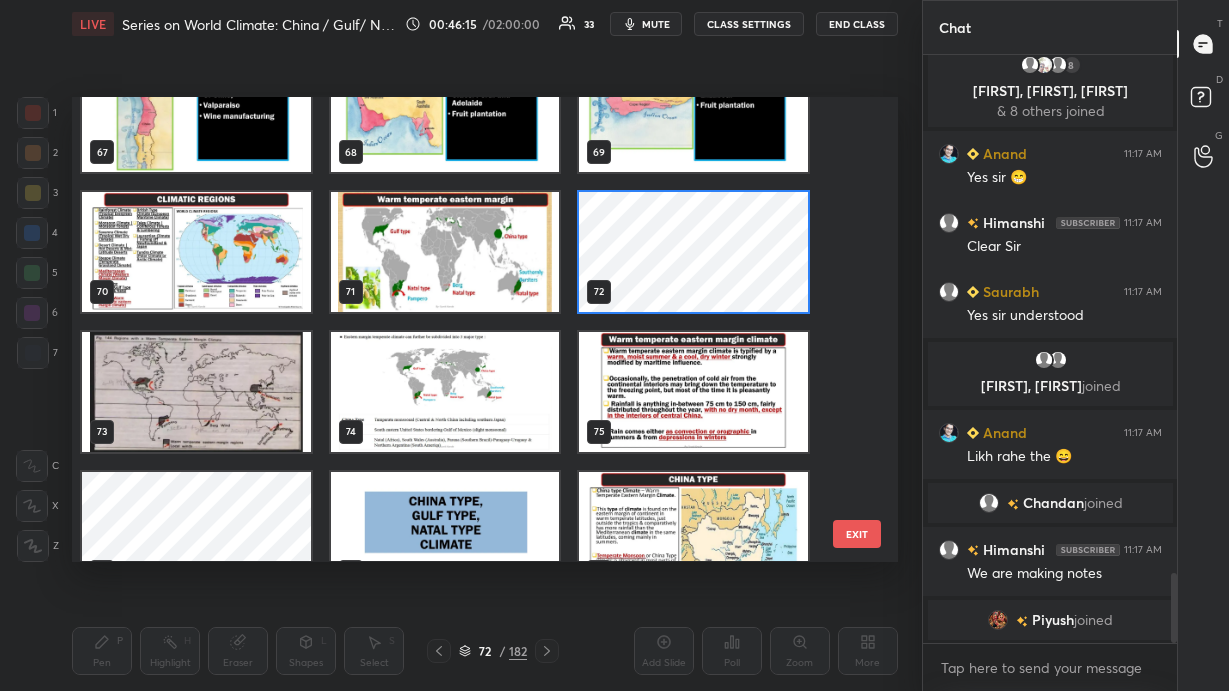 click at bounding box center (445, 252) 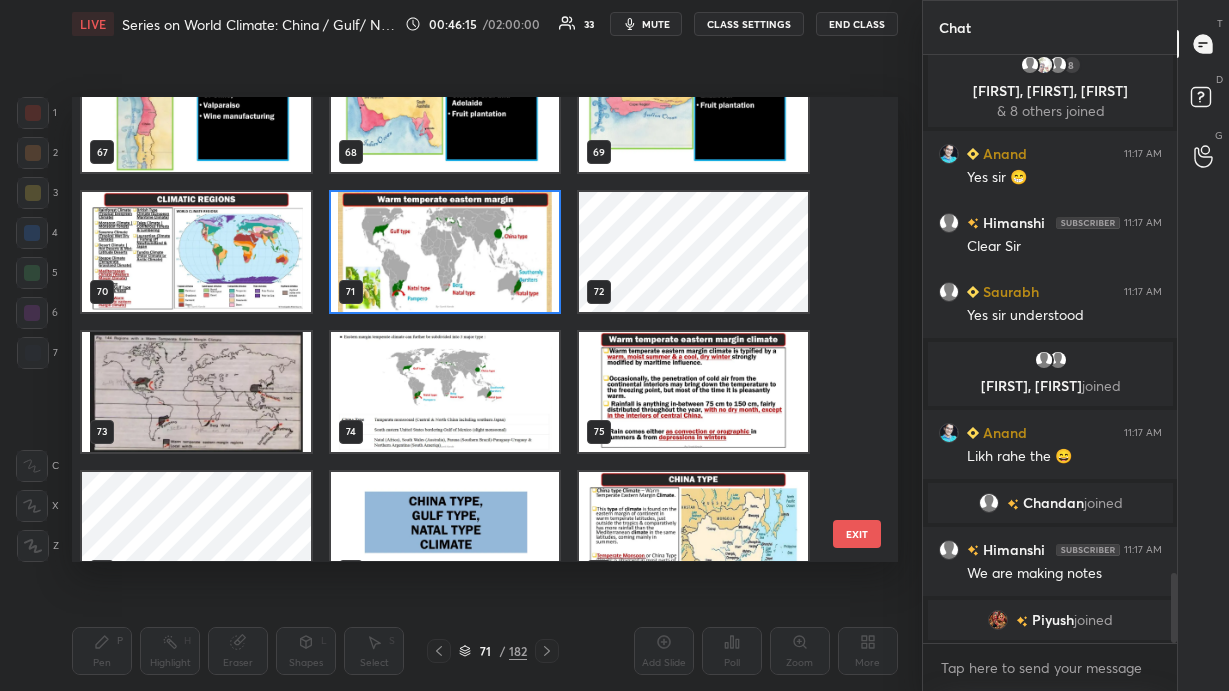 click at bounding box center [445, 252] 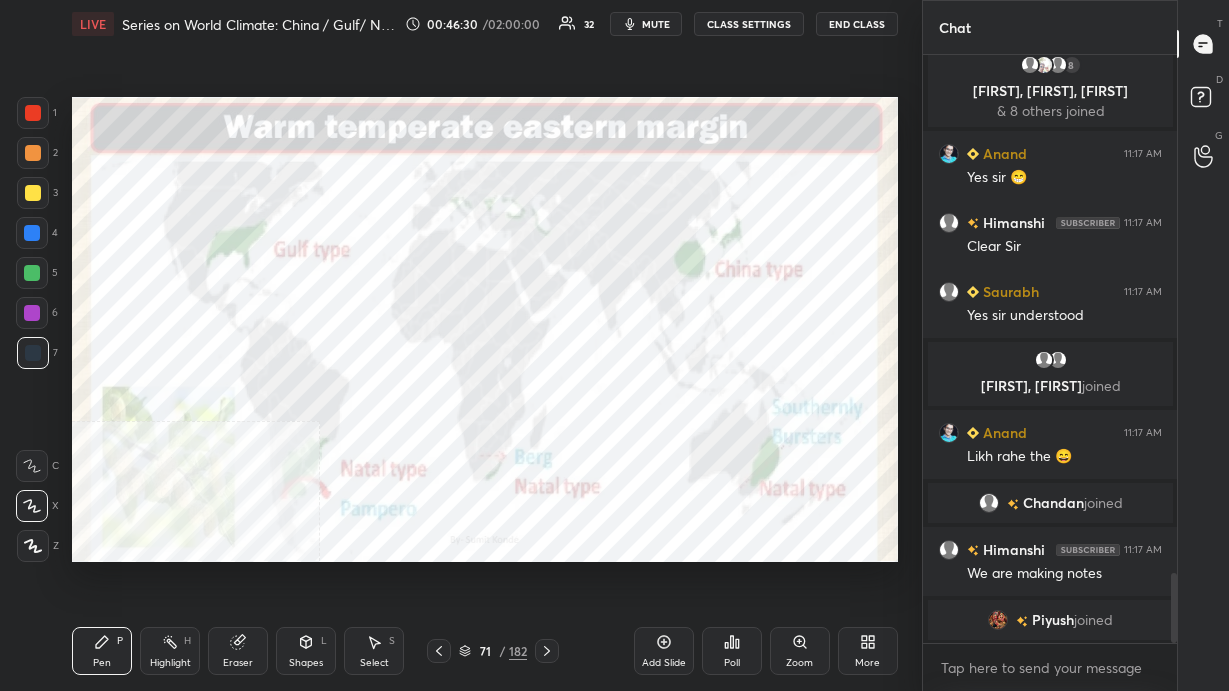 scroll, scrollTop: 4408, scrollLeft: 0, axis: vertical 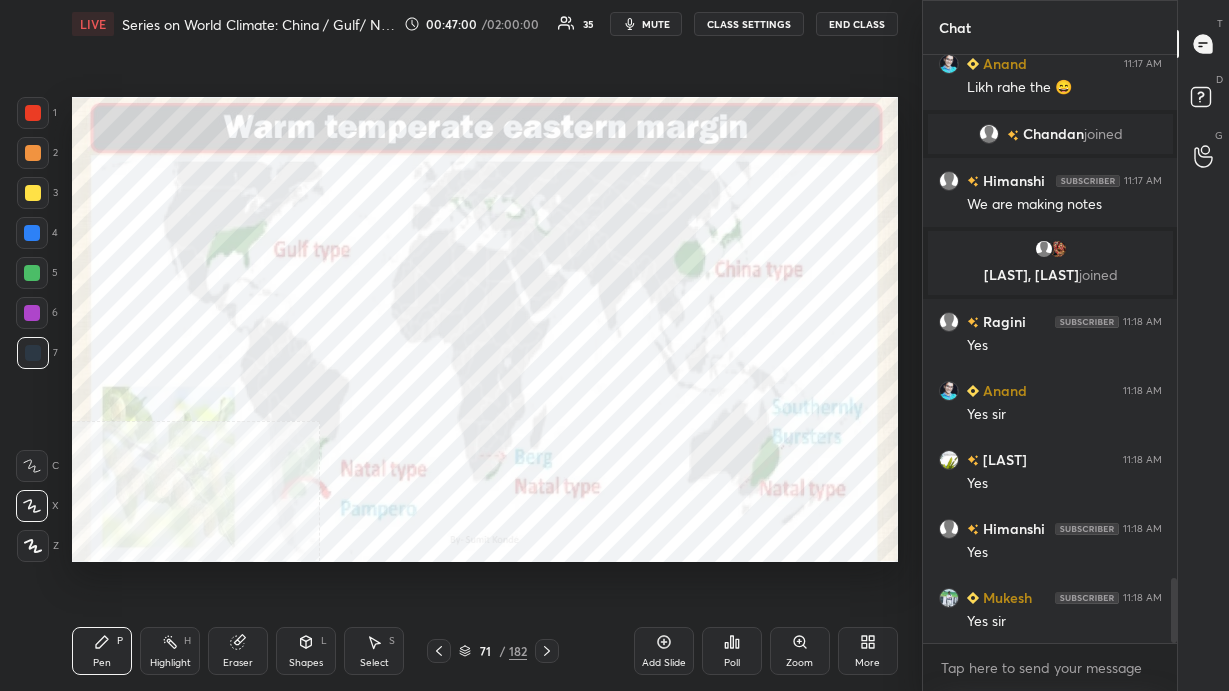 click 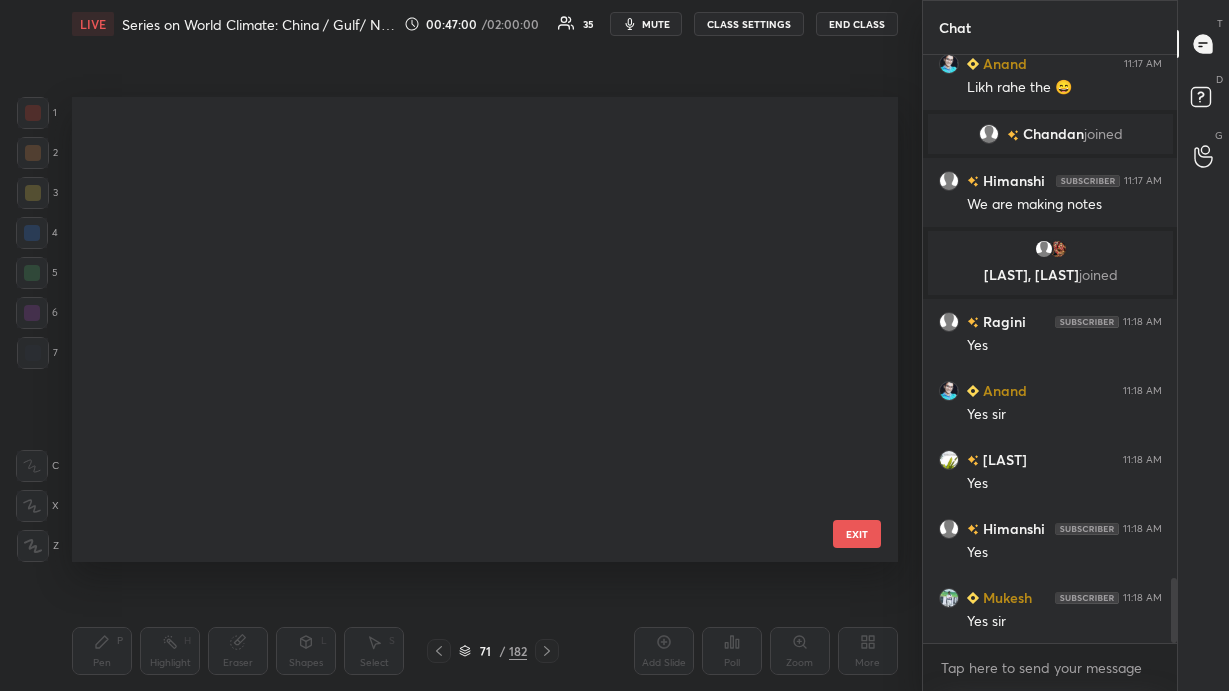 scroll, scrollTop: 2892, scrollLeft: 0, axis: vertical 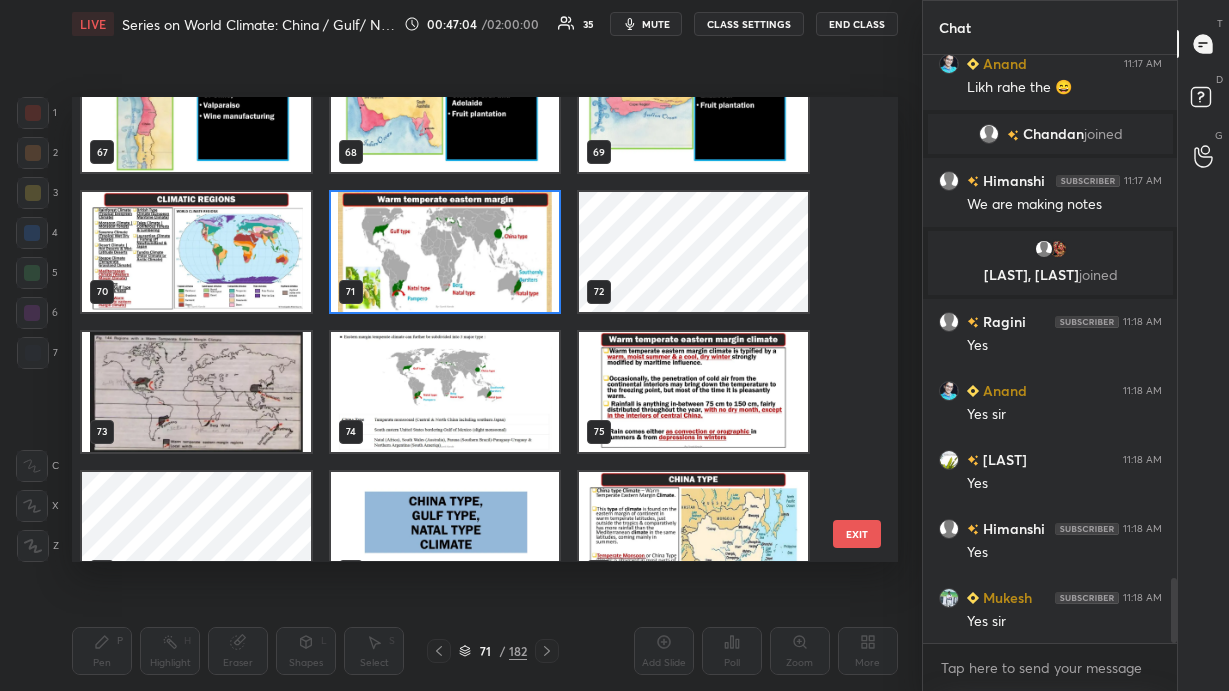 click on "67 68 69 70 71 72 73 74 75 76 77 78 79 80 81 EXIT" at bounding box center [485, 329] 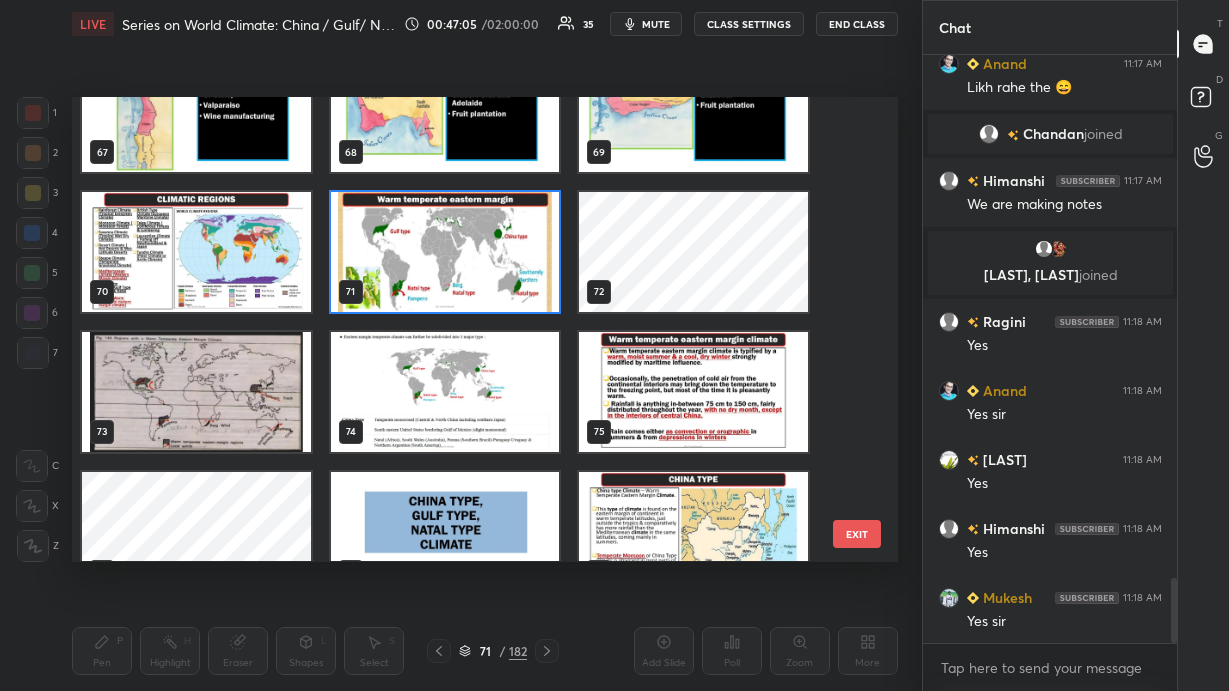 click on "EXIT" at bounding box center (857, 534) 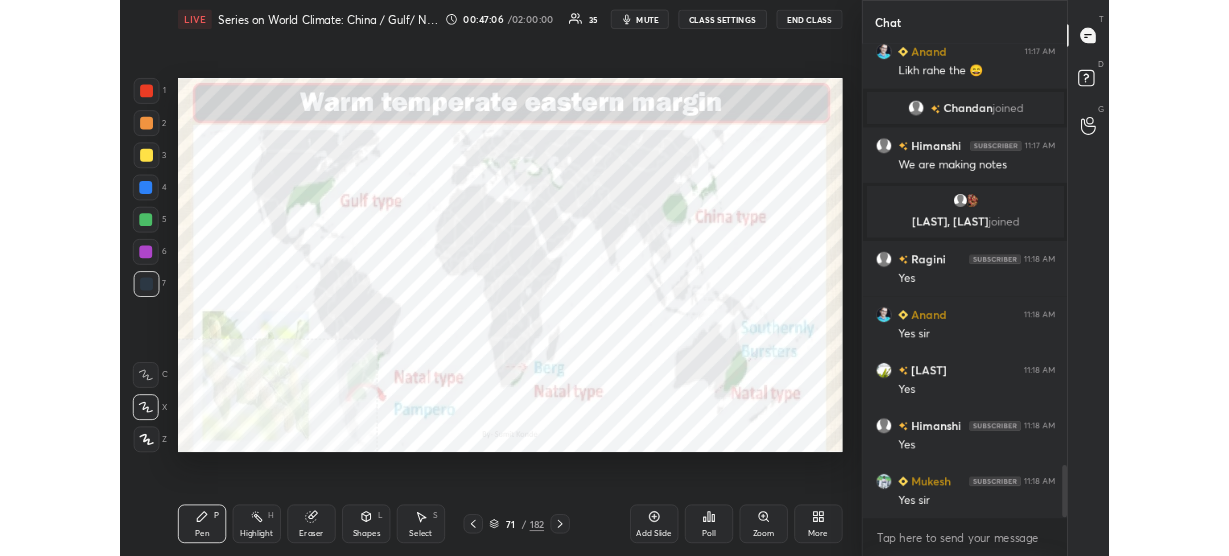 scroll, scrollTop: 0, scrollLeft: 0, axis: both 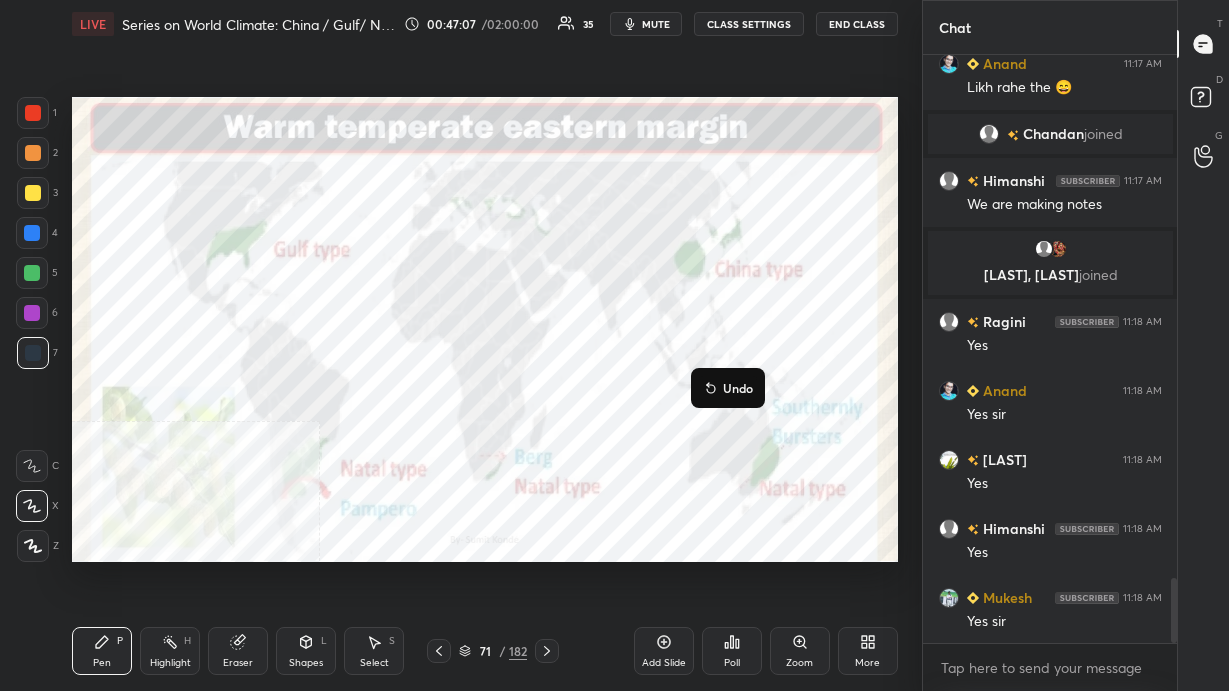 click on "More" at bounding box center (868, 651) 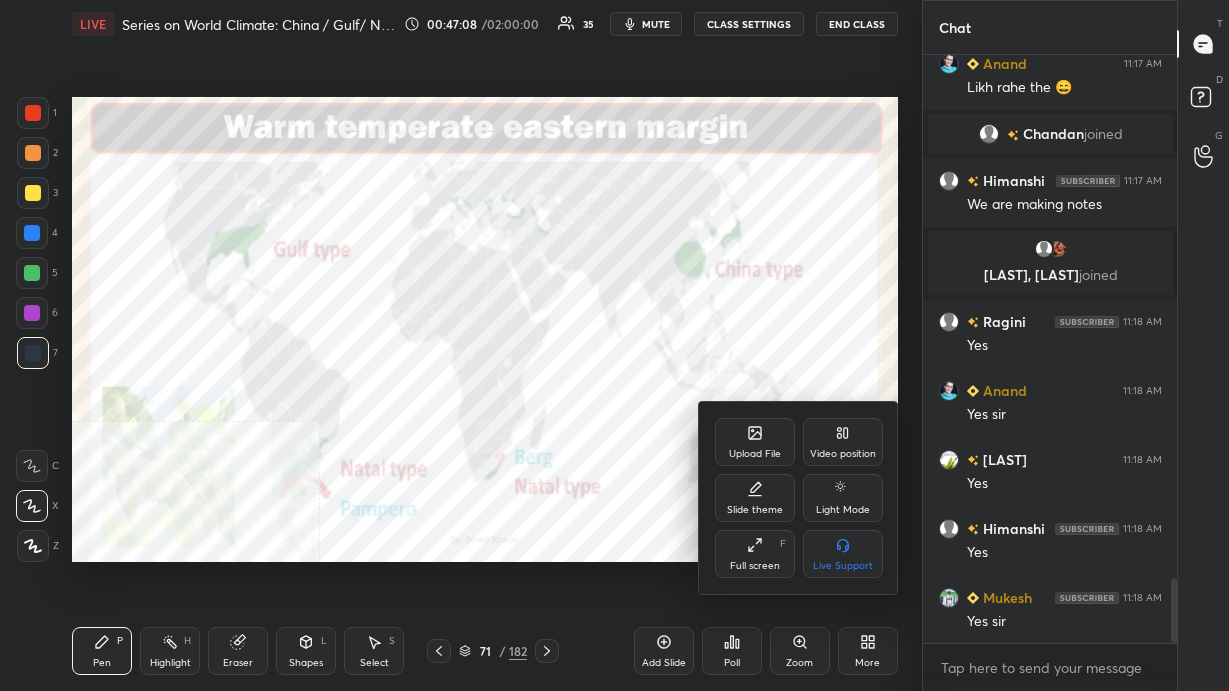 click on "Full screen" at bounding box center (755, 566) 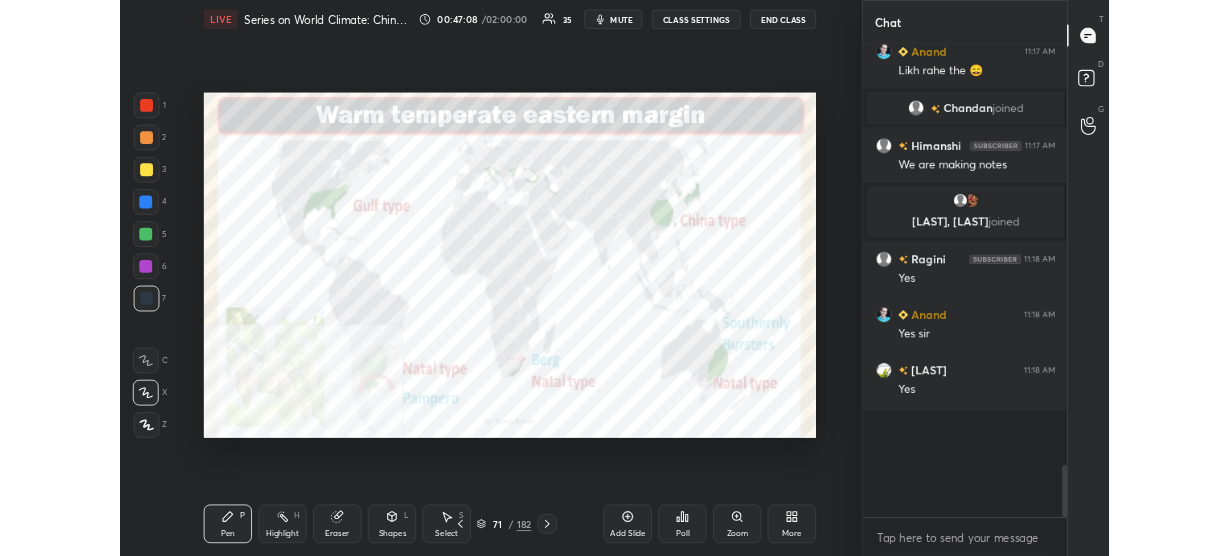 scroll, scrollTop: 428, scrollLeft: 841, axis: both 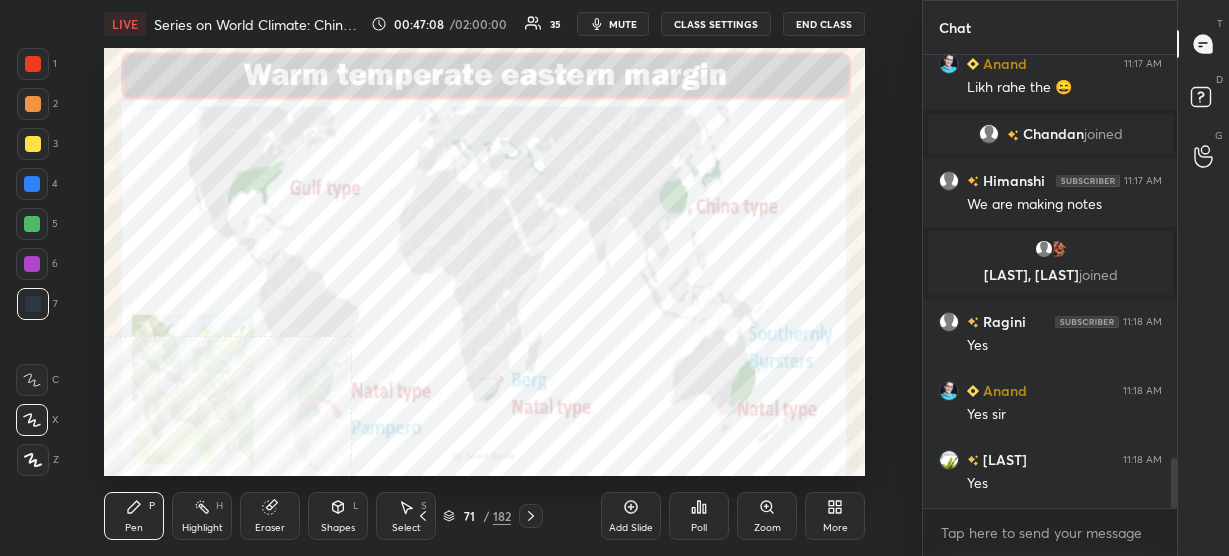 type on "x" 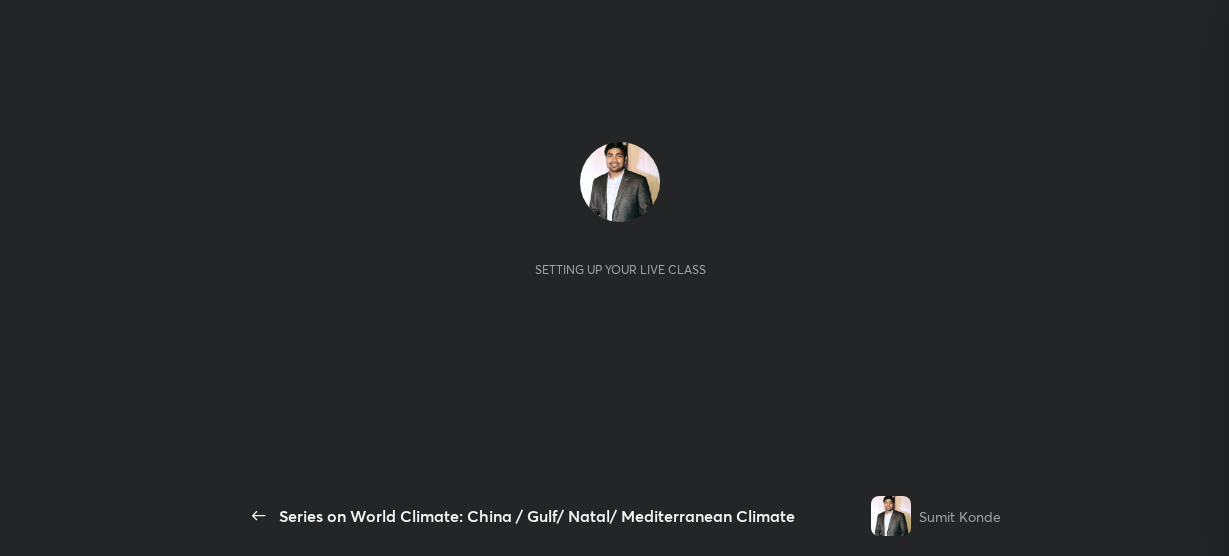 scroll, scrollTop: 0, scrollLeft: 0, axis: both 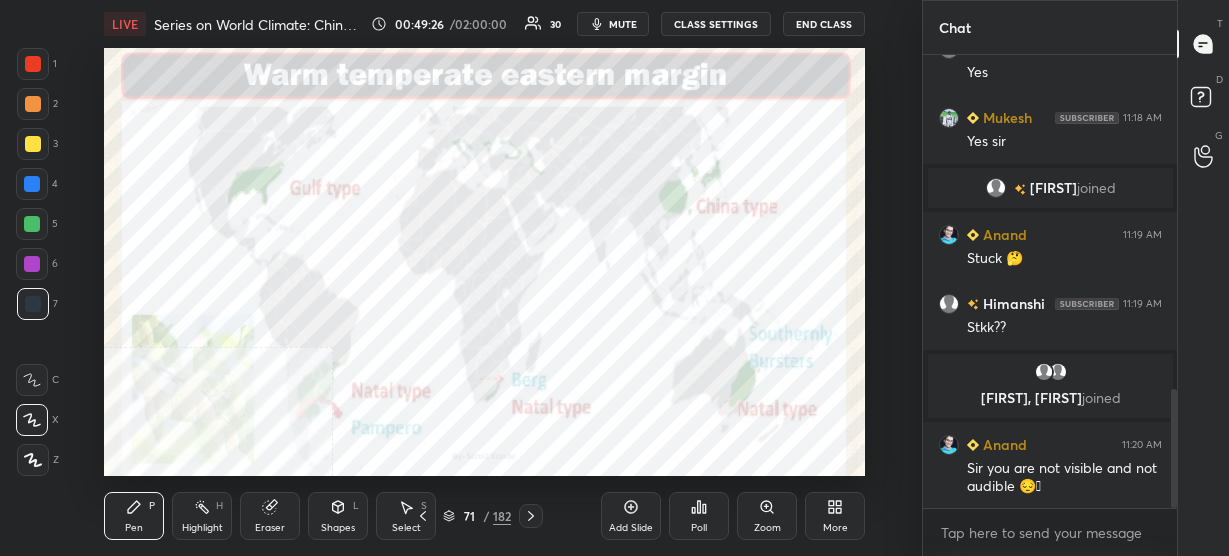 click on "More" at bounding box center [835, 528] 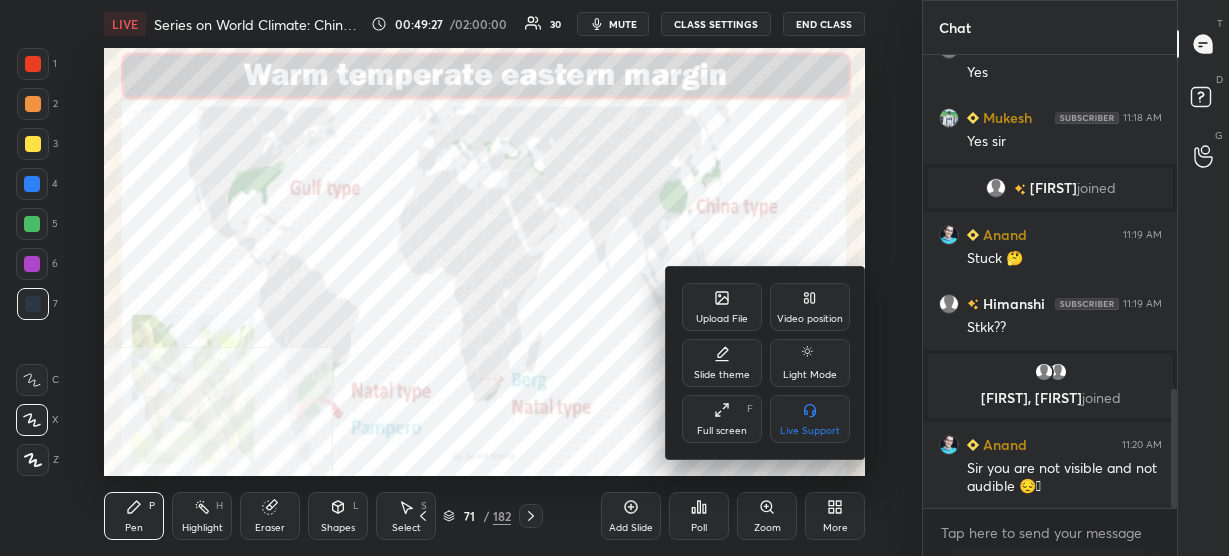 click on "Full screen" at bounding box center [722, 431] 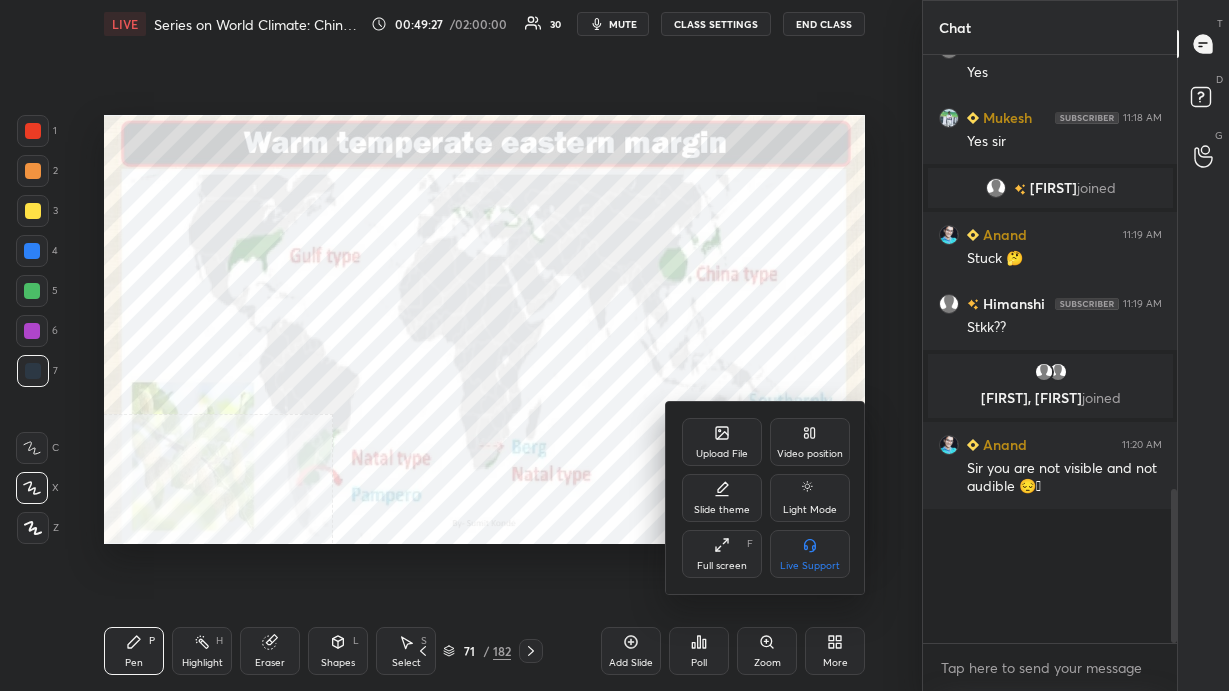 scroll, scrollTop: 99436, scrollLeft: 99158, axis: both 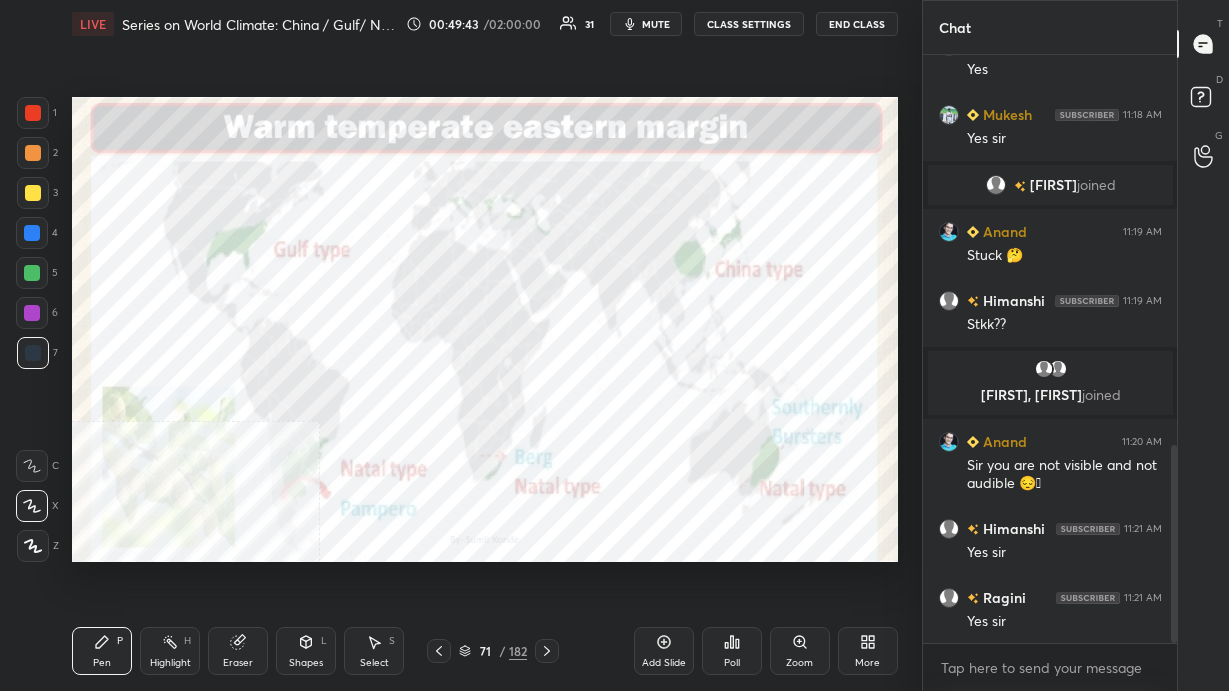 click 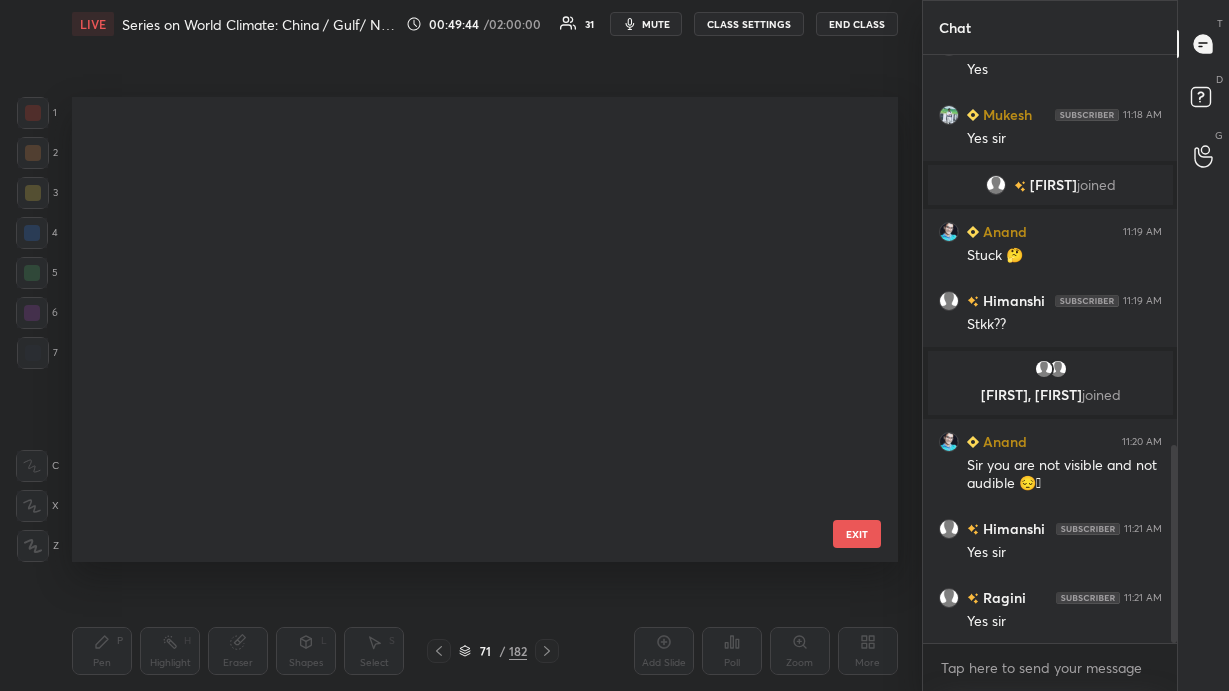 scroll, scrollTop: 2892, scrollLeft: 0, axis: vertical 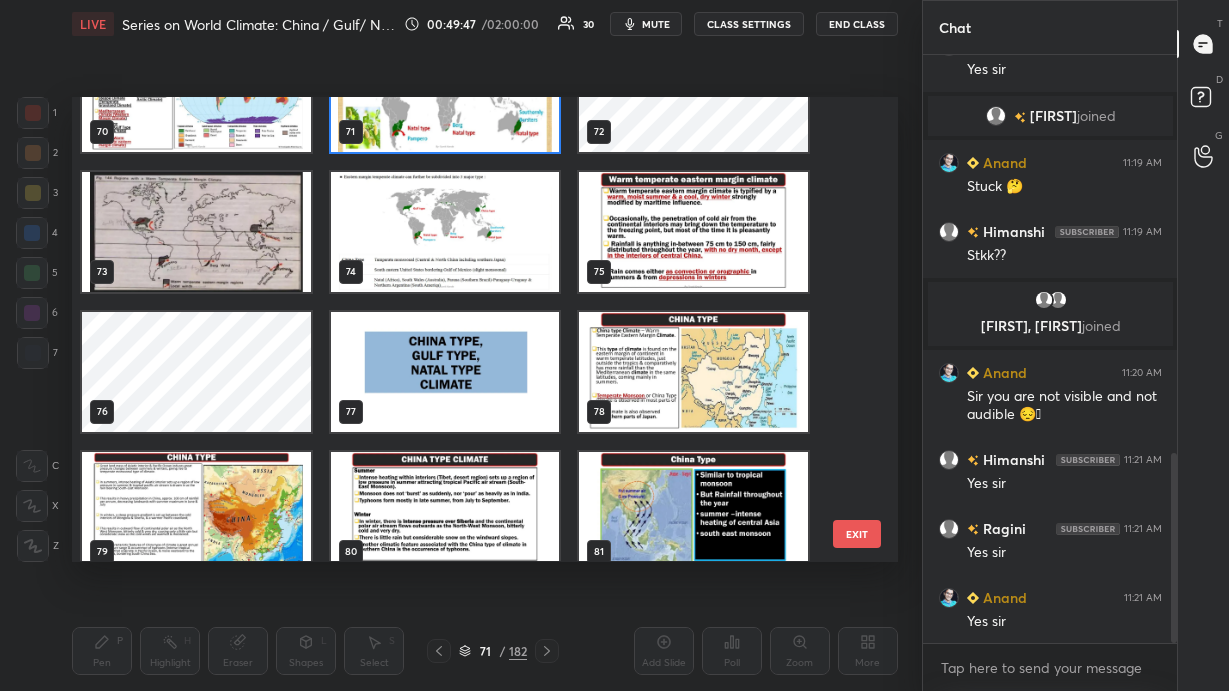 click at bounding box center (693, 372) 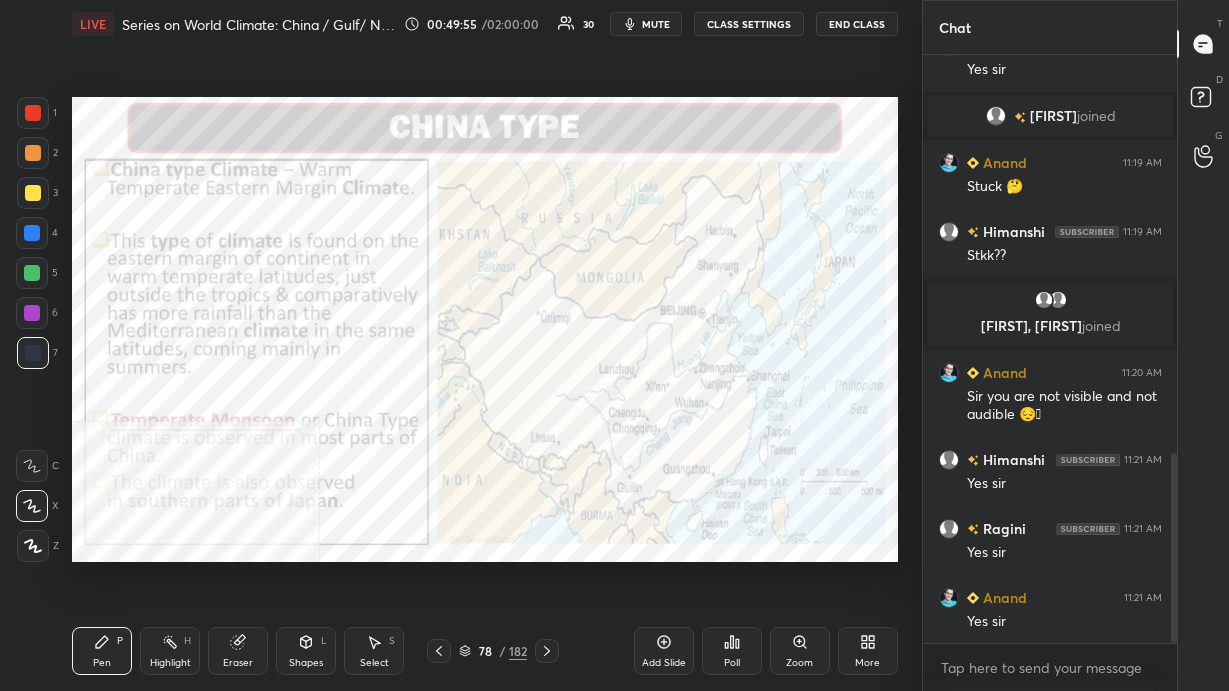 click 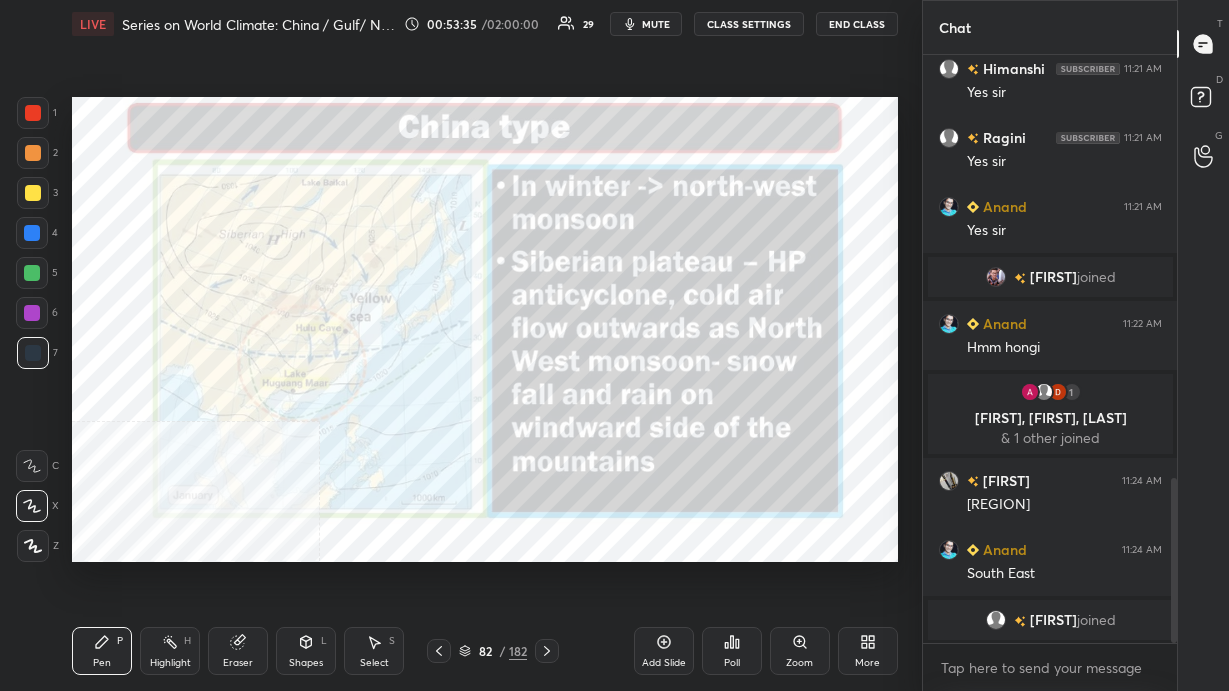 scroll, scrollTop: 1530, scrollLeft: 0, axis: vertical 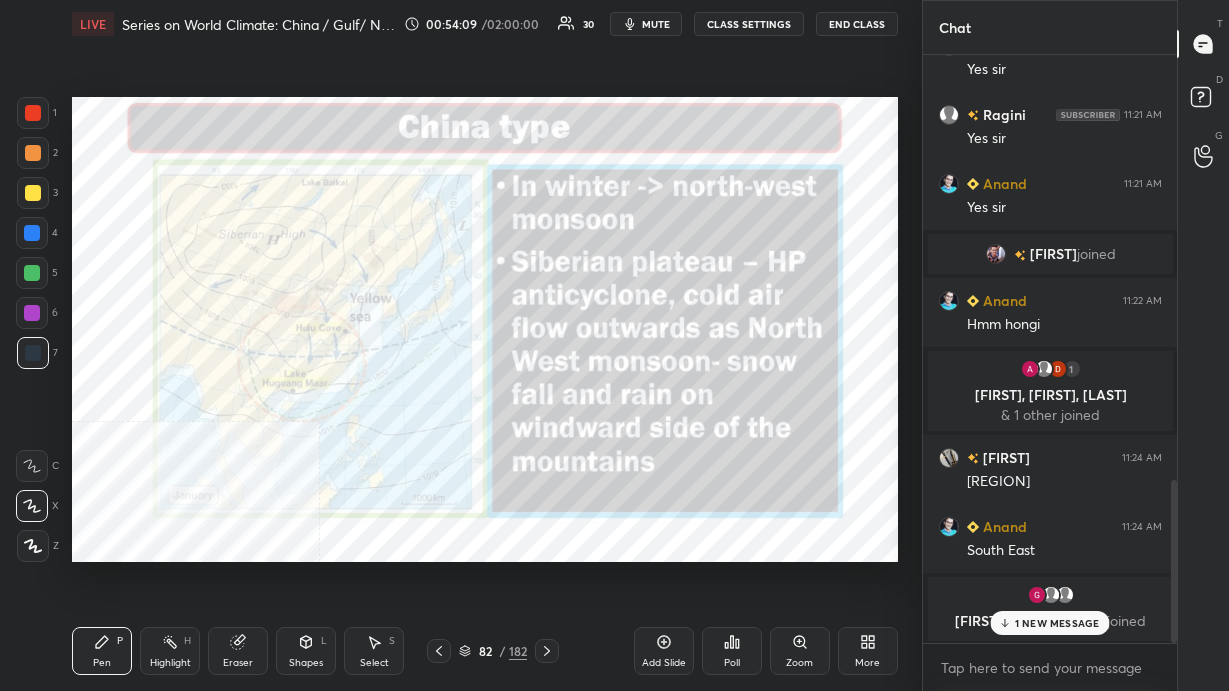 click on "1 NEW MESSAGE" at bounding box center (1057, 623) 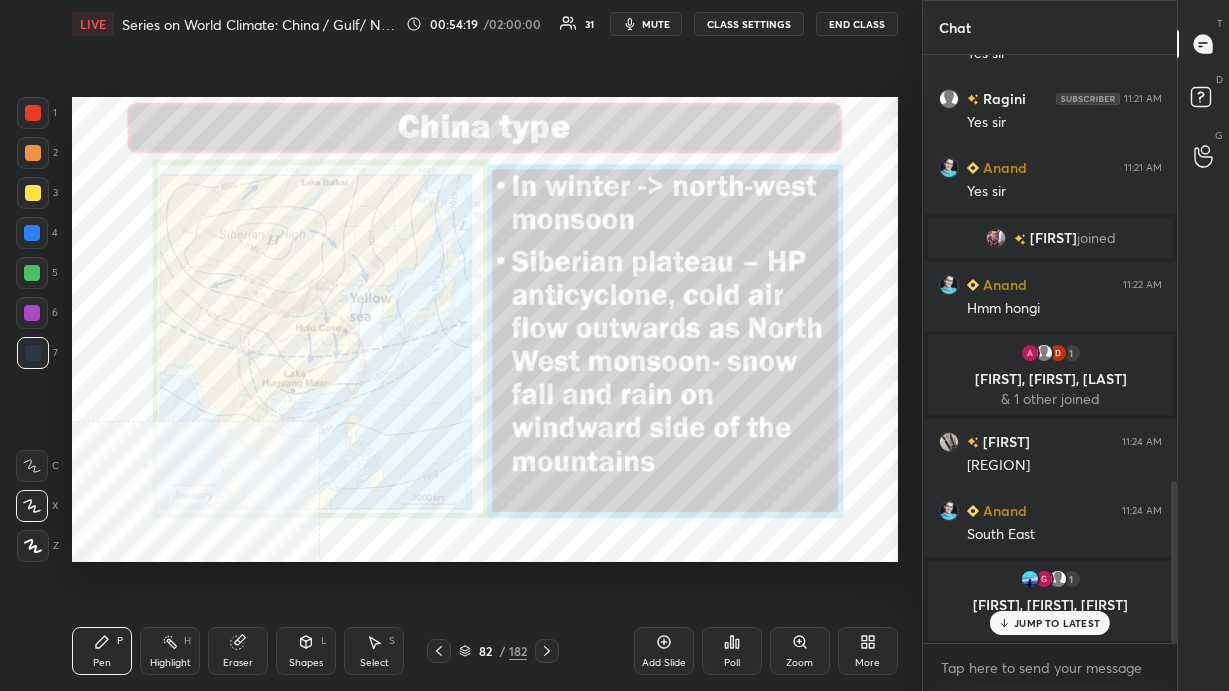 scroll, scrollTop: 1557, scrollLeft: 0, axis: vertical 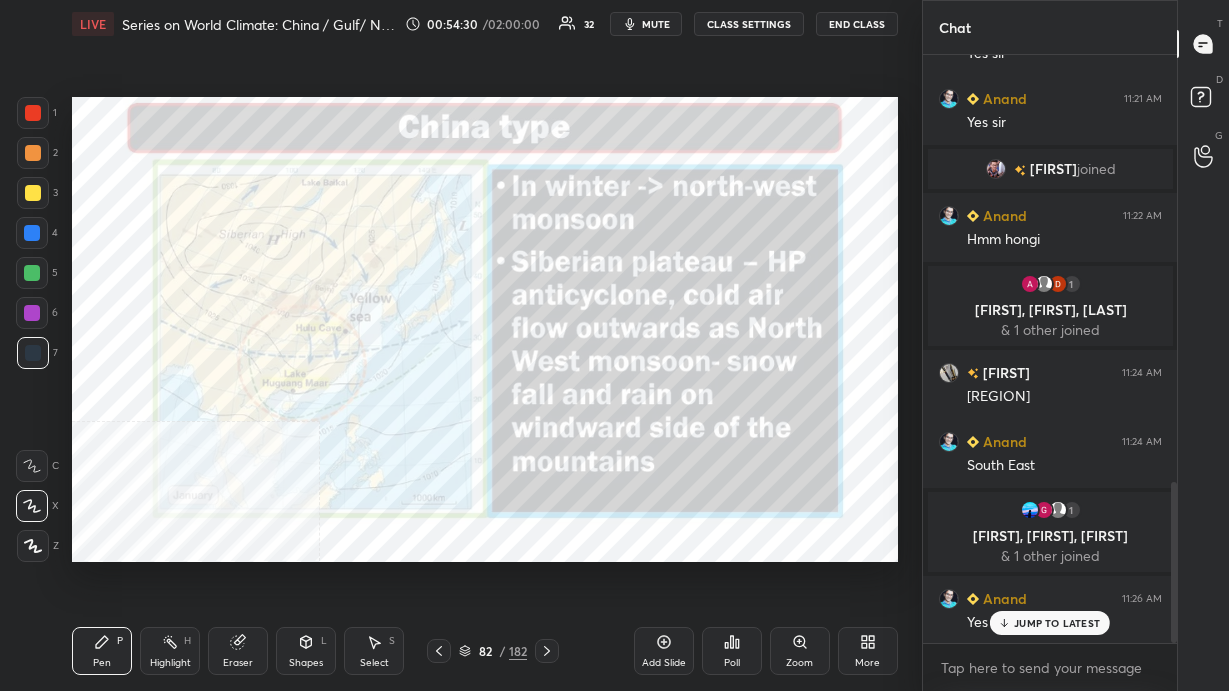 click on "Add Slide" at bounding box center [664, 651] 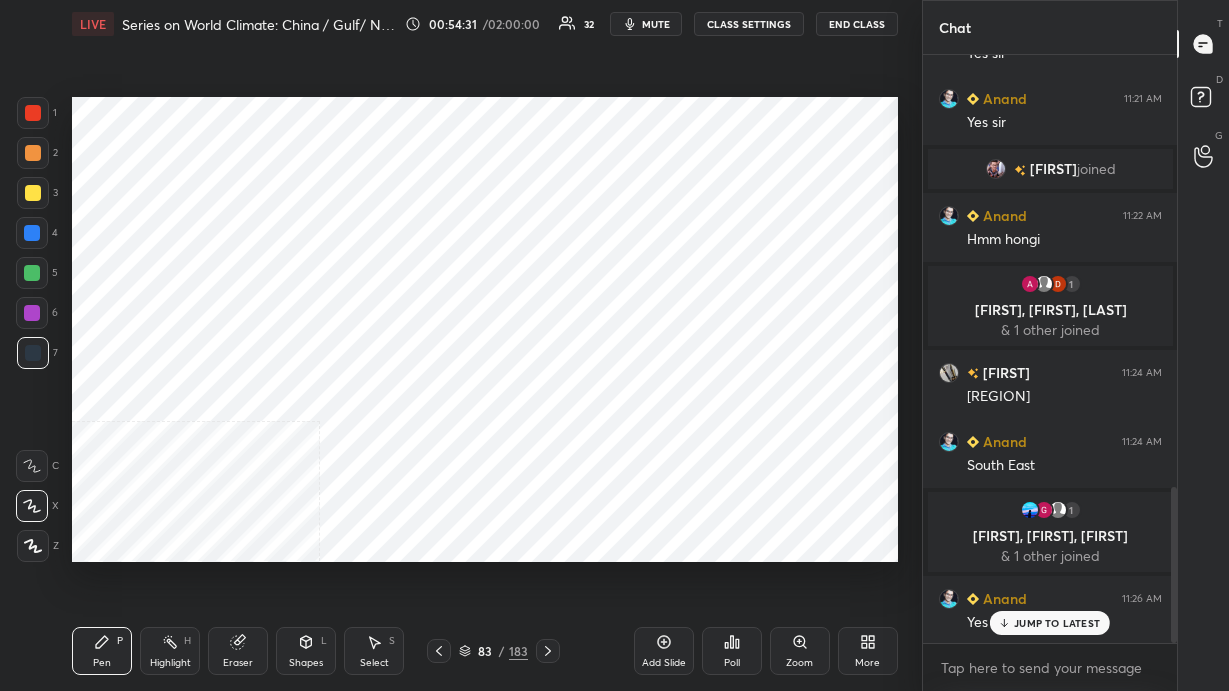 click on "Shapes" at bounding box center [306, 663] 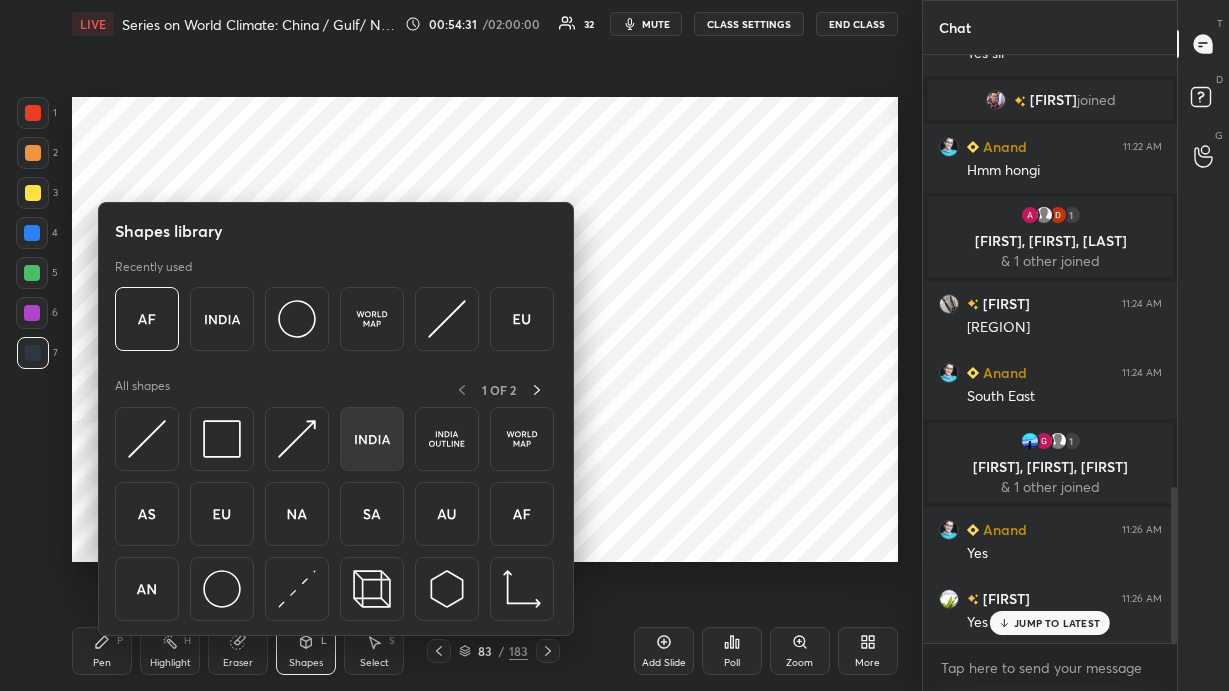 click at bounding box center [372, 439] 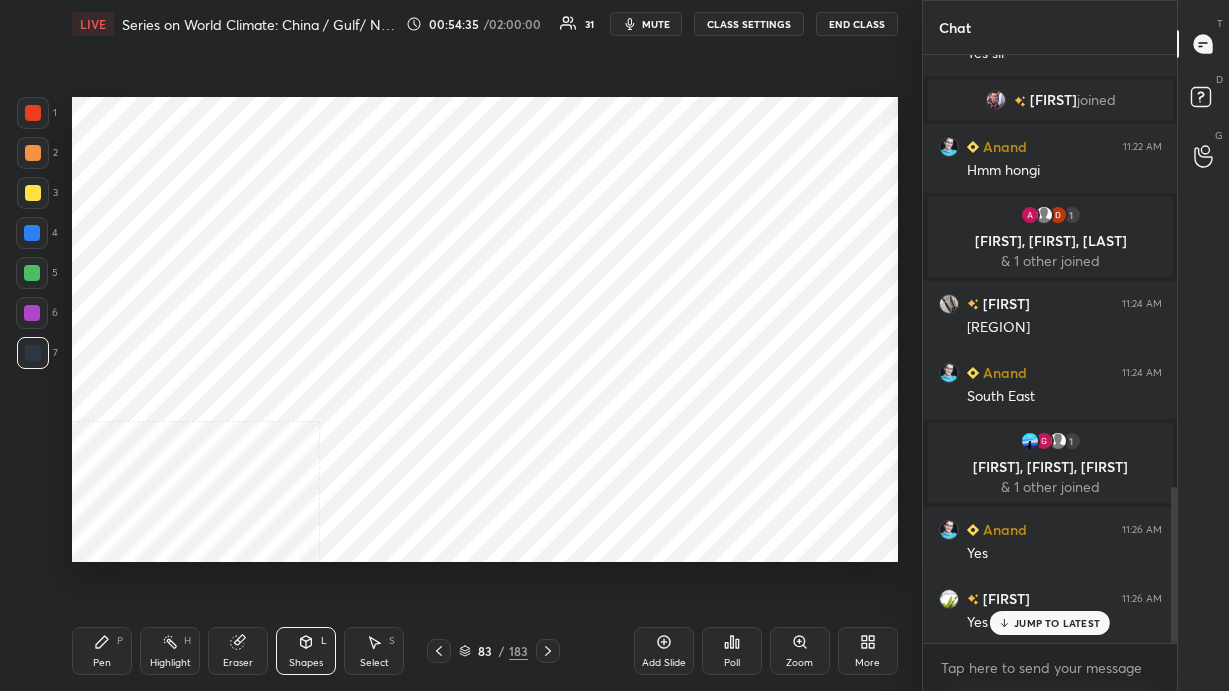 click at bounding box center (33, 113) 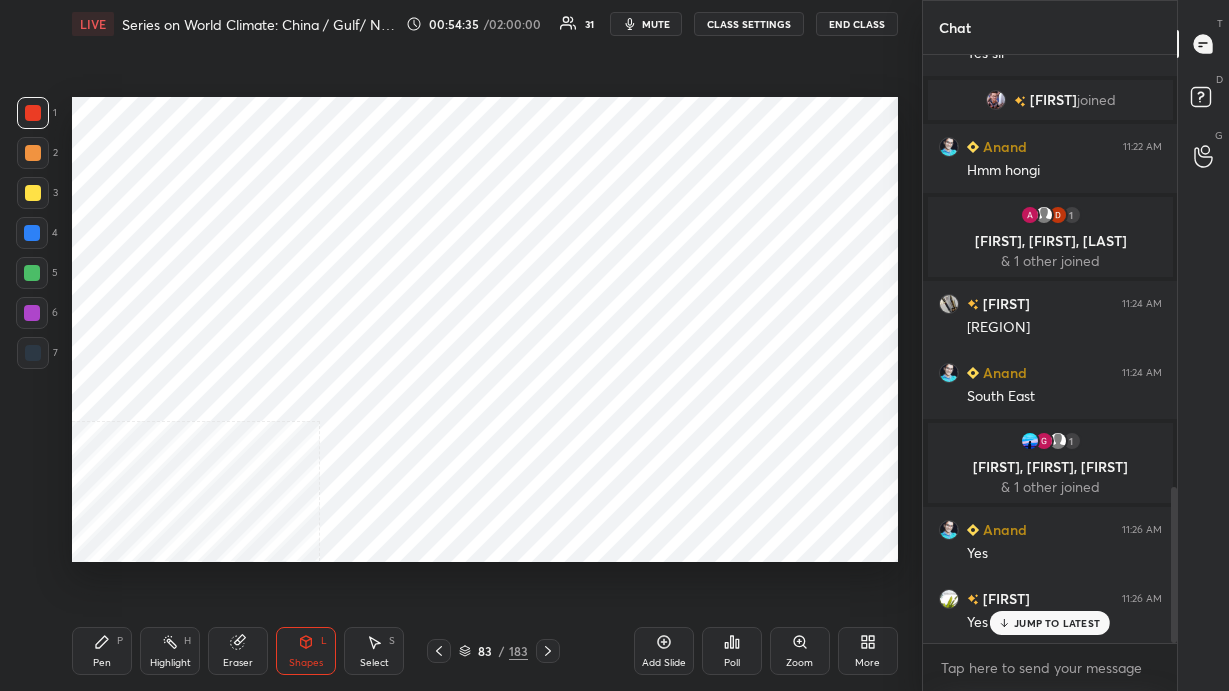 click on "Pen P" at bounding box center (102, 651) 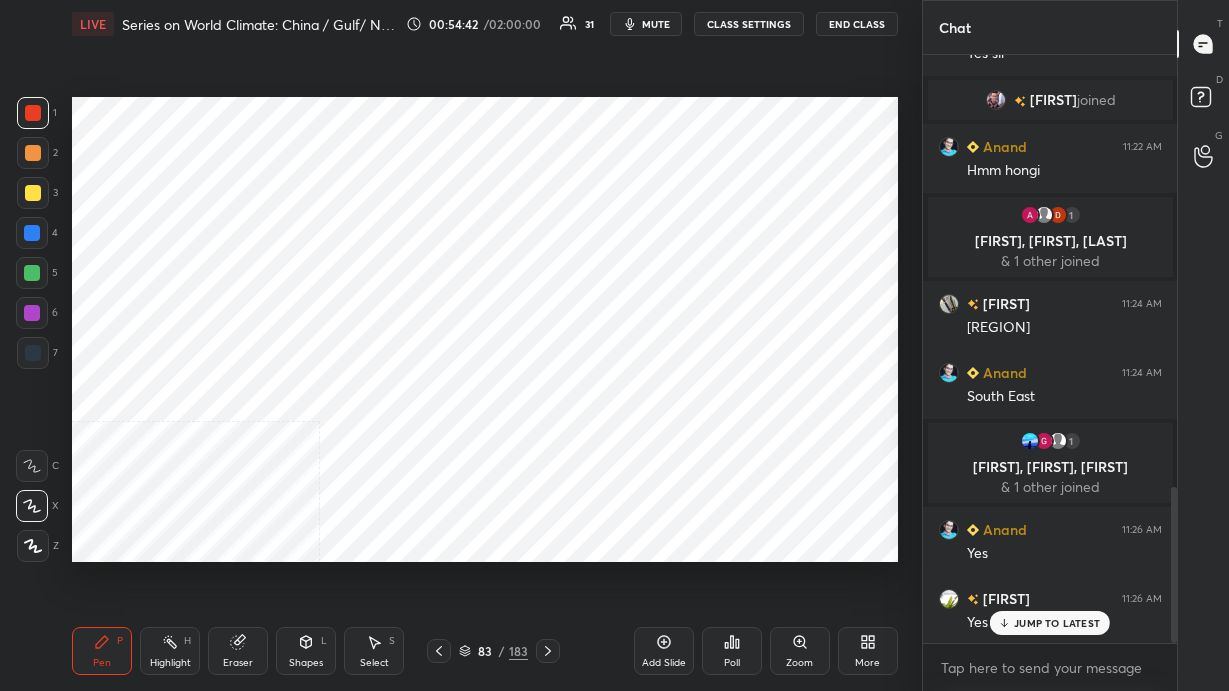 click at bounding box center [32, 233] 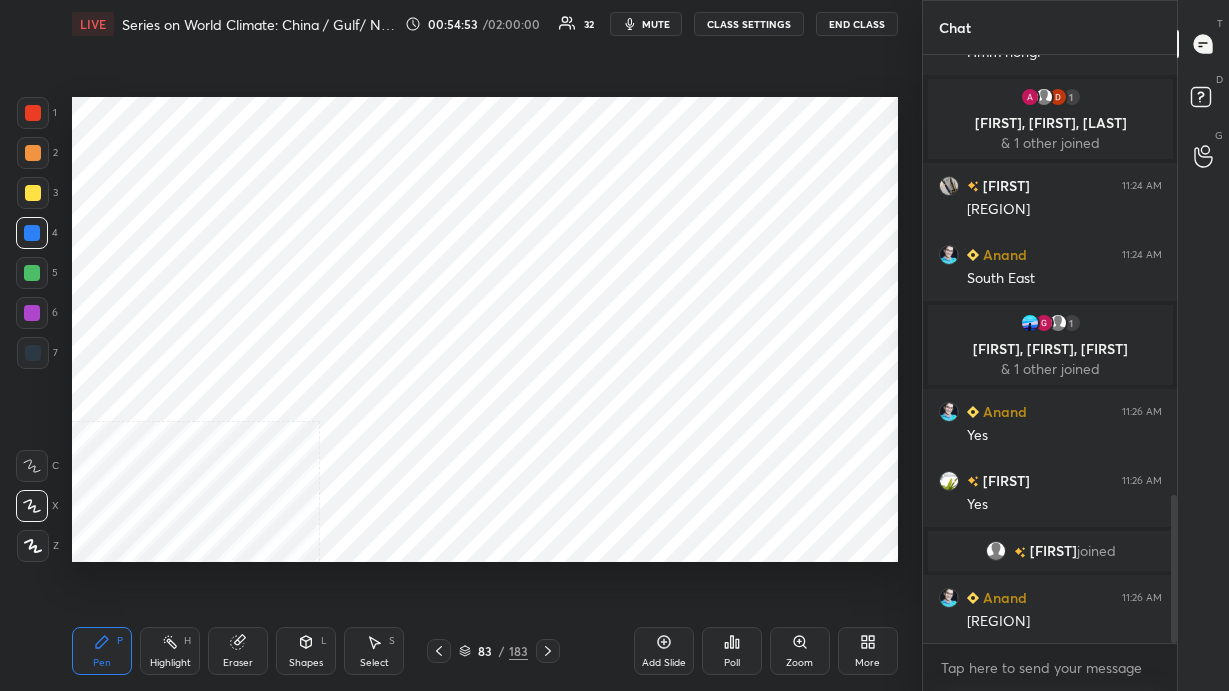 scroll, scrollTop: 1813, scrollLeft: 0, axis: vertical 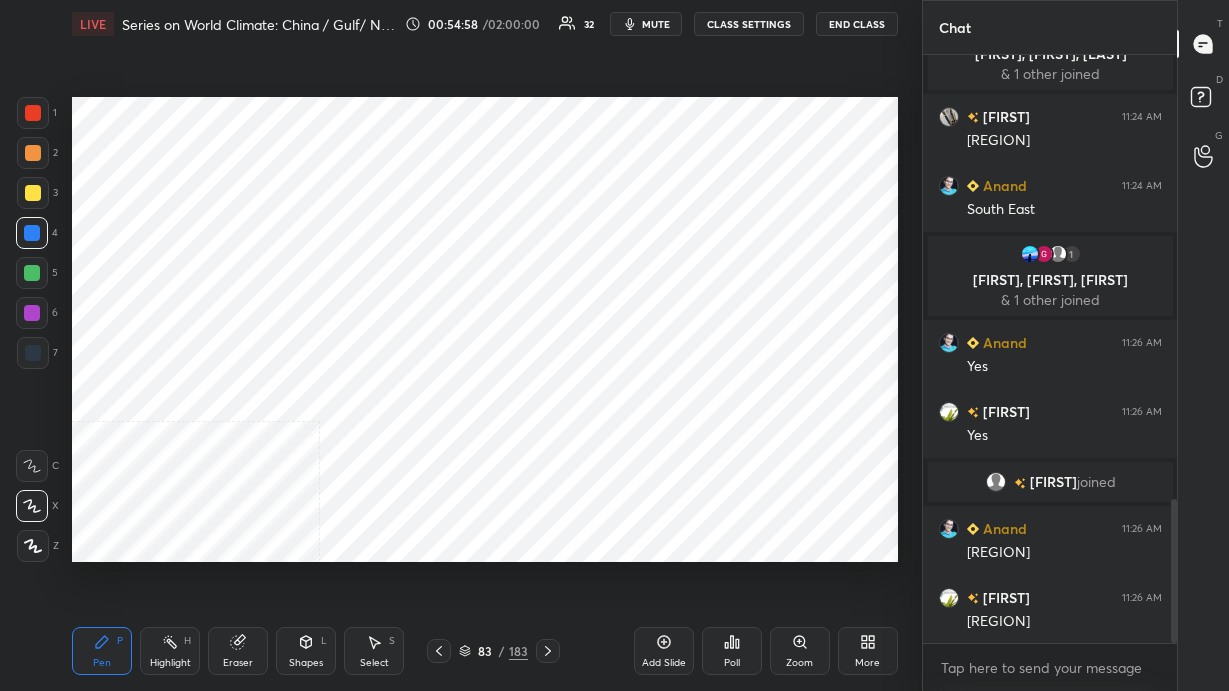 click at bounding box center [33, 353] 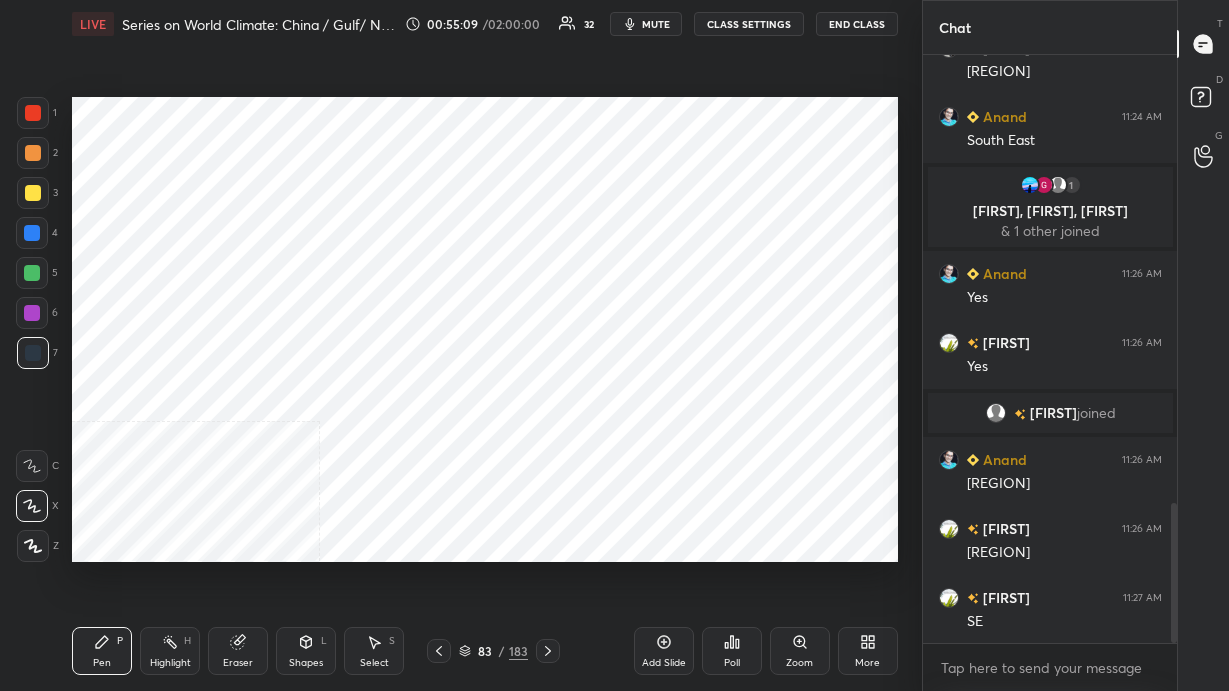 scroll, scrollTop: 1950, scrollLeft: 0, axis: vertical 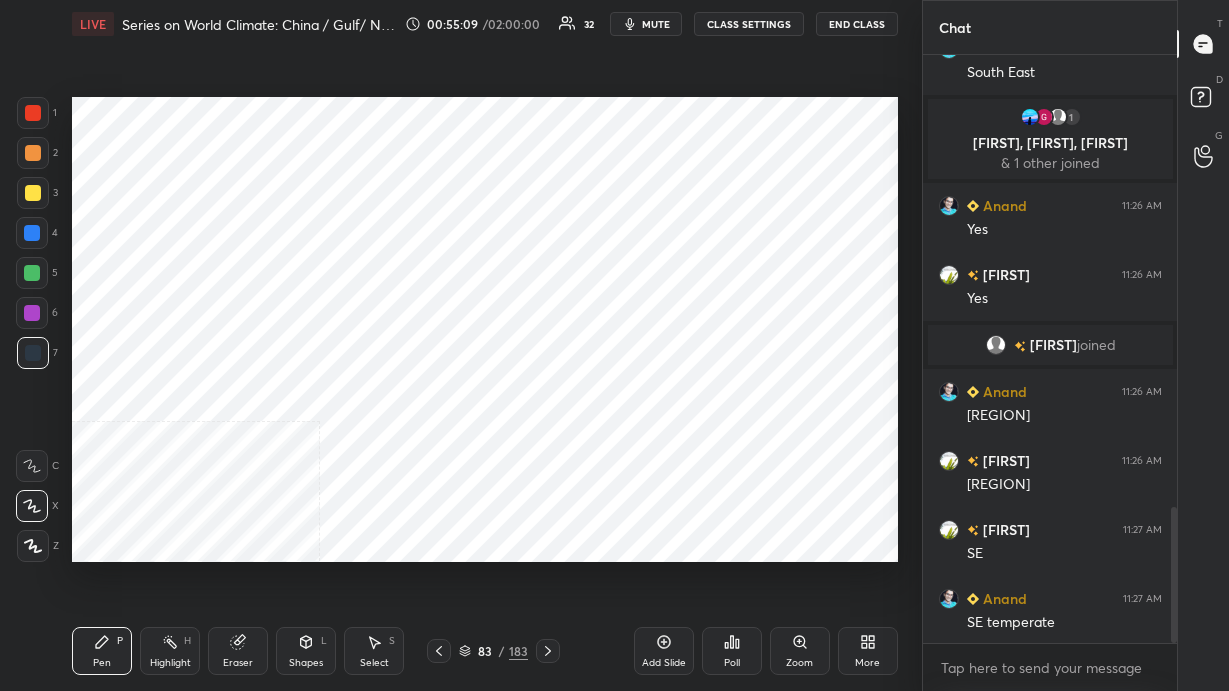click on "Setting up your live class Poll for   secs No correct answer Start poll" at bounding box center [485, 329] 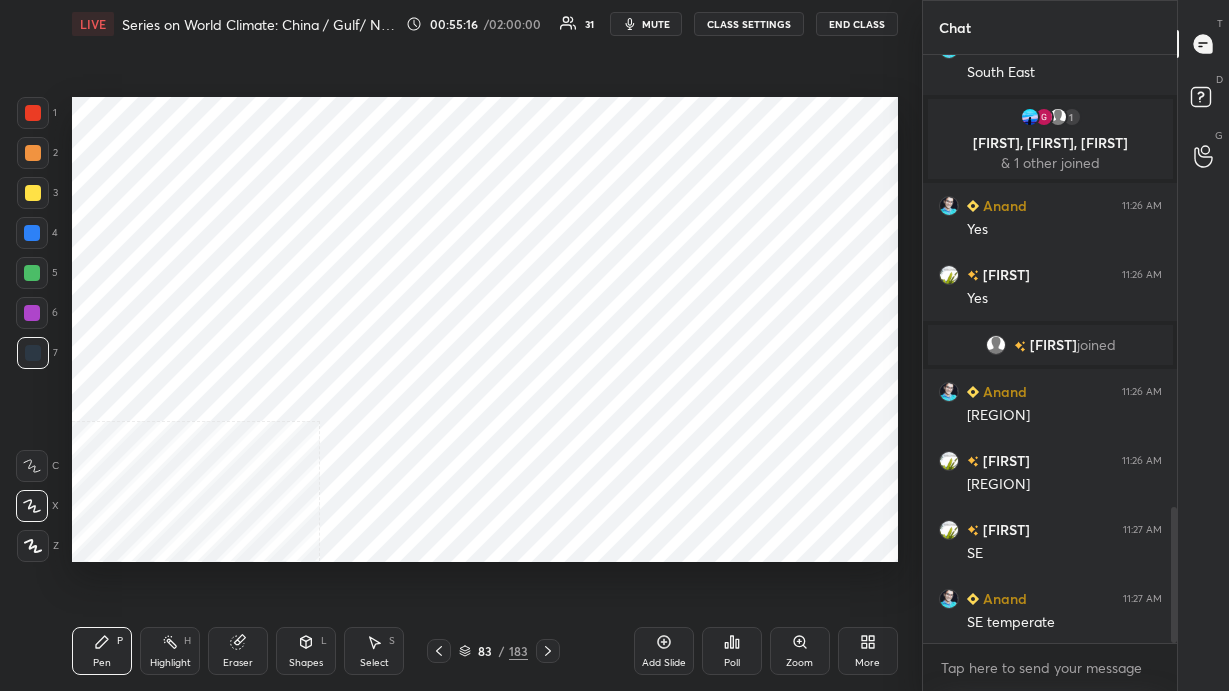 click on "Setting up your live class Poll for   secs No correct answer Start poll" at bounding box center (485, 329) 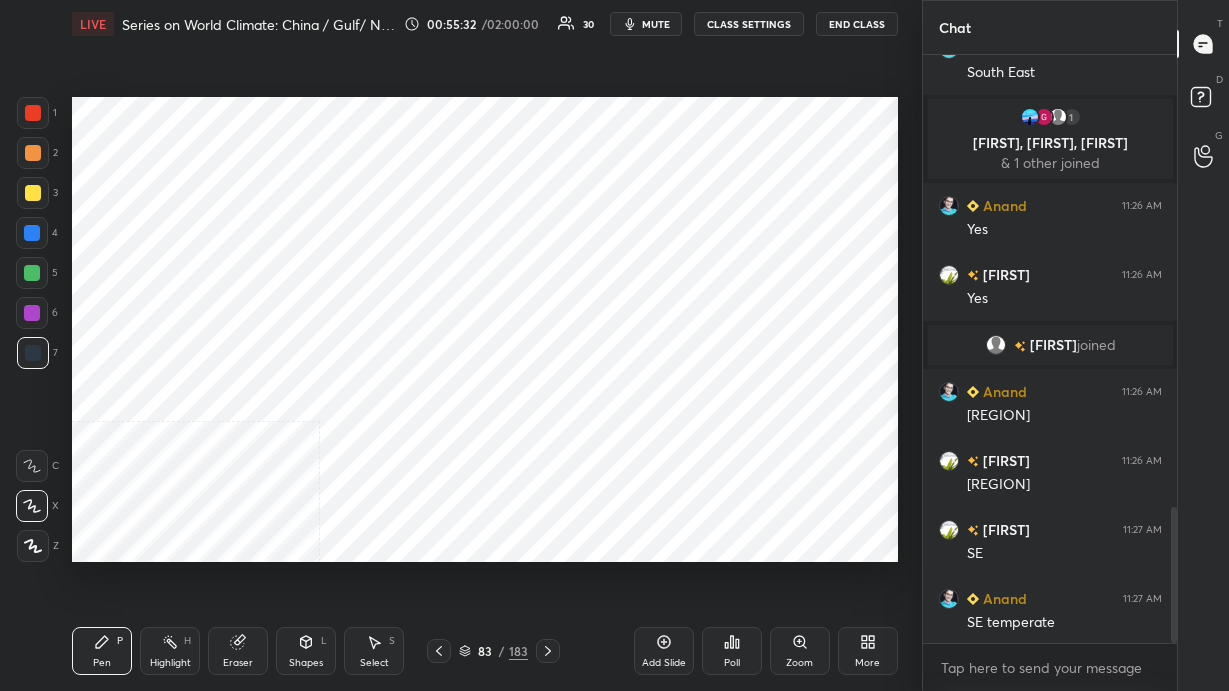 scroll, scrollTop: 1998, scrollLeft: 0, axis: vertical 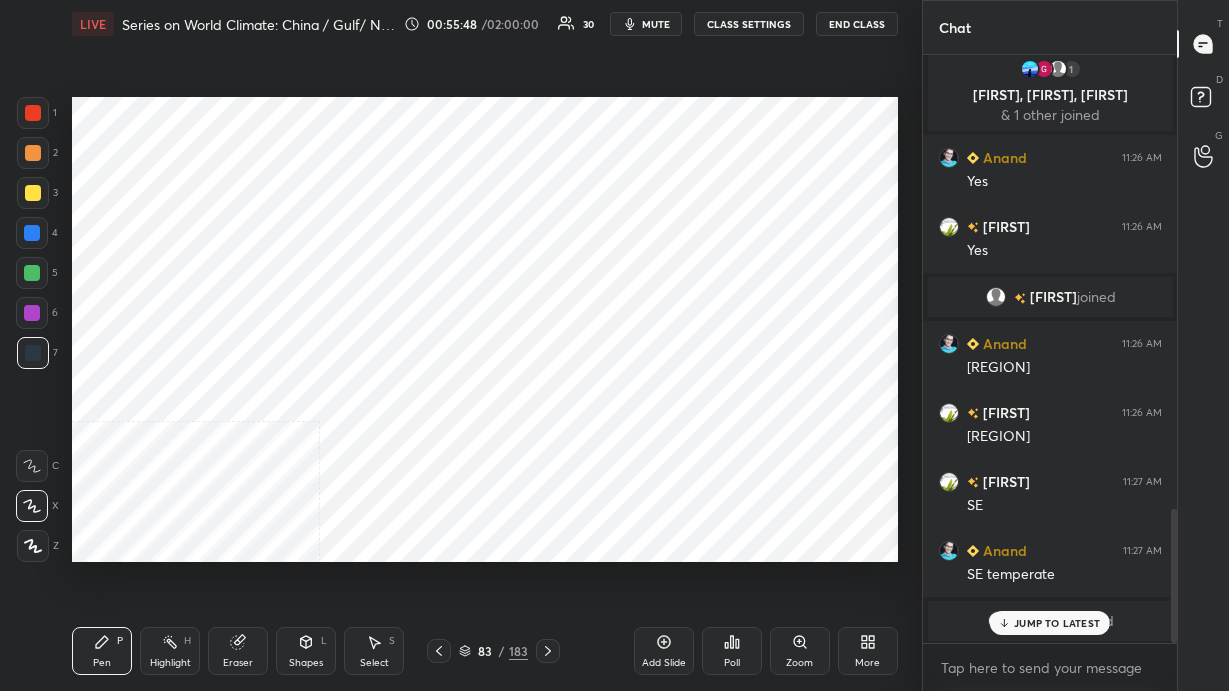 click 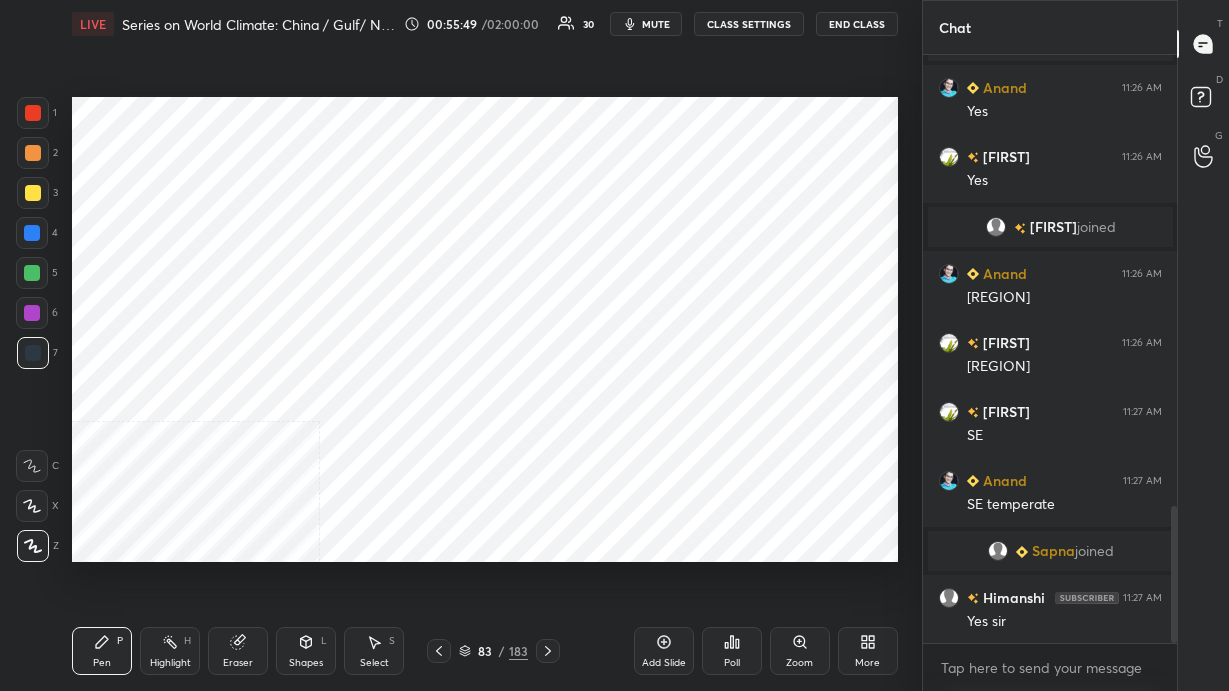 scroll, scrollTop: 1937, scrollLeft: 0, axis: vertical 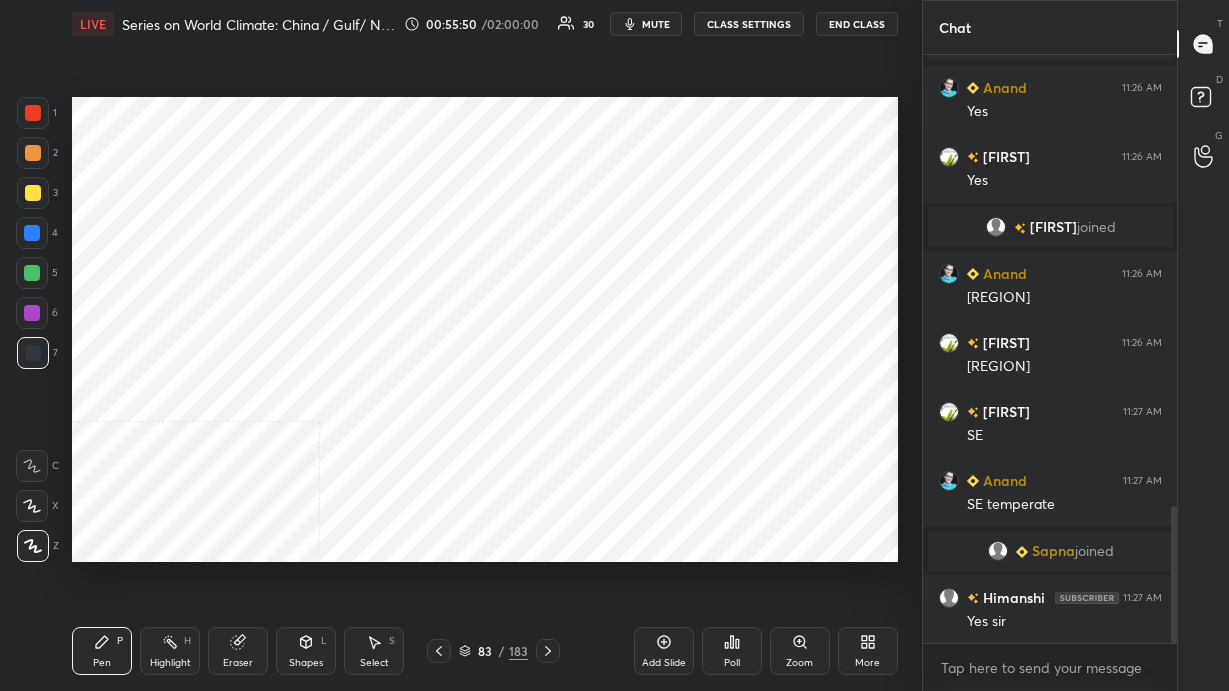 click on "Add Slide" at bounding box center (664, 663) 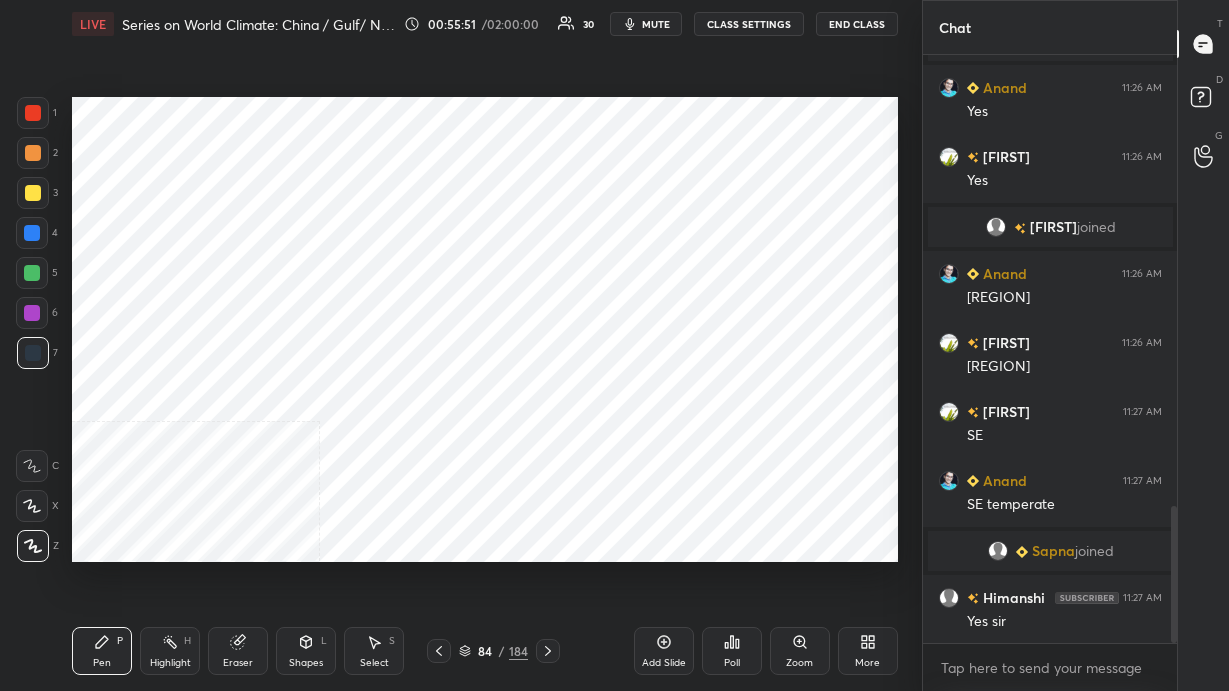 click on "Shapes" at bounding box center (306, 663) 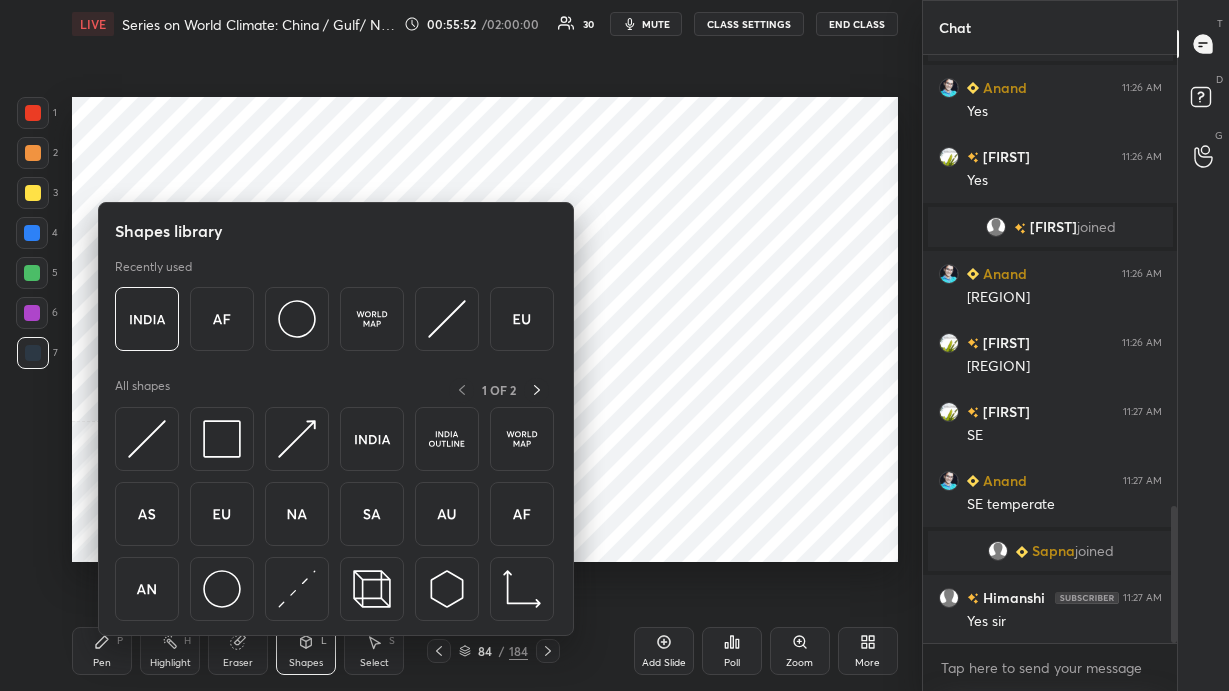 click at bounding box center (372, 439) 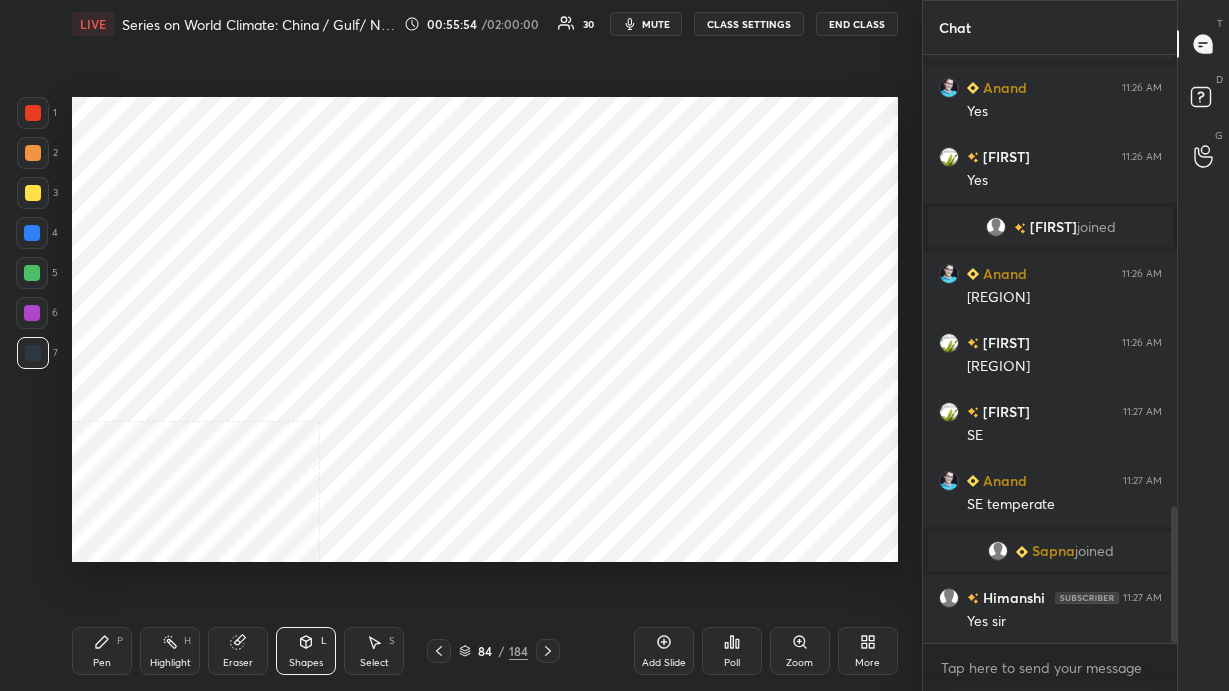 click on "Pen P" at bounding box center (102, 651) 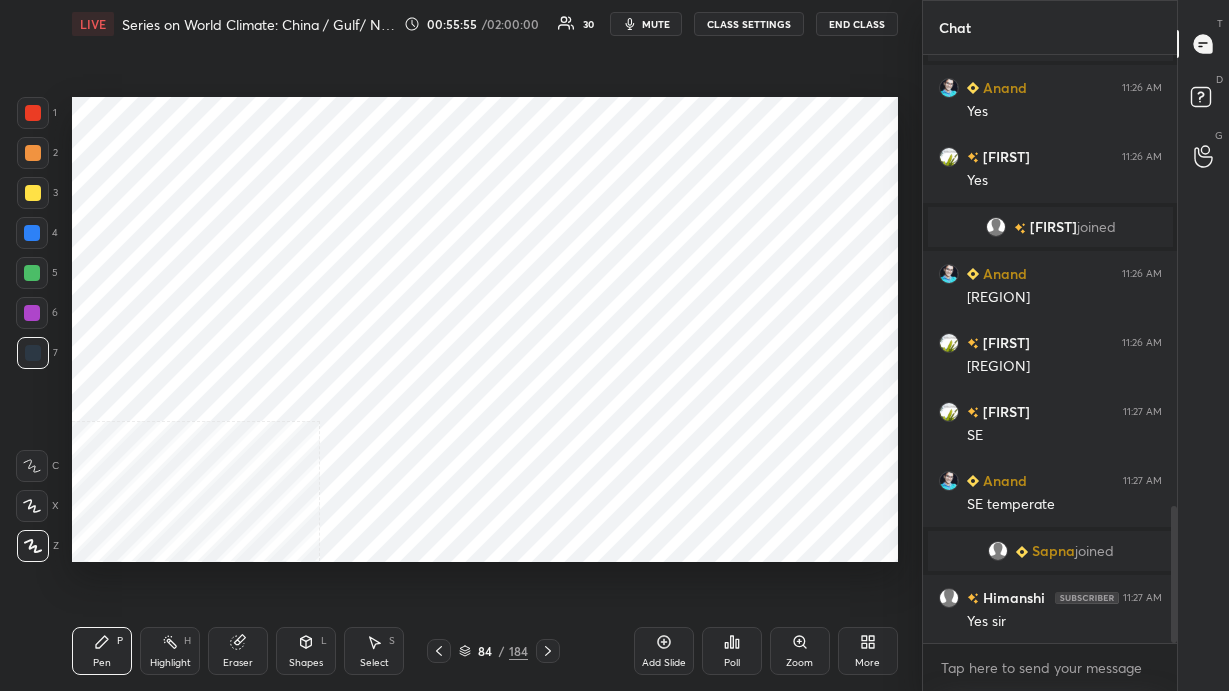 click at bounding box center (33, 113) 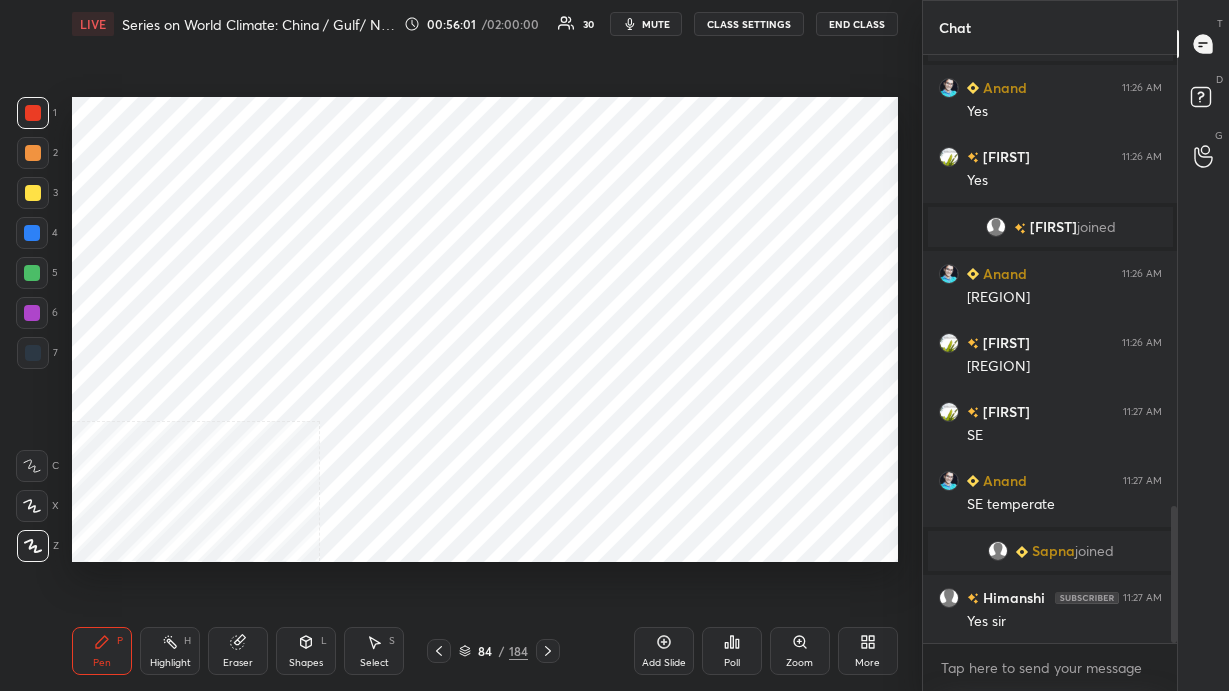 click at bounding box center (33, 353) 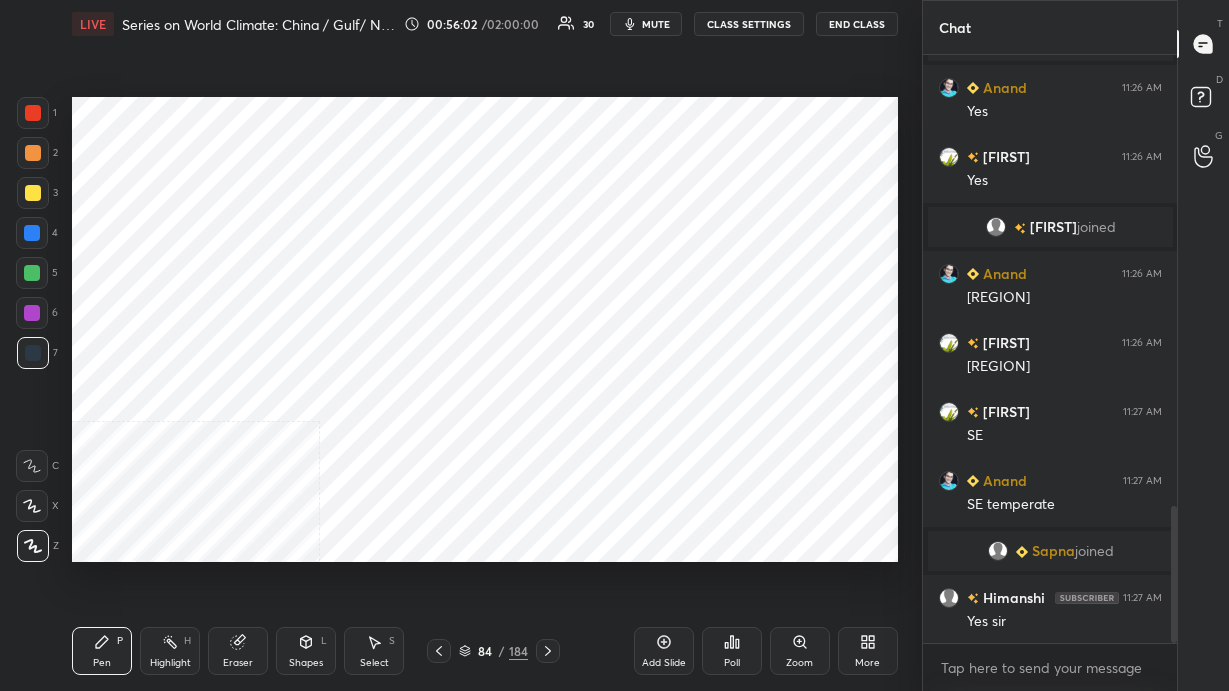 click at bounding box center [32, 233] 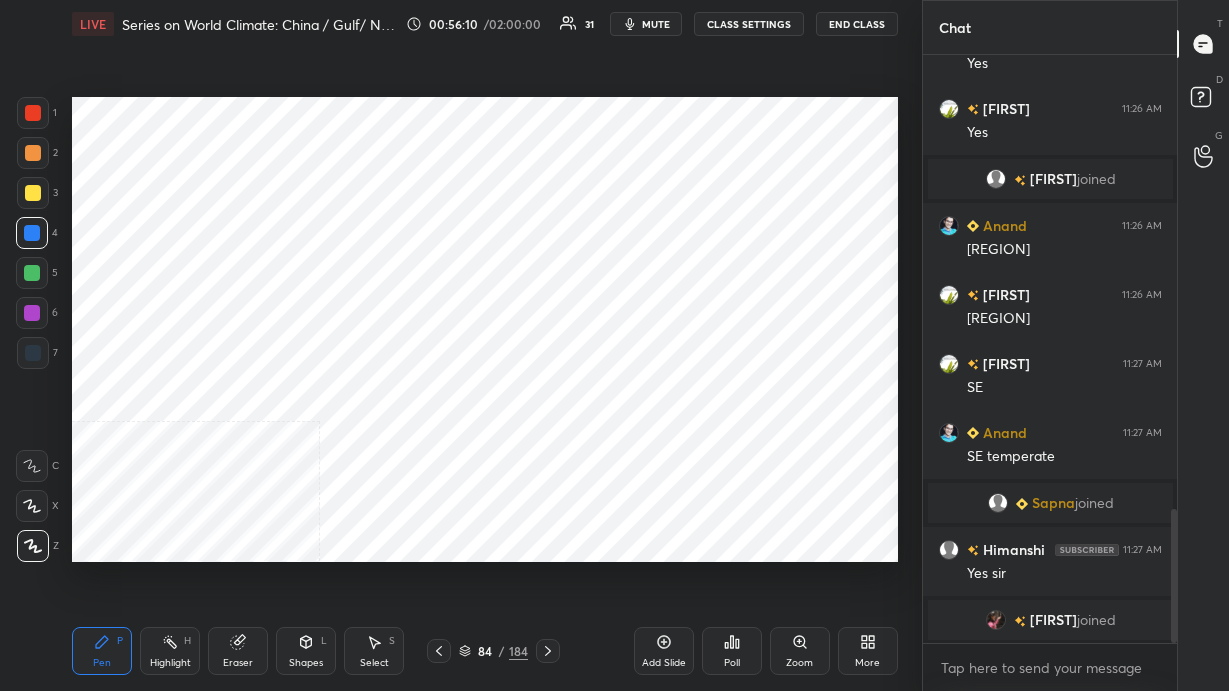 scroll, scrollTop: 2053, scrollLeft: 0, axis: vertical 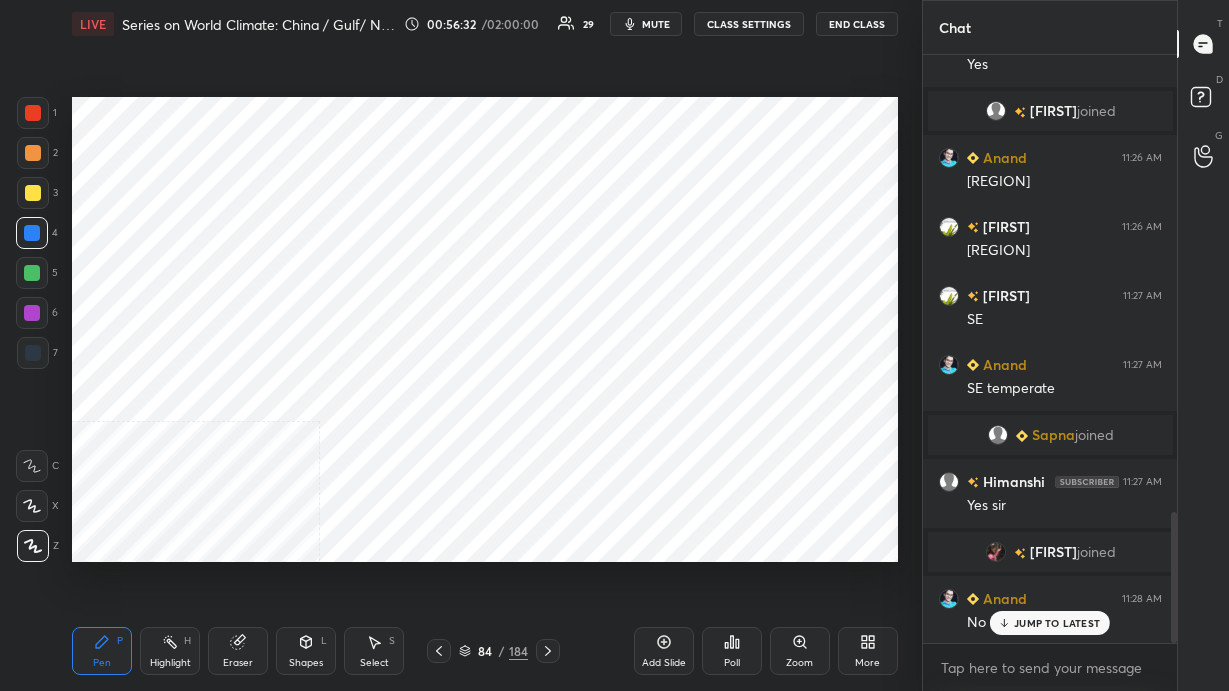 click at bounding box center [33, 353] 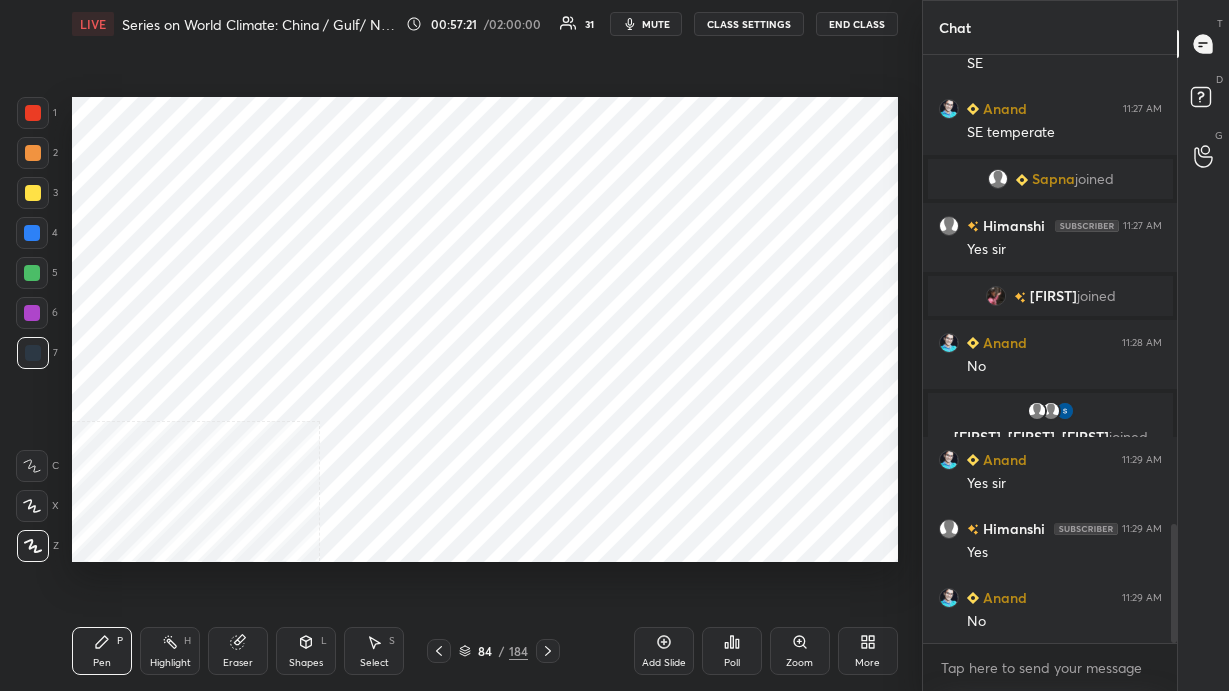 scroll, scrollTop: 2378, scrollLeft: 0, axis: vertical 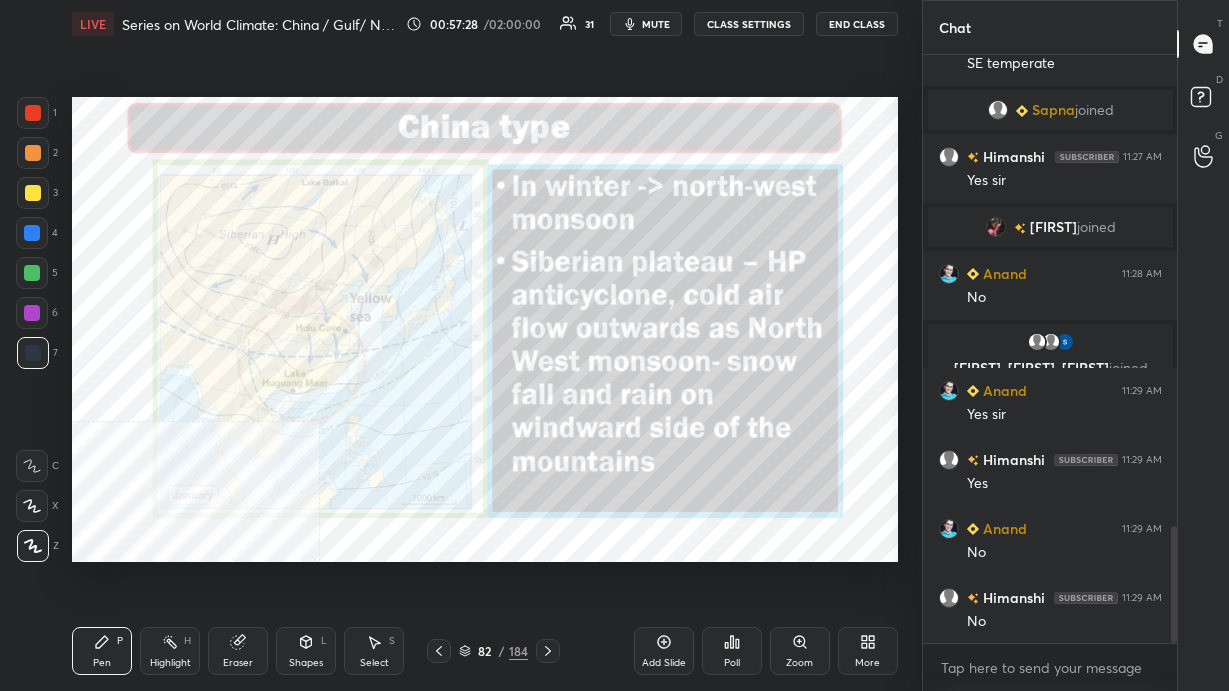click 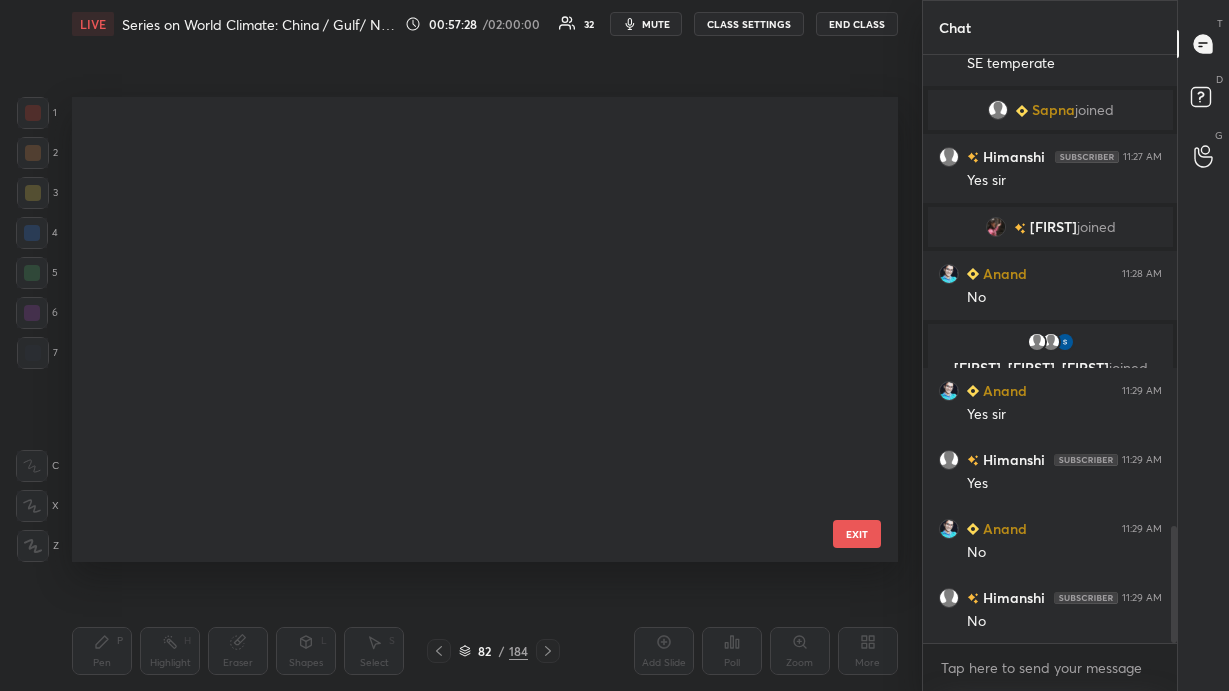 scroll, scrollTop: 458, scrollLeft: 816, axis: both 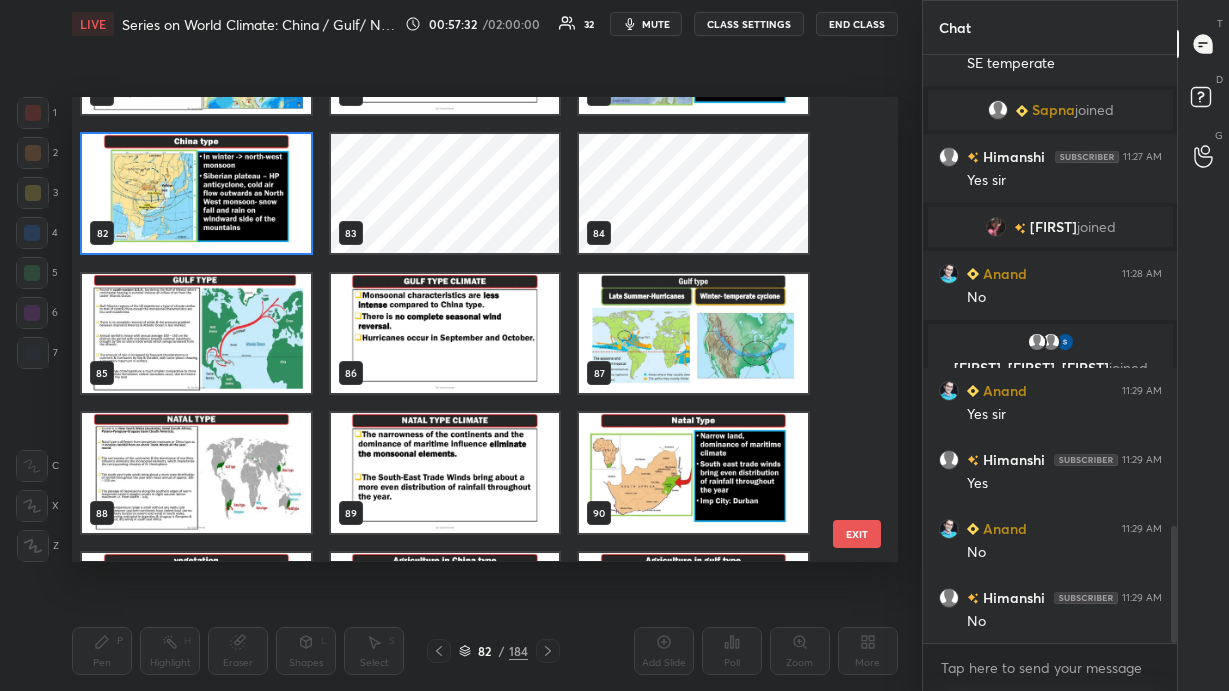 click at bounding box center [196, 334] 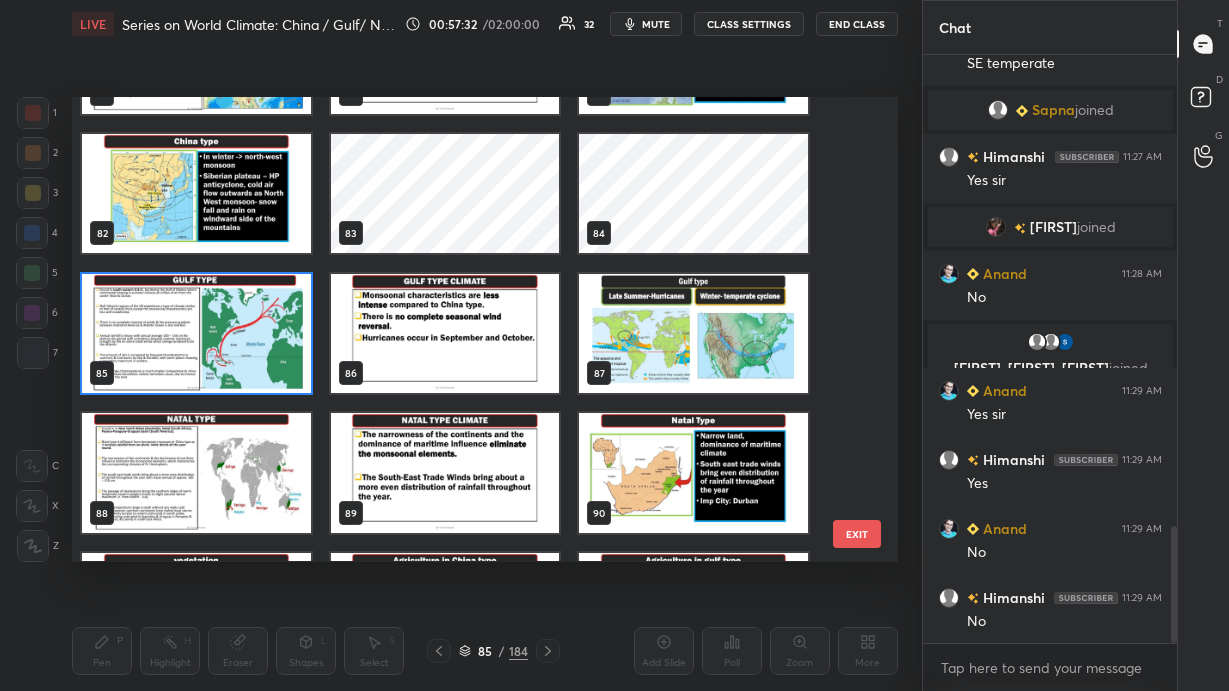 click at bounding box center (196, 334) 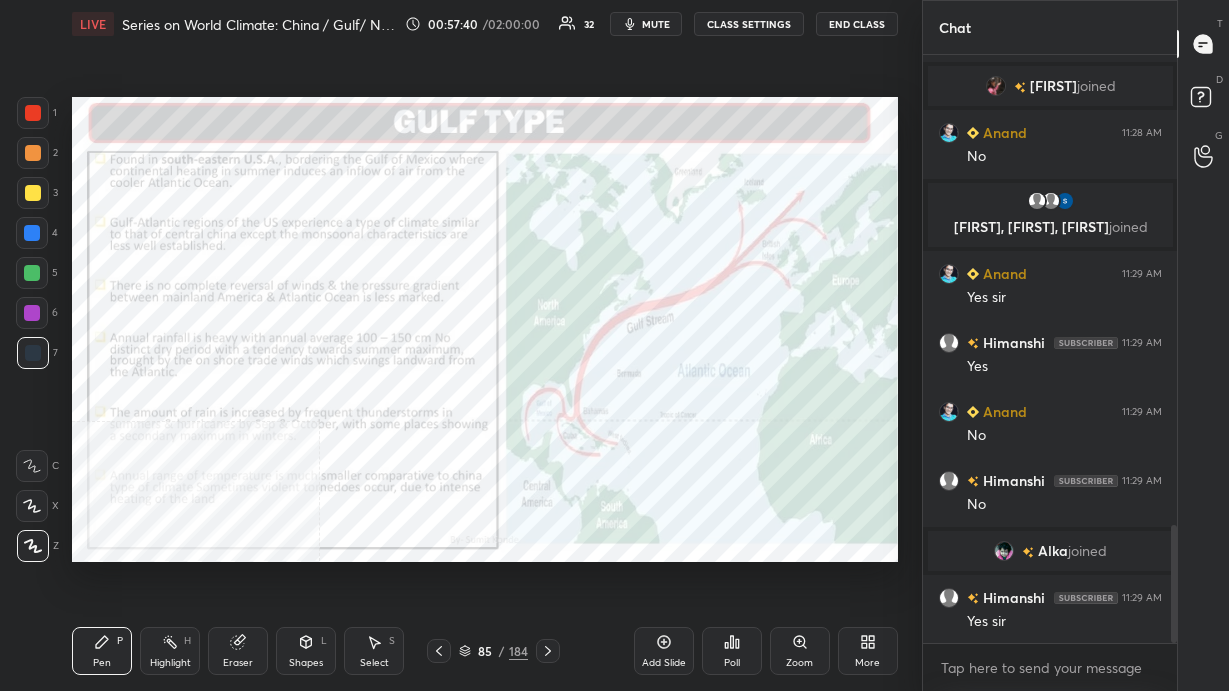 scroll, scrollTop: 2396, scrollLeft: 0, axis: vertical 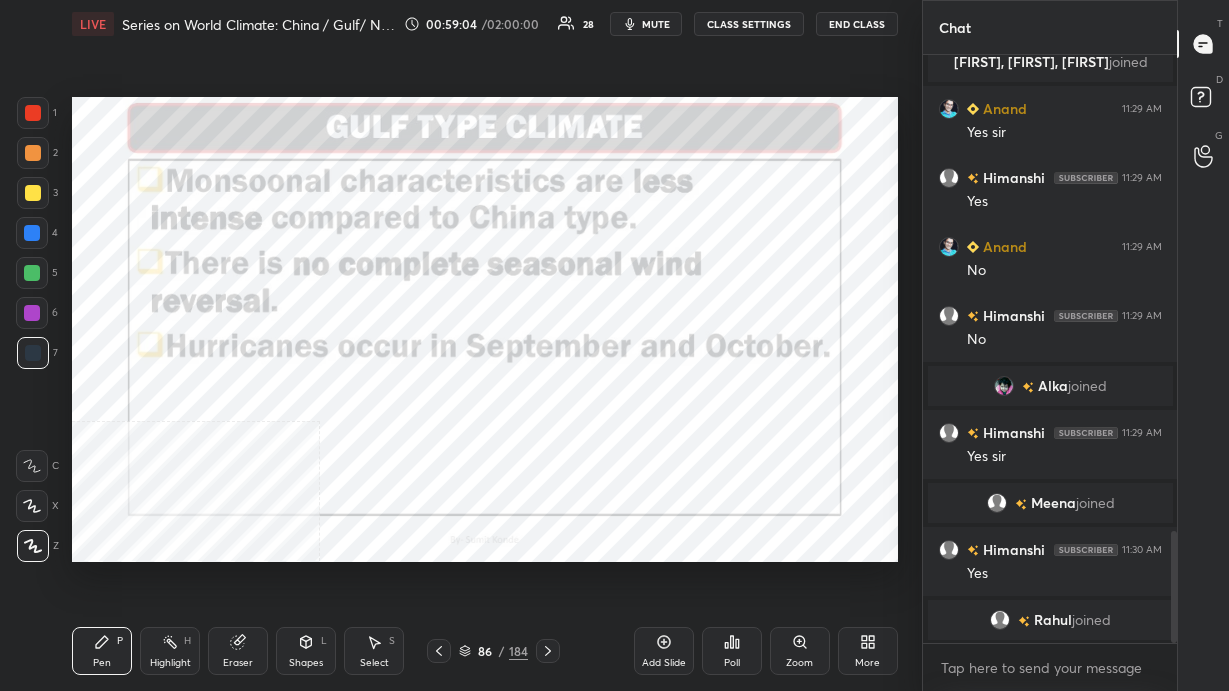 click on "Setting up your live class Poll for   secs No correct answer Start poll" at bounding box center (485, 329) 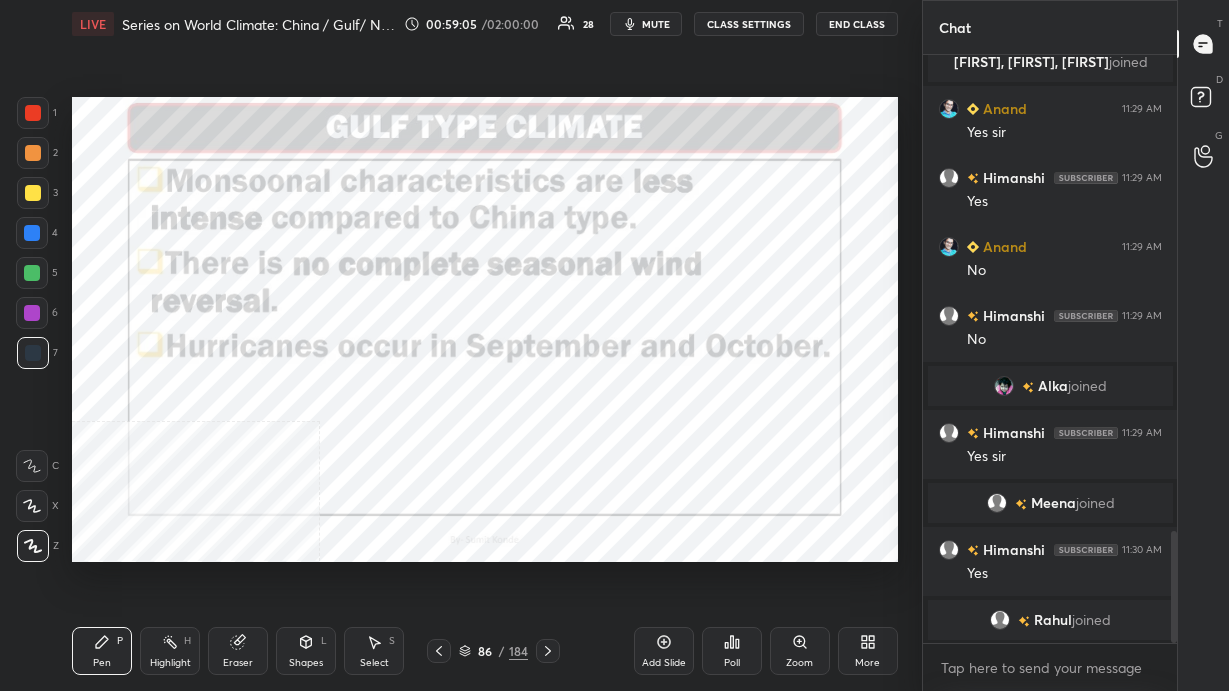 click on "1 2 3 4 5 6 7 C X Z C X Z E E Erase all   H H LIVE Series on World Climate: China / Gulf/ Natal/ Mediterranean Climate 00:59:05 /  02:00:00 28 mute CLASS SETTINGS End Class Setting up your live class Poll for   secs No correct answer Start poll Back Series on World Climate: China / Gulf/ Natal/ Mediterranean Climate Sumit Konde Pen P Highlight H Eraser Shapes L Select S 86 / 184 Add Slide Poll Zoom More" at bounding box center (453, 345) 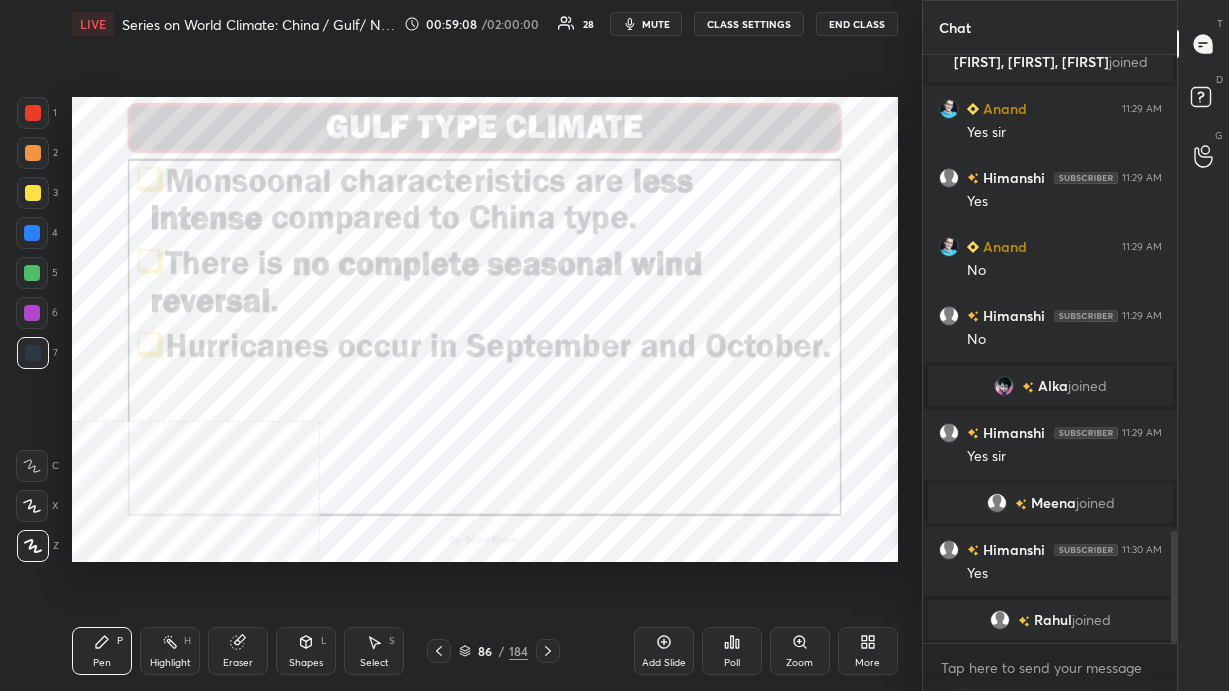 click 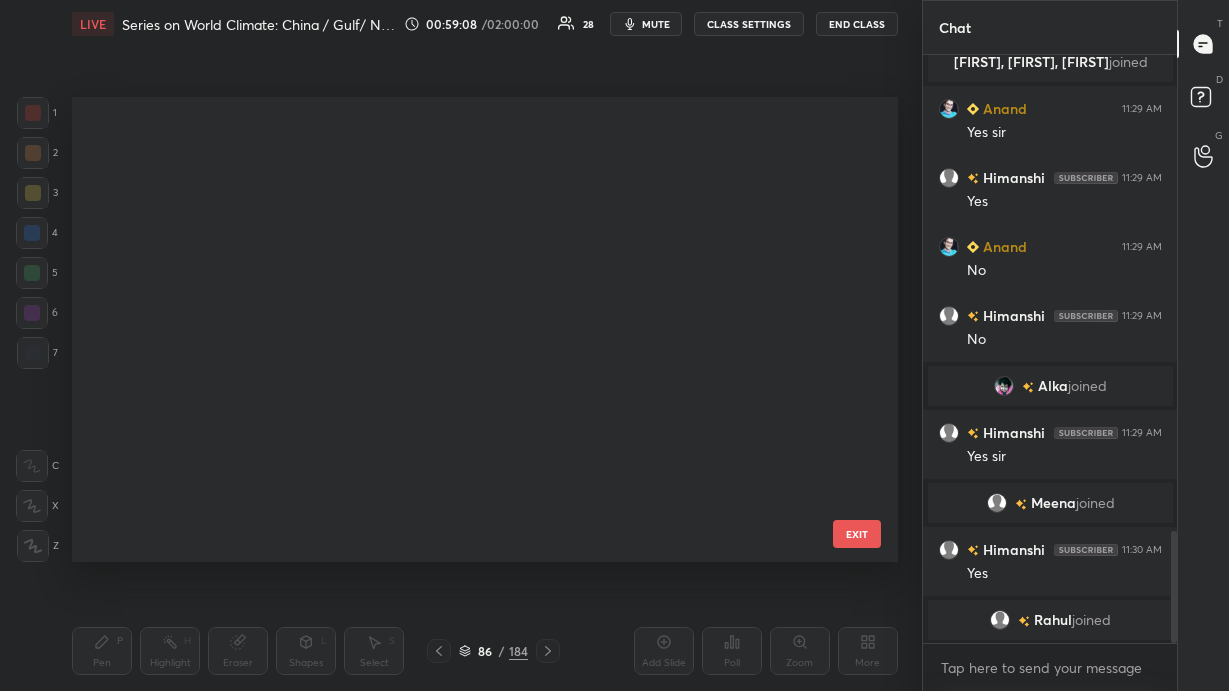 scroll, scrollTop: 3592, scrollLeft: 0, axis: vertical 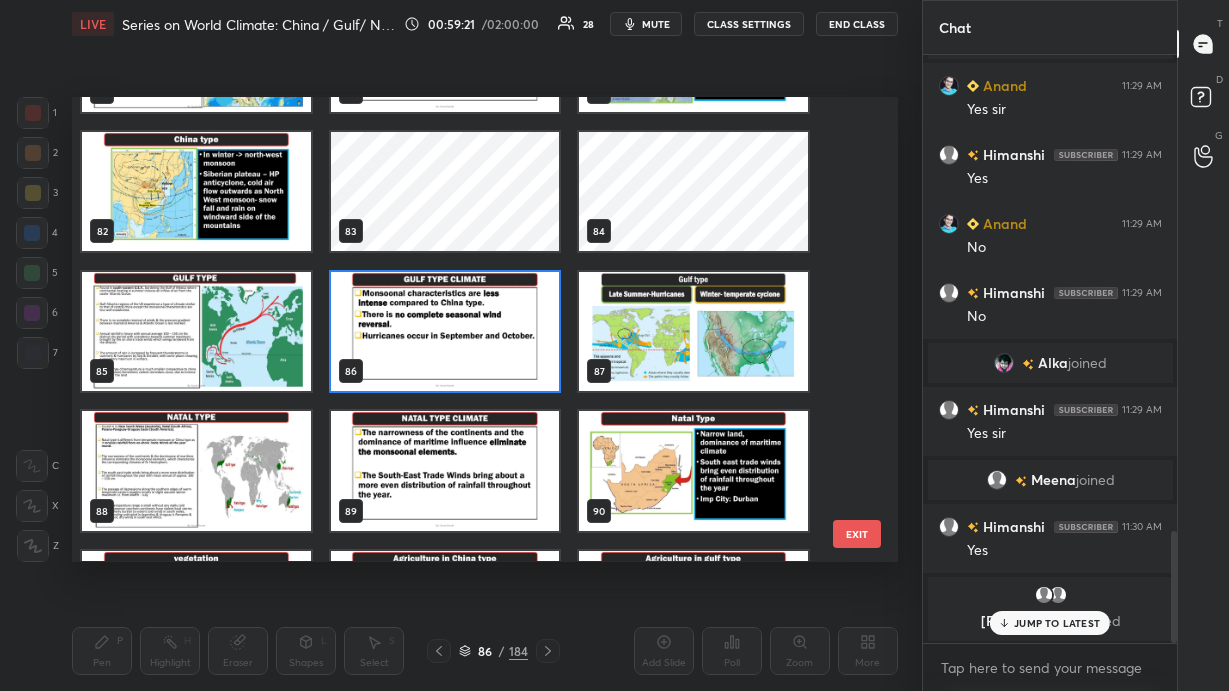 click at bounding box center (693, 332) 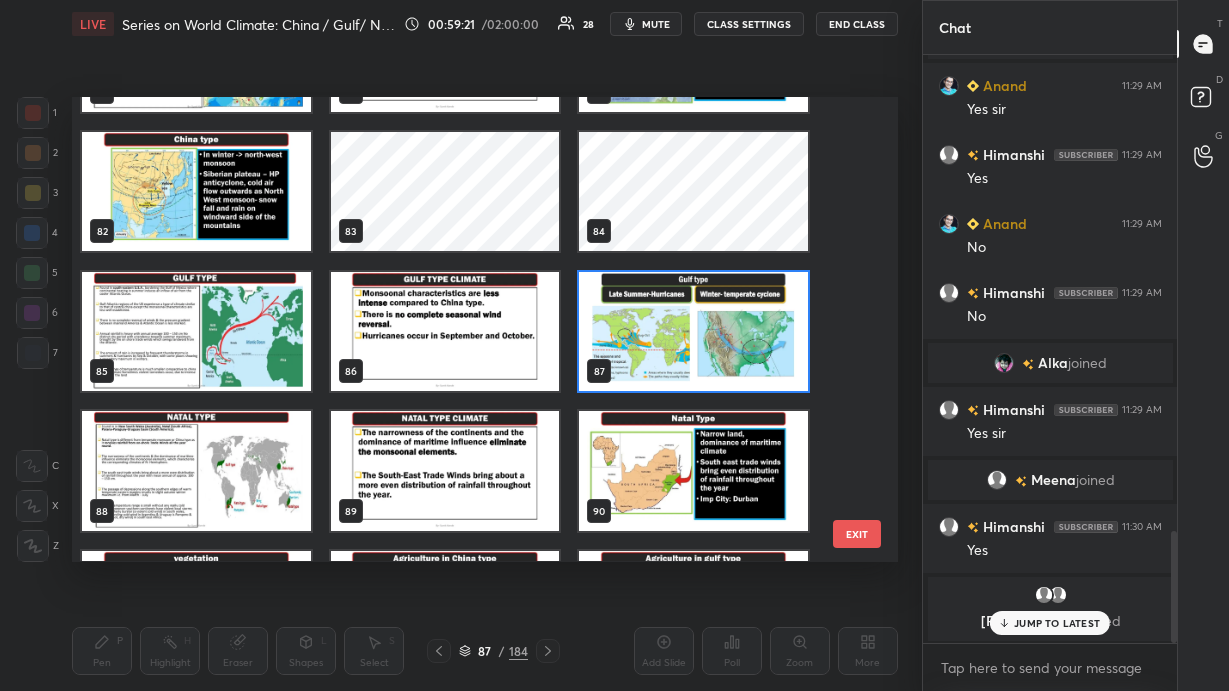 click at bounding box center (693, 332) 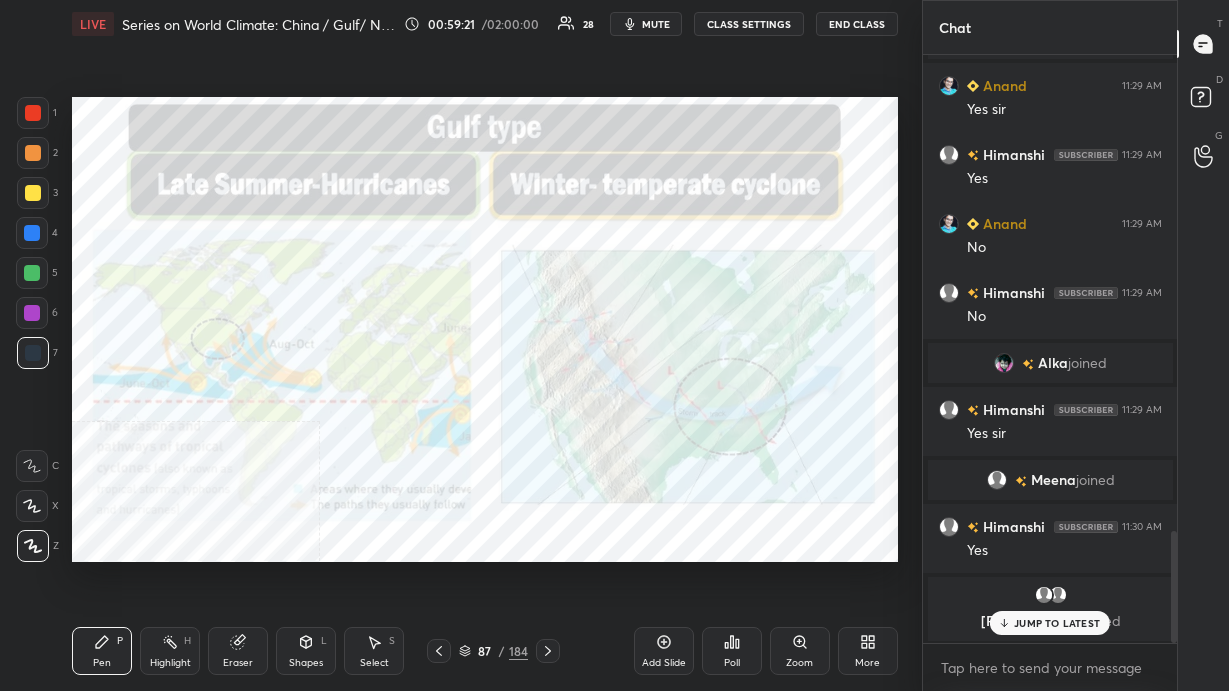 click at bounding box center (693, 332) 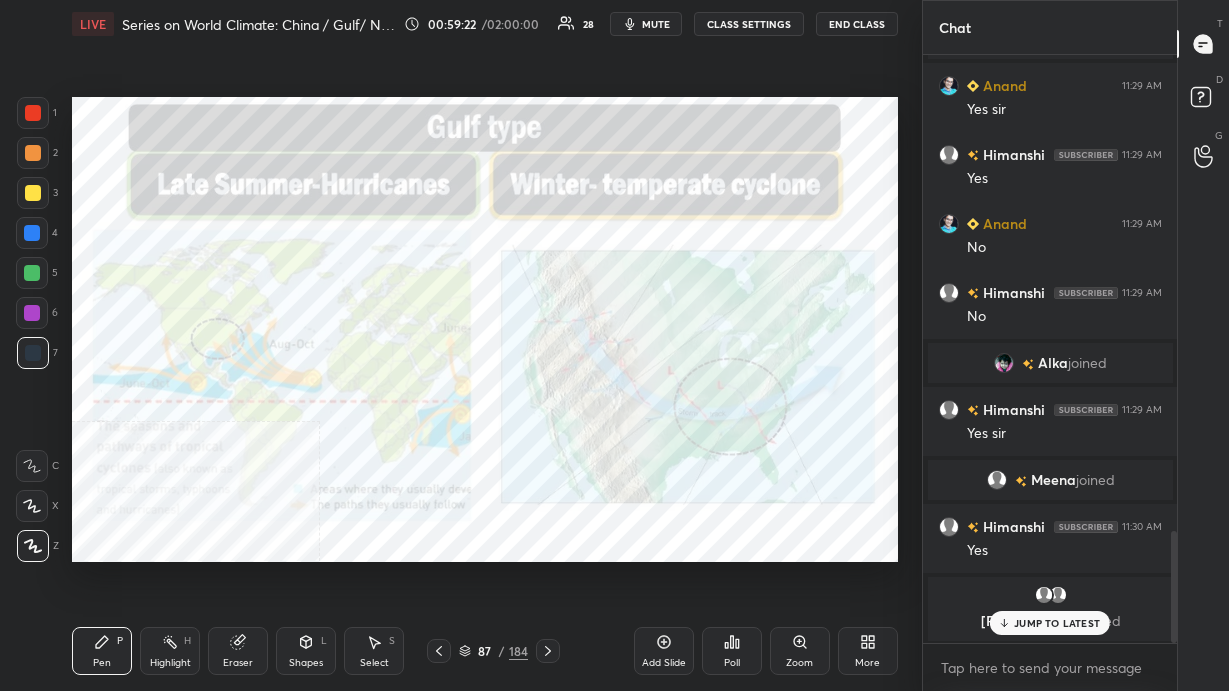 scroll, scrollTop: 2510, scrollLeft: 0, axis: vertical 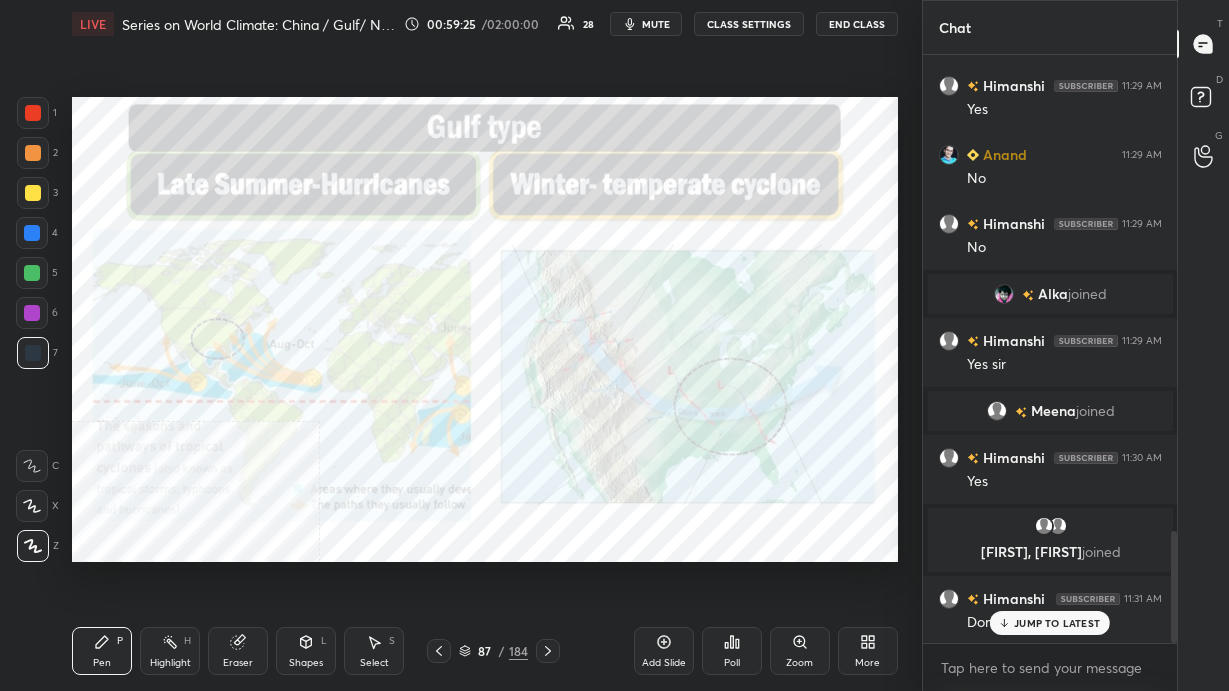 click 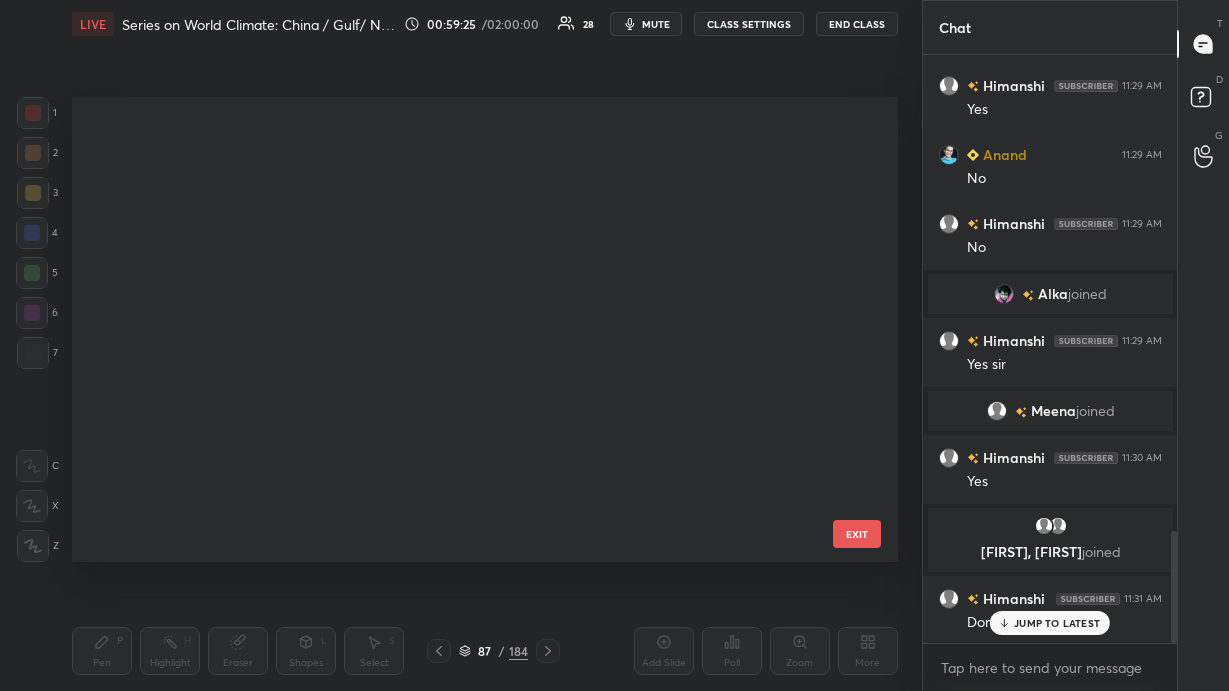 scroll, scrollTop: 3592, scrollLeft: 0, axis: vertical 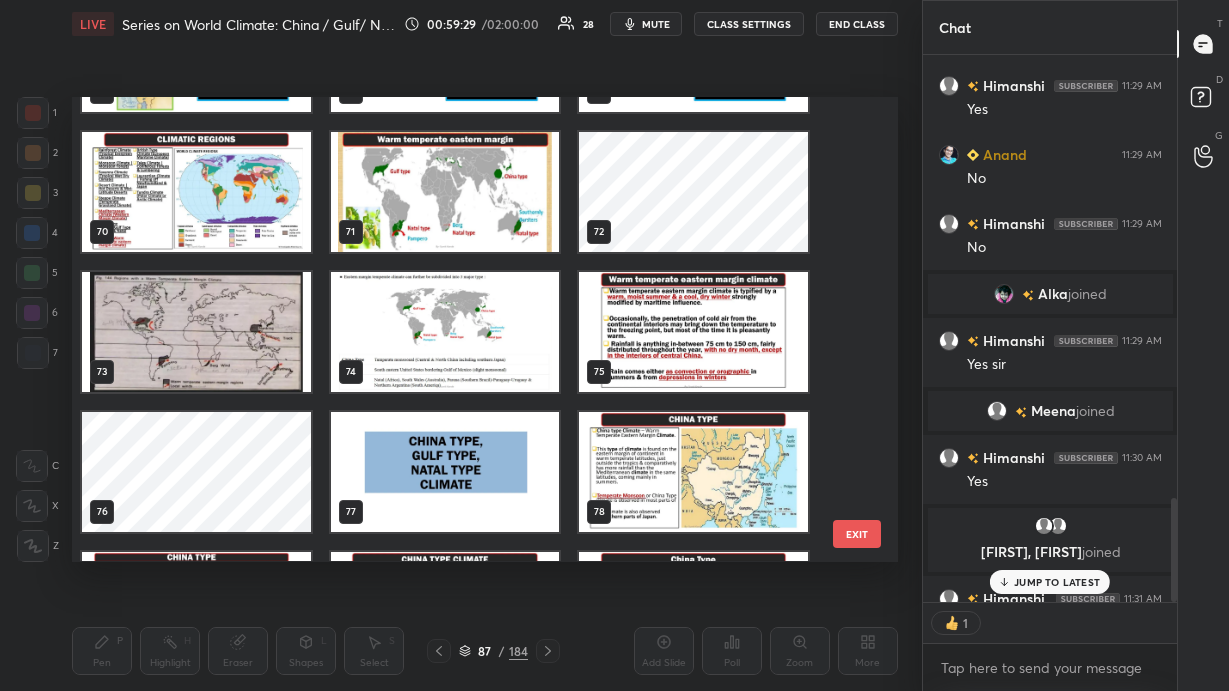 click at bounding box center [196, 332] 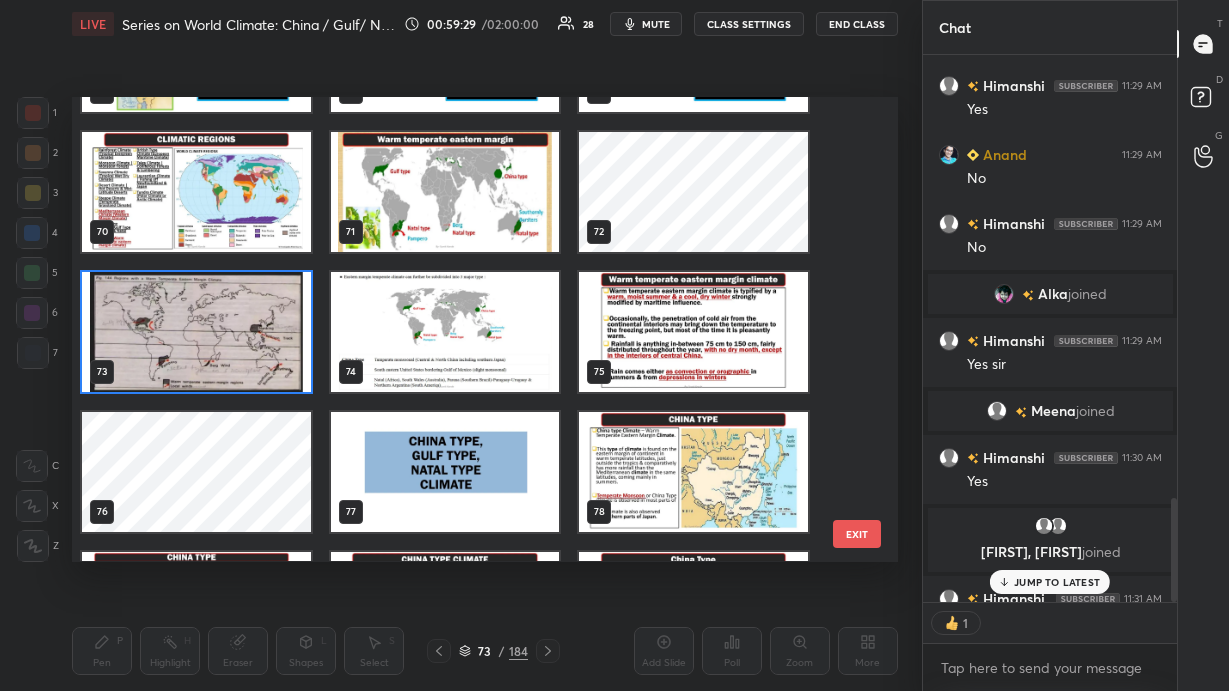 click at bounding box center [196, 332] 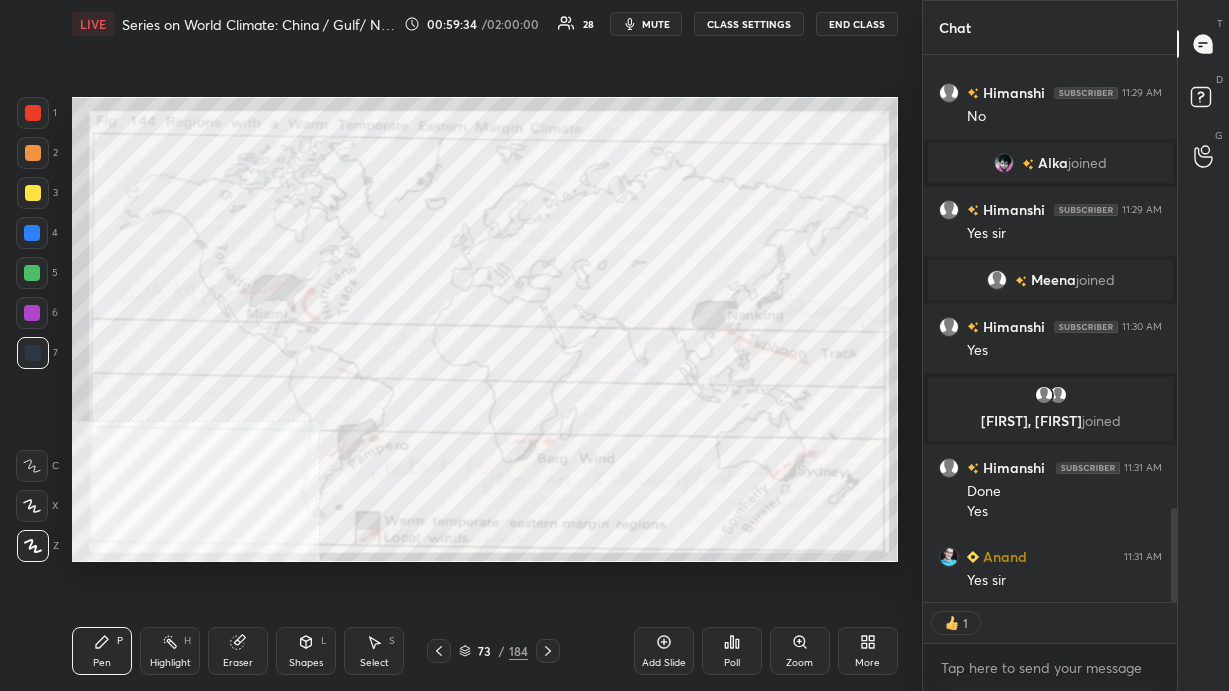scroll, scrollTop: 2689, scrollLeft: 0, axis: vertical 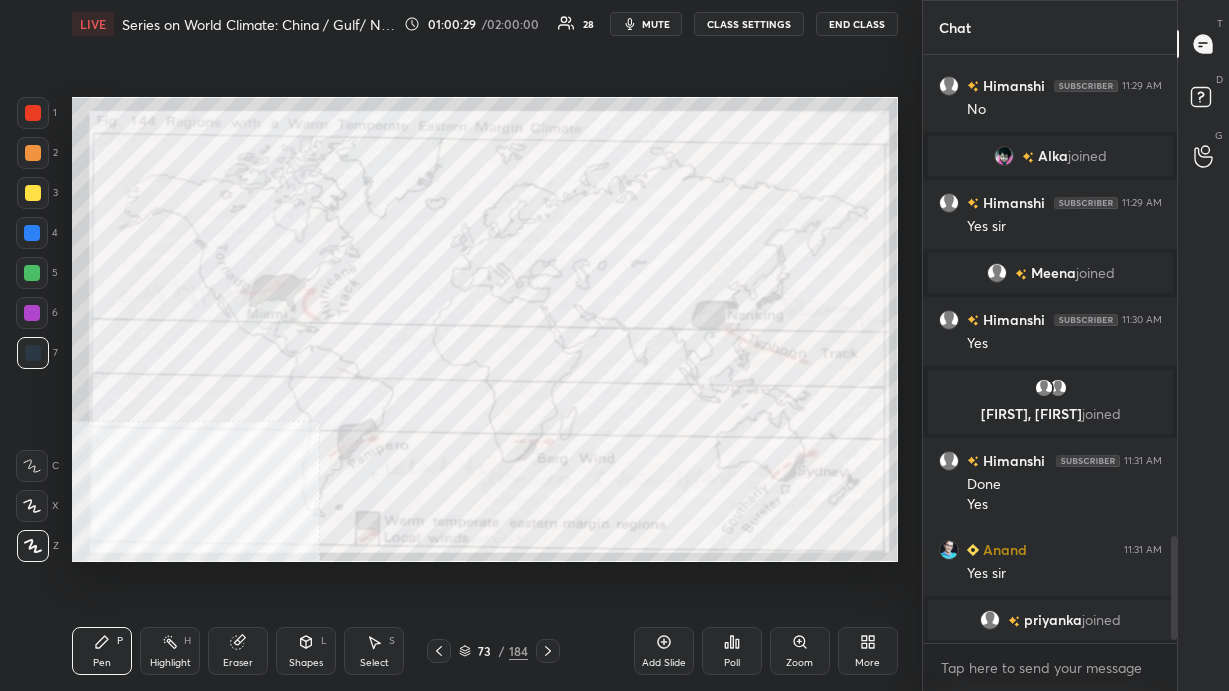 click on "More" at bounding box center (868, 651) 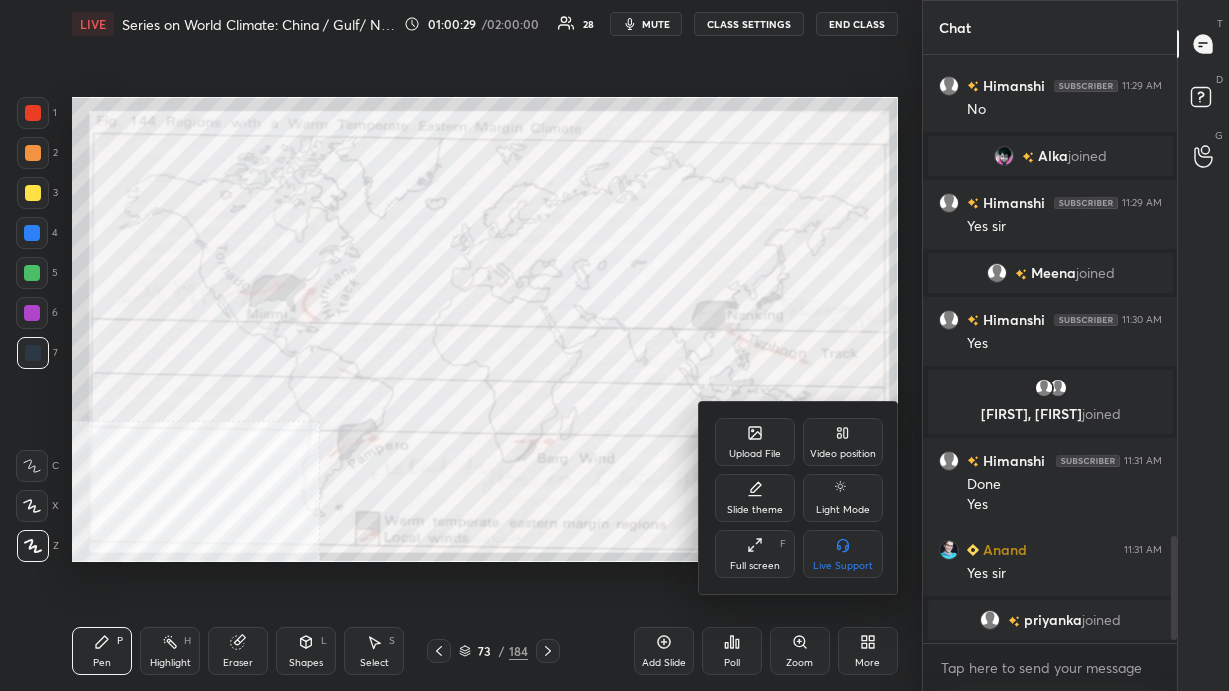click on "Full screen" at bounding box center [755, 566] 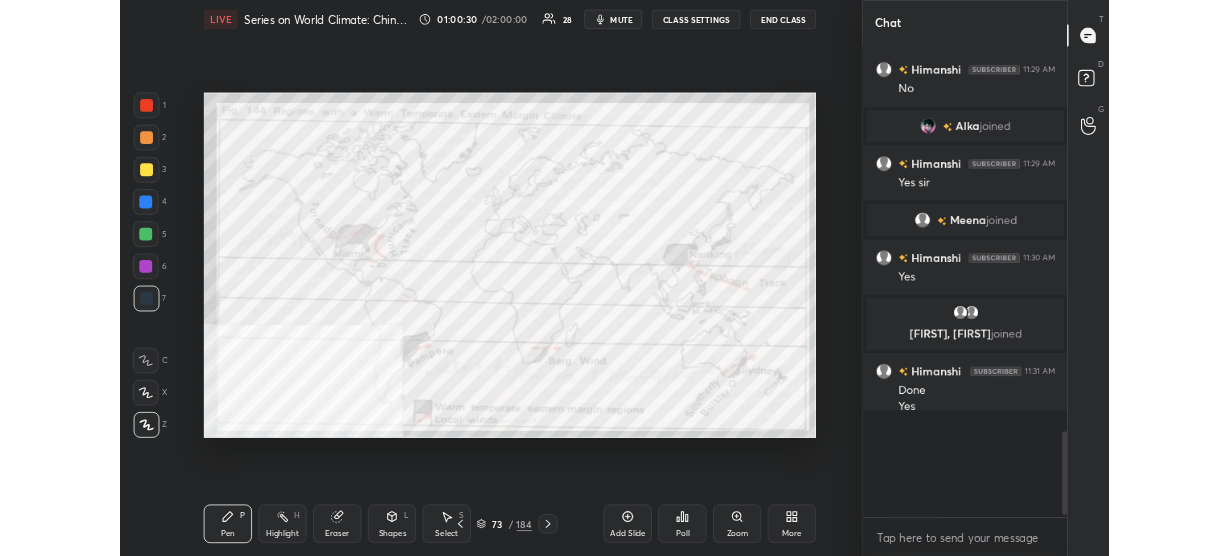 scroll, scrollTop: 428, scrollLeft: 841, axis: both 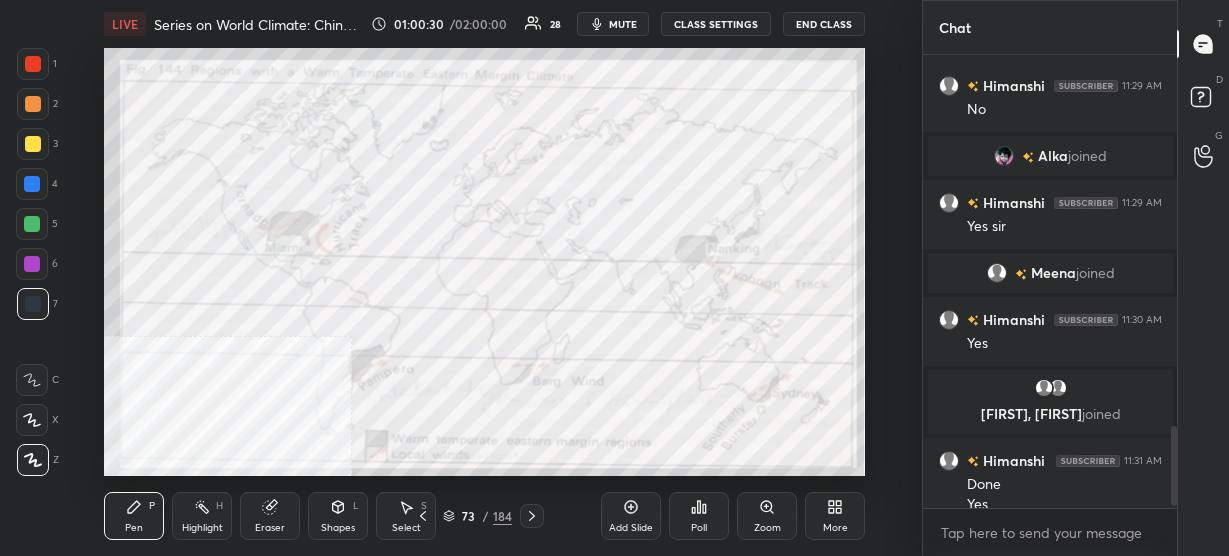 type on "x" 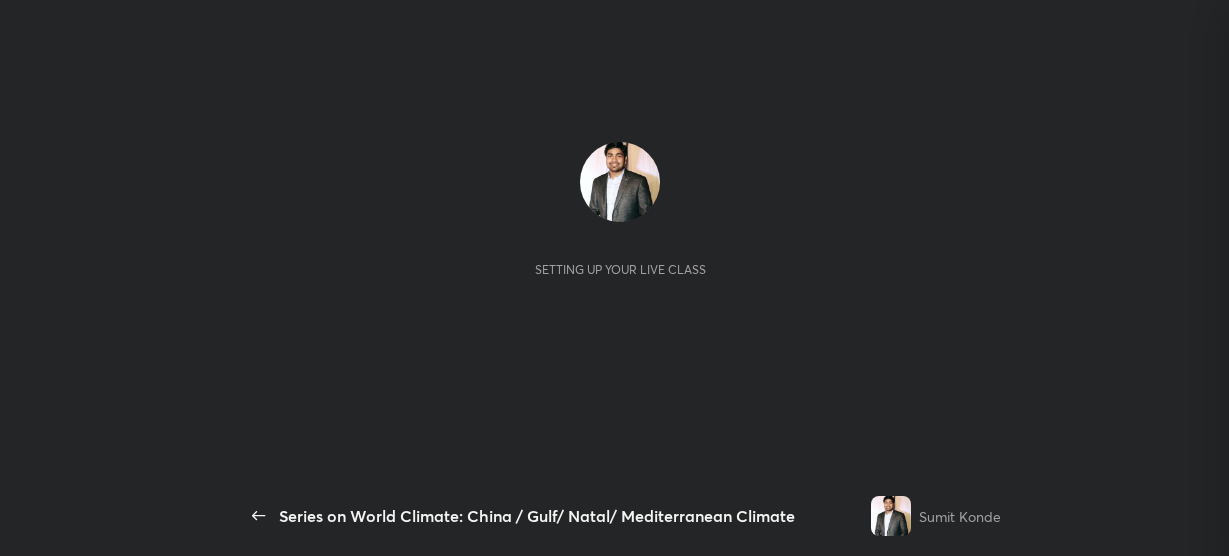 scroll, scrollTop: 0, scrollLeft: 0, axis: both 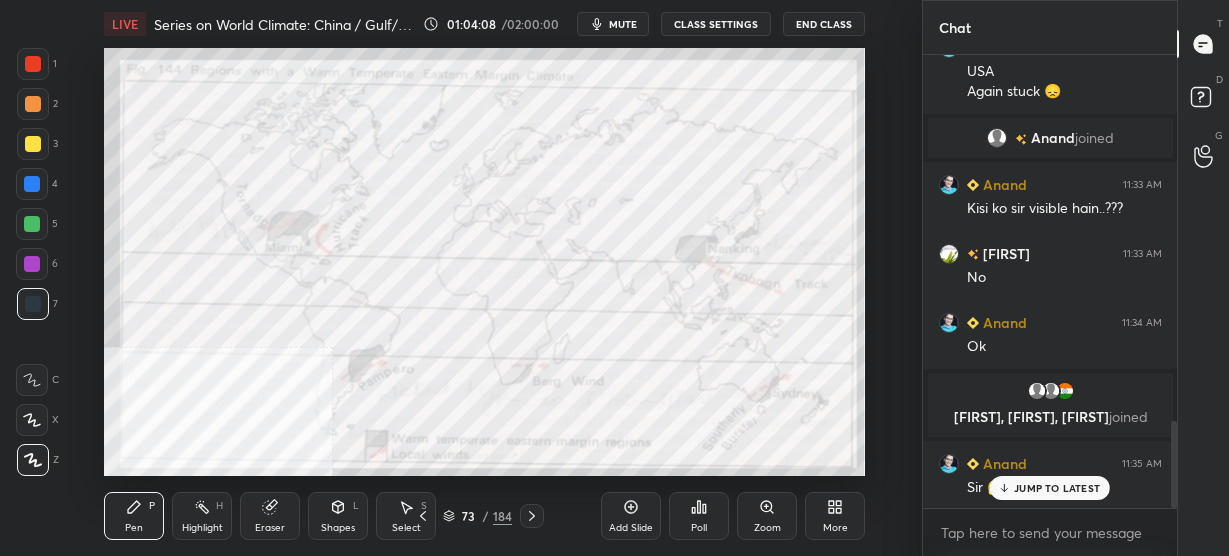 click 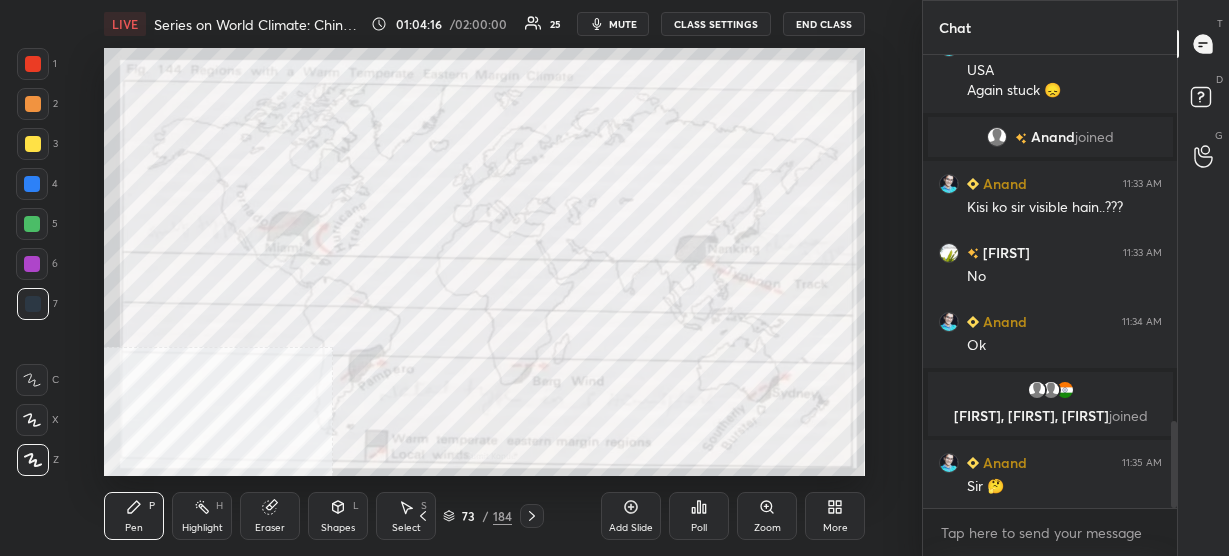 scroll, scrollTop: 1856, scrollLeft: 0, axis: vertical 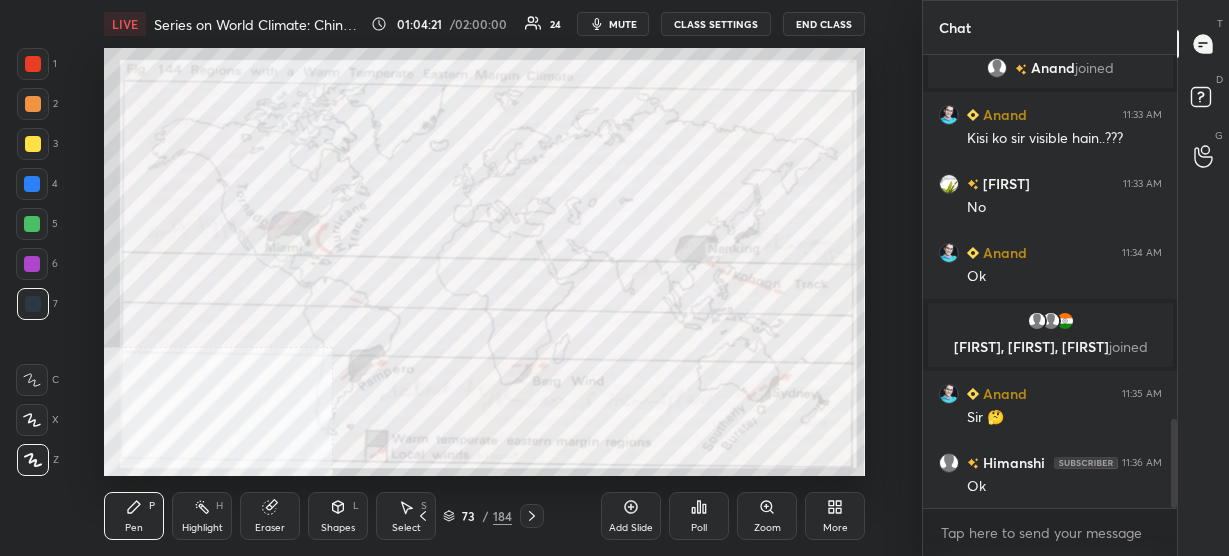 click 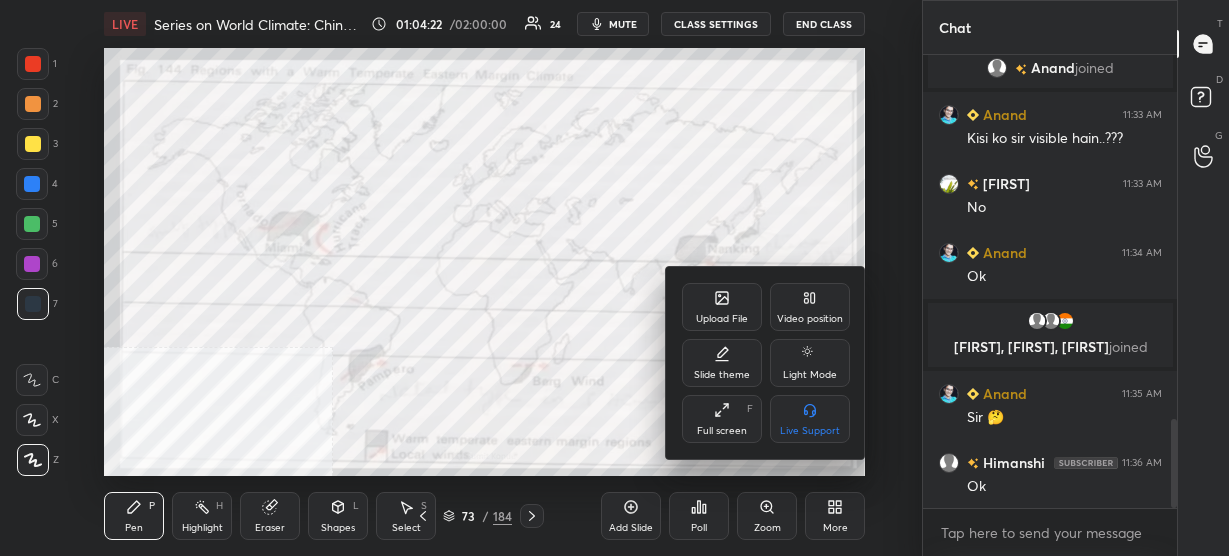 click on "Video position" at bounding box center (810, 319) 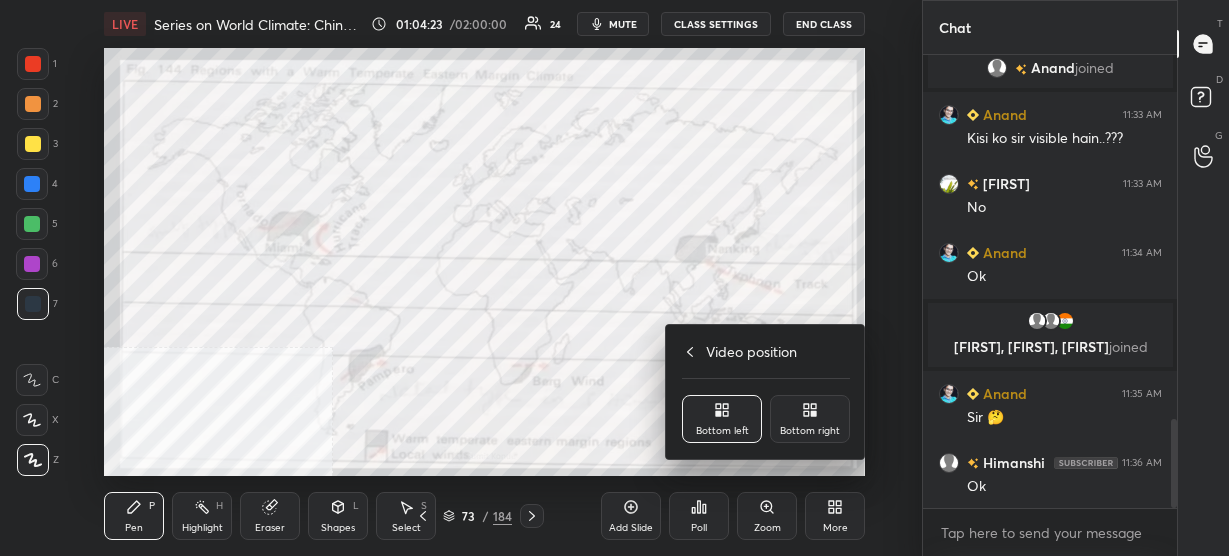 click on "Bottom right" at bounding box center [810, 431] 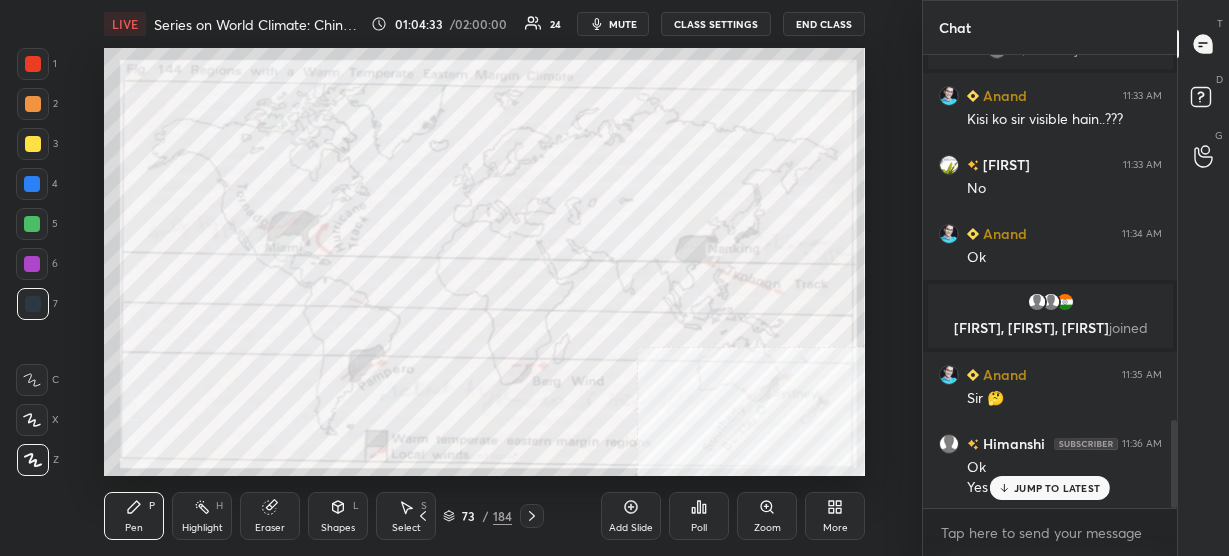 scroll, scrollTop: 1944, scrollLeft: 0, axis: vertical 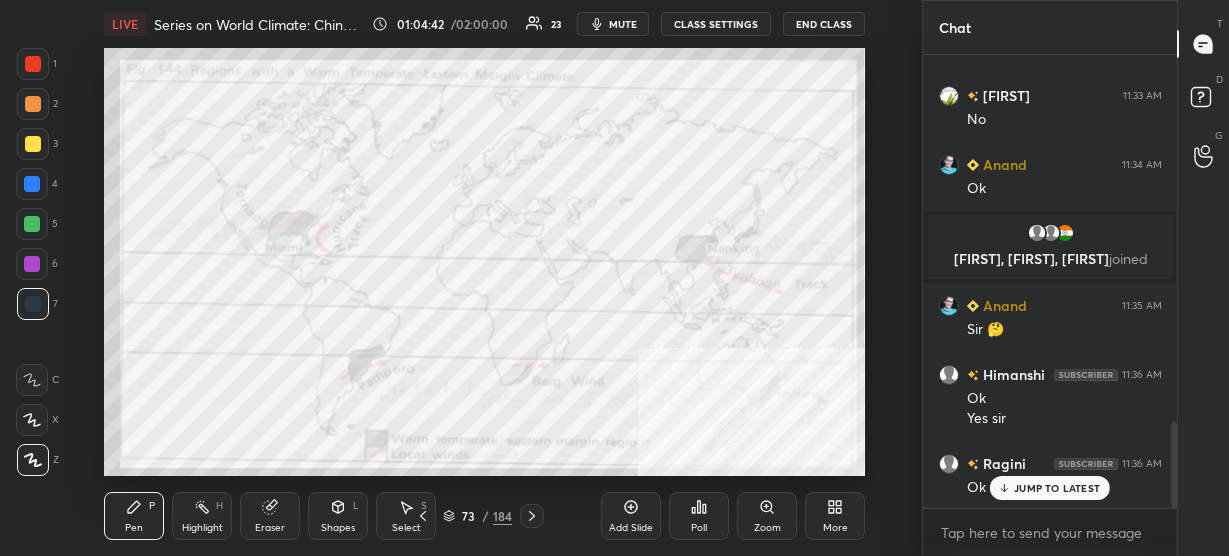 click on "JUMP TO LATEST" at bounding box center [1050, 488] 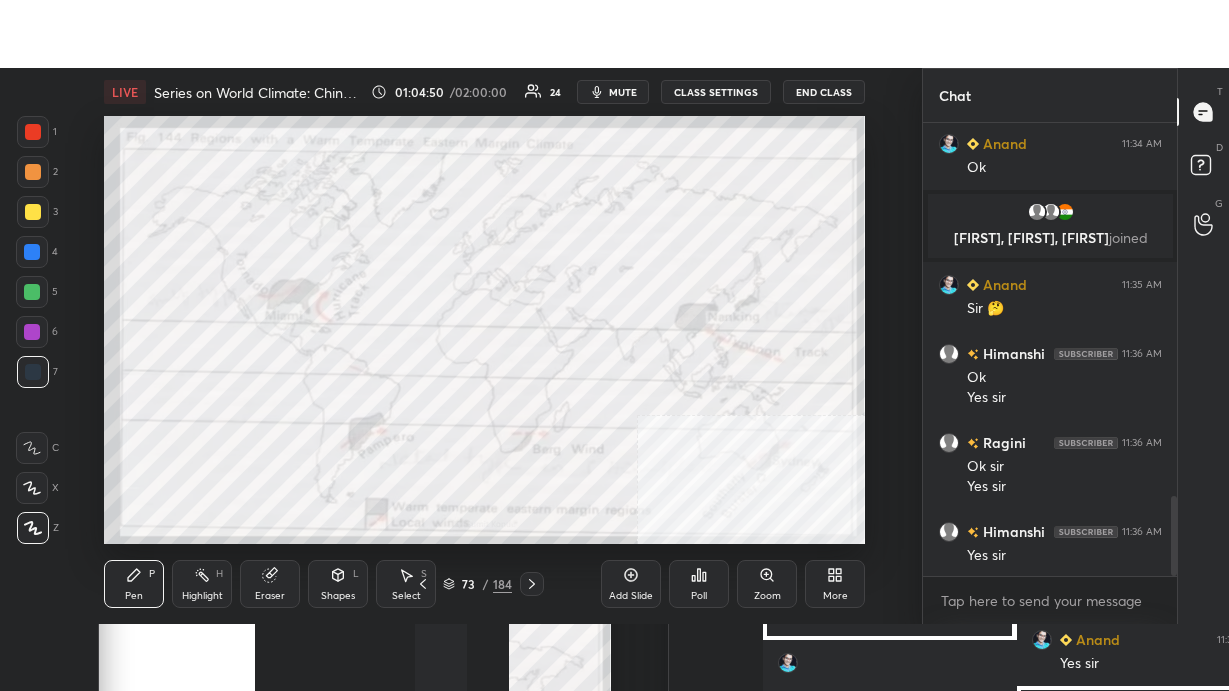 scroll, scrollTop: 2103, scrollLeft: 0, axis: vertical 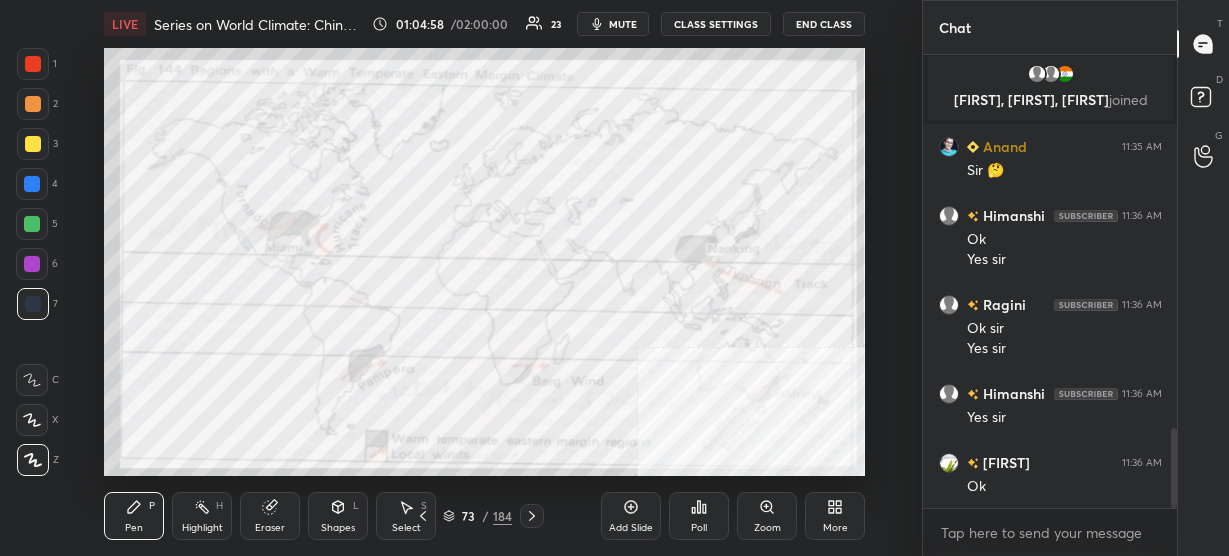click on "Add Slide" at bounding box center [631, 516] 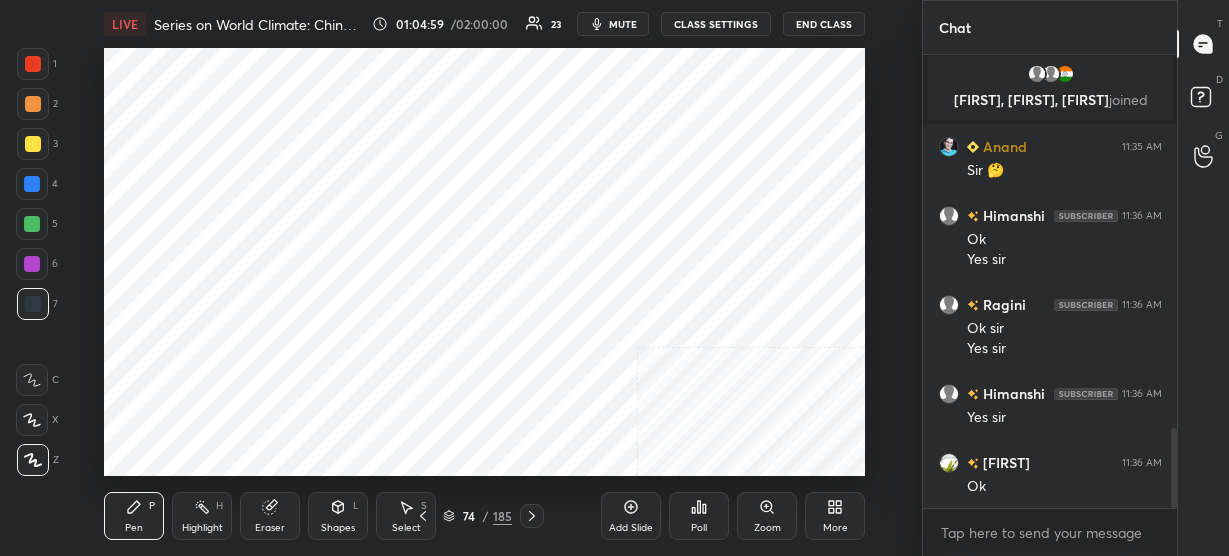 click on "More" at bounding box center (835, 516) 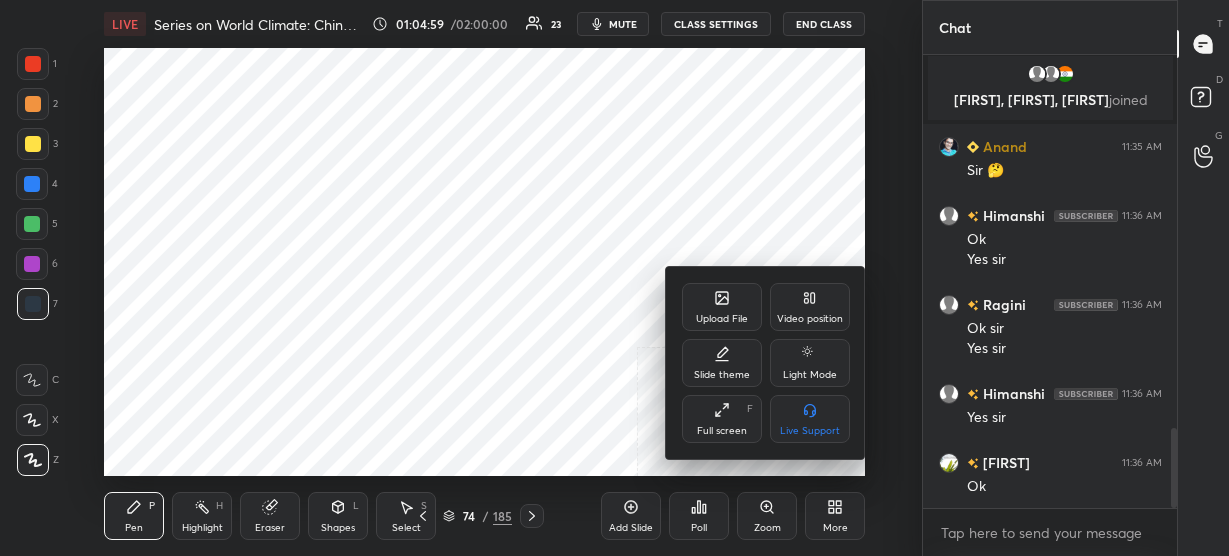click on "Full screen" at bounding box center (722, 431) 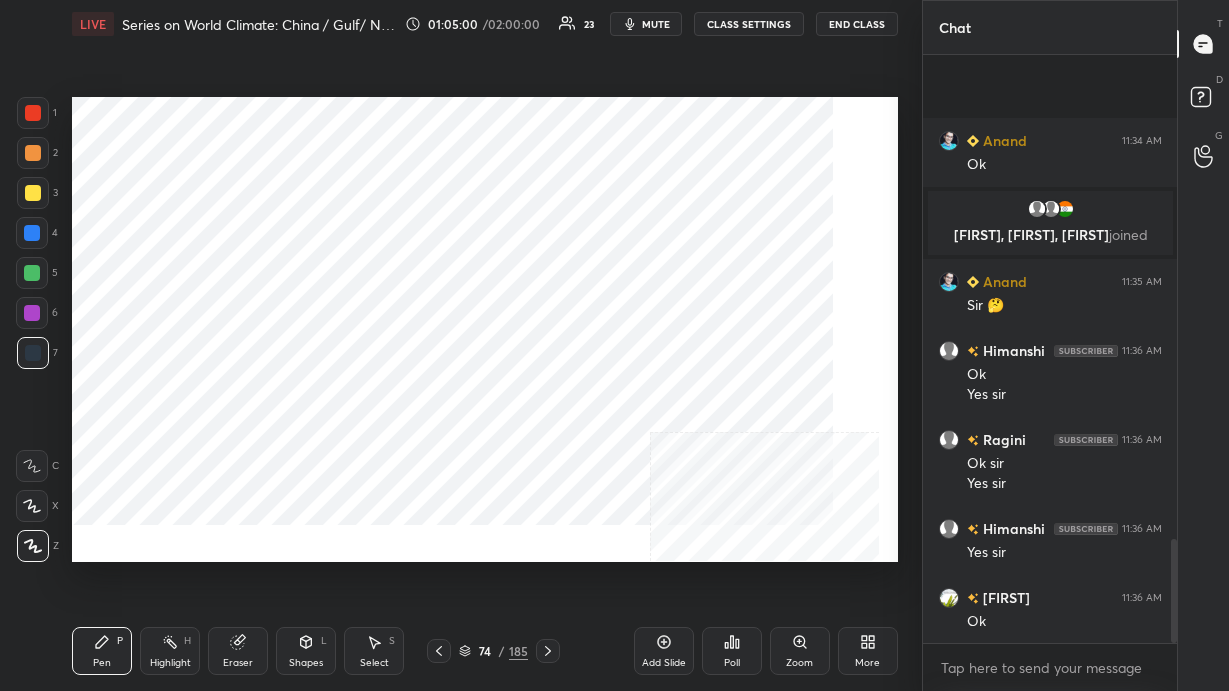 scroll, scrollTop: 99436, scrollLeft: 99158, axis: both 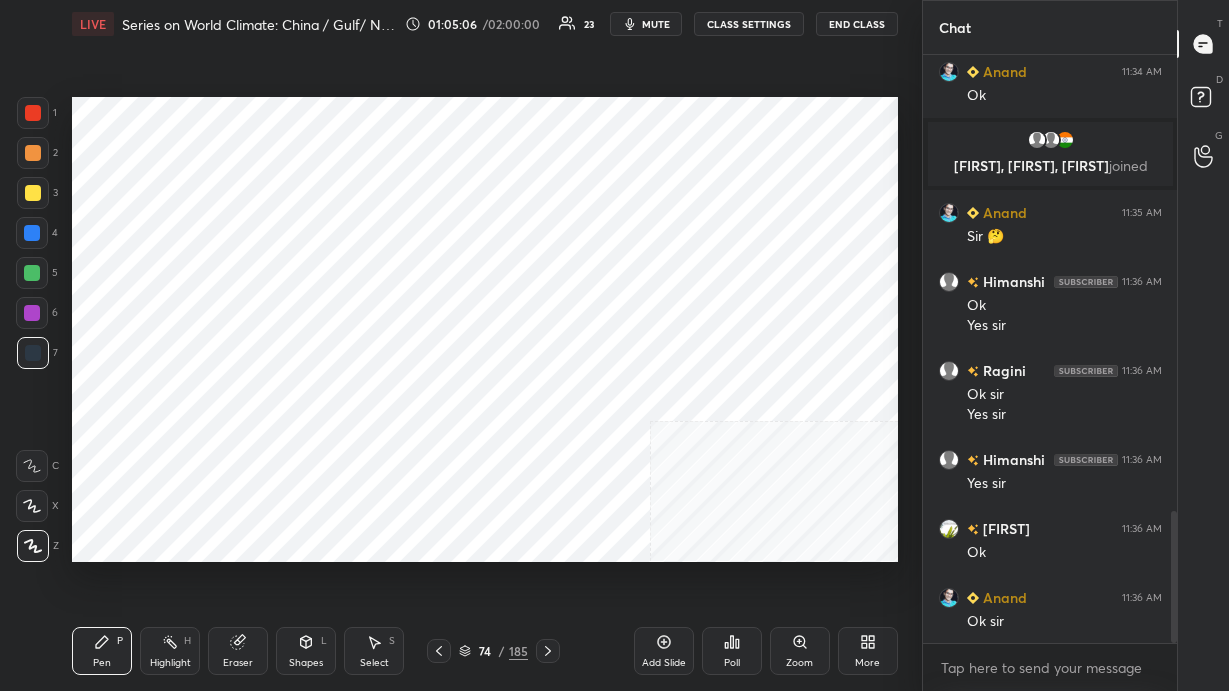click on "More" at bounding box center [868, 651] 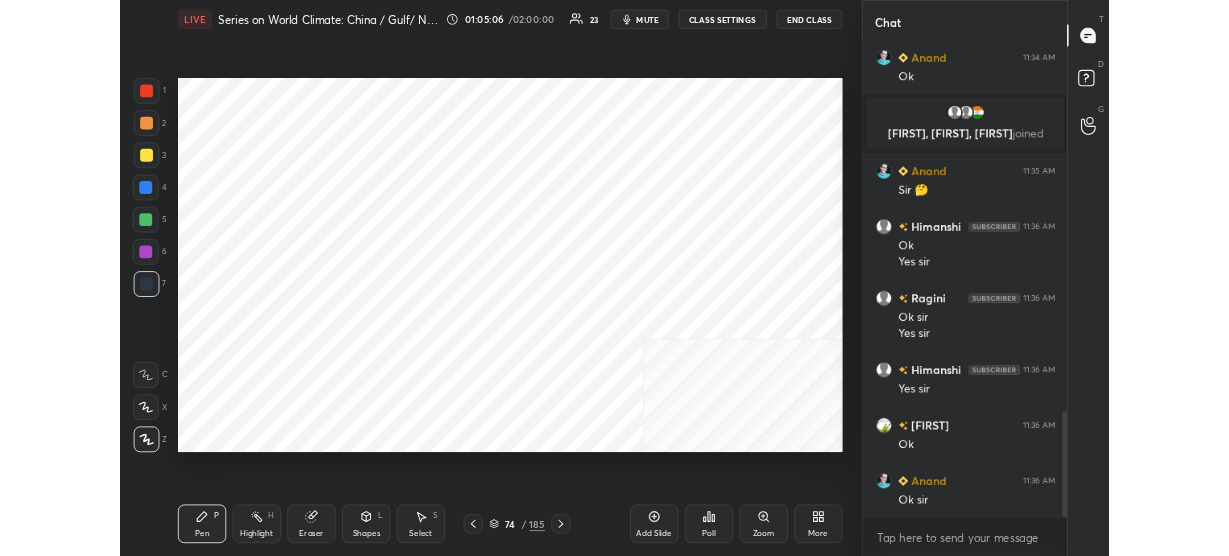 scroll, scrollTop: 2085, scrollLeft: 0, axis: vertical 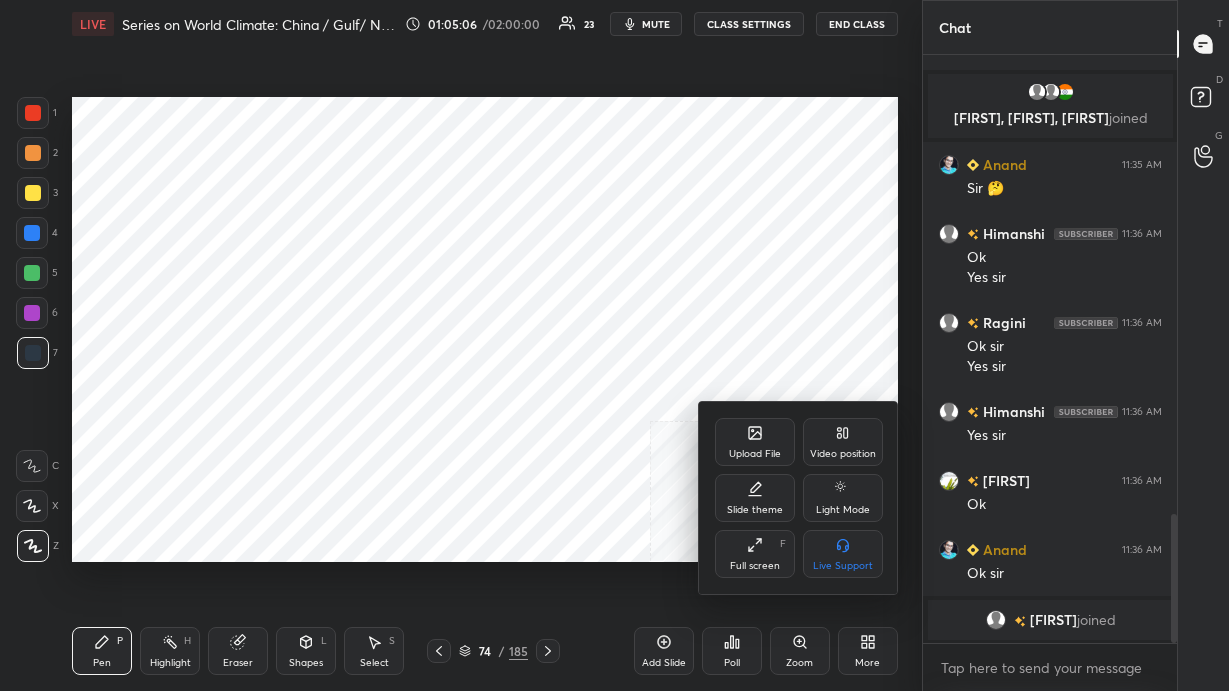 click on "Full screen" at bounding box center (755, 566) 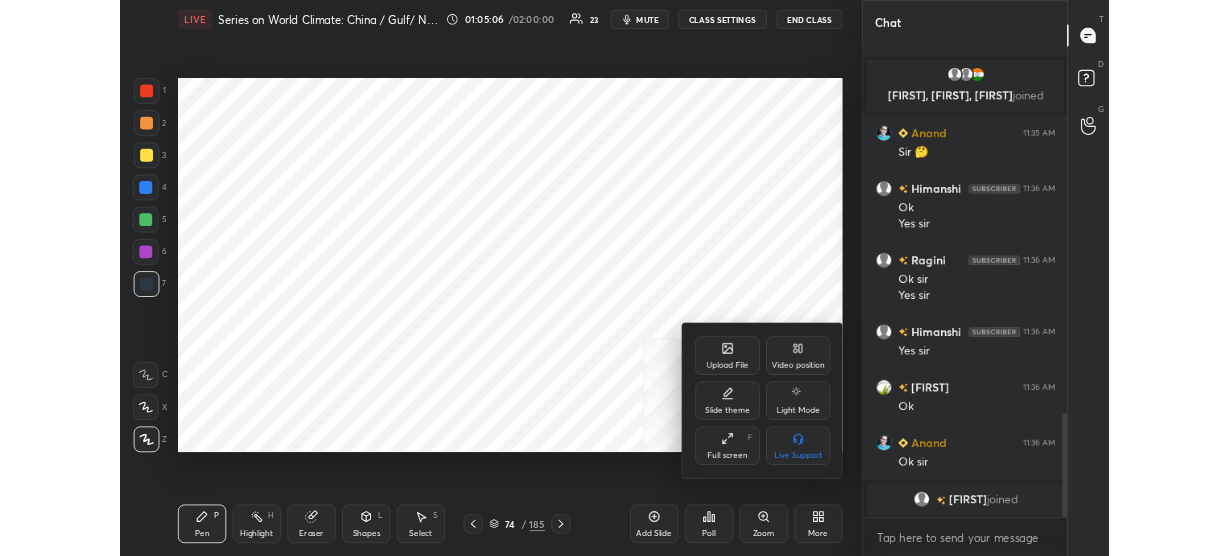 scroll, scrollTop: 428, scrollLeft: 841, axis: both 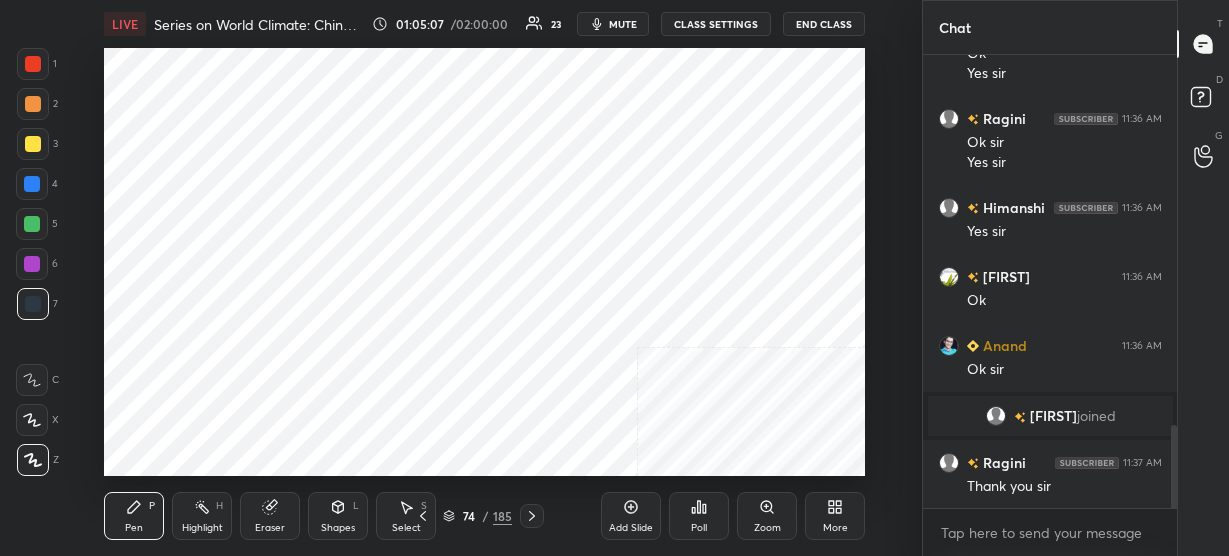 click on "mute" at bounding box center (623, 24) 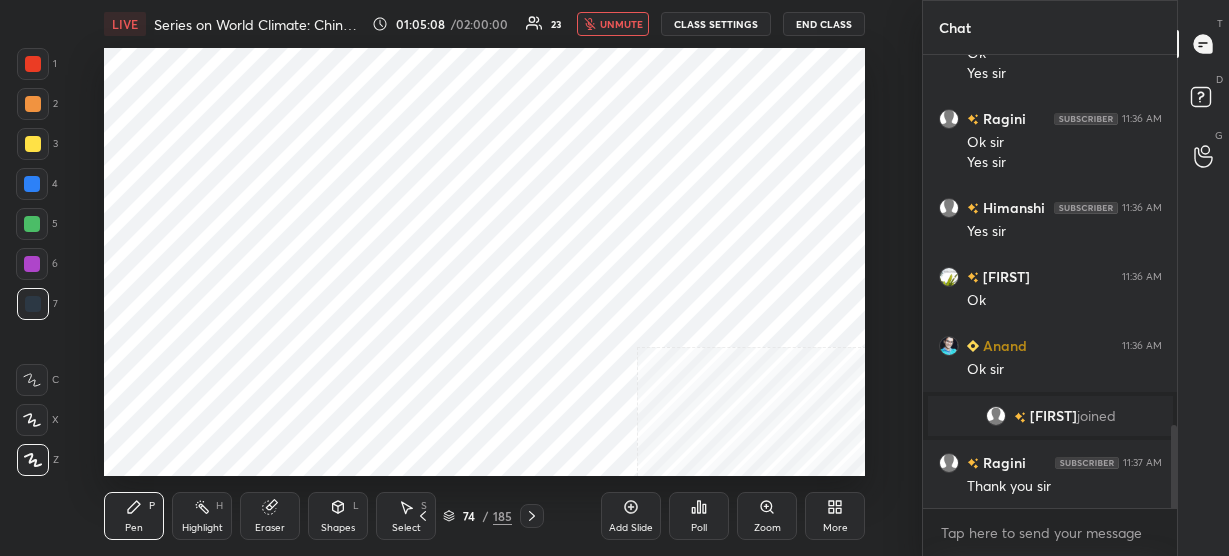 click on "End Class" at bounding box center (824, 24) 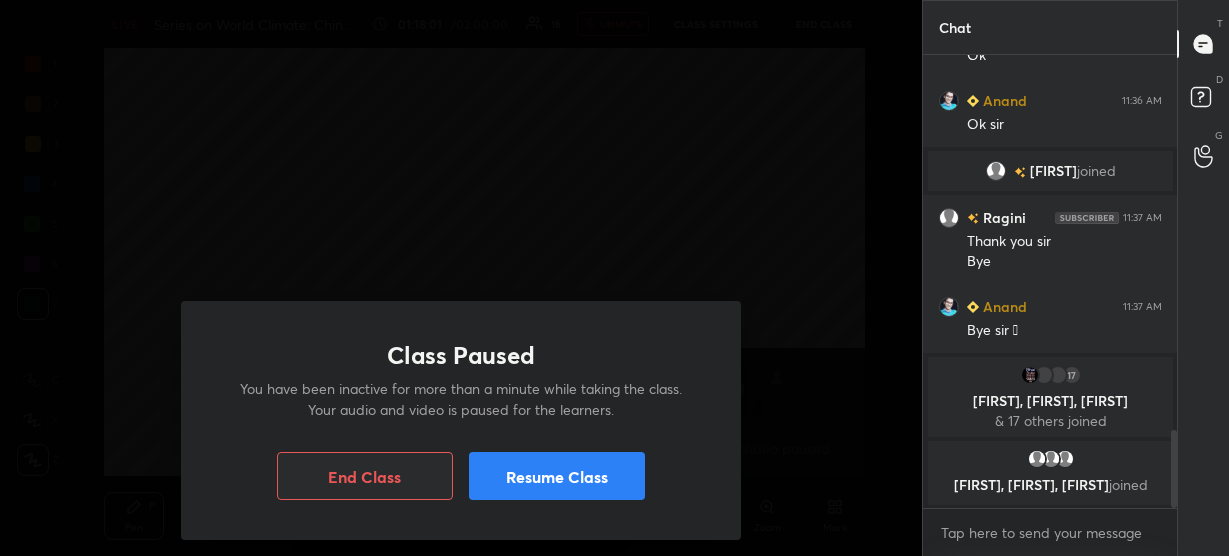 scroll, scrollTop: 2192, scrollLeft: 0, axis: vertical 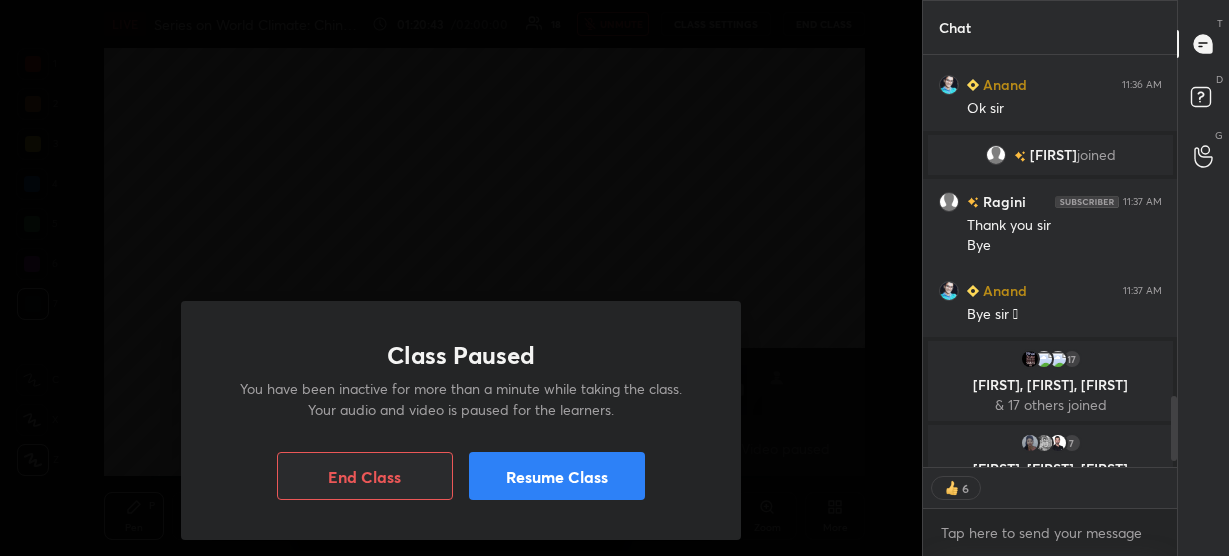 type on "x" 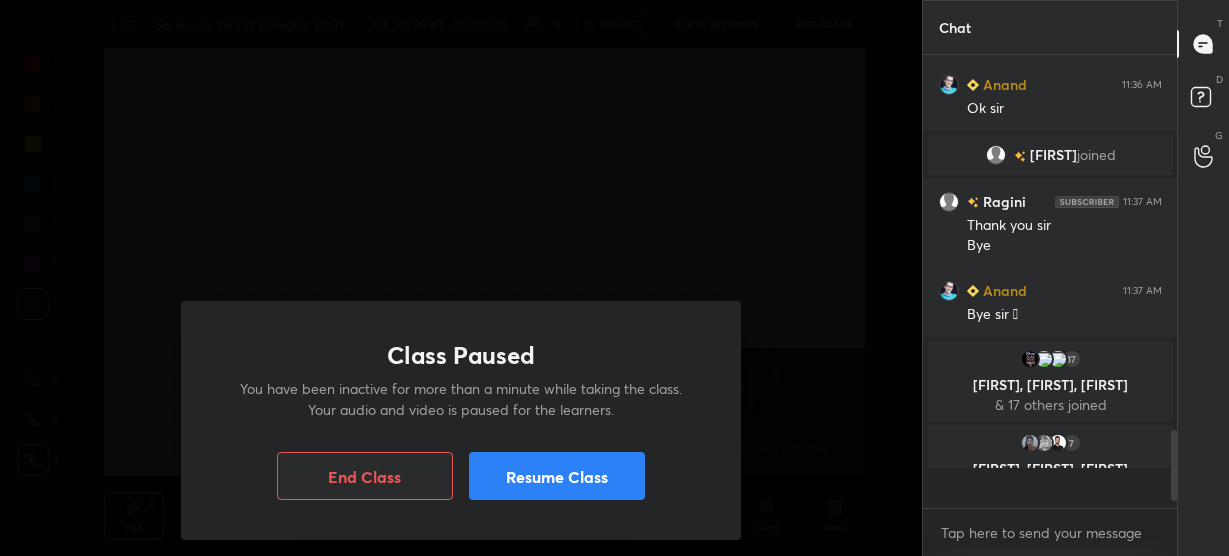 scroll, scrollTop: 7, scrollLeft: 7, axis: both 